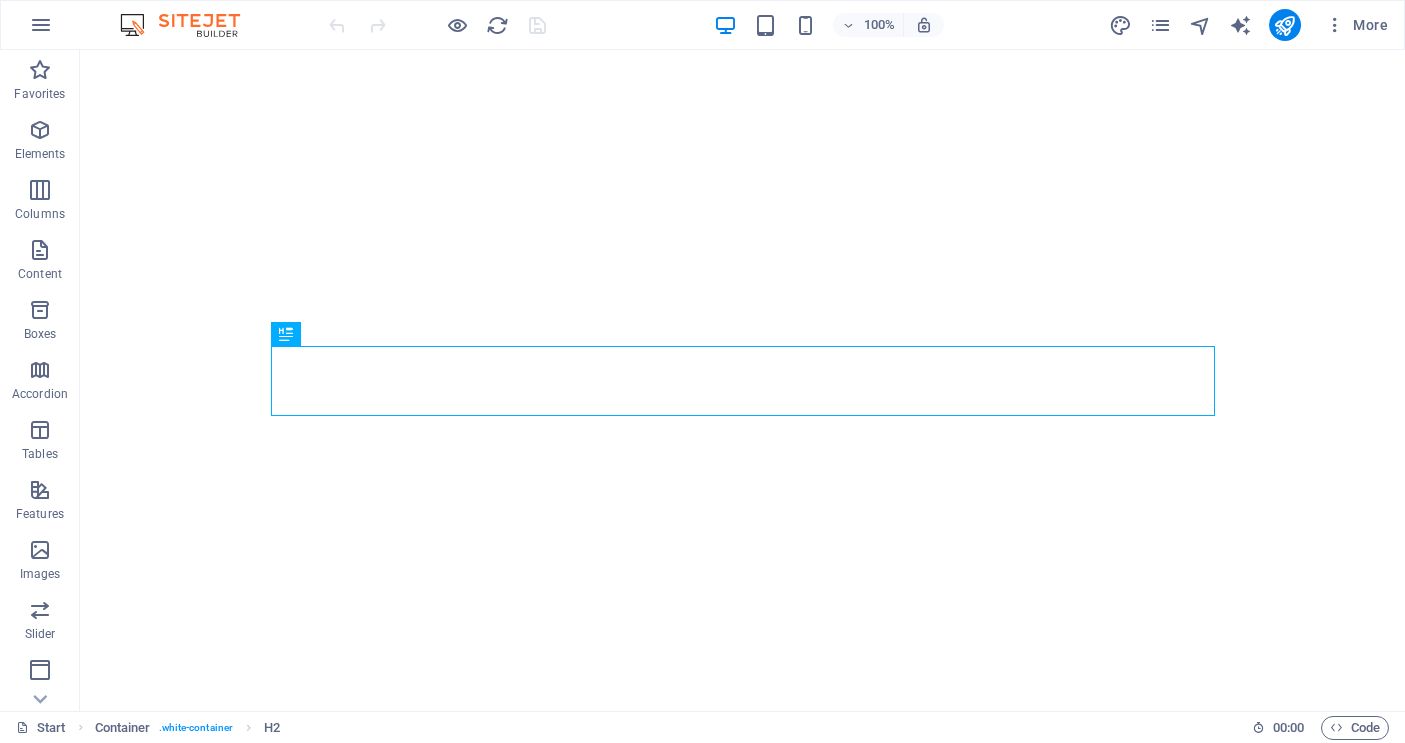 scroll, scrollTop: 0, scrollLeft: 0, axis: both 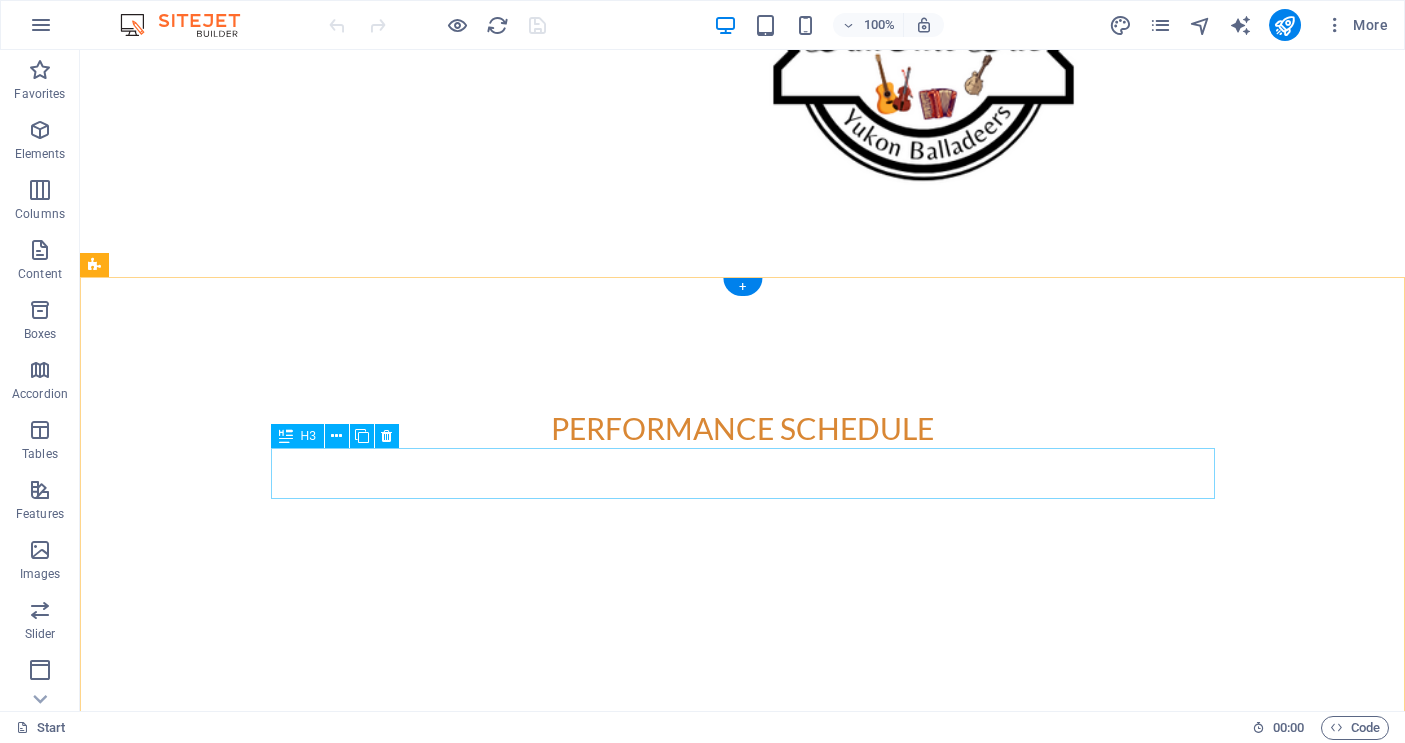 click on "JULY 18TH 2025 - ROUND BACK THEATRE - GUILD HALL - WHITEHORSE, YUKON" at bounding box center (568, 1378) 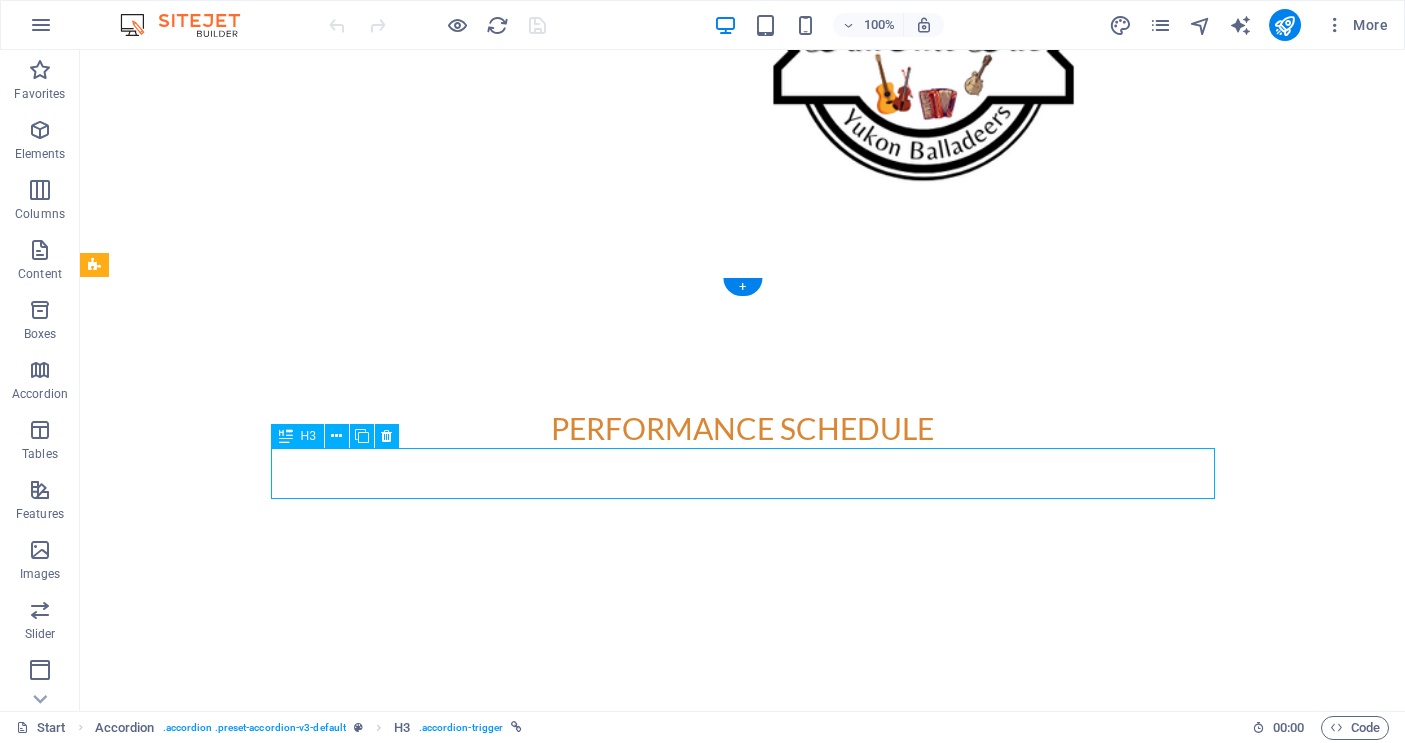 click on "JULY 18TH 2025 - ROUND BACK THEATRE - GUILD HALL - WHITEHORSE, YUKON" at bounding box center [568, 1378] 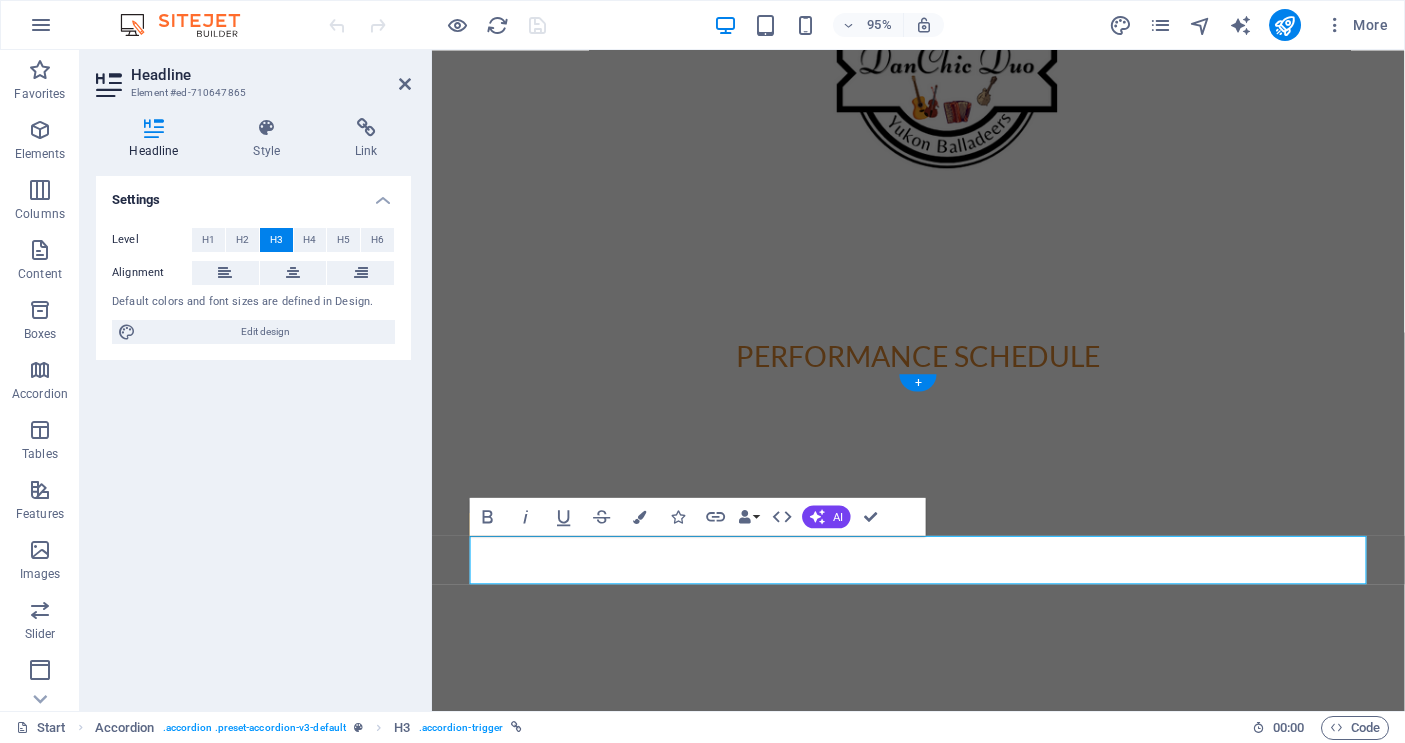 scroll, scrollTop: 6164, scrollLeft: 0, axis: vertical 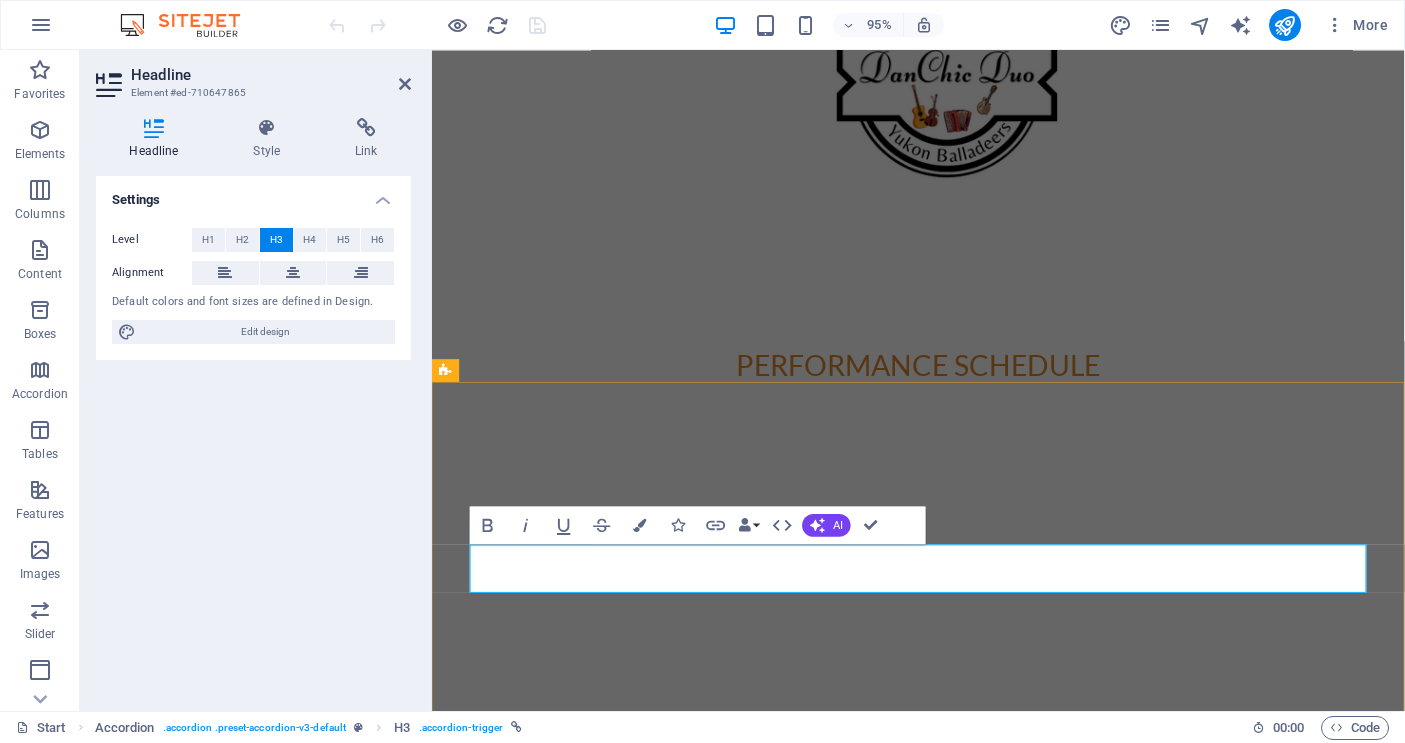 click on "JULY 18TH 2025 - ROUND BACK THEATRE - GUILD HALL - WHITEHORSE, YUKON" at bounding box center [920, 1330] 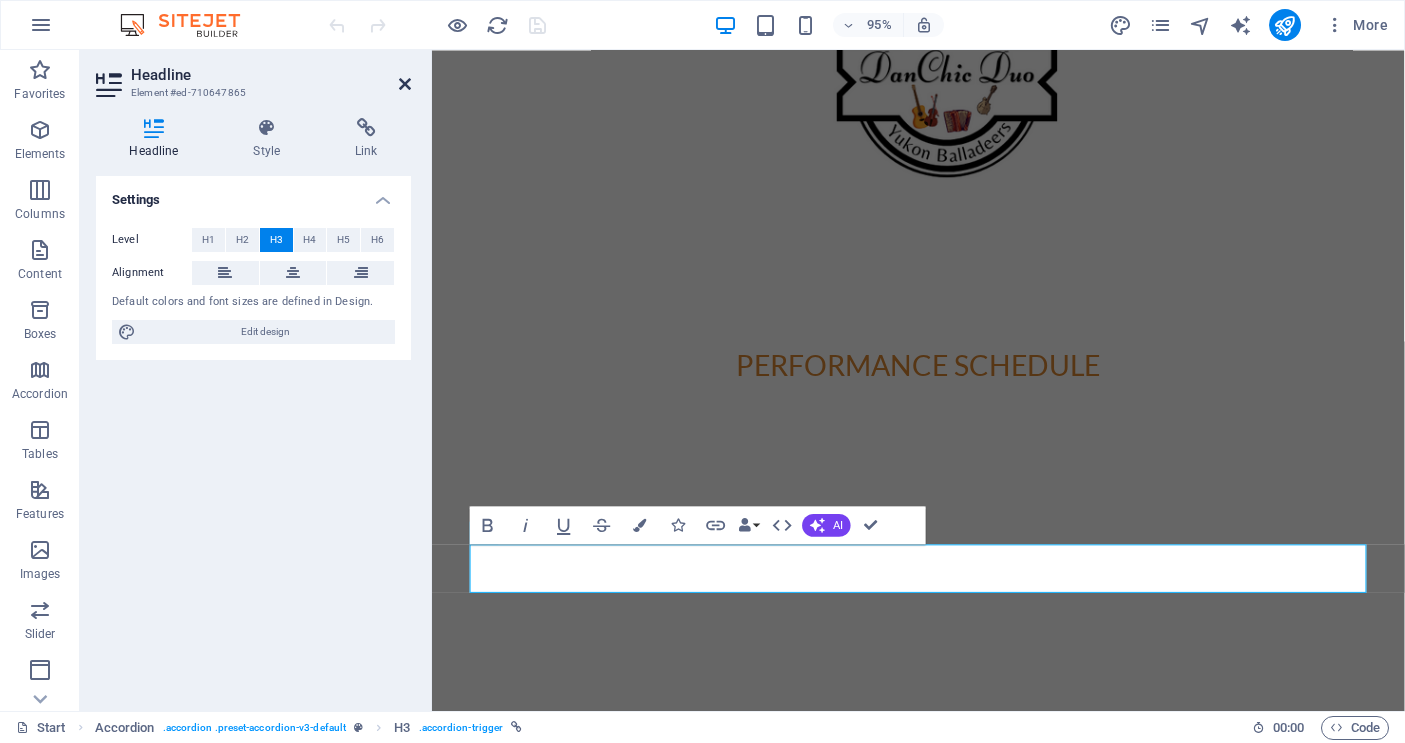 click at bounding box center (405, 84) 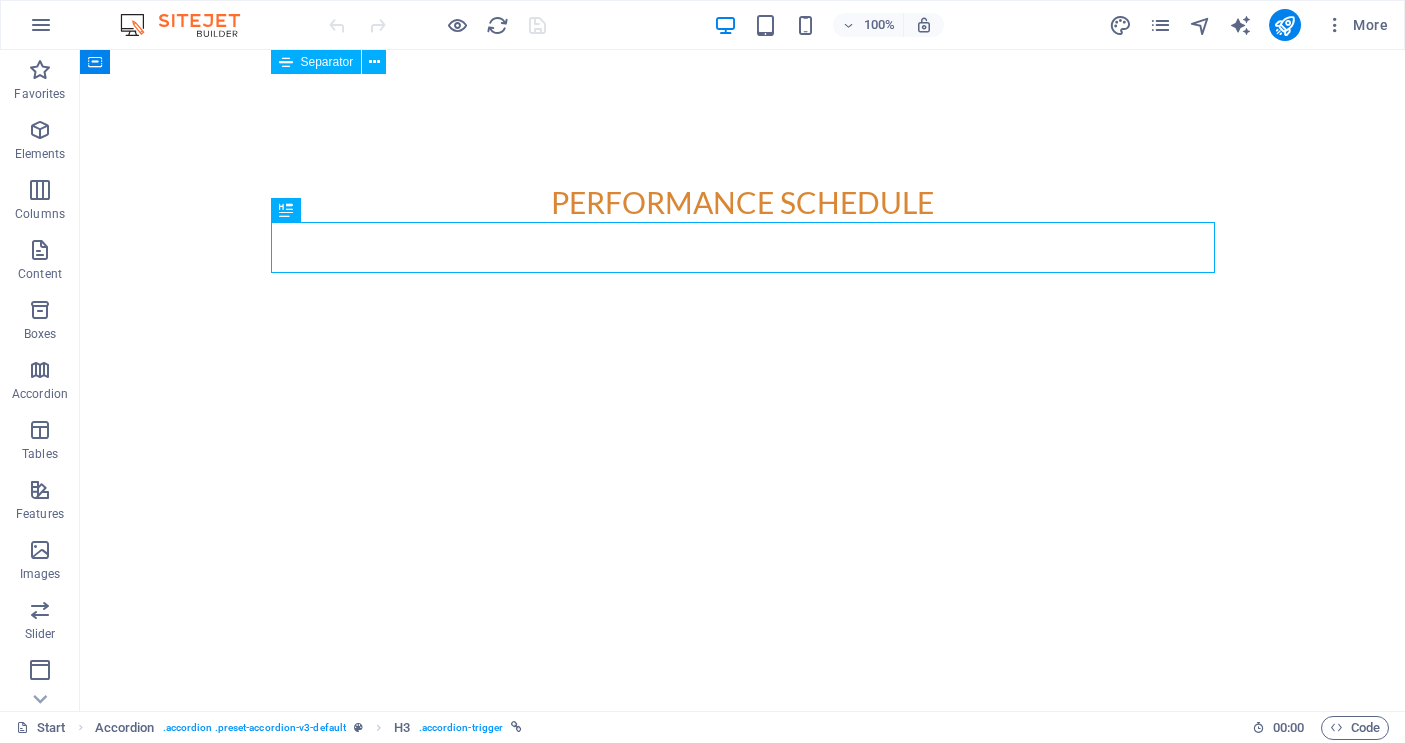 scroll, scrollTop: 6618, scrollLeft: 0, axis: vertical 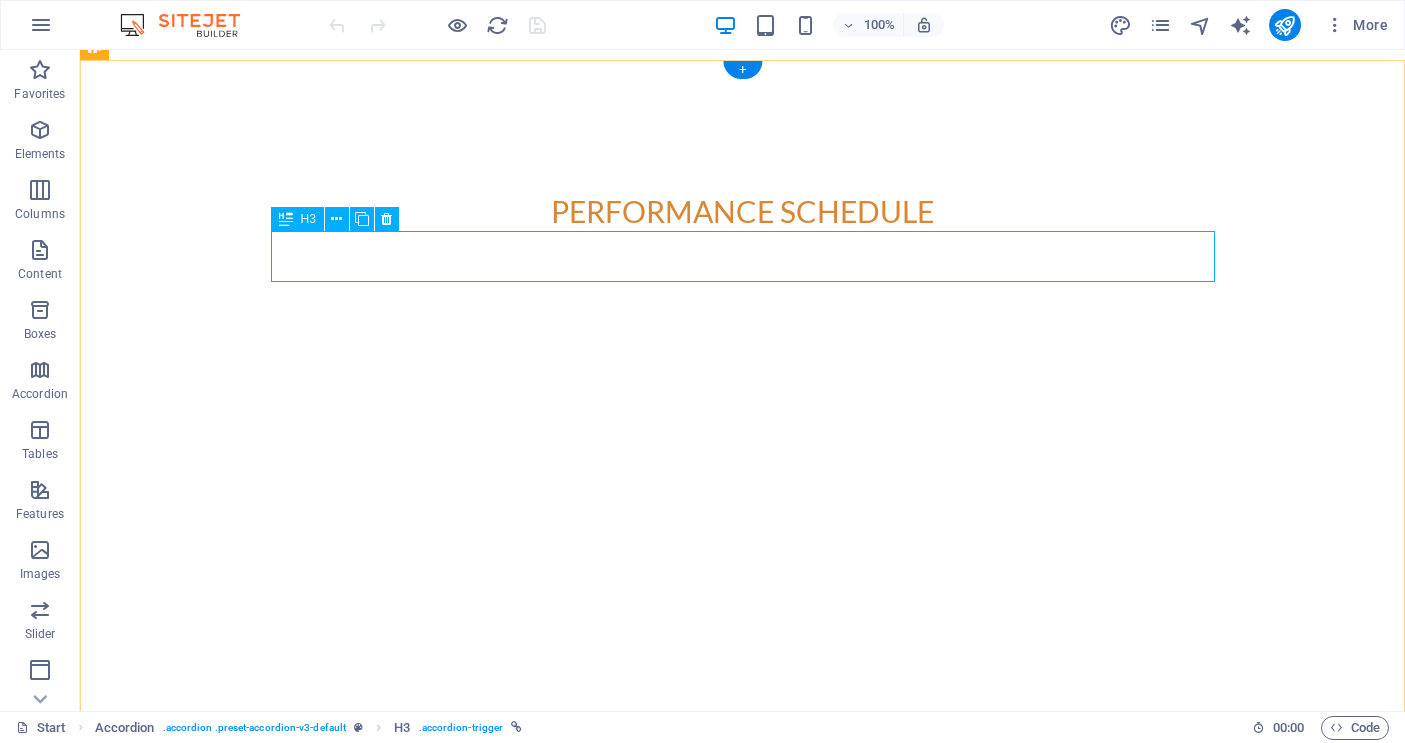 click on "JULY 18TH 2025 - ROUND BACK THEATRE - GUILD HALL - WHITEHORSE, YUKON" at bounding box center [568, 1161] 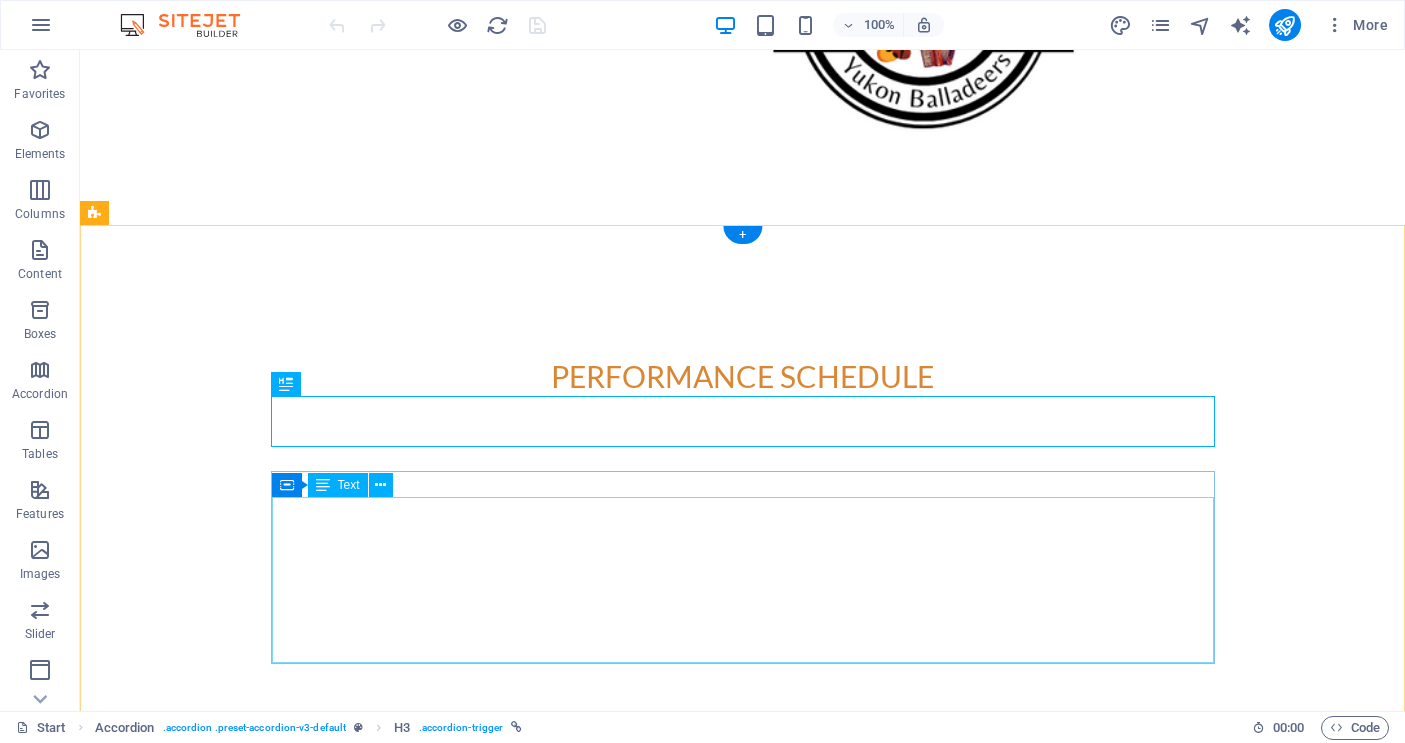 scroll, scrollTop: 6454, scrollLeft: 0, axis: vertical 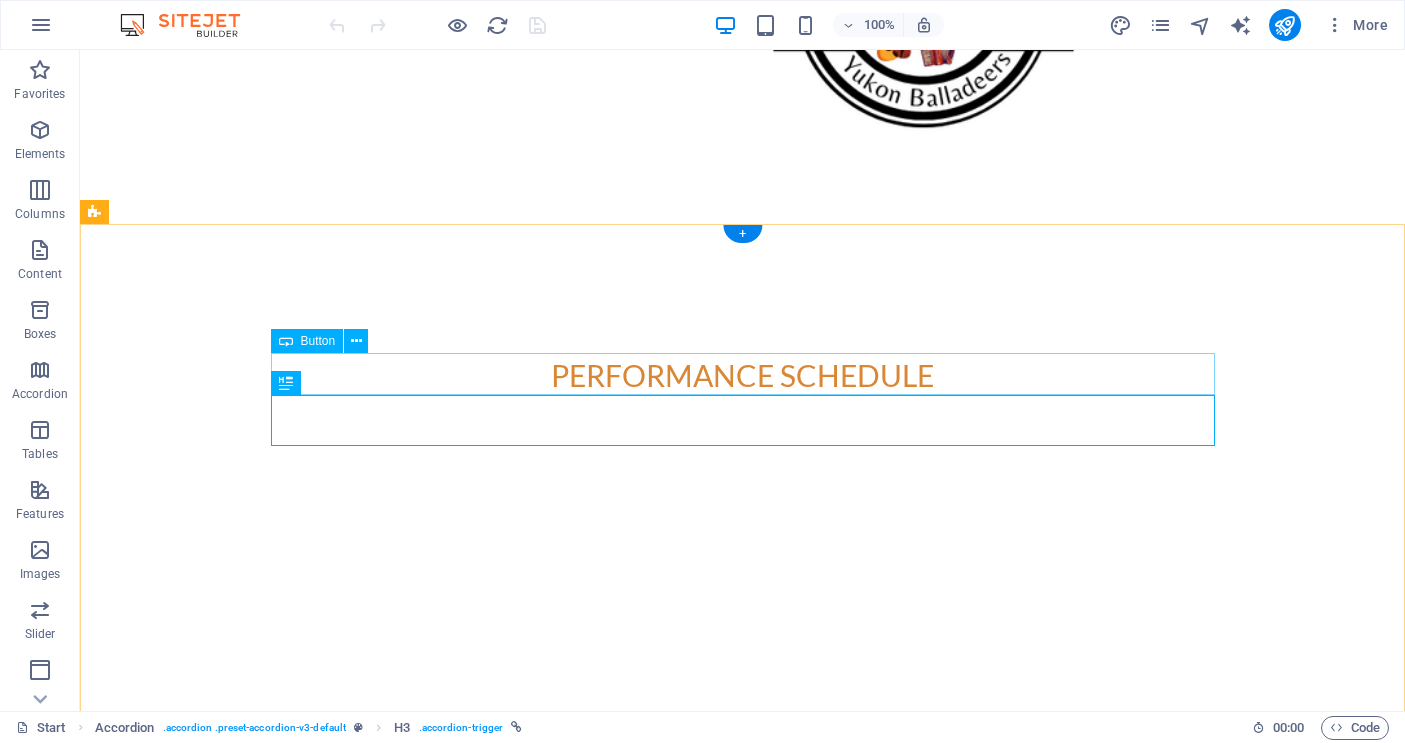 click on "Upcoming Shows - LINKS TO PURCASE TICKETS ONLINE" at bounding box center (568, 1278) 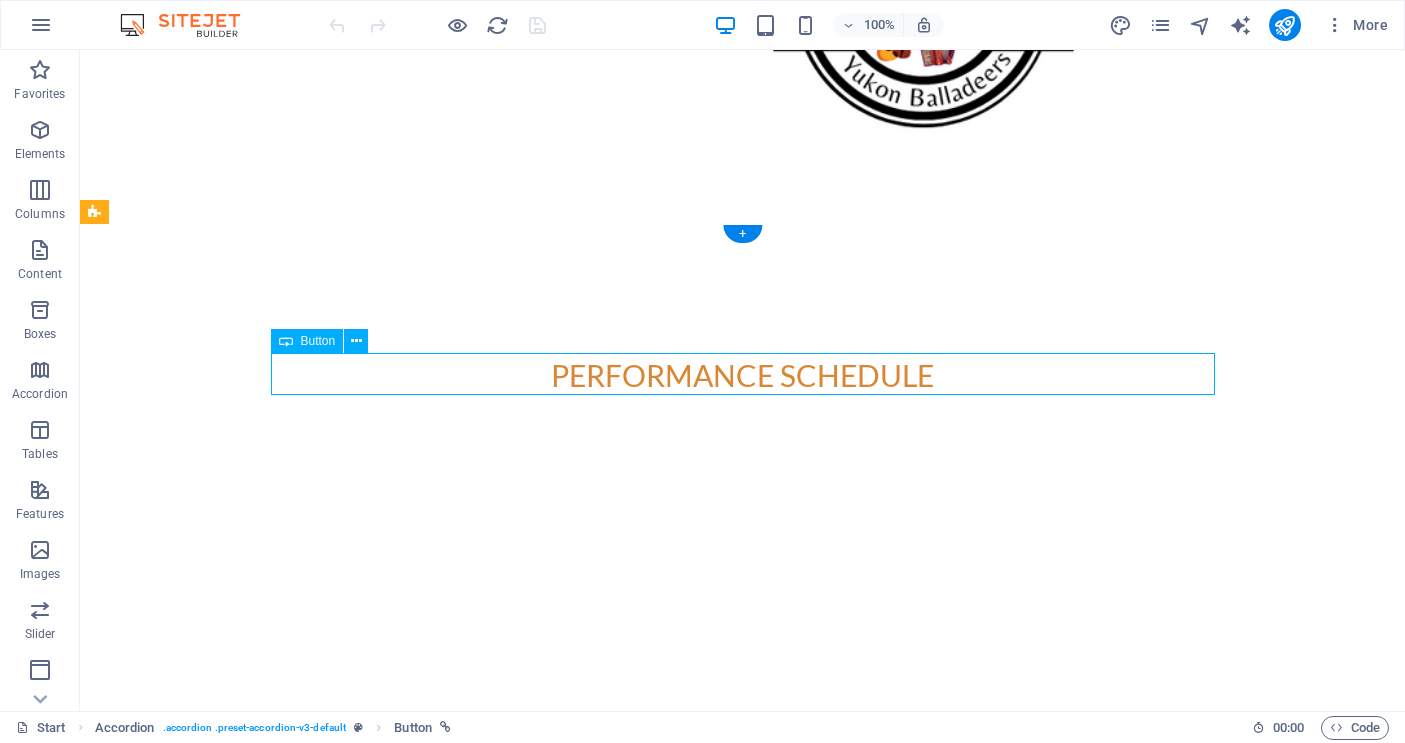 click on "Upcoming Shows - LINKS TO PURCASE TICKETS ONLINE" at bounding box center [568, 1278] 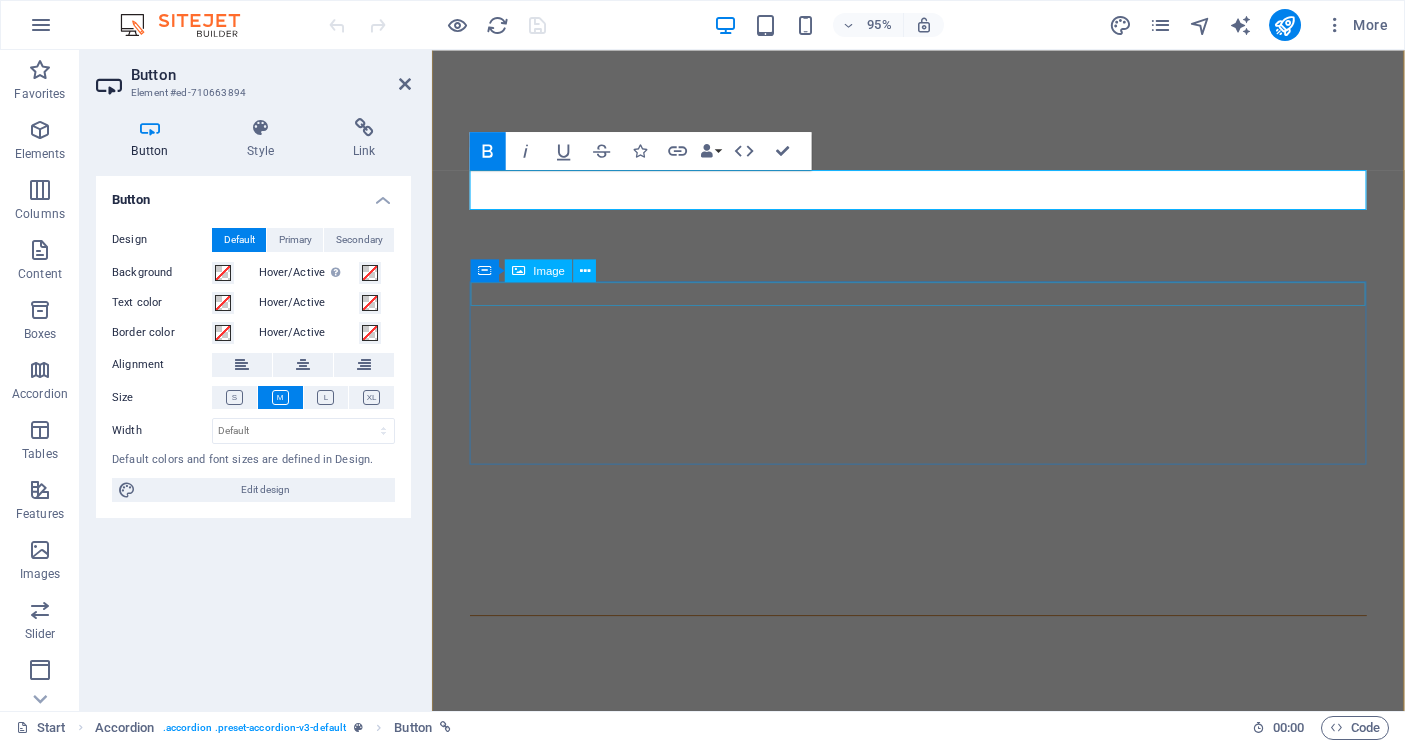scroll, scrollTop: 6524, scrollLeft: 0, axis: vertical 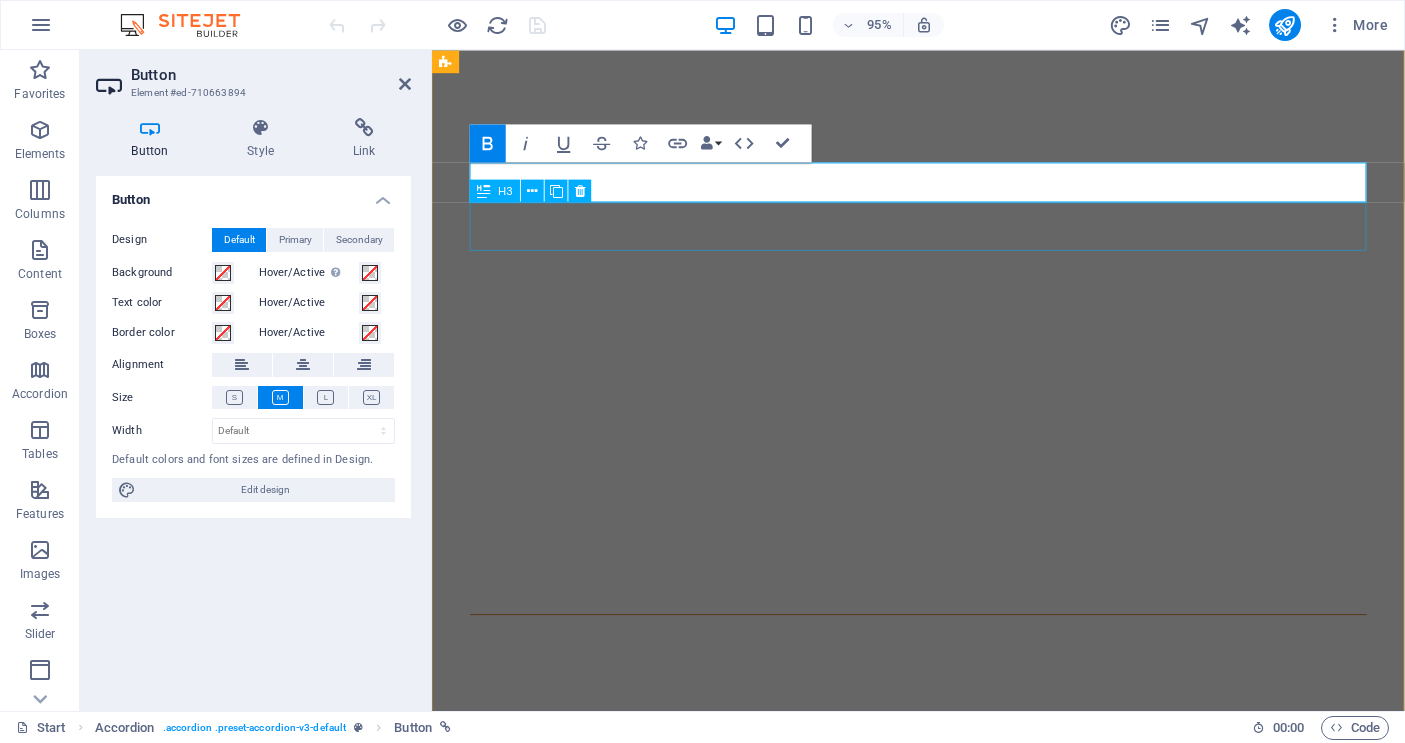 click on "JULY 18TH 2025 - ROUND BACK THEATRE - GUILD HALL - WHITEHORSE, YUKON" at bounding box center [920, 970] 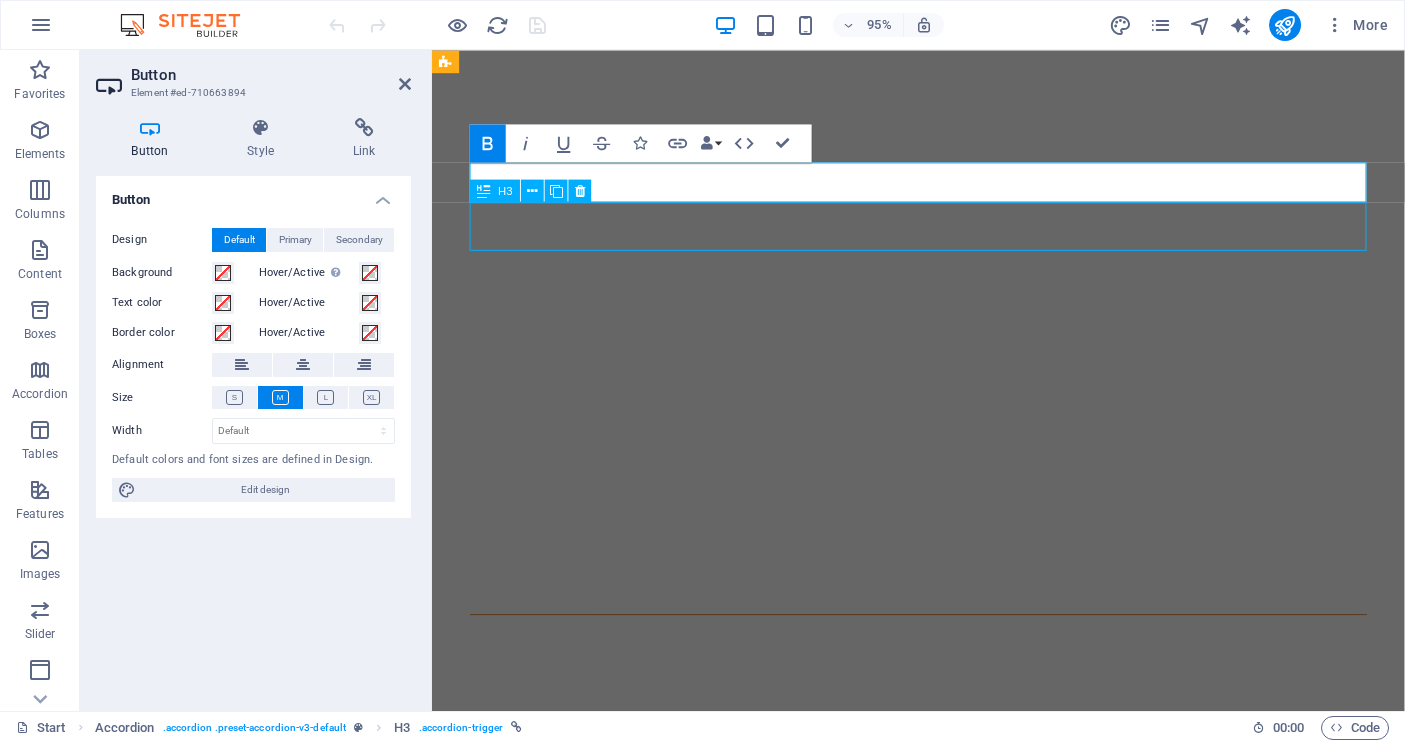 click on "JULY 18TH 2025 - ROUND BACK THEATRE - GUILD HALL - WHITEHORSE, YUKON" at bounding box center (920, 970) 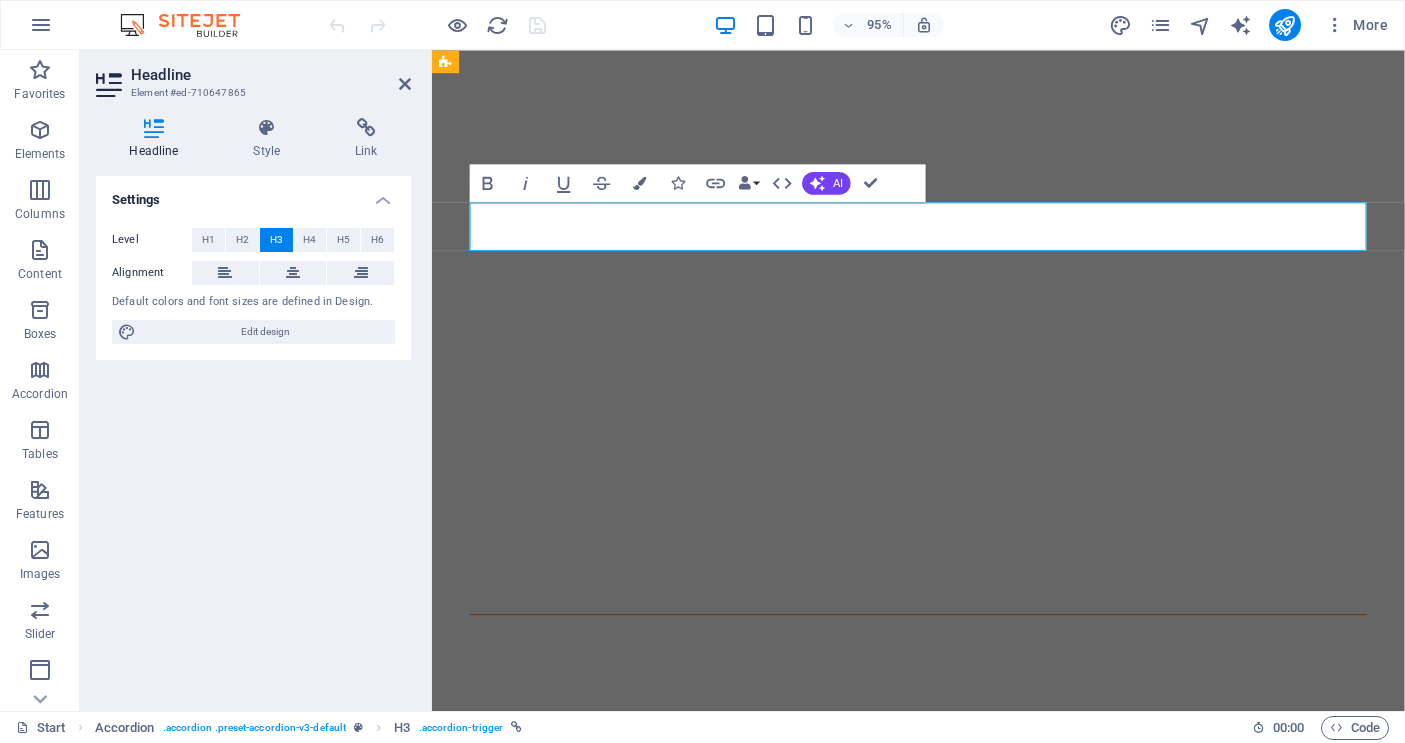 click on "JULY 18TH 2025 - ROUND BACK THEATRE - GUILD HALL - WHITEHORSE, YUKON" at bounding box center [920, 970] 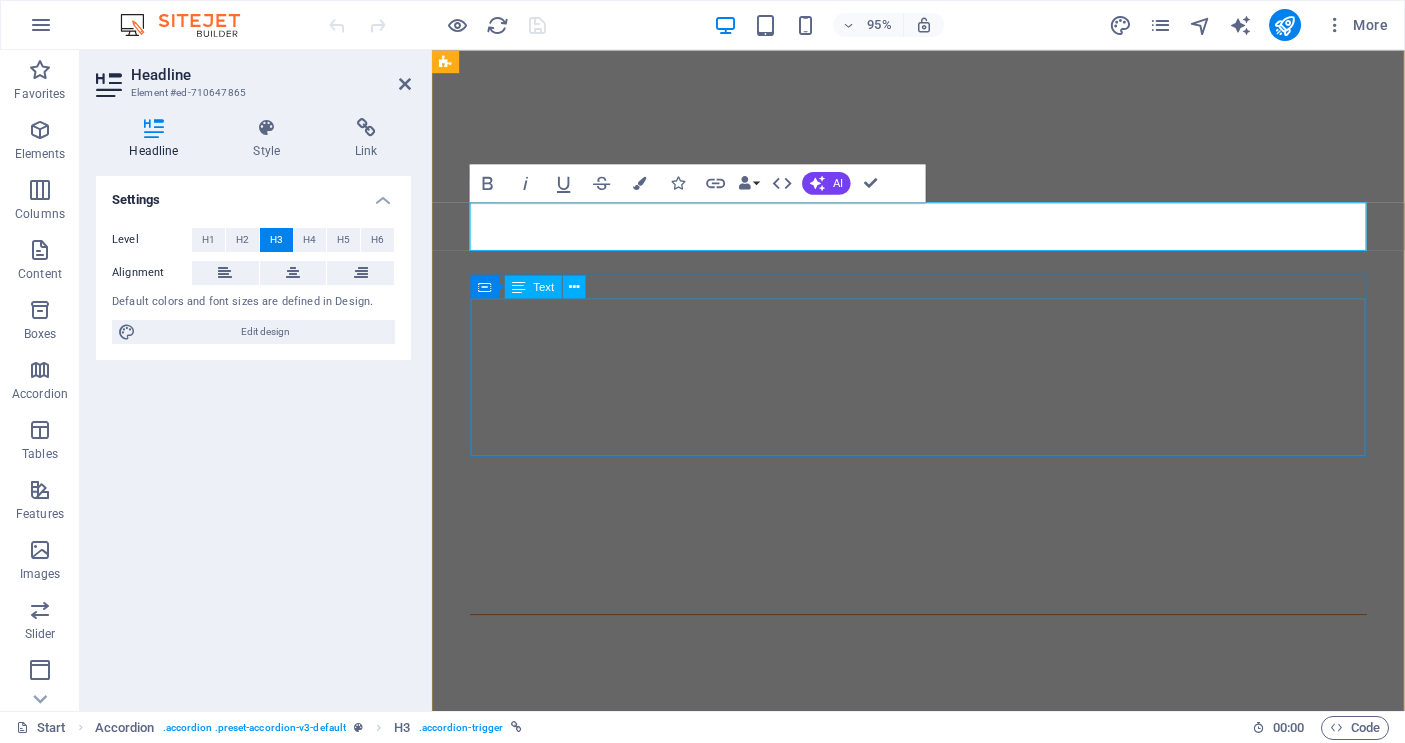 click on "The  DanChic Duo   opens the evening with a one hour performance for the  Gordie Tentree Band  https://www.tentrees.ca Discover the most unique venue in the Territory and our exciting roster of Yukon artists this summer at the  ‘Round Back Festival!  Built from recycled set pieces from the Guild Hall’s forty-five year history, our ‘Round Back stage hosts a treasure trove of local talent - music, comedy, play readings and more! Save 20% off your ticket by purchasing early online here at the  Round Back Festival   Friday, July 18th 7 - 9:30pm. Doors open at 6:30. Come early for the free BBQ!" at bounding box center (920, 1590) 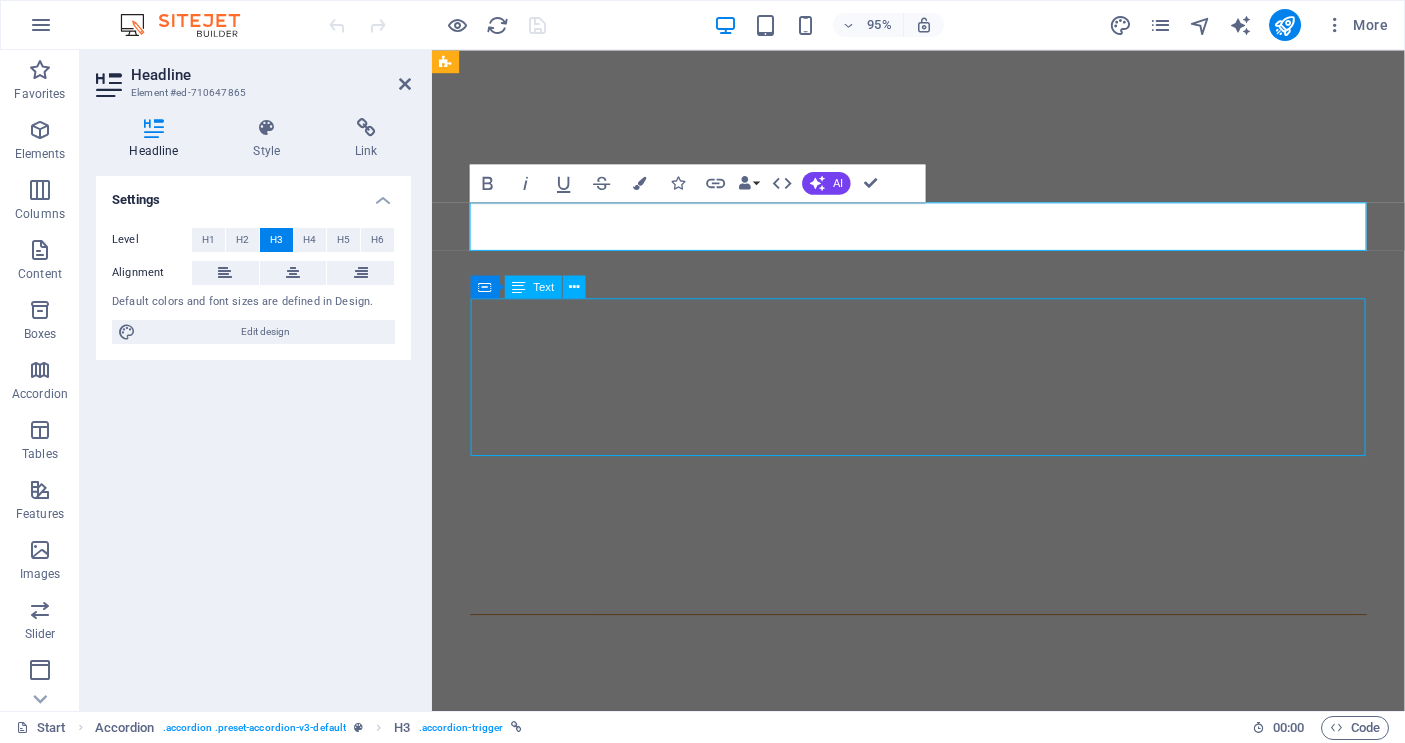 click on "The  DanChic Duo   opens the evening with a one hour performance for the  Gordie Tentree Band  https://www.tentrees.ca Discover the most unique venue in the Territory and our exciting roster of Yukon artists this summer at the  ‘Round Back Festival!  Built from recycled set pieces from the Guild Hall’s forty-five year history, our ‘Round Back stage hosts a treasure trove of local talent - music, comedy, play readings and more! Save 20% off your ticket by purchasing early online here at the  Round Back Festival   Friday, July 18th 7 - 9:30pm. Doors open at 6:30. Come early for the free BBQ!" at bounding box center [920, 1590] 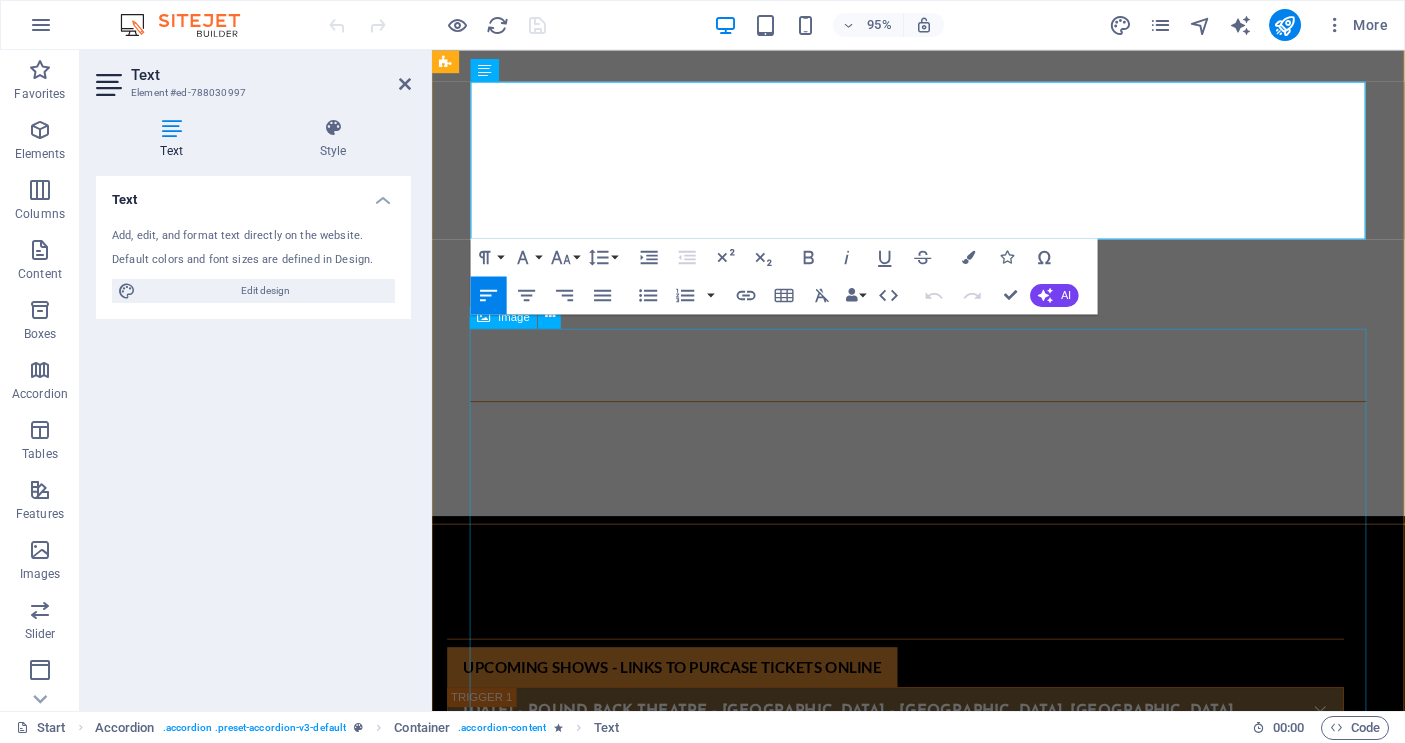 scroll, scrollTop: 6735, scrollLeft: 0, axis: vertical 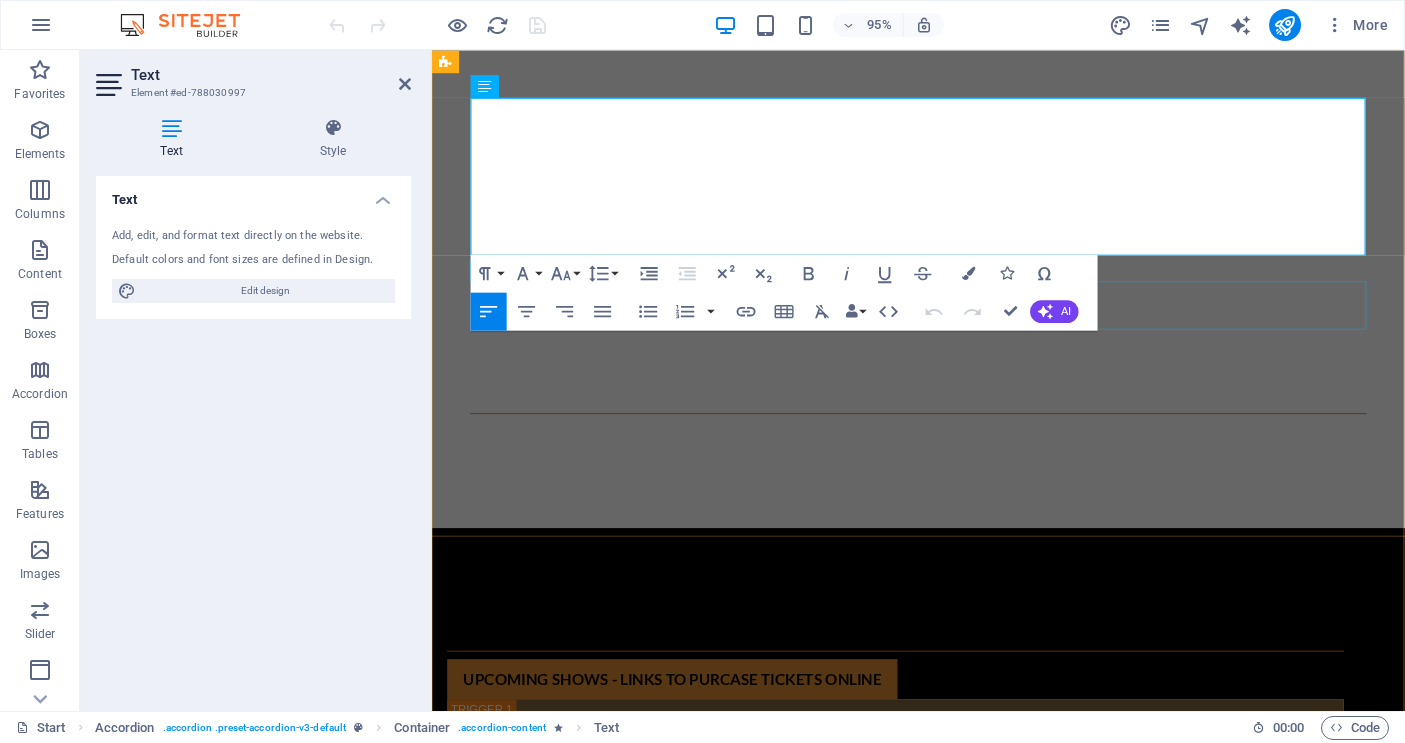 click on "[DATE] - [GEOGRAPHIC_DATA], Atlin B.C. 7:30 - 10:30 PDT" at bounding box center [920, 1522] 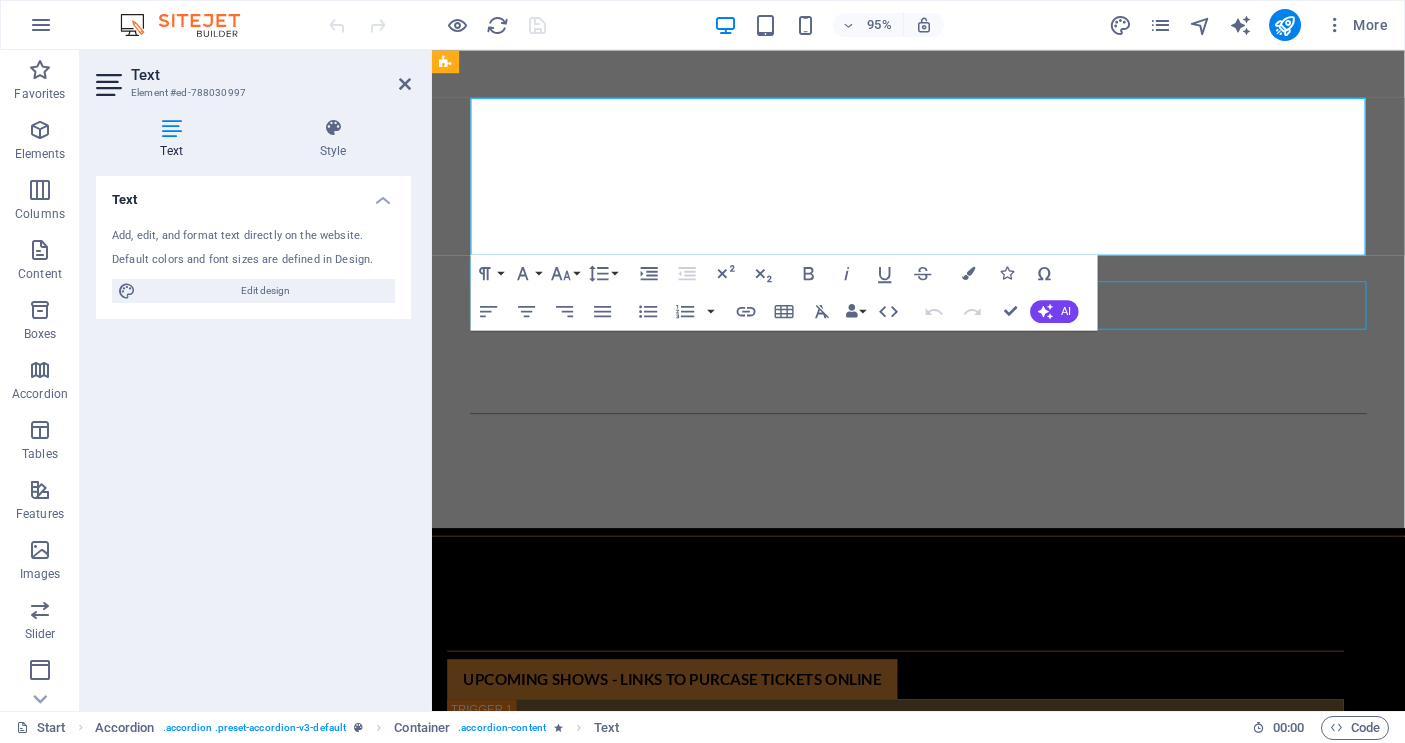 click on "[DATE] - [GEOGRAPHIC_DATA], Atlin B.C. 7:30 - 10:30 PDT" at bounding box center (920, 1522) 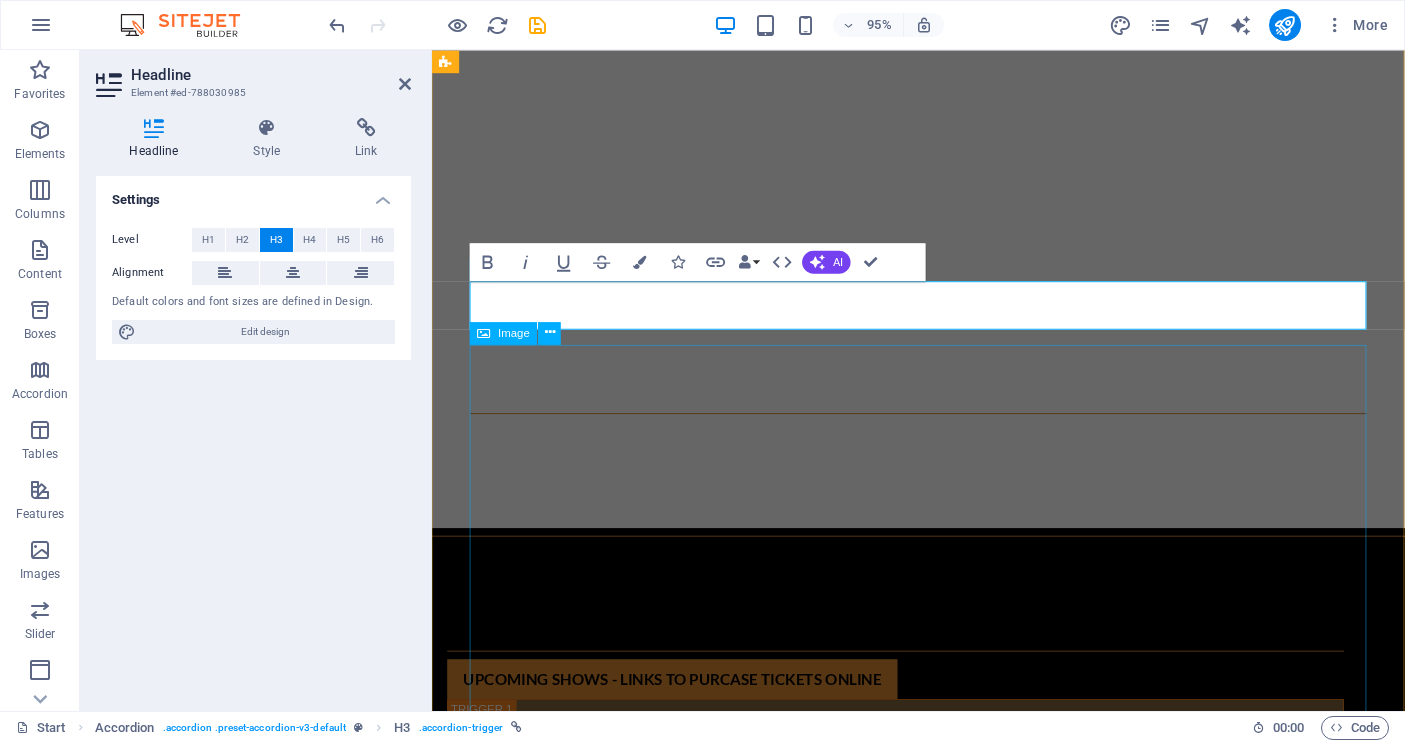 click at bounding box center (920, 1865) 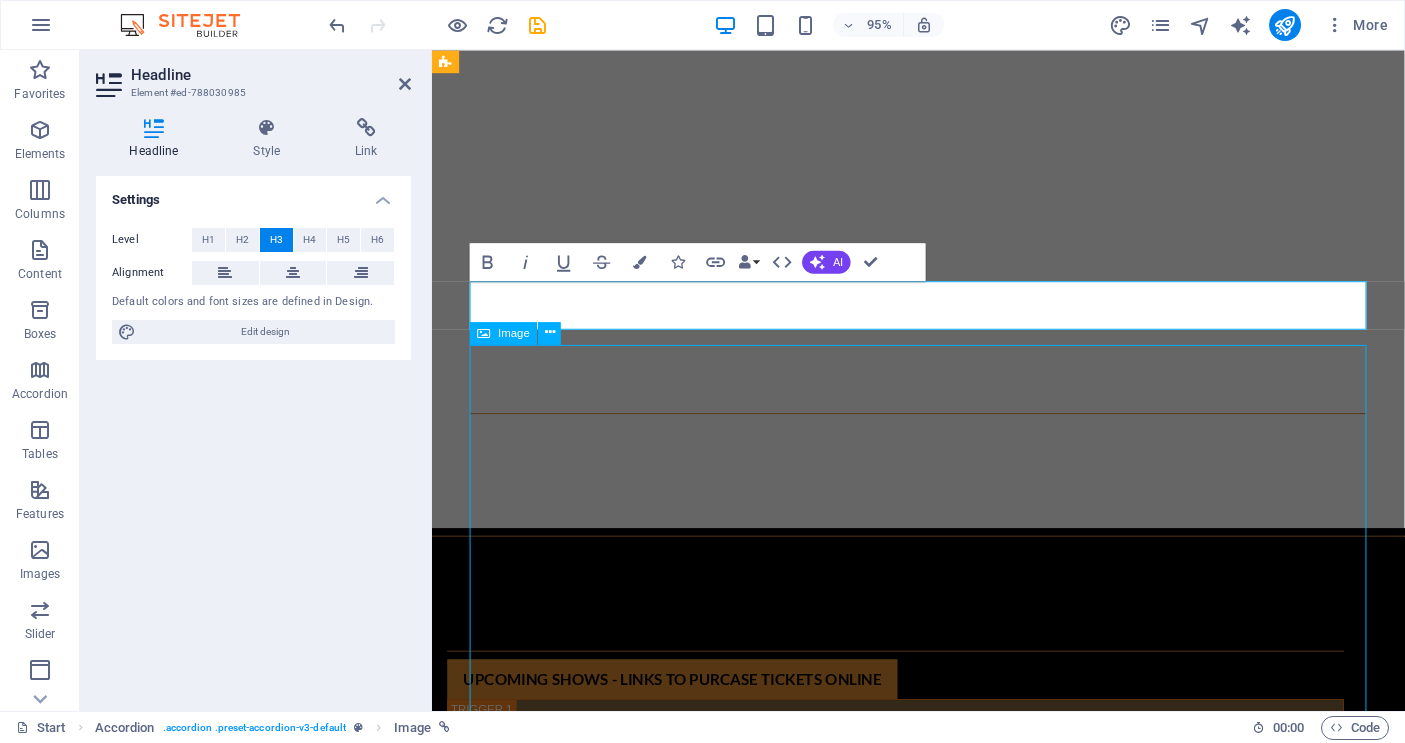 click at bounding box center (920, 1865) 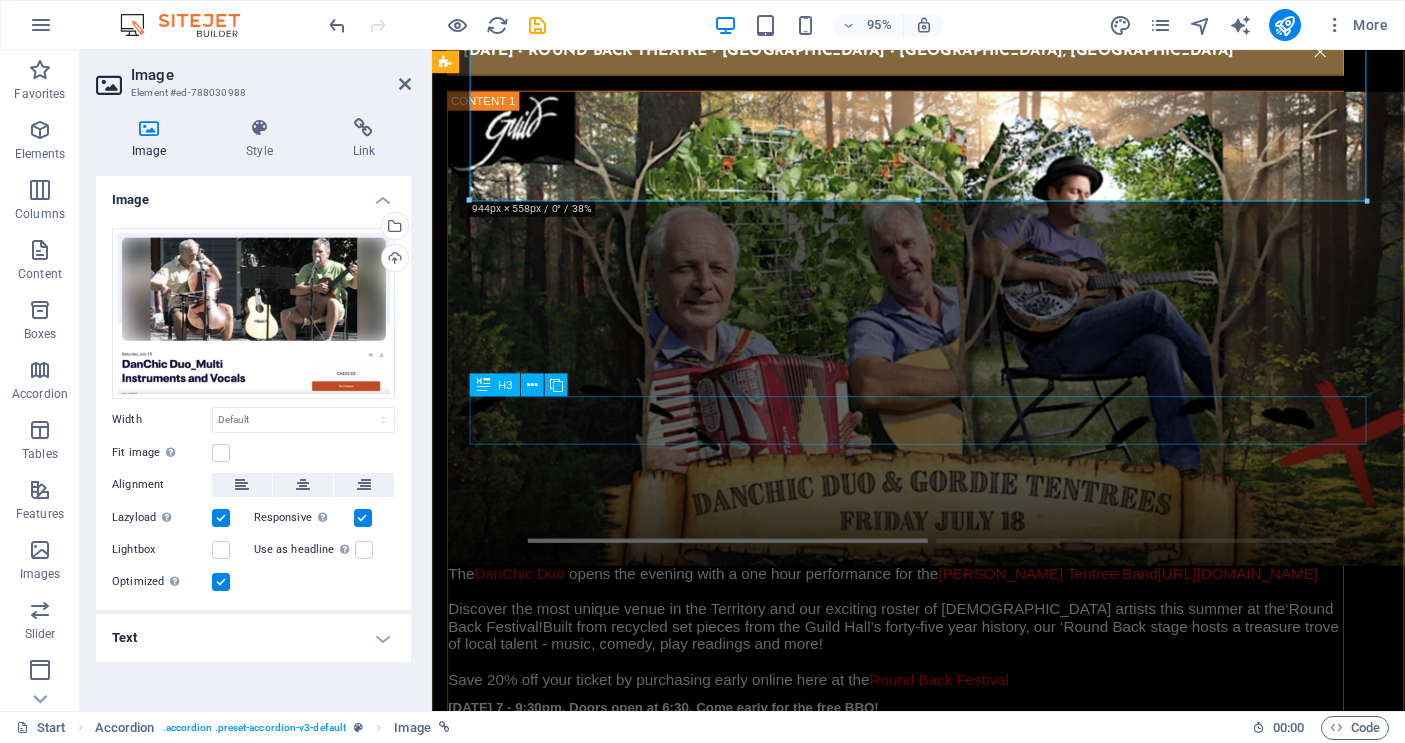 scroll, scrollTop: 7445, scrollLeft: 0, axis: vertical 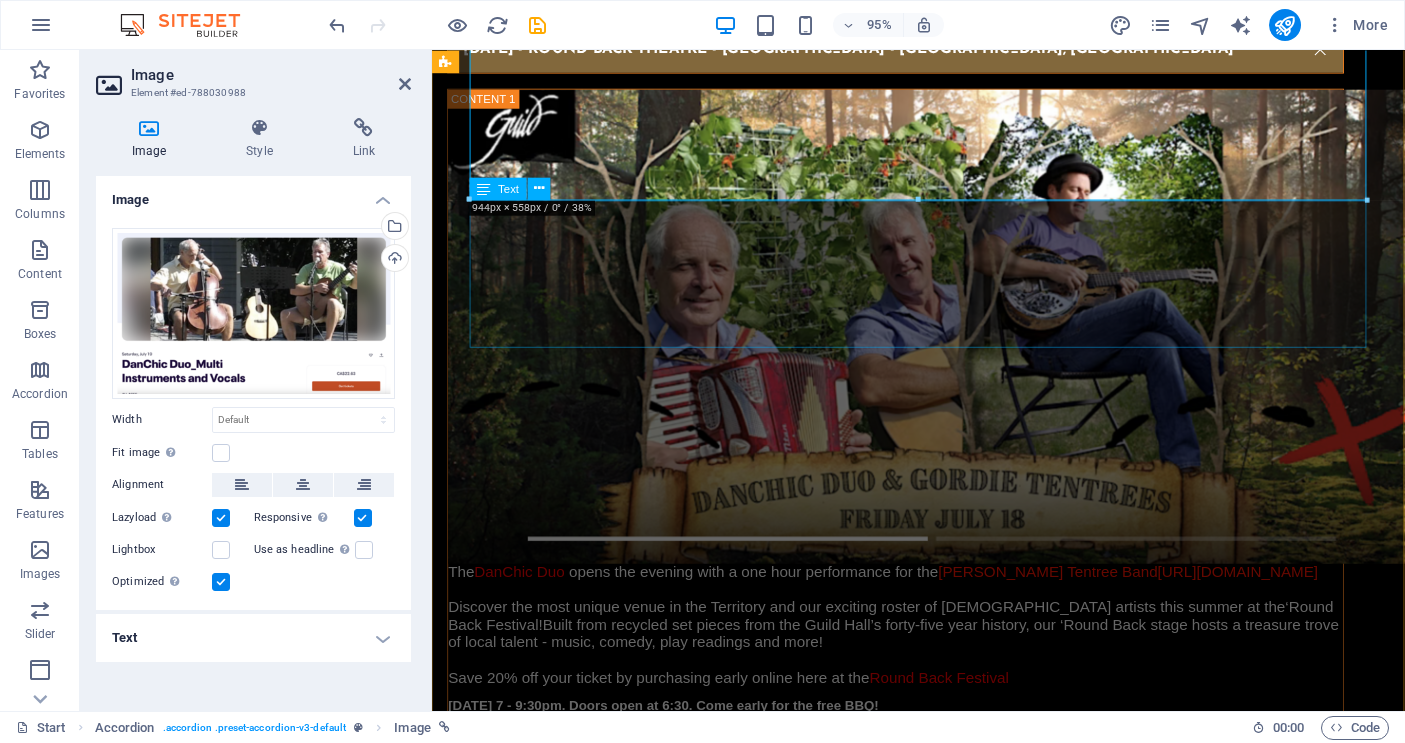 click on "The  DanChic Duo   will be performing at the historic Globe Theatre in Atlin B.C. featuring a wide variety of their own material from over the ages.  Discover this most unique venue nestled in the centre of the town of Atlin.   Tickets can be purchased at the Globe Theatre door prior to the show, or online for a discounted fee. This   link  will take you to the Eventbrite online store.  DanChic Duo at the Globe Theatre Saturday, July 19th 7:30 - 10:30 PDT" at bounding box center (920, 1531) 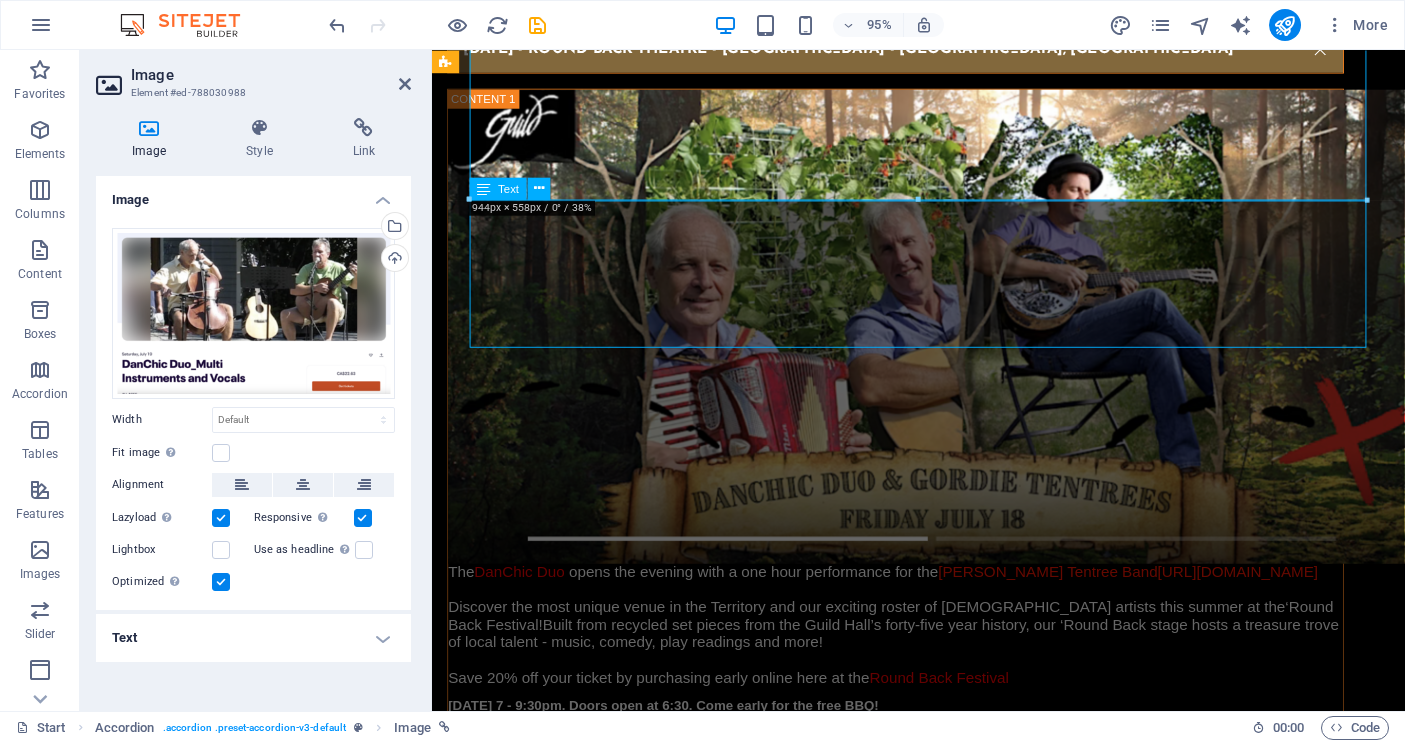 click on "The  DanChic Duo   will be performing at the historic Globe Theatre in Atlin B.C. featuring a wide variety of their own material from over the ages.  Discover this most unique venue nestled in the centre of the town of Atlin.   Tickets can be purchased at the Globe Theatre door prior to the show, or online for a discounted fee. This   link  will take you to the Eventbrite online store.  DanChic Duo at the Globe Theatre Saturday, July 19th 7:30 - 10:30 PDT" at bounding box center [920, 1531] 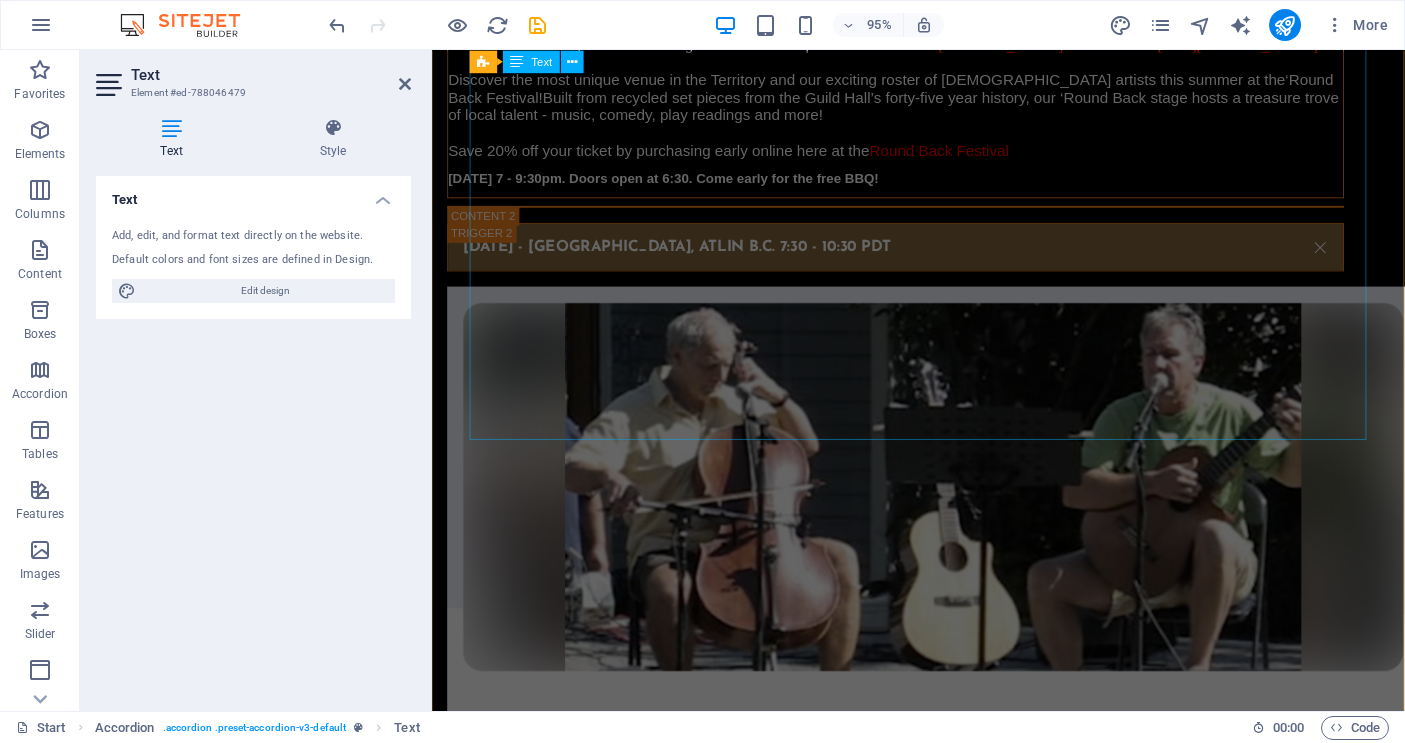 click on "[DATE]" at bounding box center (920, 1607) 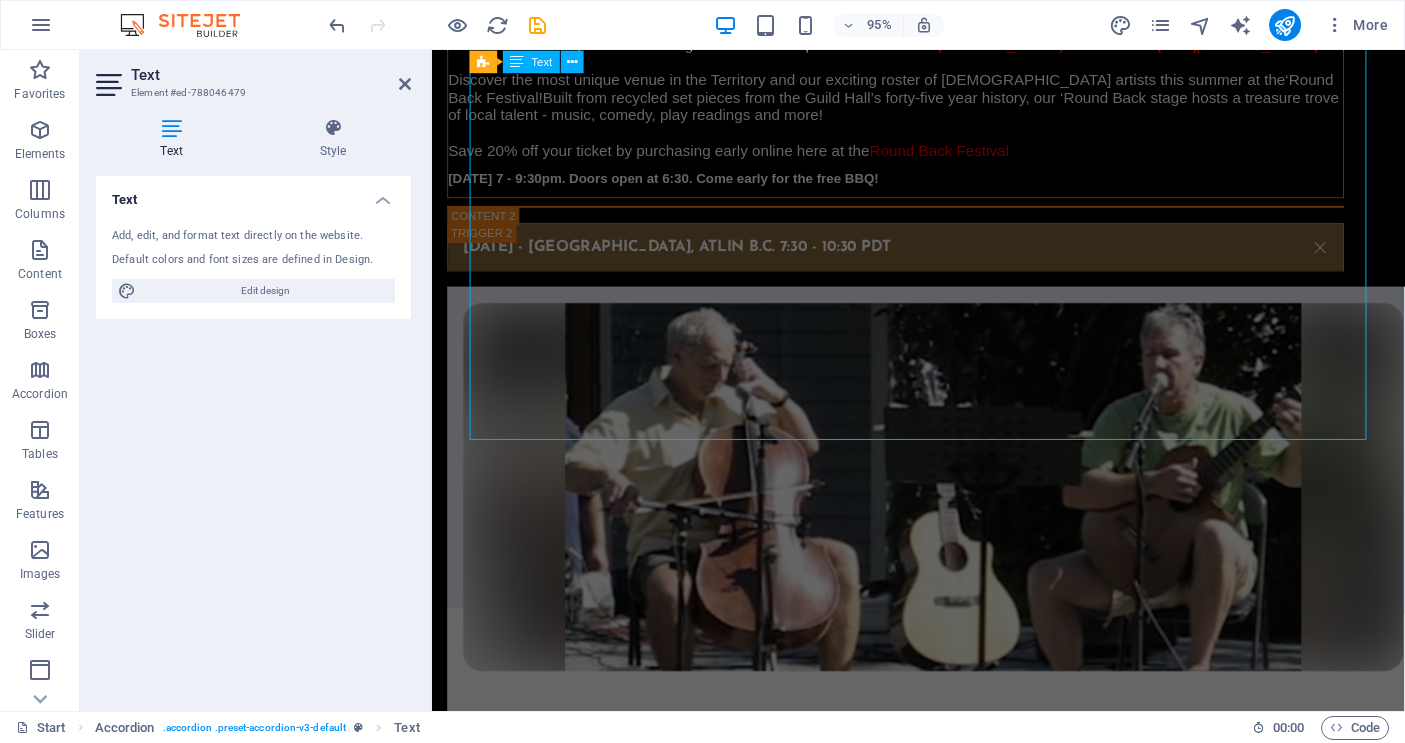 click on "[DATE]" at bounding box center [920, 1607] 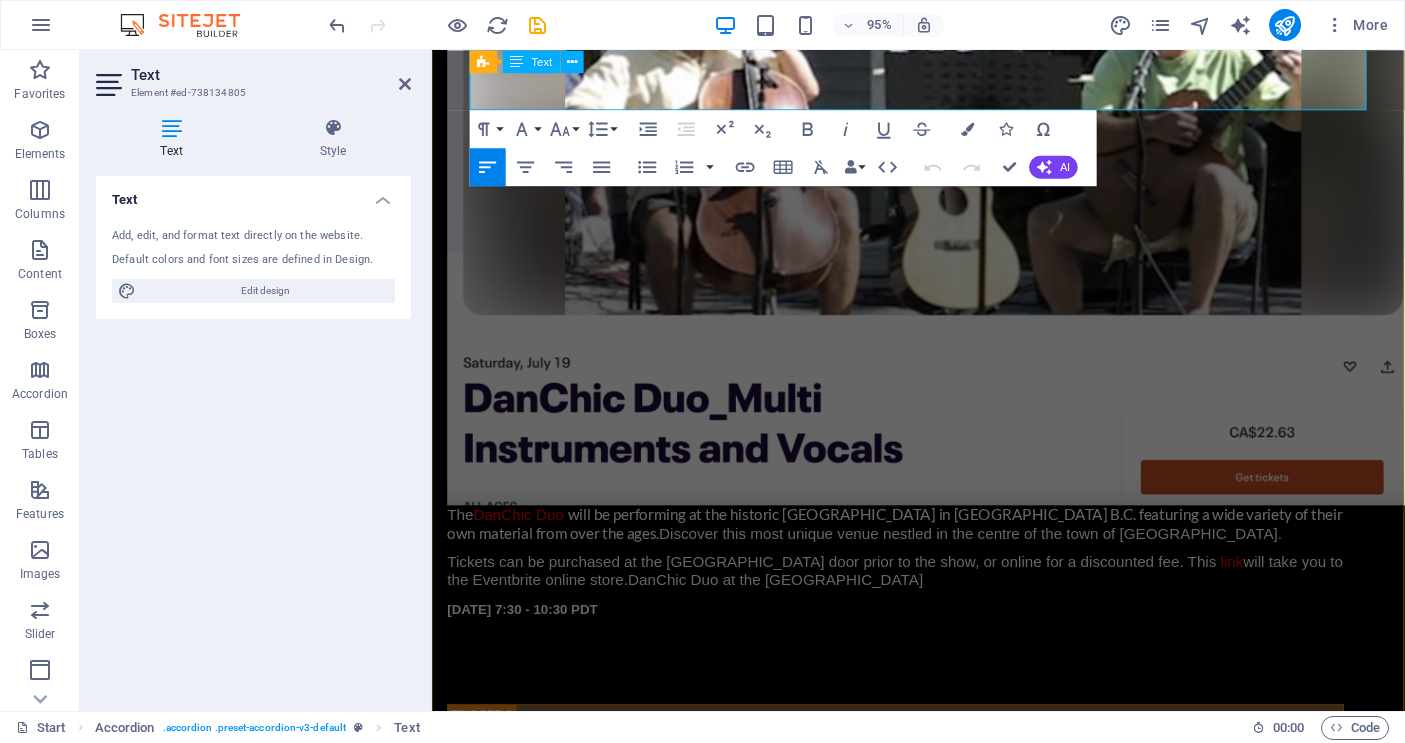 scroll, scrollTop: 8385, scrollLeft: 0, axis: vertical 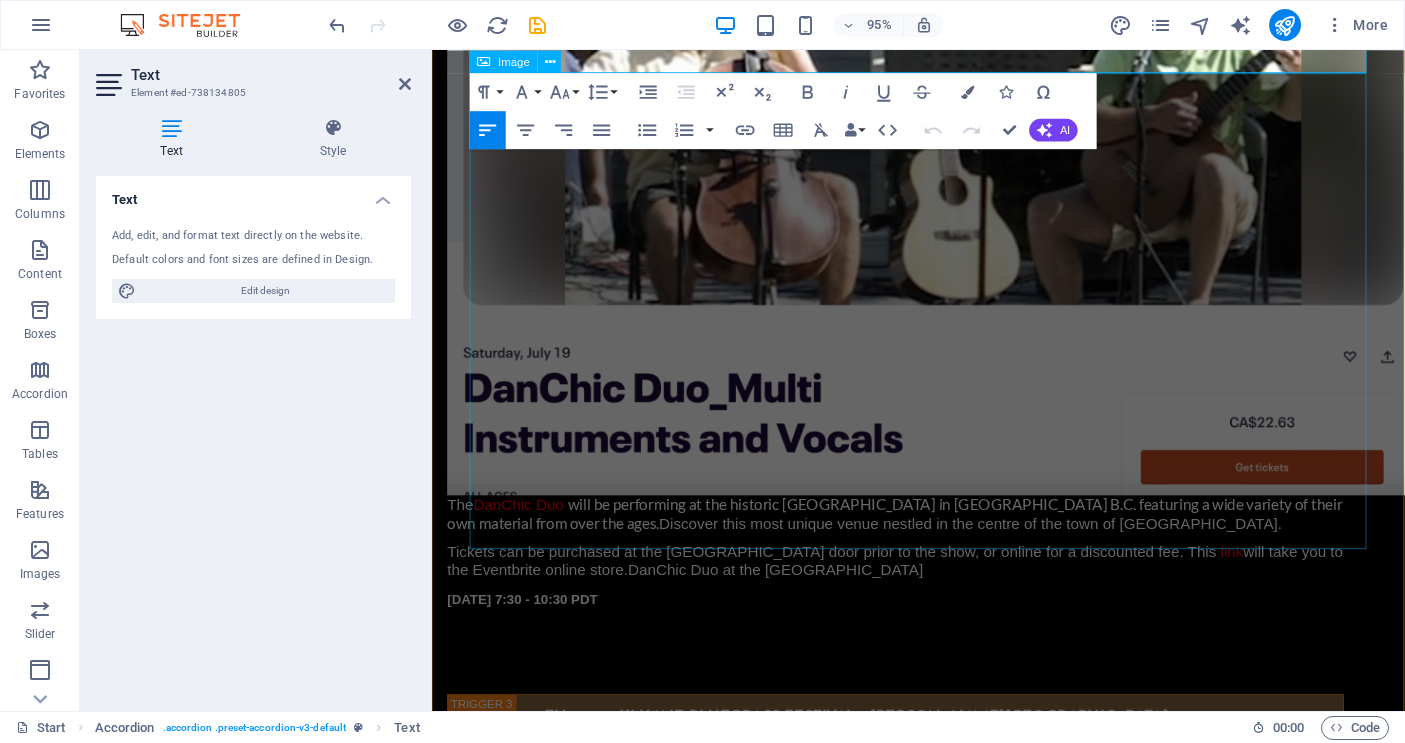 click at bounding box center [920, 1660] 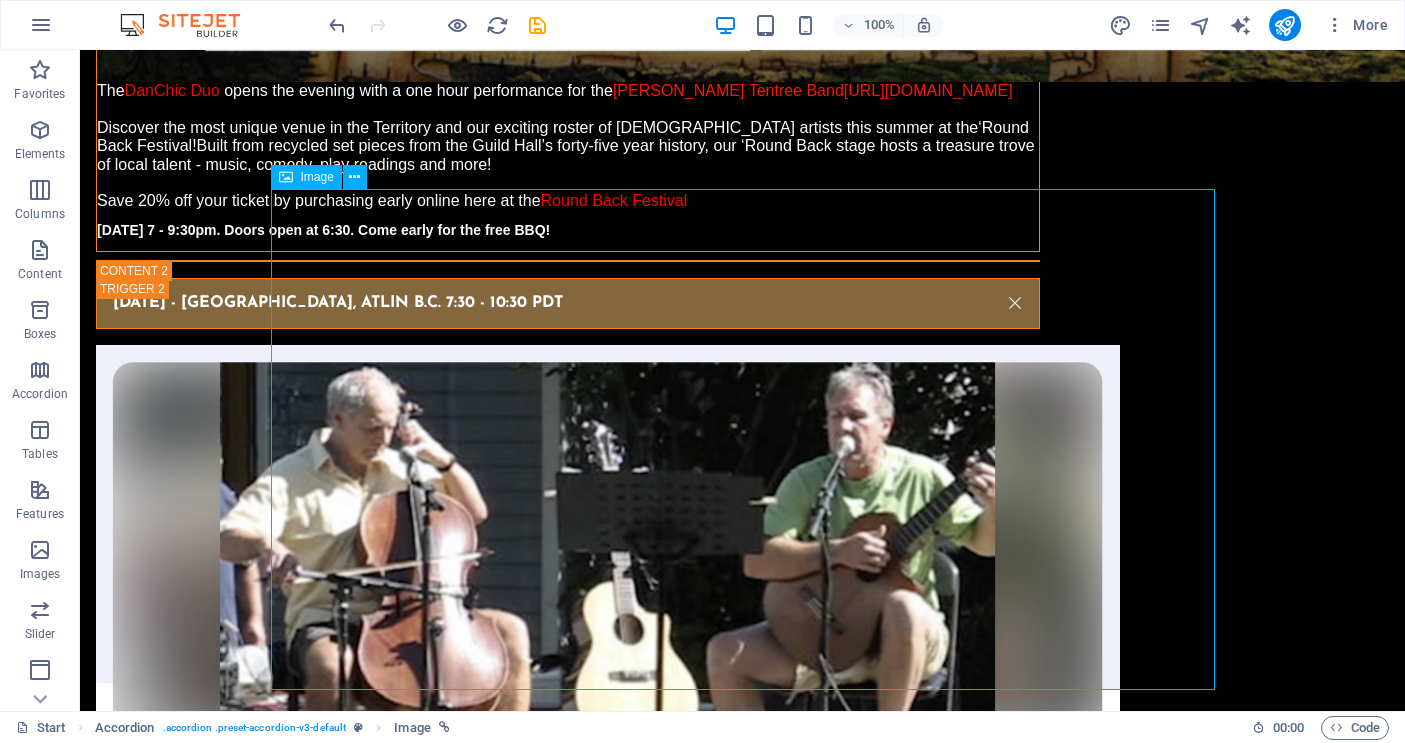 click at bounding box center (568, 2091) 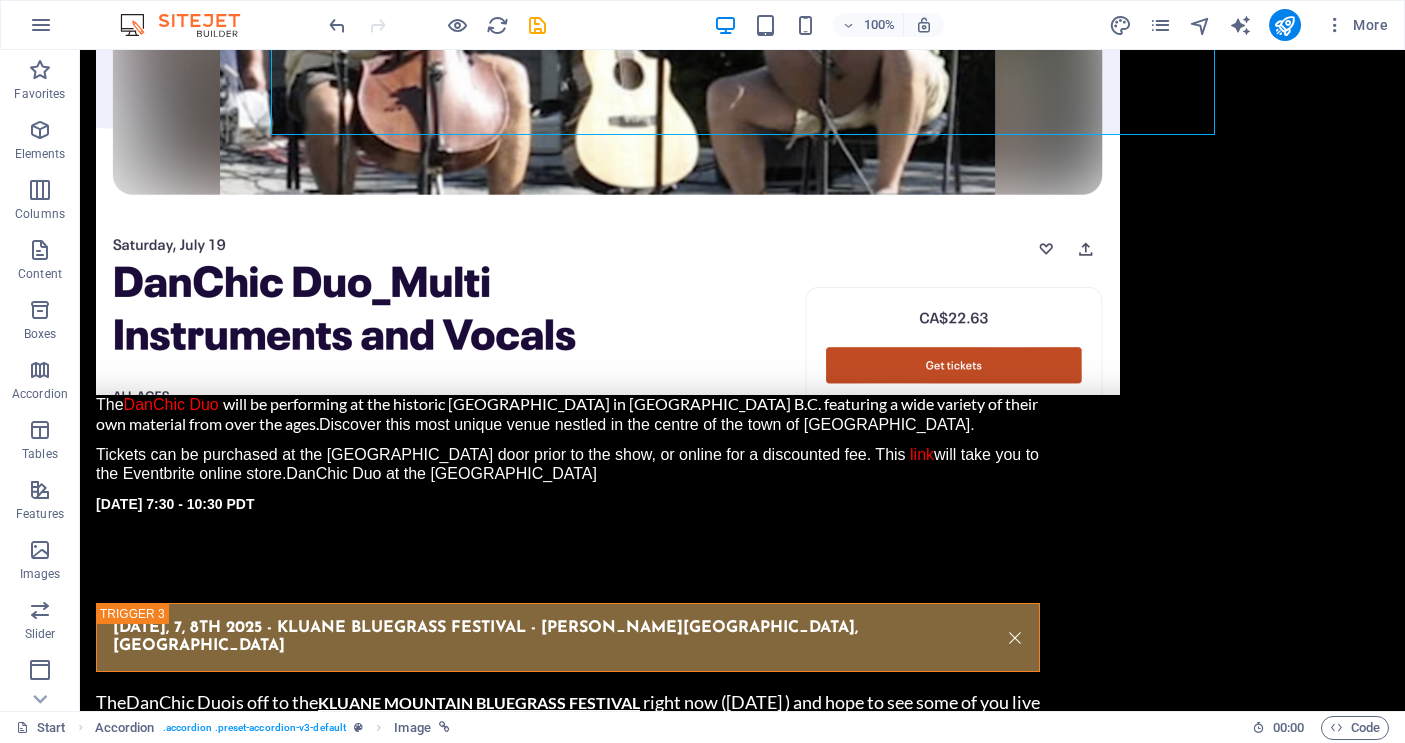 scroll, scrollTop: 8941, scrollLeft: 0, axis: vertical 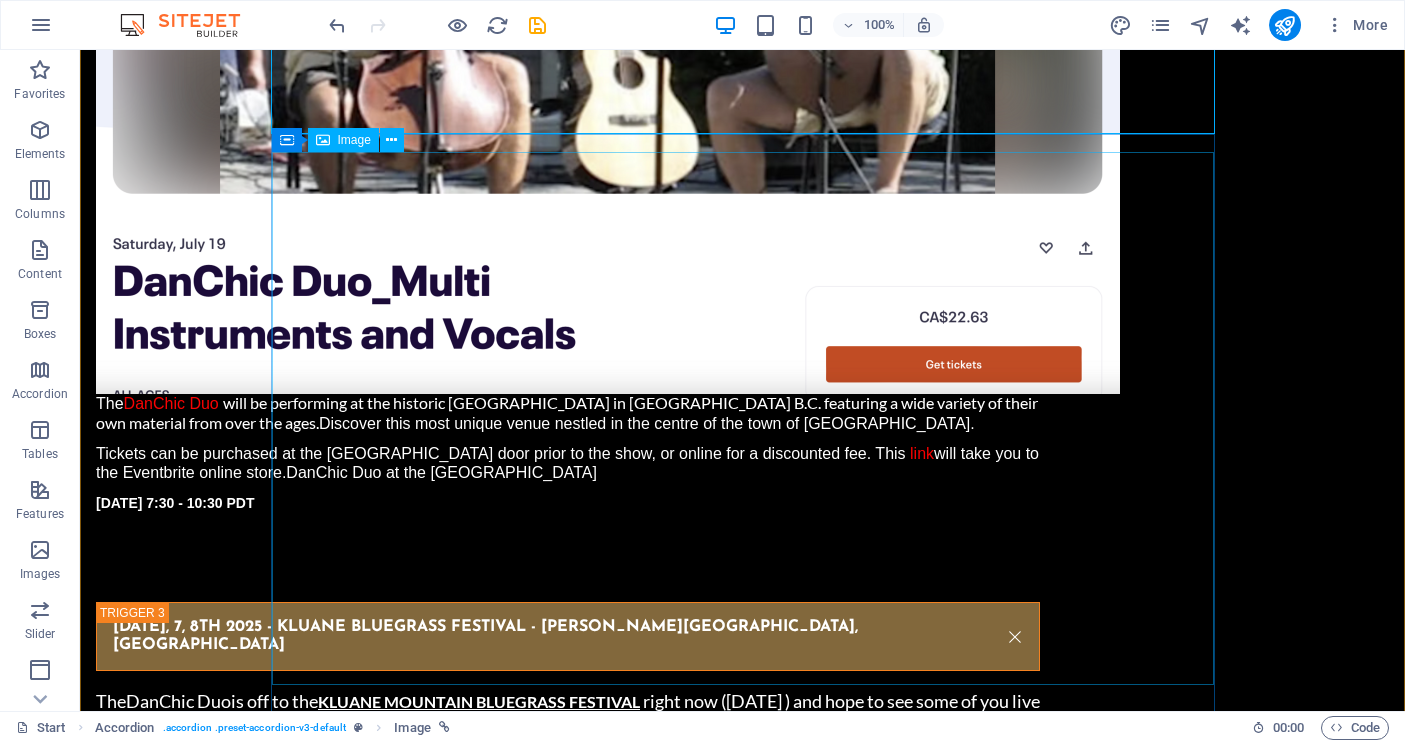 click at bounding box center (568, 2115) 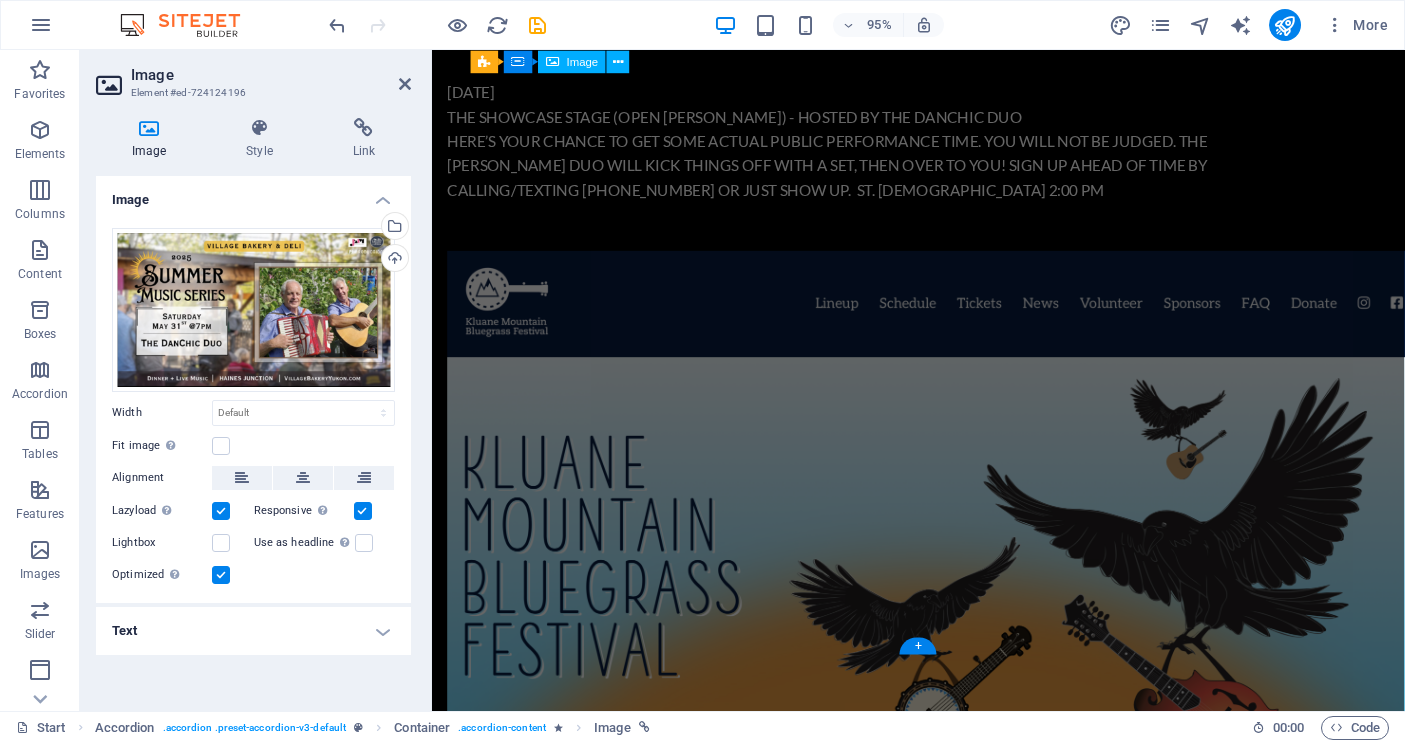 scroll, scrollTop: 9513, scrollLeft: 0, axis: vertical 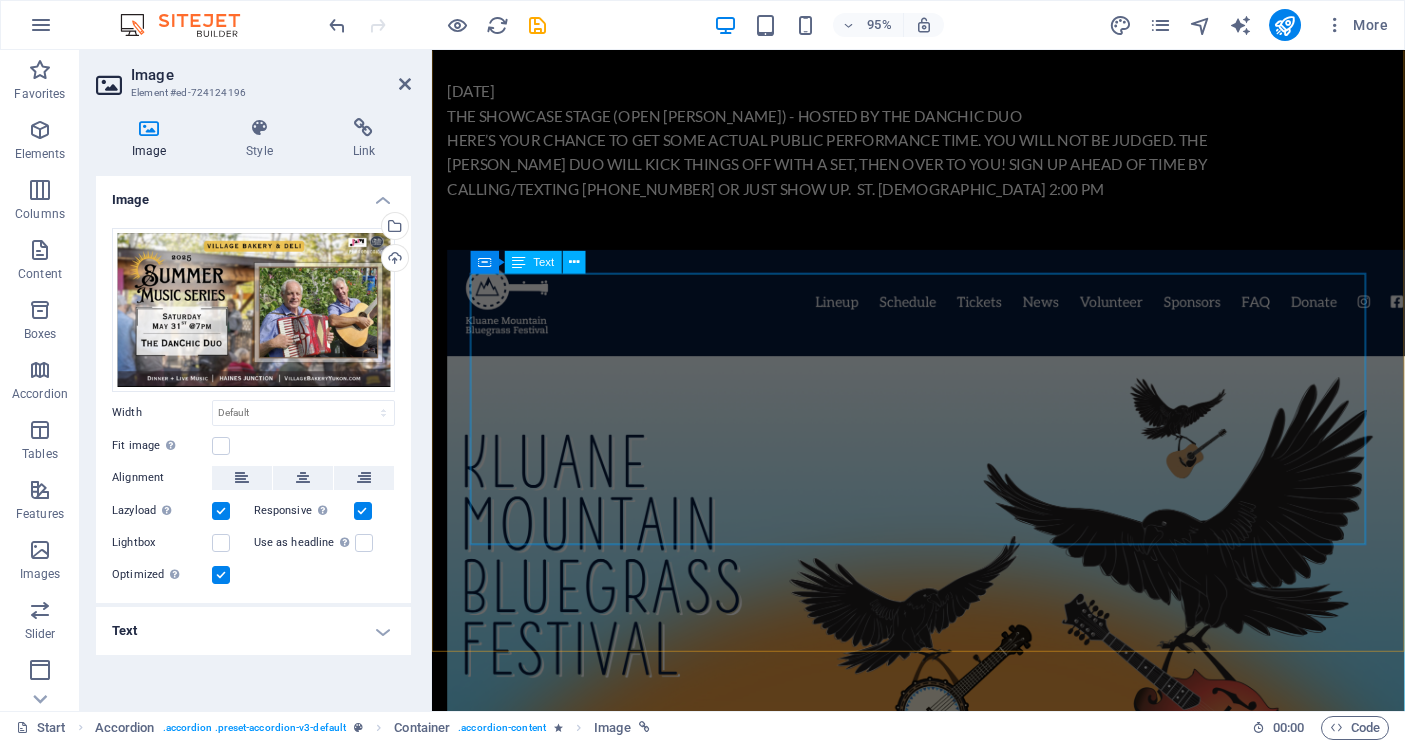 click on "CHIC AND I WILL BE JOINING IN WITH CELTIC CROSSOVER FOR A NIGHT OF TOE TAPPING, FIDDLE PLAYING, SWING YOUR PARTNER AROUND THE FLOOR TYPE OF DANCE PARTY." at bounding box center (920, 1786) 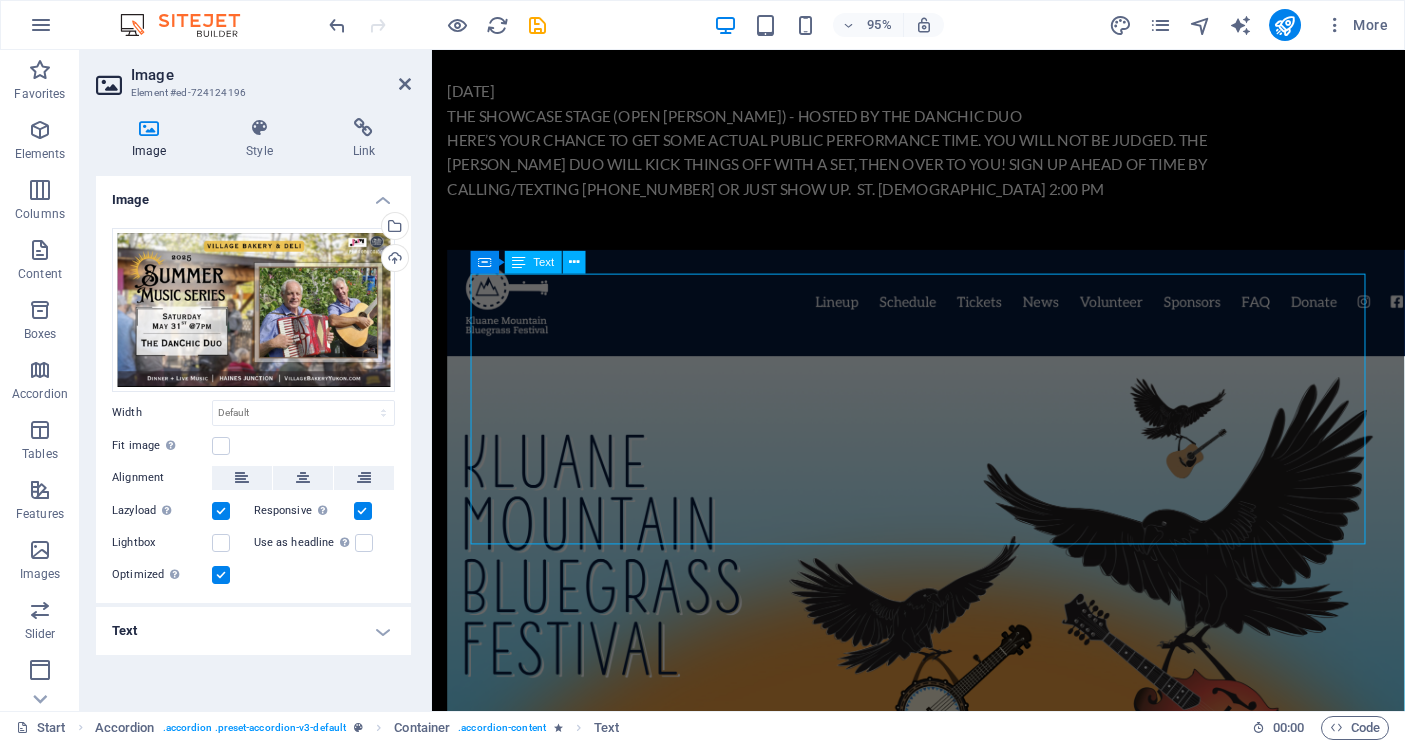 click on "CHIC AND I WILL BE JOINING IN WITH CELTIC CROSSOVER FOR A NIGHT OF TOE TAPPING, FIDDLE PLAYING, SWING YOUR PARTNER AROUND THE FLOOR TYPE OF DANCE PARTY." at bounding box center (920, 1786) 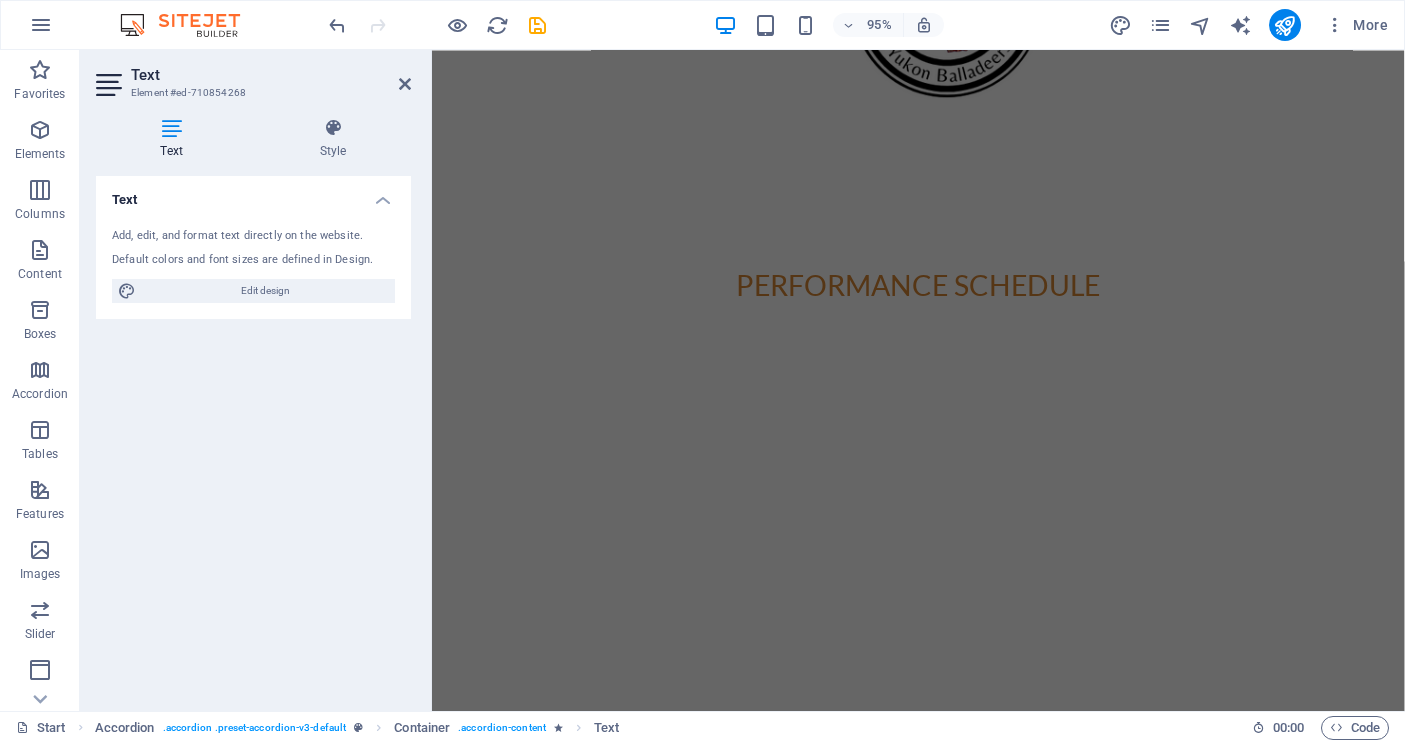 scroll, scrollTop: 6275, scrollLeft: 0, axis: vertical 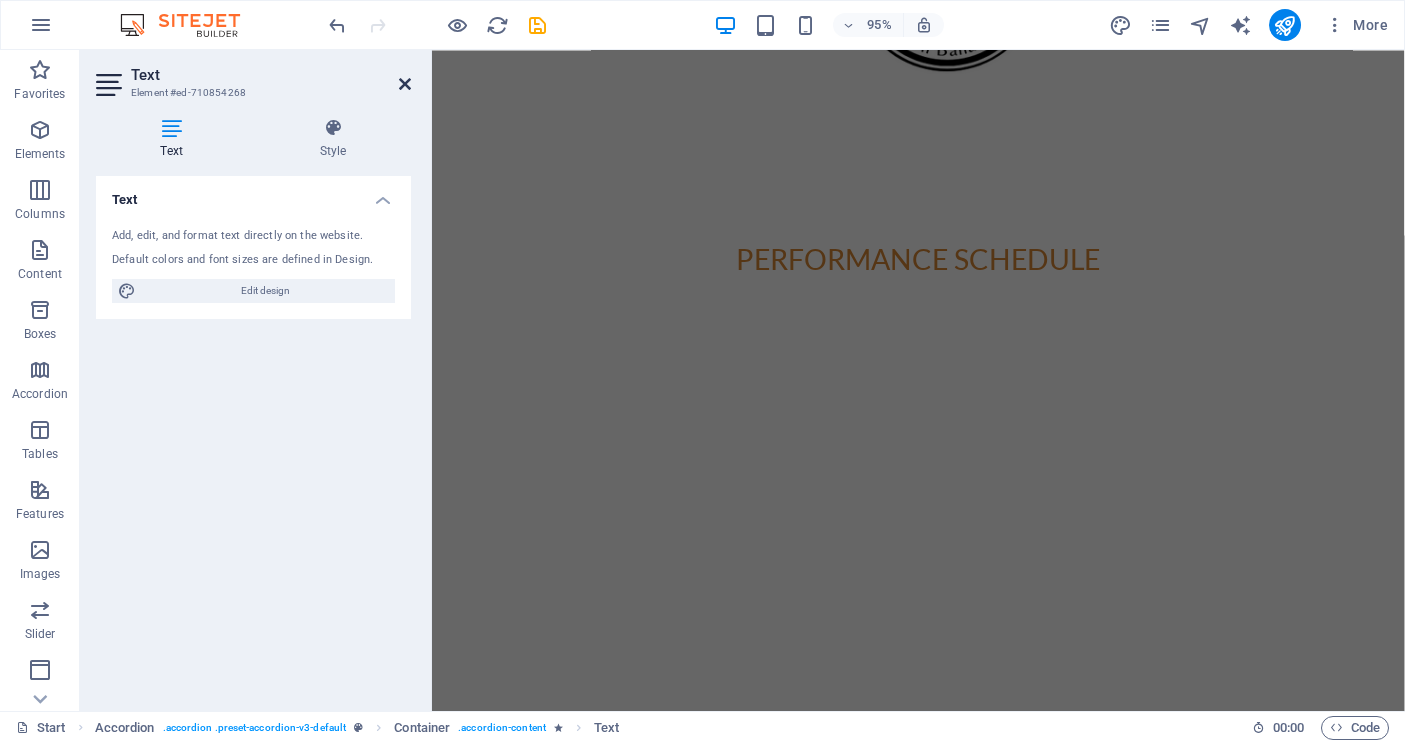 click at bounding box center (405, 84) 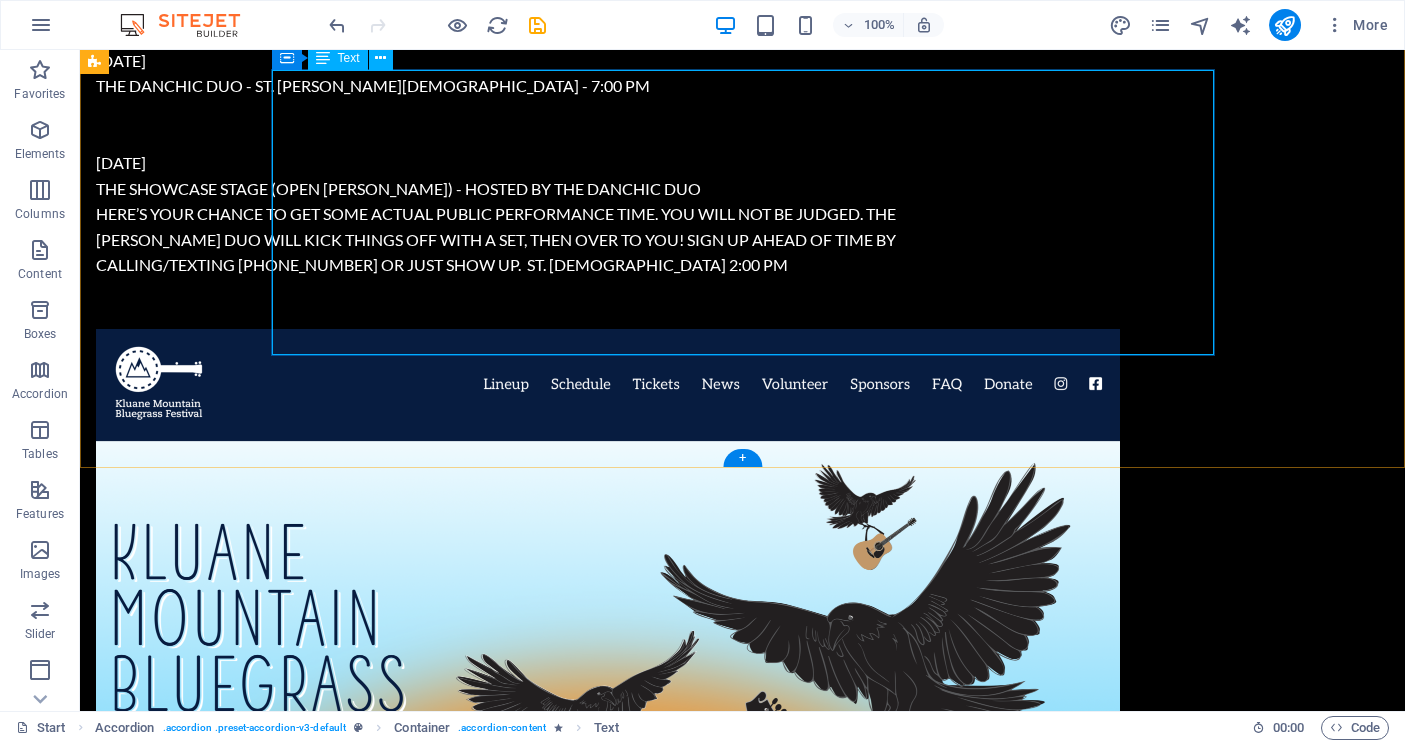 scroll, scrollTop: 10112, scrollLeft: 0, axis: vertical 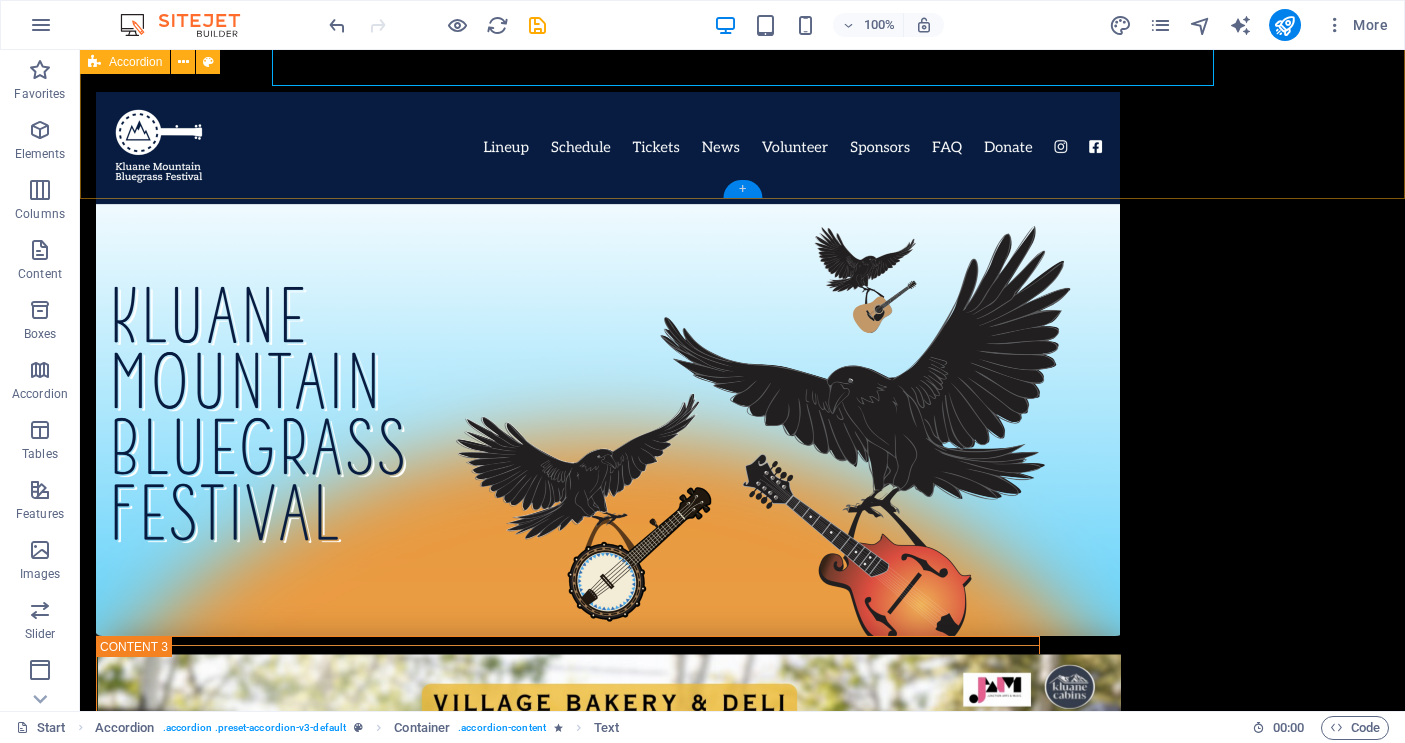 click on "+" at bounding box center [742, 189] 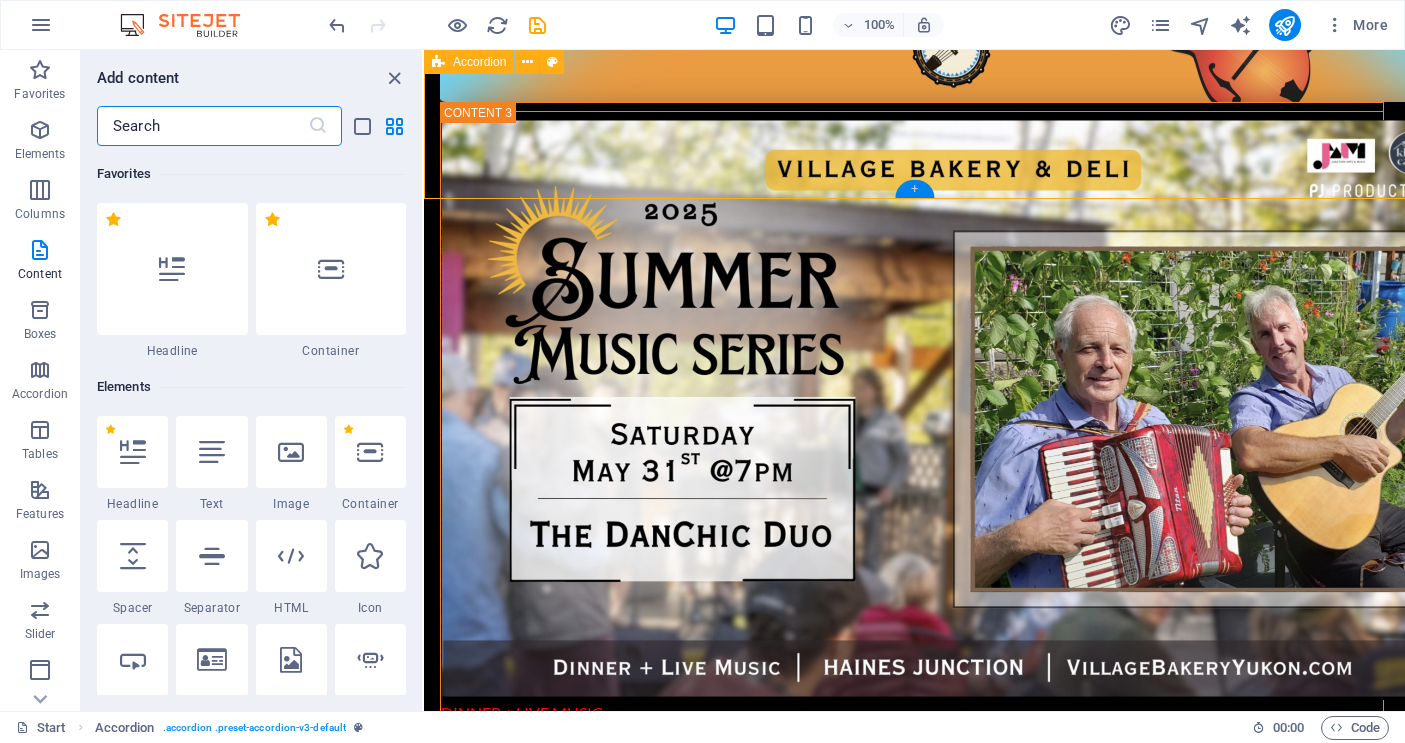scroll, scrollTop: 7950, scrollLeft: 0, axis: vertical 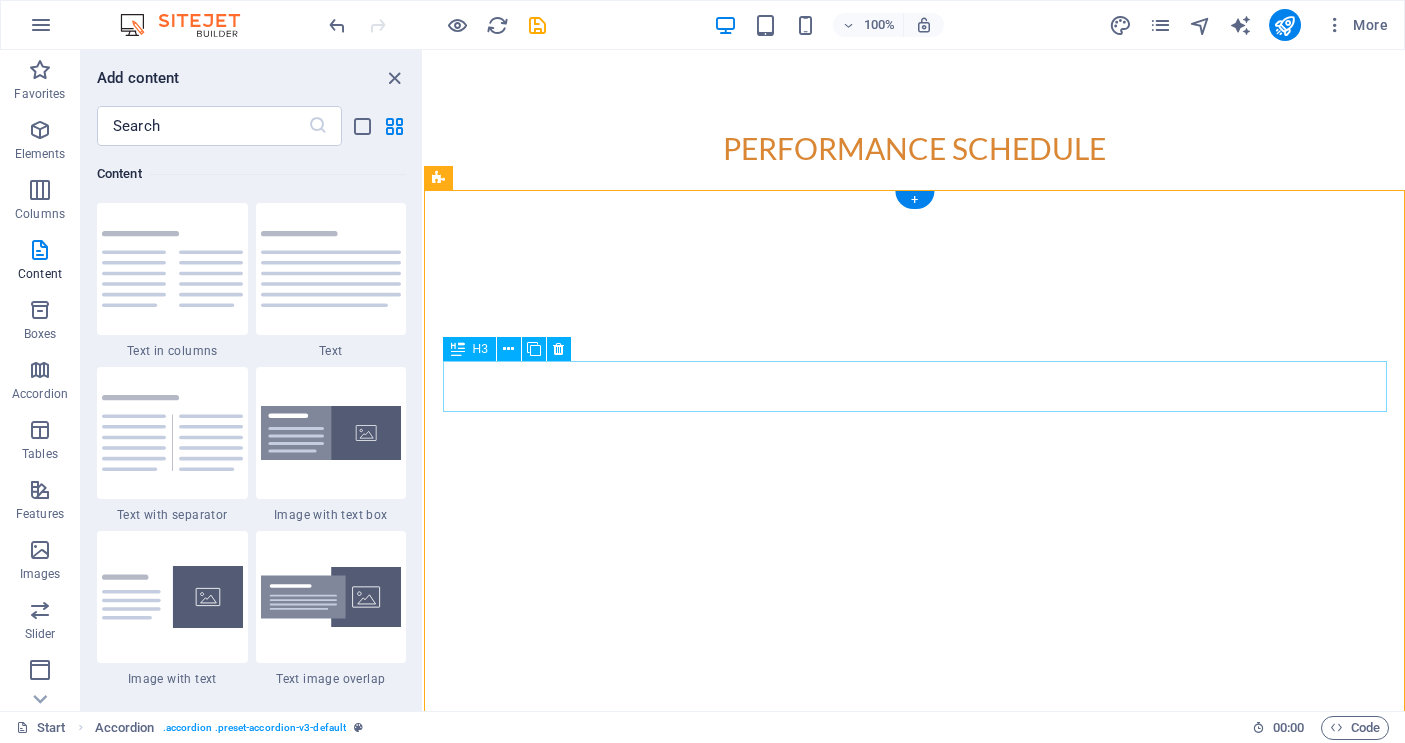 click on "JULY 18TH 2025 - ROUND BACK THEATRE - GUILD HALL - WHITEHORSE, YUKON" at bounding box center [912, 1097] 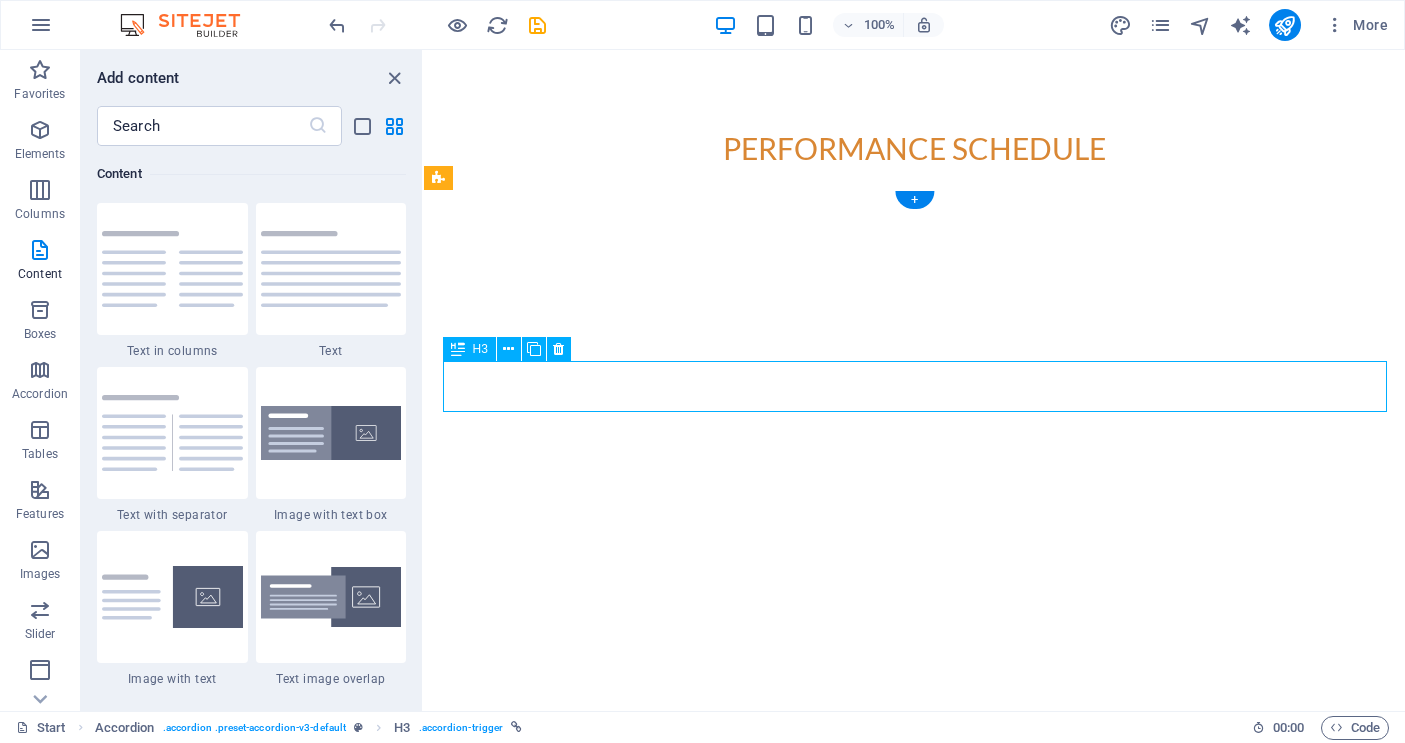 click on "JULY 18TH 2025 - ROUND BACK THEATRE - GUILD HALL - WHITEHORSE, YUKON" at bounding box center (912, 1097) 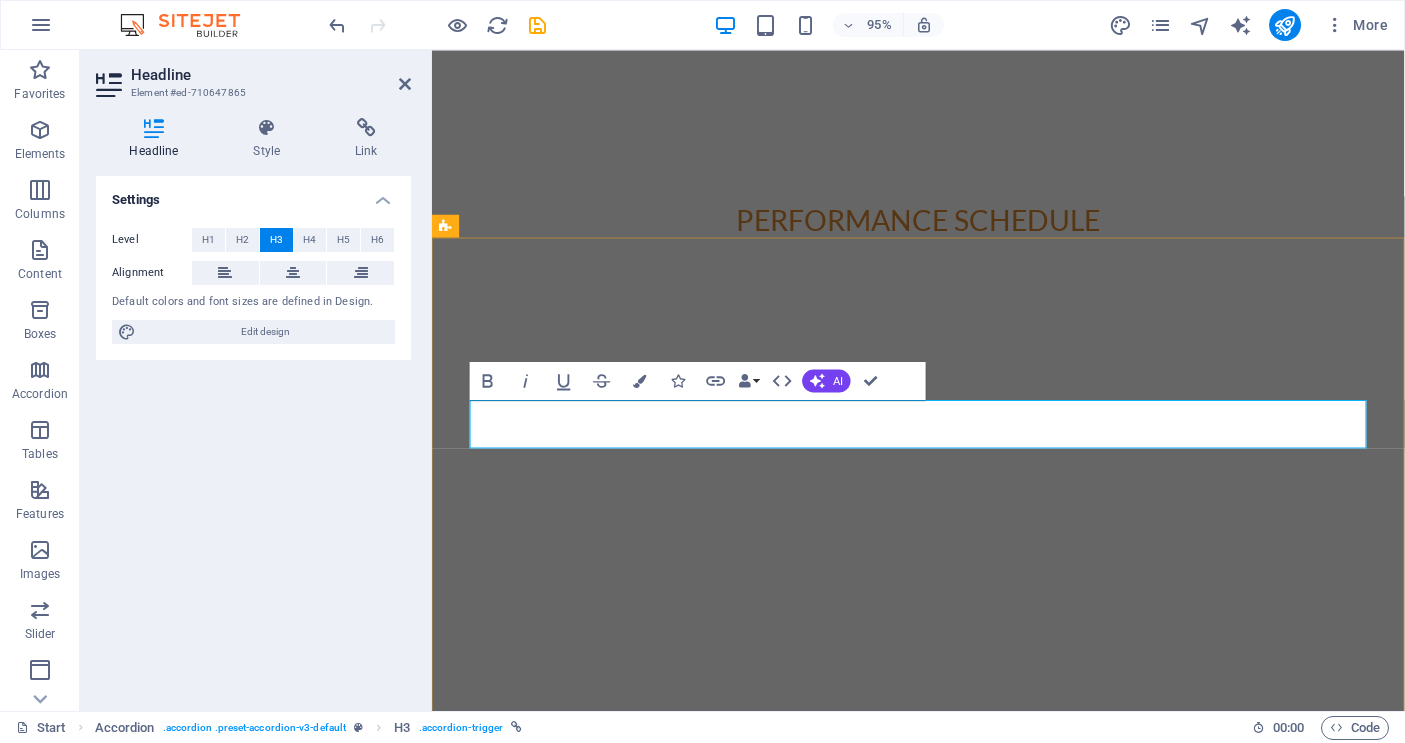 click on "JULY 18TH 2025 - ROUND BACK THEATRE - GUILD HALL - WHITEHORSE, YUKON" at bounding box center [920, 1178] 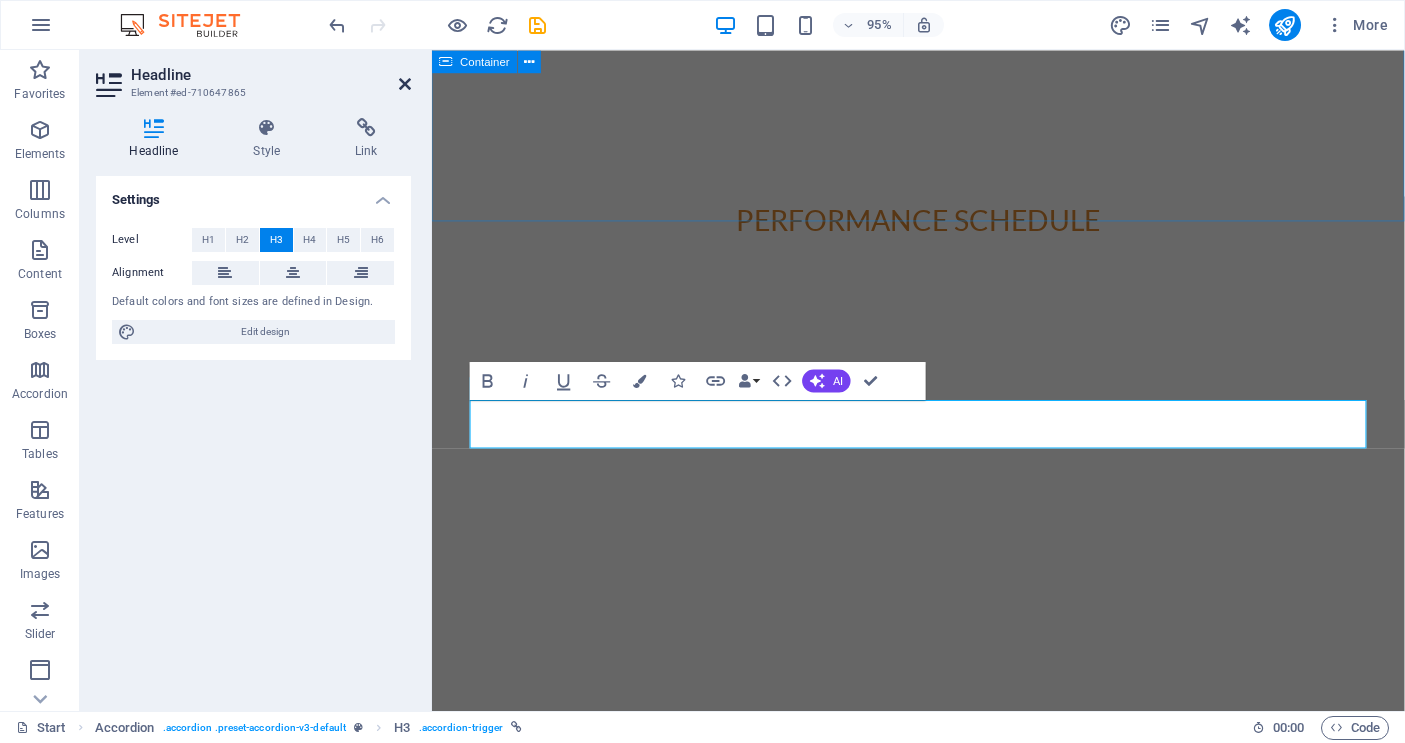 click at bounding box center (405, 84) 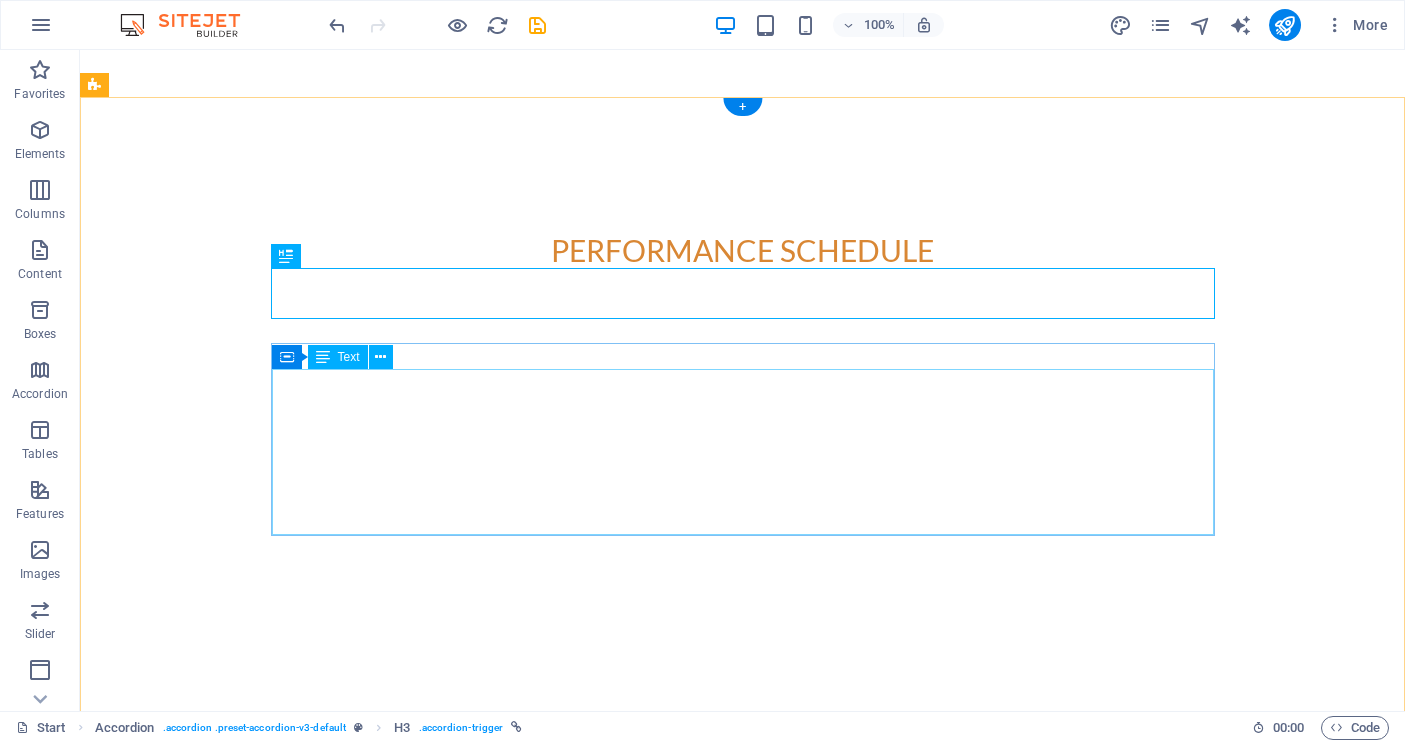 scroll, scrollTop: 6581, scrollLeft: 0, axis: vertical 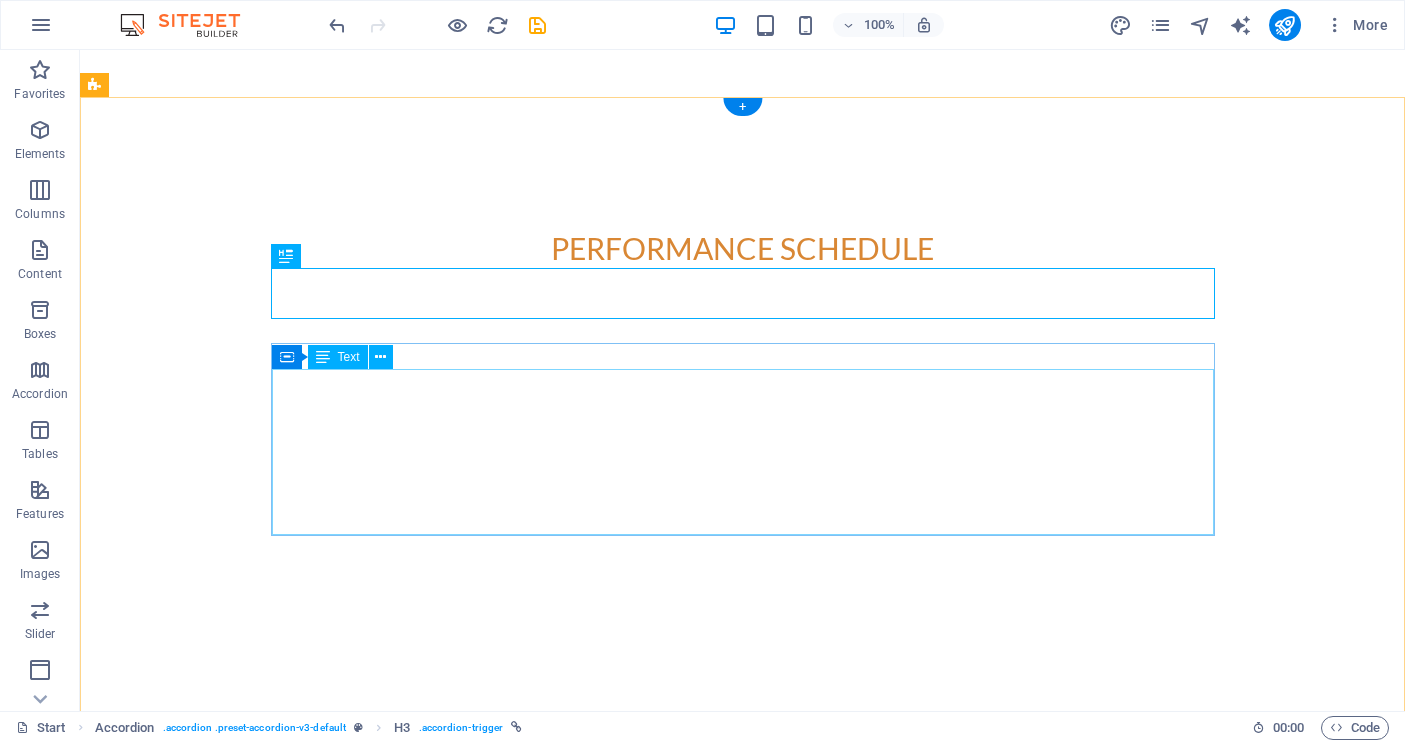 click on "The  DanChic Duo   opens the evening with a one hour performance for the  Gordie Tentree Band  https://www.tentrees.ca Discover the most unique venue in the Territory and our exciting roster of Yukon artists this summer at the  ‘Round Back Festival!  Built from recycled set pieces from the Guild Hall’s forty-five year history, our ‘Round Back stage hosts a treasure trove of local talent - music, comedy, play readings and more! Save 20% off your ticket by purchasing early online here at the  Round Back Festival   Friday, July 18th 7 - 9:30pm. Doors open at 6:30. Come early for the free BBQ!" at bounding box center (568, 1965) 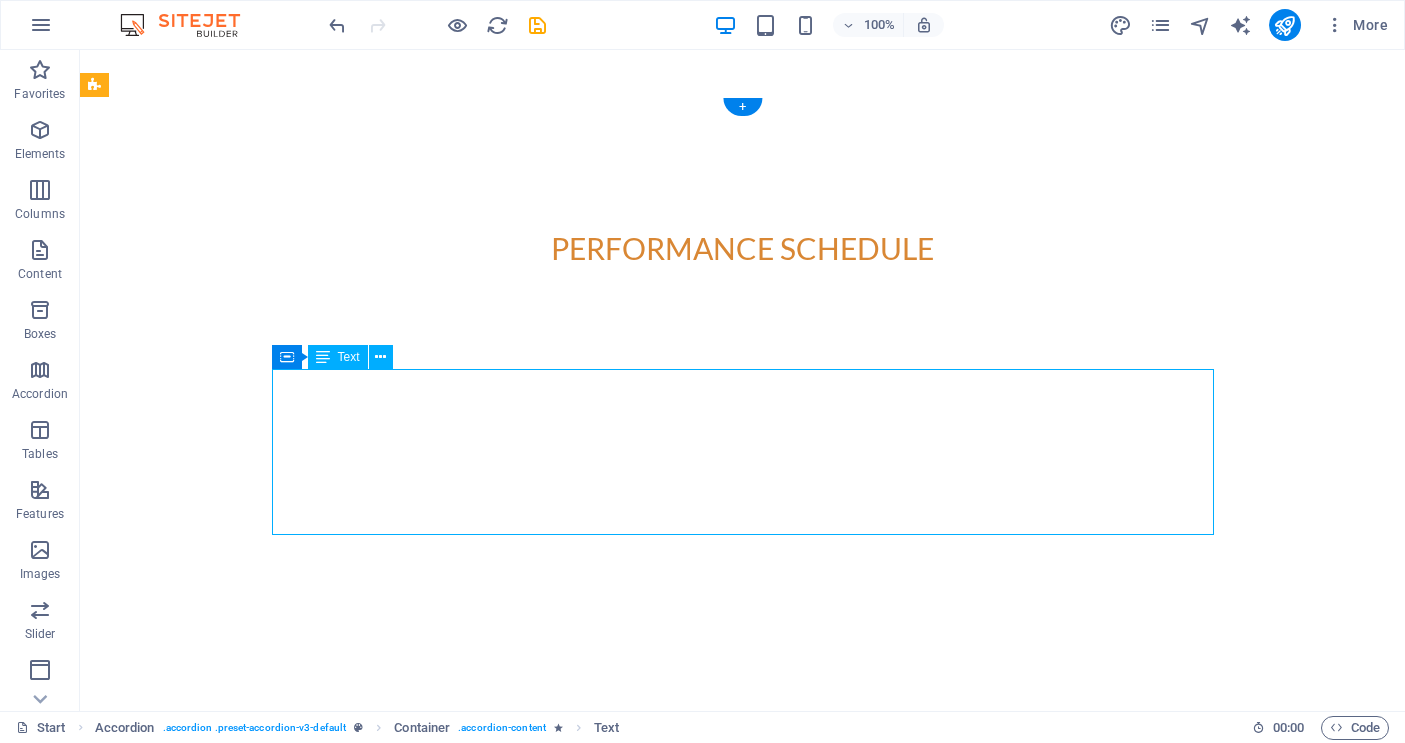 click on "The  DanChic Duo   opens the evening with a one hour performance for the  Gordie Tentree Band  https://www.tentrees.ca Discover the most unique venue in the Territory and our exciting roster of Yukon artists this summer at the  ‘Round Back Festival!  Built from recycled set pieces from the Guild Hall’s forty-five year history, our ‘Round Back stage hosts a treasure trove of local talent - music, comedy, play readings and more! Save 20% off your ticket by purchasing early online here at the  Round Back Festival   Friday, July 18th 7 - 9:30pm. Doors open at 6:30. Come early for the free BBQ!" at bounding box center [568, 1965] 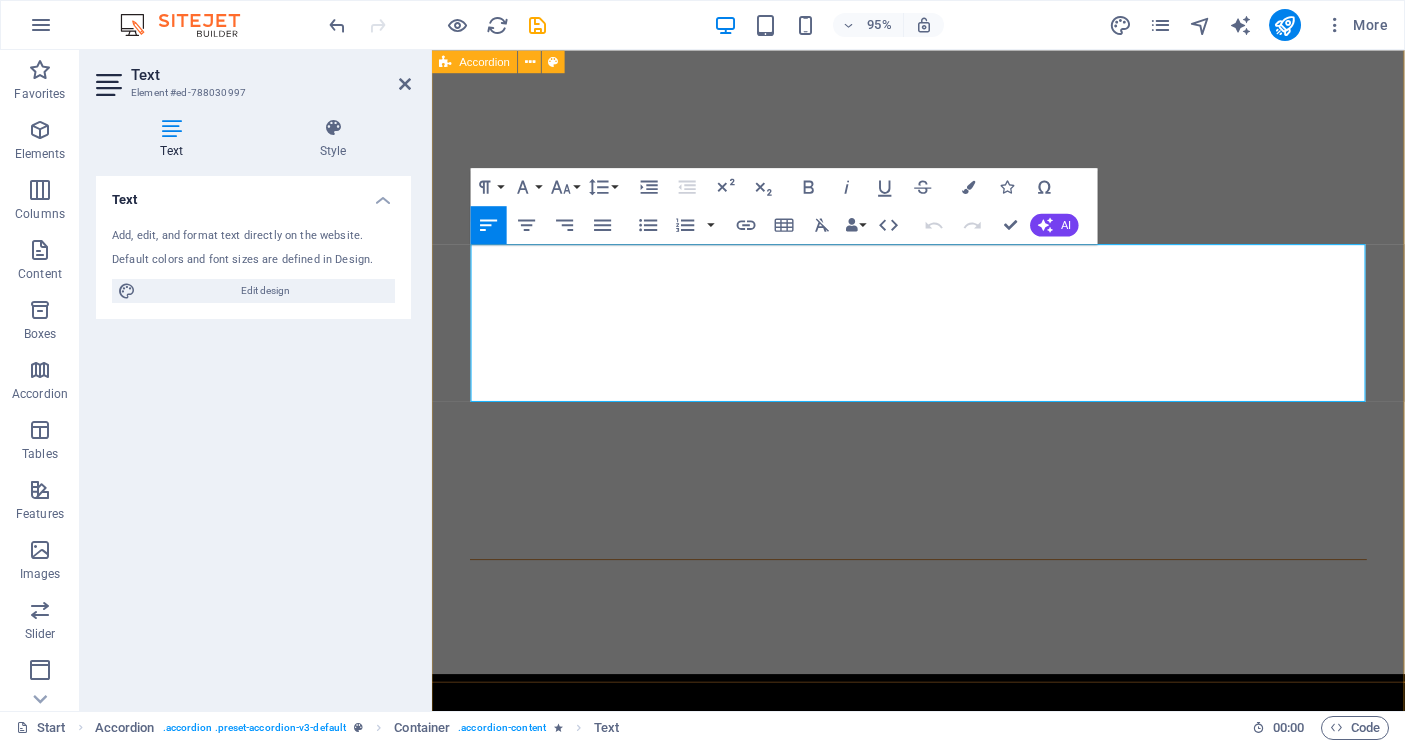 drag, startPoint x: 1055, startPoint y: 403, endPoint x: 471, endPoint y: 254, distance: 602.70807 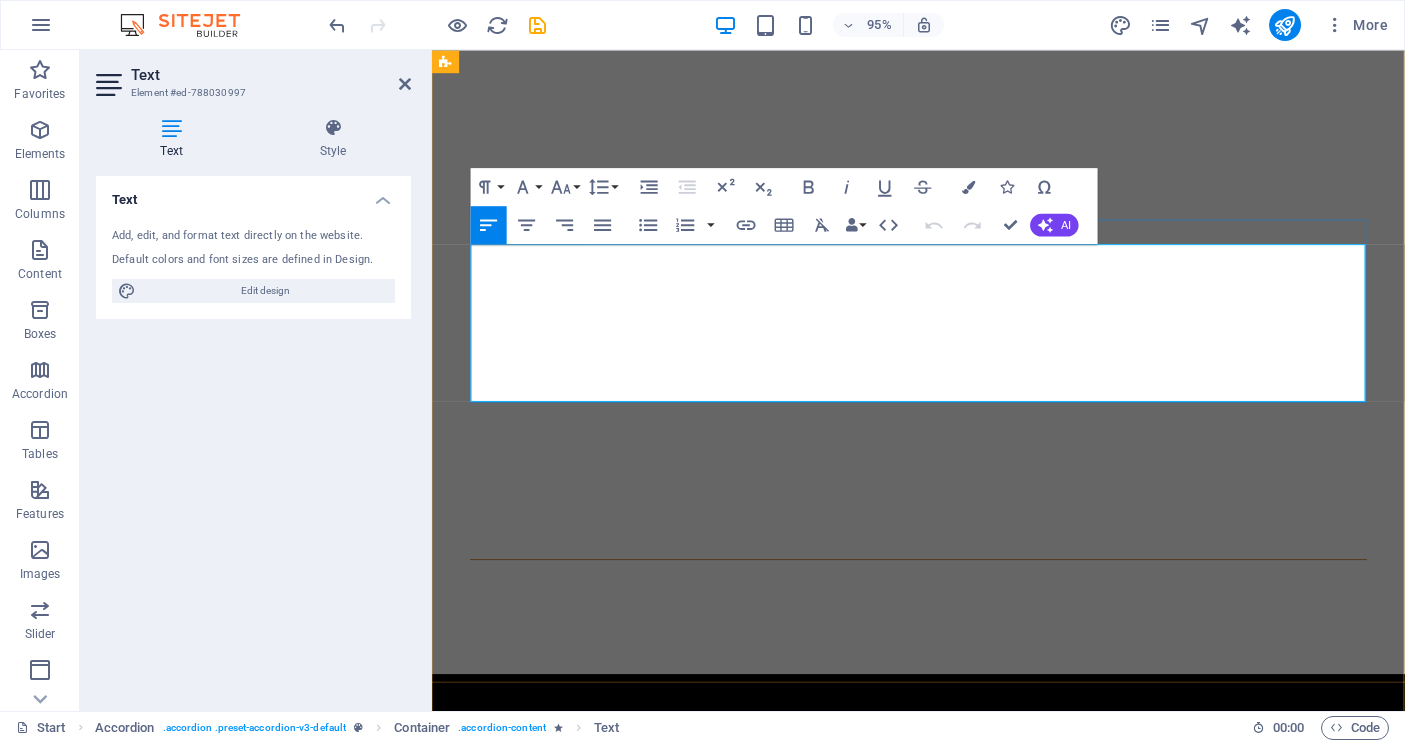 click on "Friday, July 18th 7 - 9:30pm. Doors open at 6:30. Come early for the free BBQ!" at bounding box center [920, 1603] 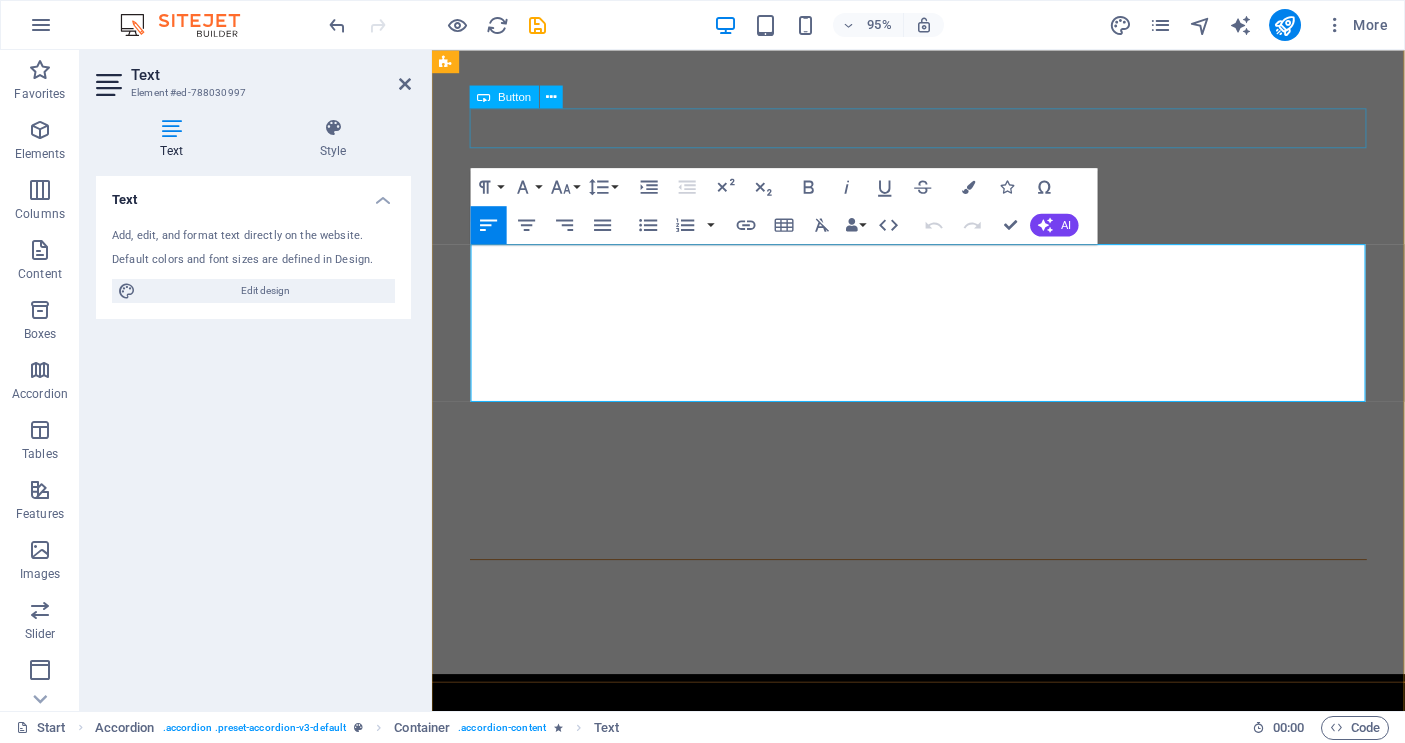 click on "Upcoming Shows - LINKS TO PURCASE TICKETS ONLINE" at bounding box center [920, 866] 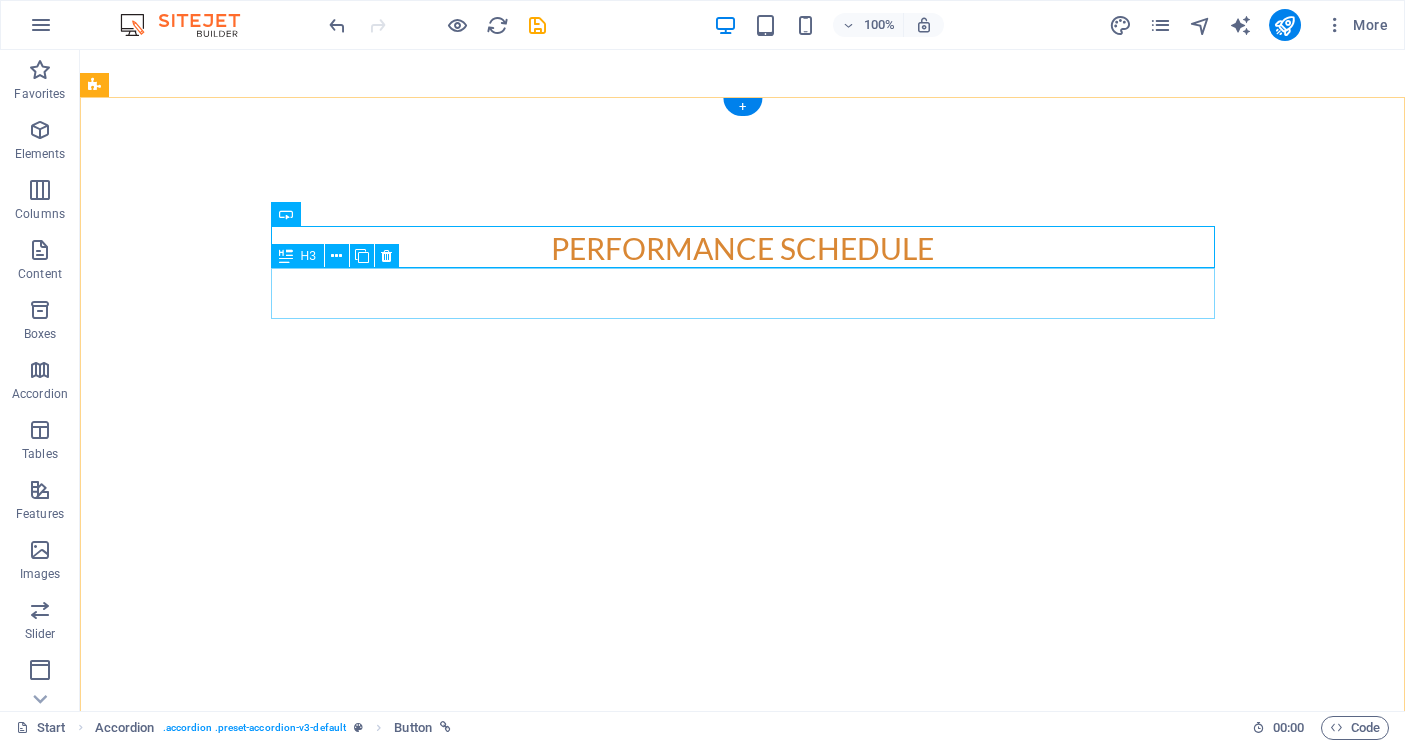 click on "JULY 18TH 2025 - ROUND BACK THEATRE - GUILD HALL - WHITEHORSE, YUKON" at bounding box center (568, 1198) 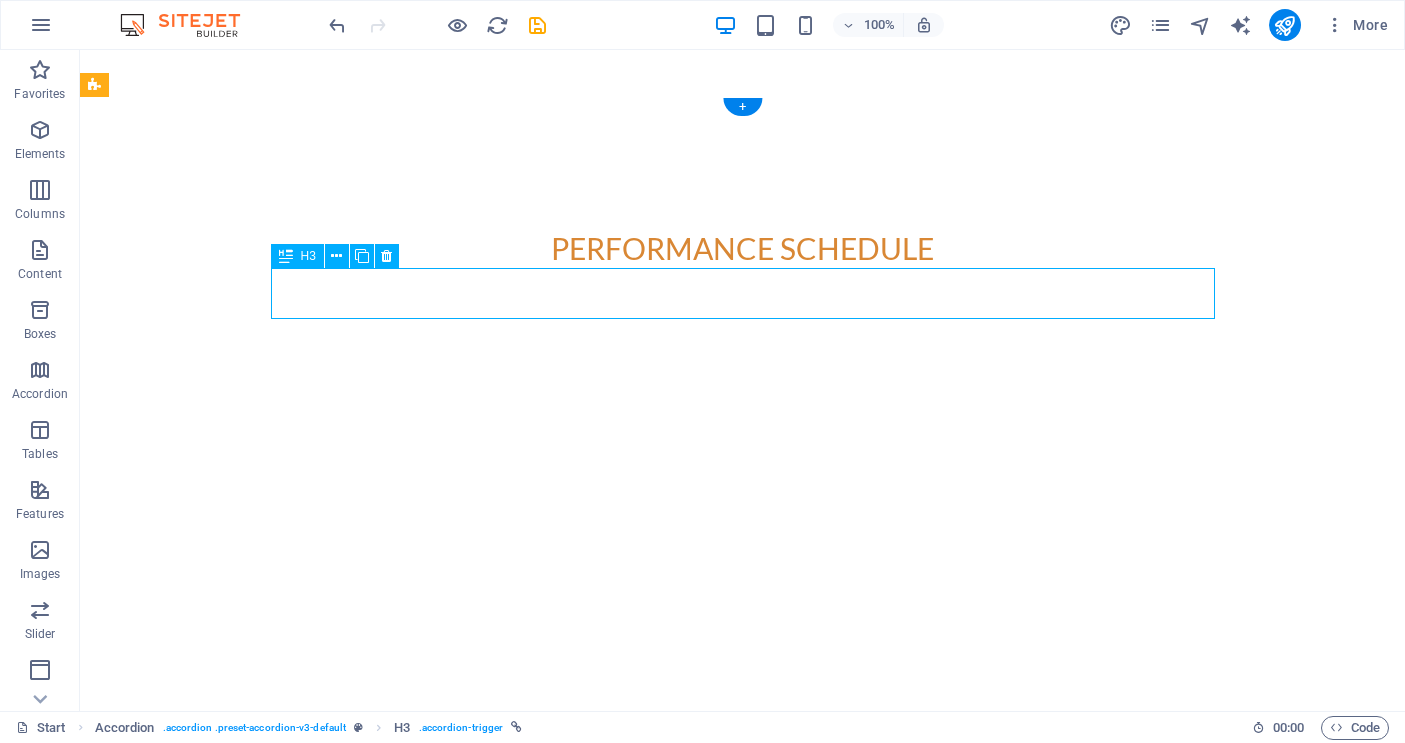 click on "JULY 18TH 2025 - ROUND BACK THEATRE - GUILD HALL - WHITEHORSE, YUKON" at bounding box center [568, 1198] 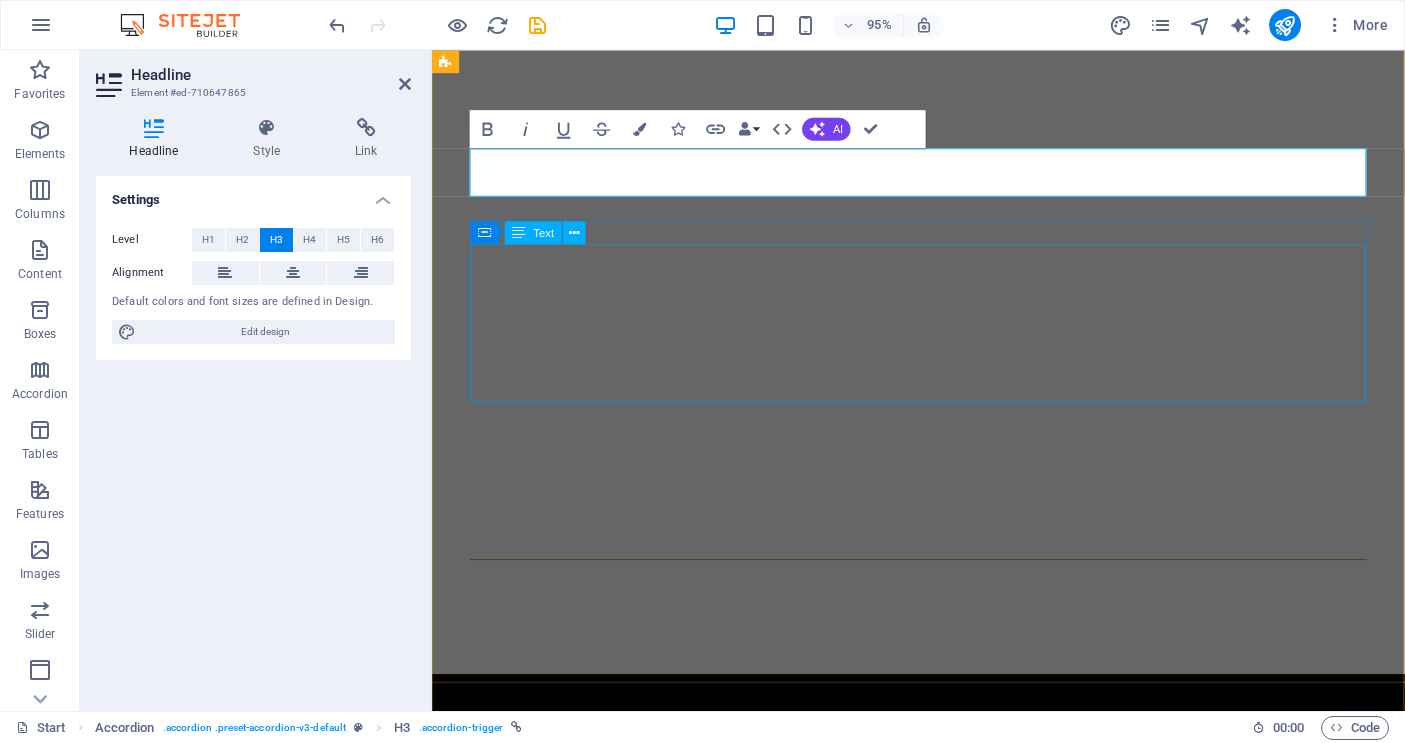 click on "The  DanChic Duo   opens the evening with a one hour performance for the  Gordie Tentree Band  https://www.tentrees.ca Discover the most unique venue in the Territory and our exciting roster of Yukon artists this summer at the  ‘Round Back Festival!  Built from recycled set pieces from the Guild Hall’s forty-five year history, our ‘Round Back stage hosts a treasure trove of local talent - music, comedy, play readings and more! Save 20% off your ticket by purchasing early online here at the  Round Back Festival   Friday, July 18th 7 - 9:30pm. Doors open at 6:30. Come early for the free BBQ!" at bounding box center (920, 1533) 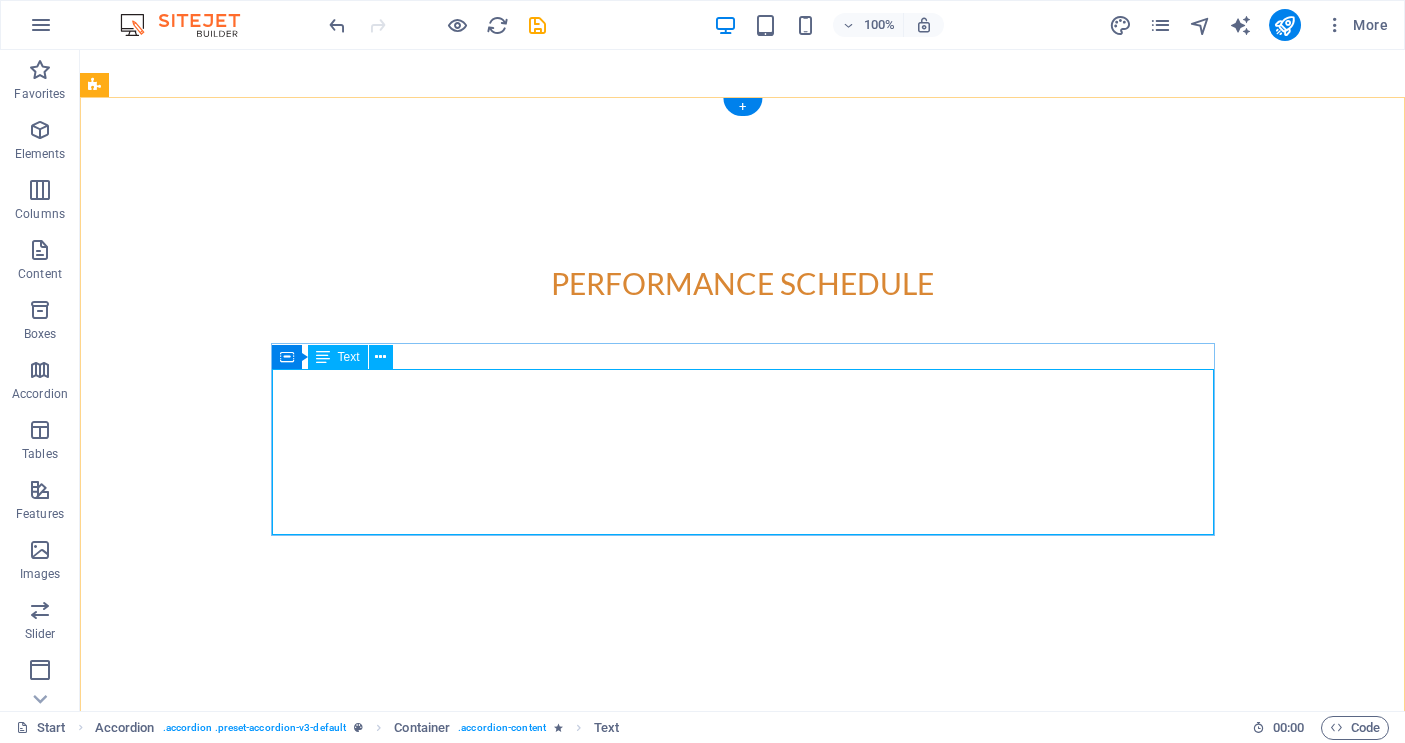 click on "The  DanChic Duo   opens the evening with a one hour performance for the  Gordie Tentree Band  https://www.tentrees.ca Discover the most unique venue in the Territory and our exciting roster of Yukon artists this summer at the  ‘Round Back Festival!  Built from recycled set pieces from the Guild Hall’s forty-five year history, our ‘Round Back stage hosts a treasure trove of local talent - music, comedy, play readings and more! Save 20% off your ticket by purchasing early online here at the  Round Back Festival   Friday, July 18th 7 - 9:30pm. Doors open at 6:30. Come early for the free BBQ!" at bounding box center [568, 2000] 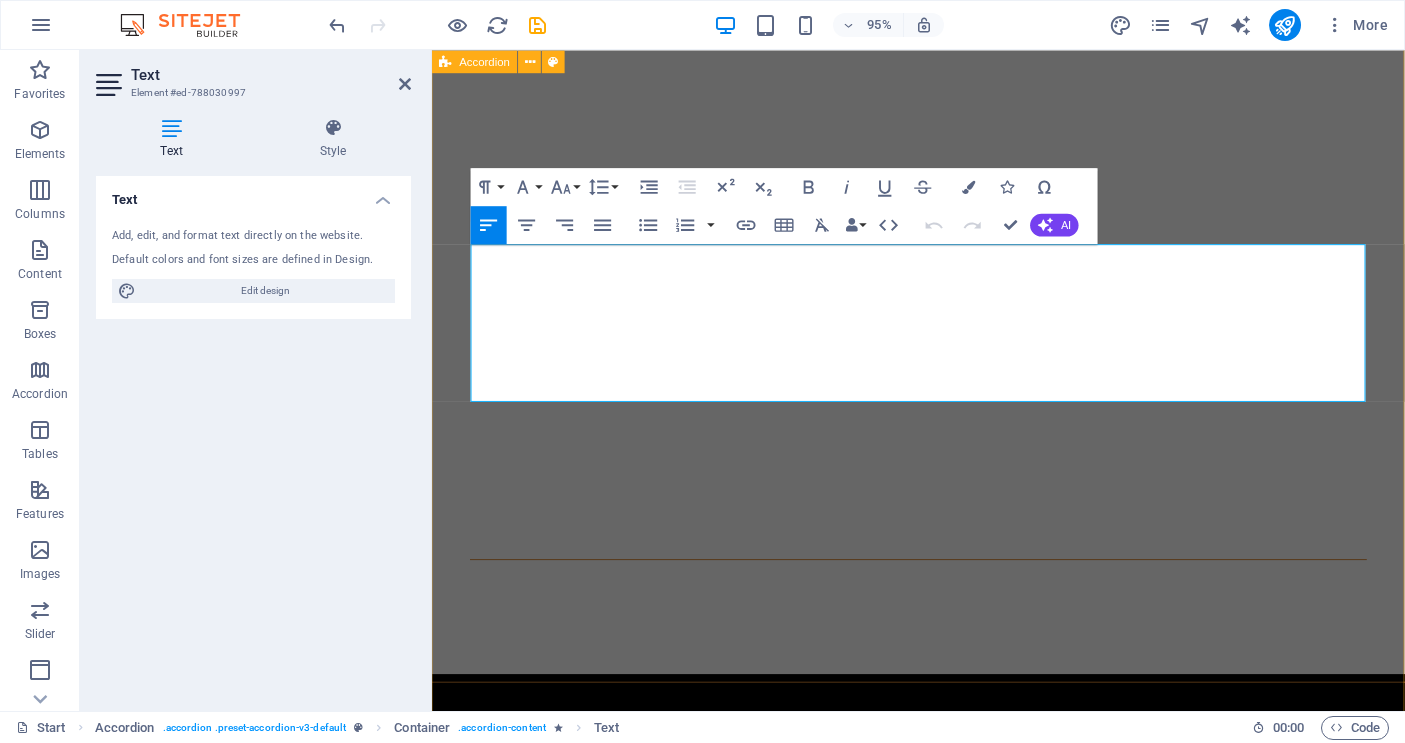drag, startPoint x: 1044, startPoint y: 399, endPoint x: 467, endPoint y: 261, distance: 593.27313 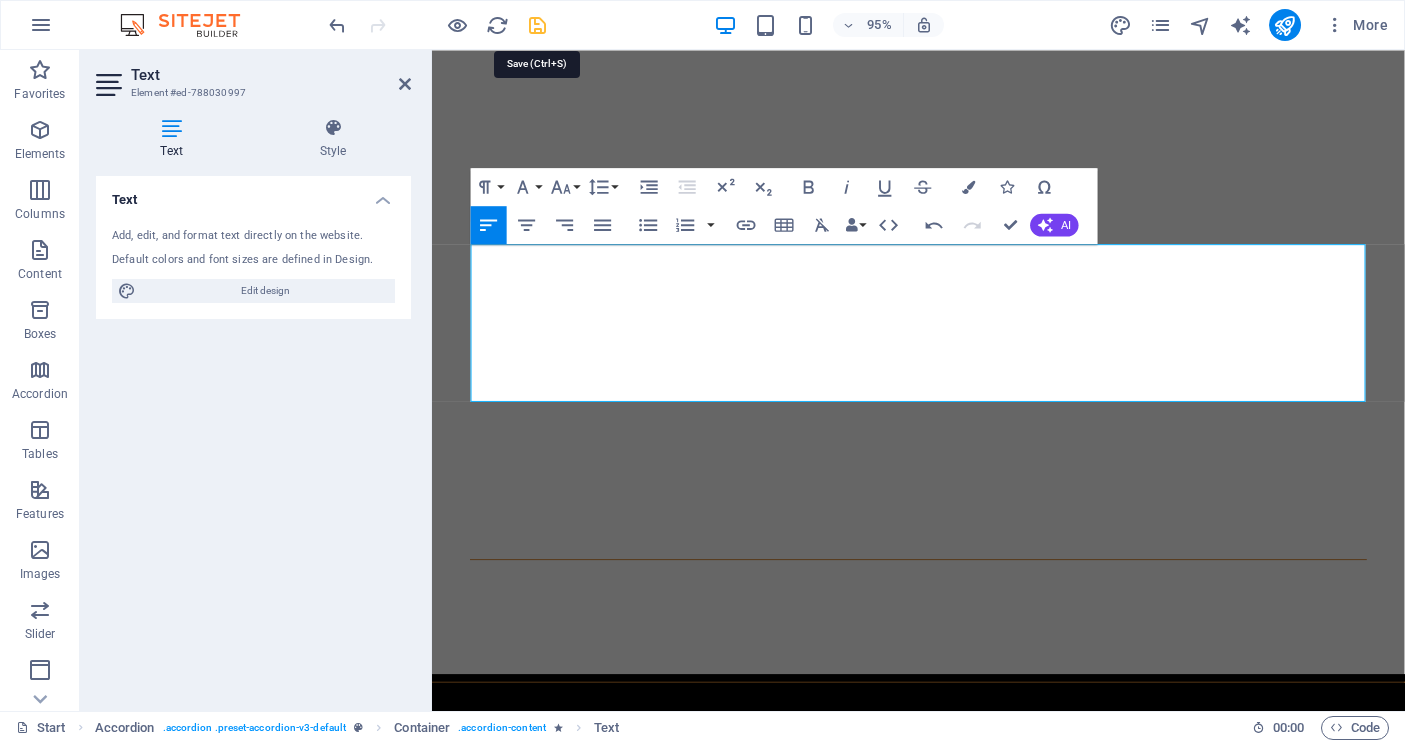 click at bounding box center [537, 25] 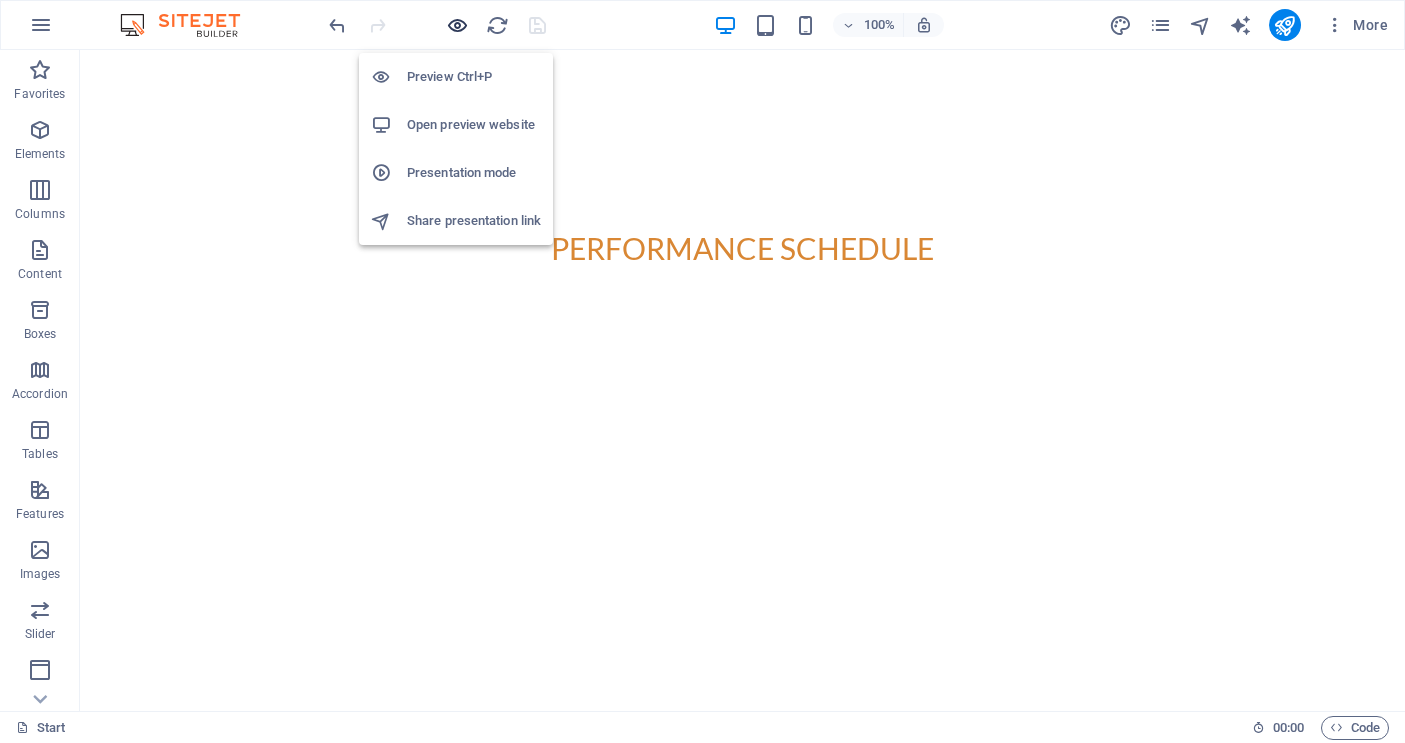 click at bounding box center (457, 25) 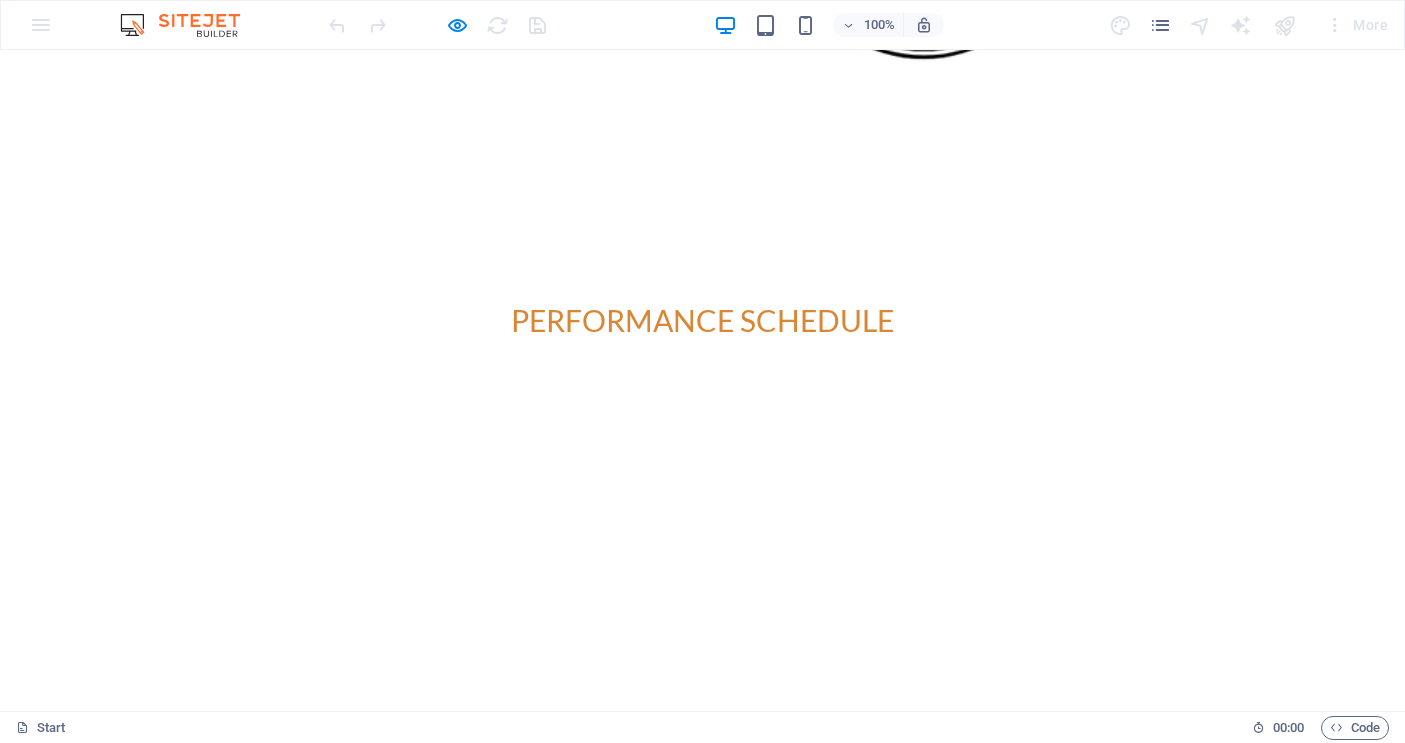 scroll, scrollTop: 6565, scrollLeft: 0, axis: vertical 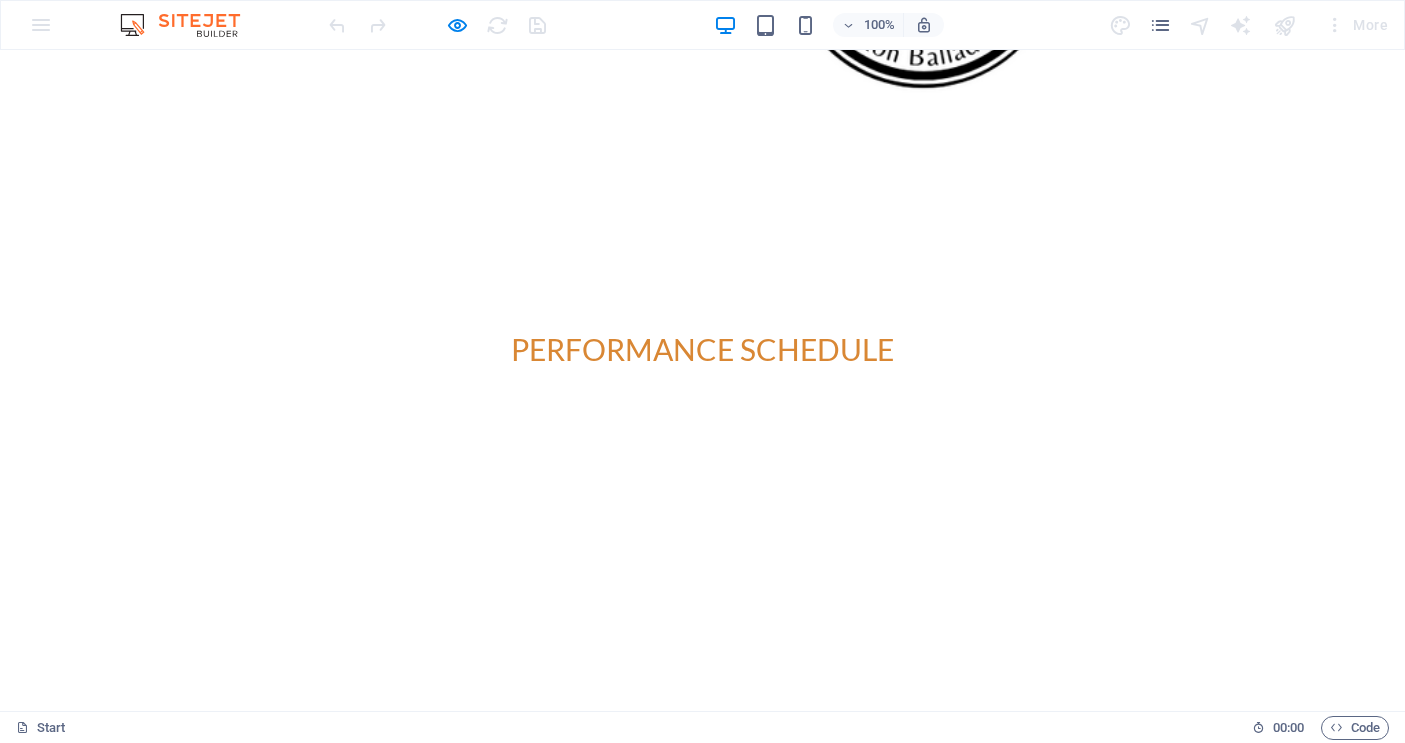 click on "JULY 18TH 2025 - ROUND BACK THEATRE - GUILD HALL - WHITEHORSE, YUKON" at bounding box center [488, 1298] 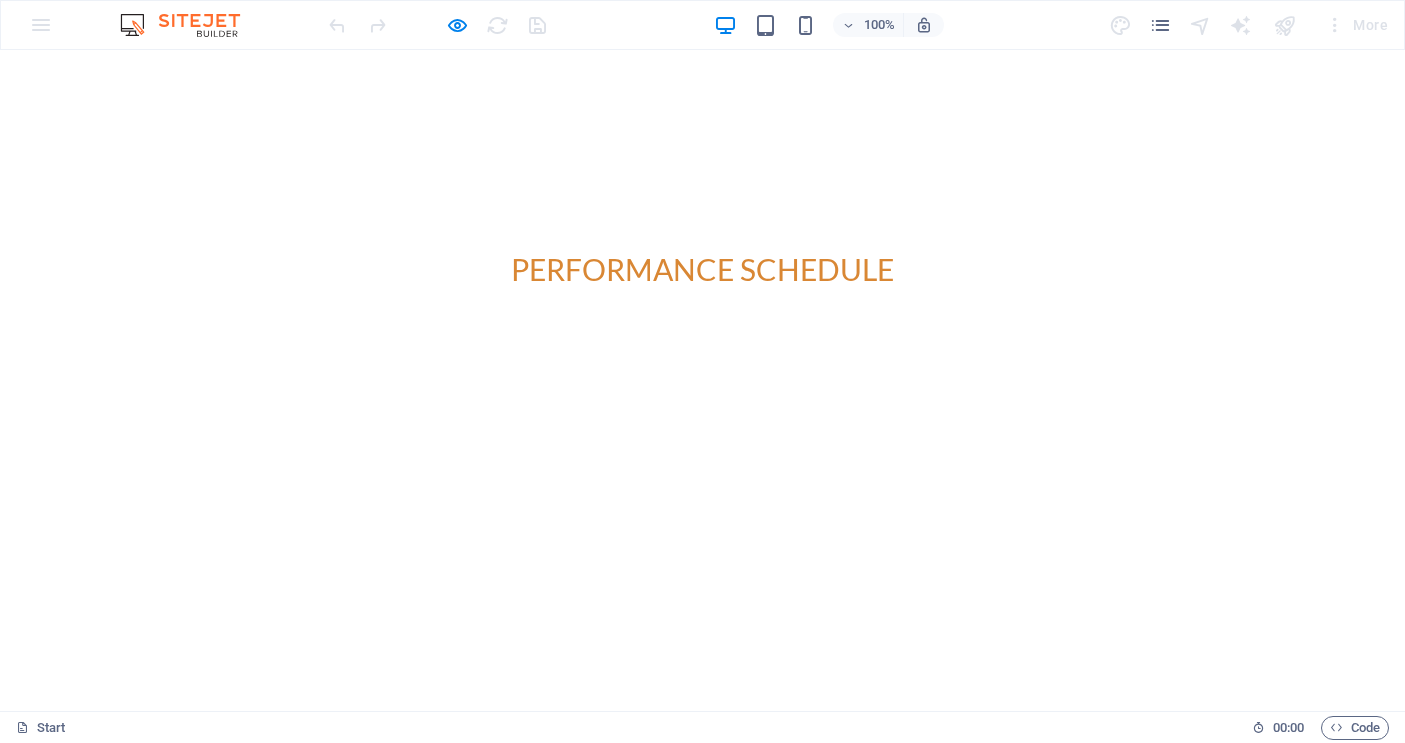 scroll, scrollTop: 6646, scrollLeft: 0, axis: vertical 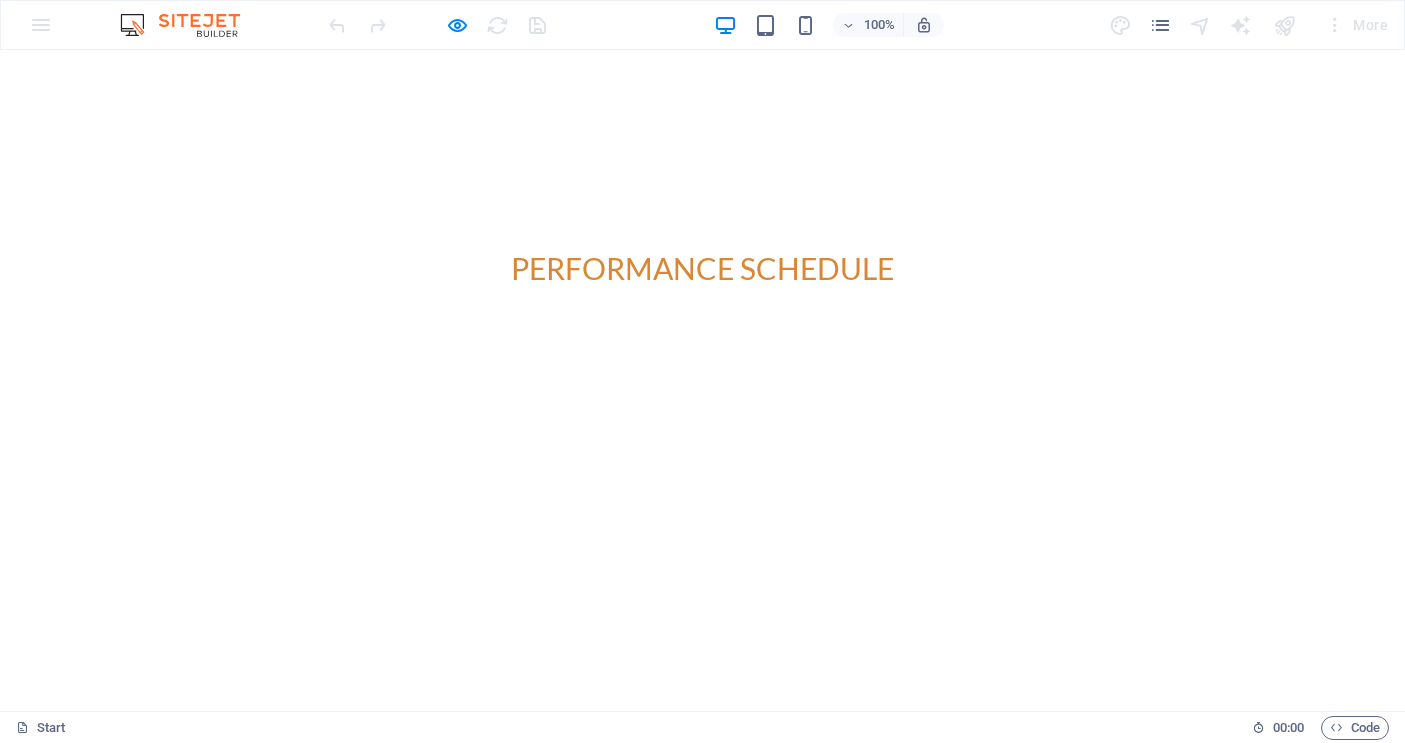 click on "JULY 18TH 2025 - ROUND BACK THEATRE - GUILD HALL - WHITEHORSE, YUKON" at bounding box center [488, 1217] 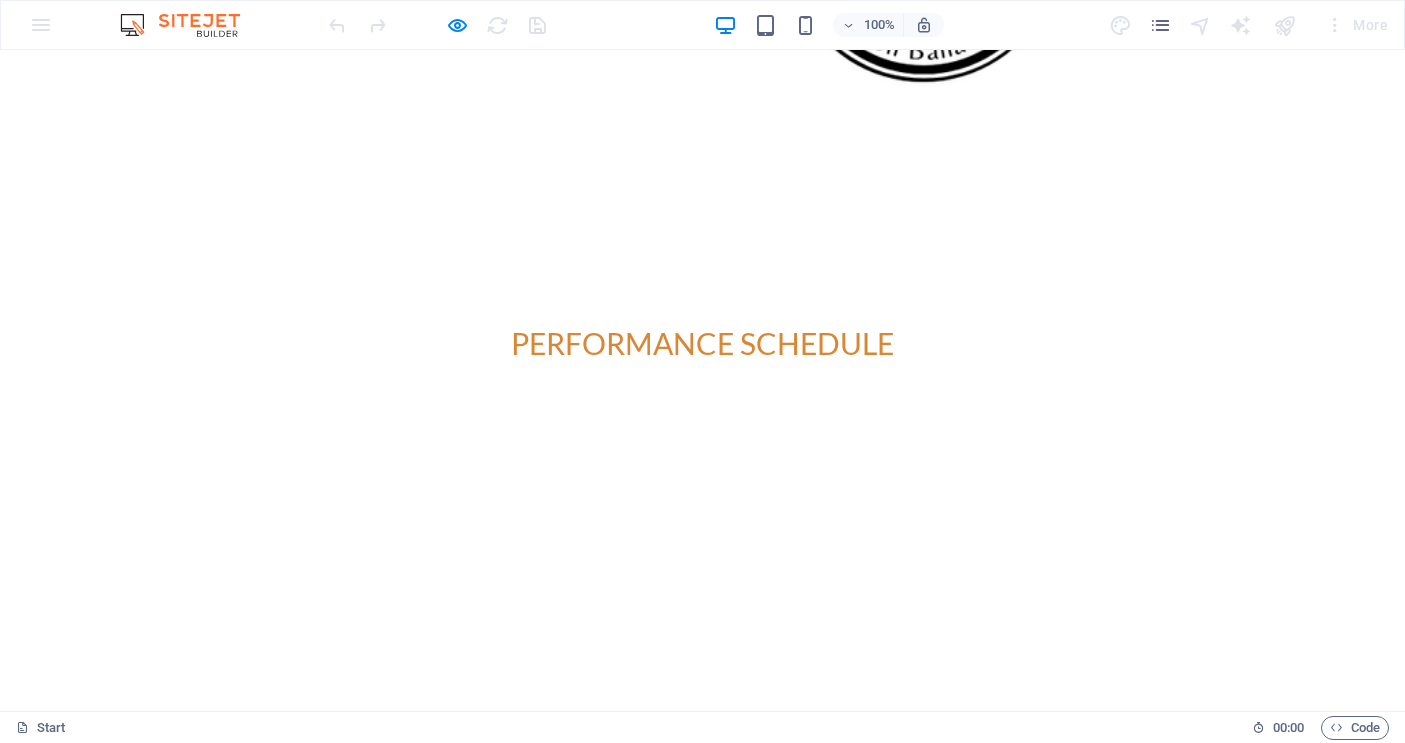 scroll, scrollTop: 6544, scrollLeft: 0, axis: vertical 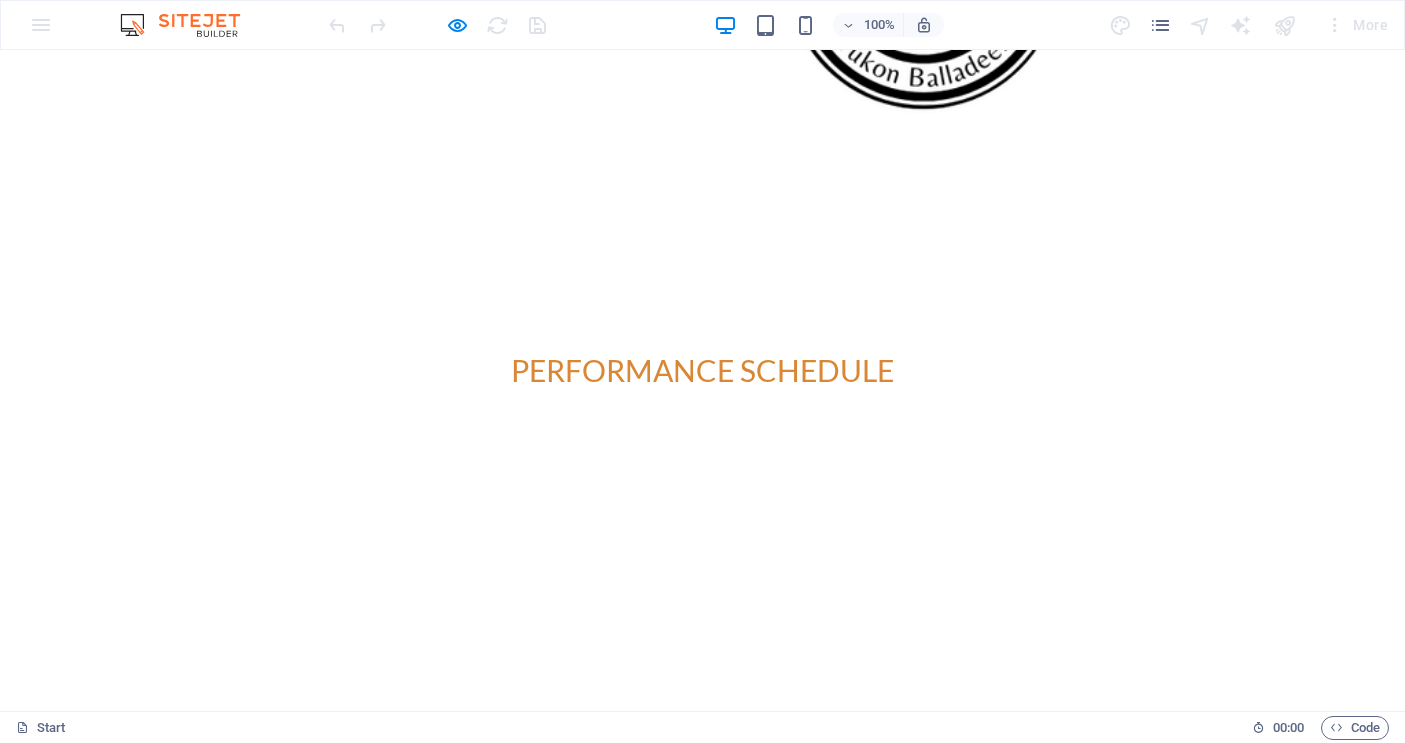 click on "JULY 18TH 2025 - ROUND BACK THEATRE - GUILD HALL - WHITEHORSE, YUKON" at bounding box center (488, 1319) 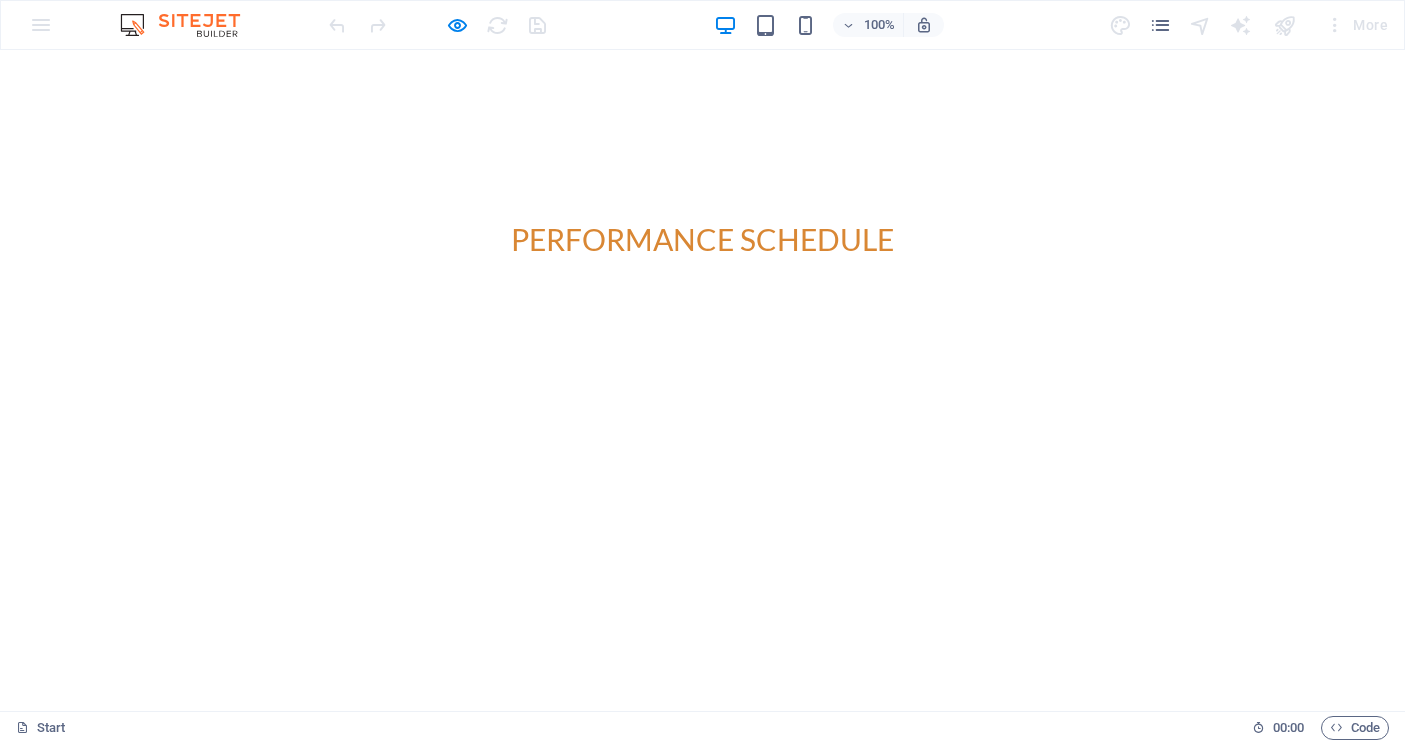 scroll, scrollTop: 6678, scrollLeft: 0, axis: vertical 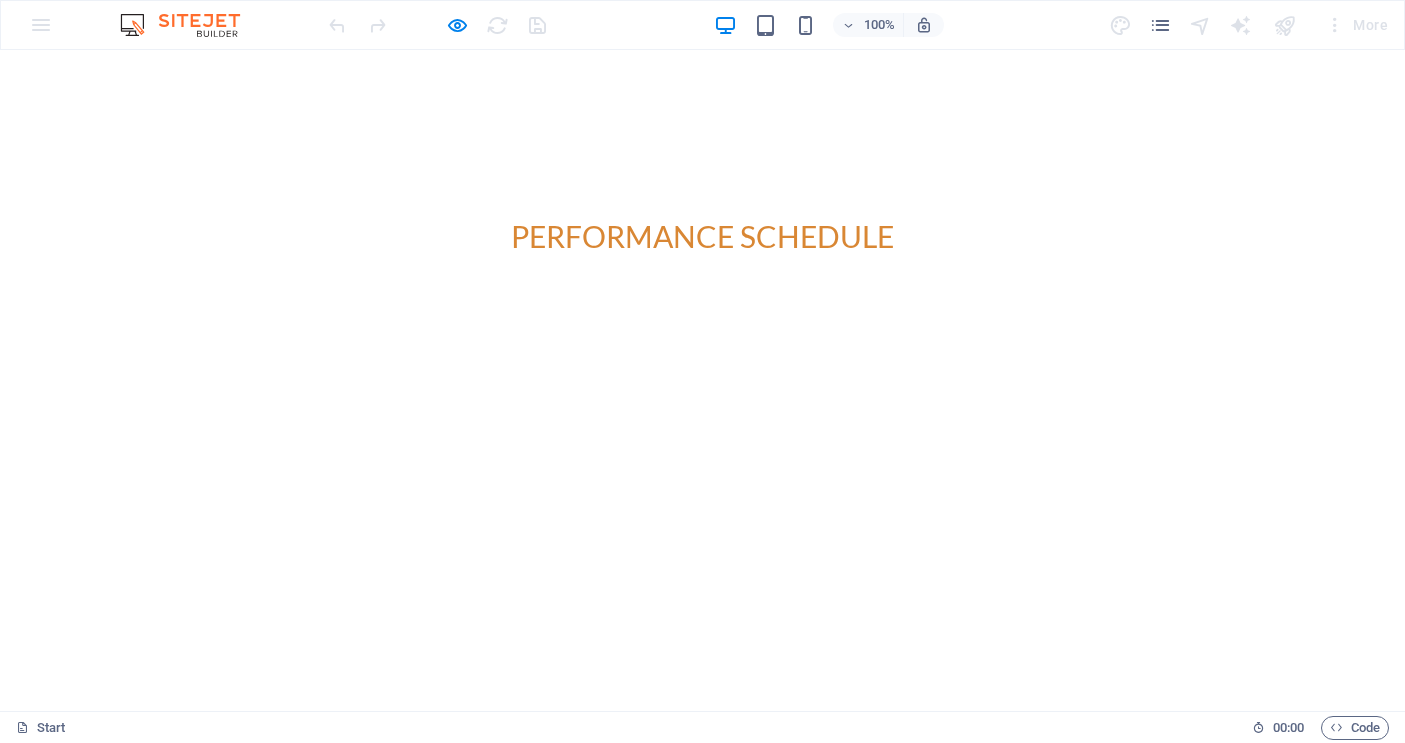 click on "JULY 18TH 2025 - ROUND BACK THEATRE - GUILD HALL - WHITEHORSE, YUKON" at bounding box center [488, 1185] 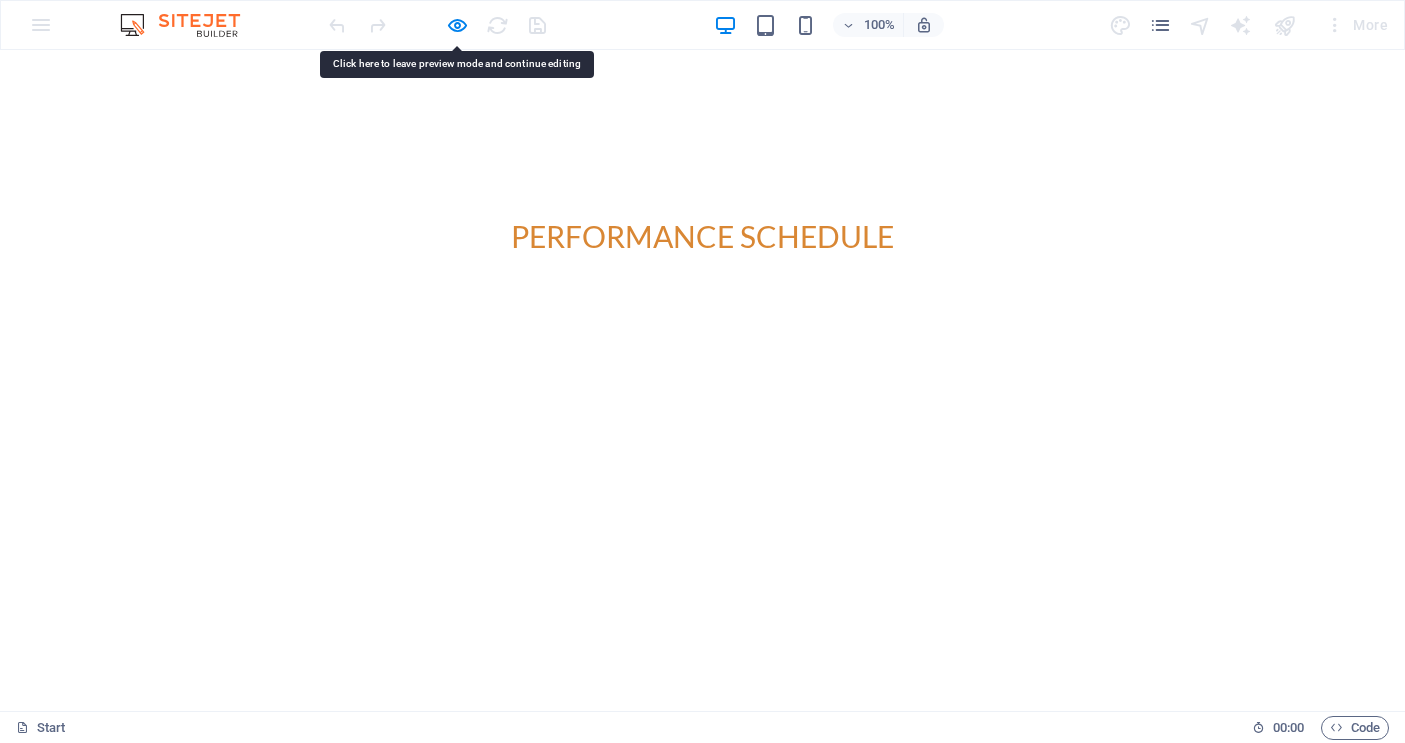 click on "JULY 18TH 2025 - ROUND BACK THEATRE - GUILD HALL - WHITEHORSE, YUKON" at bounding box center (488, 1185) 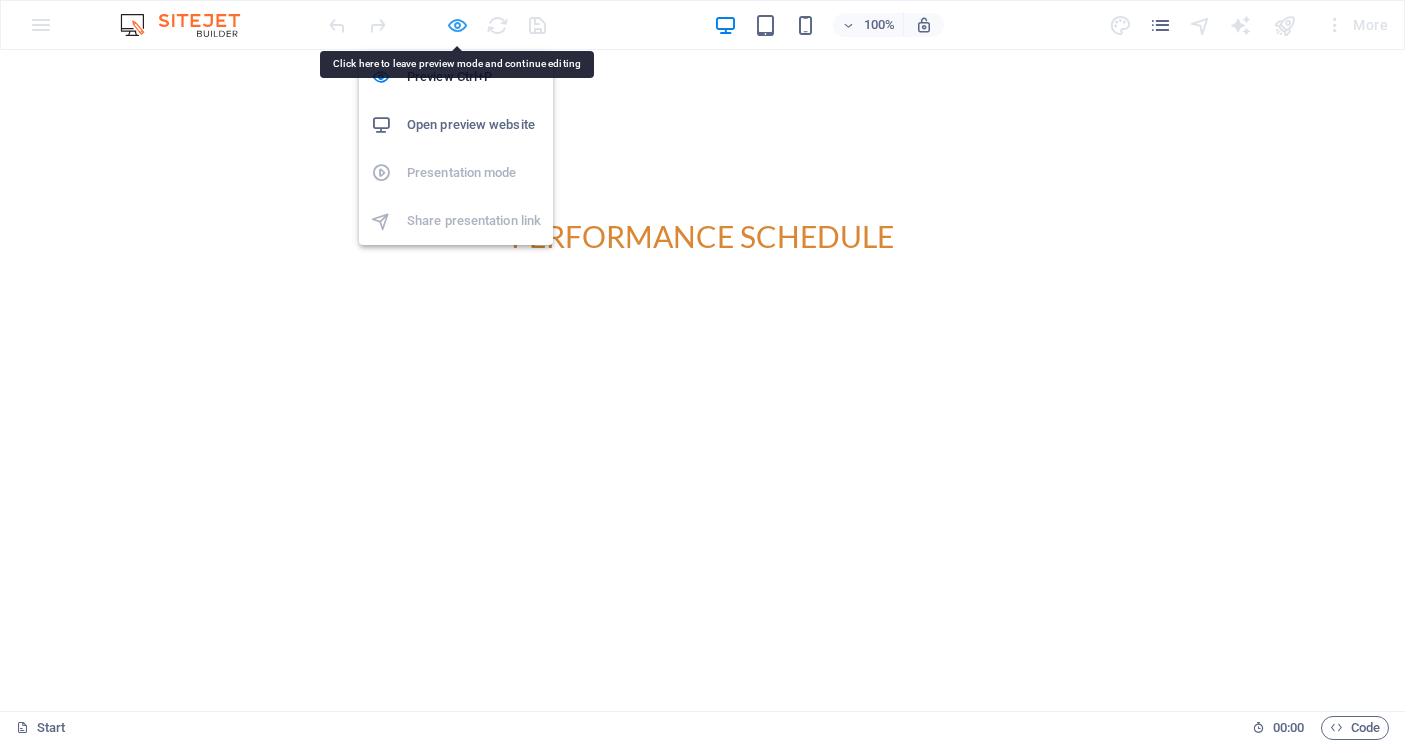 click at bounding box center (457, 25) 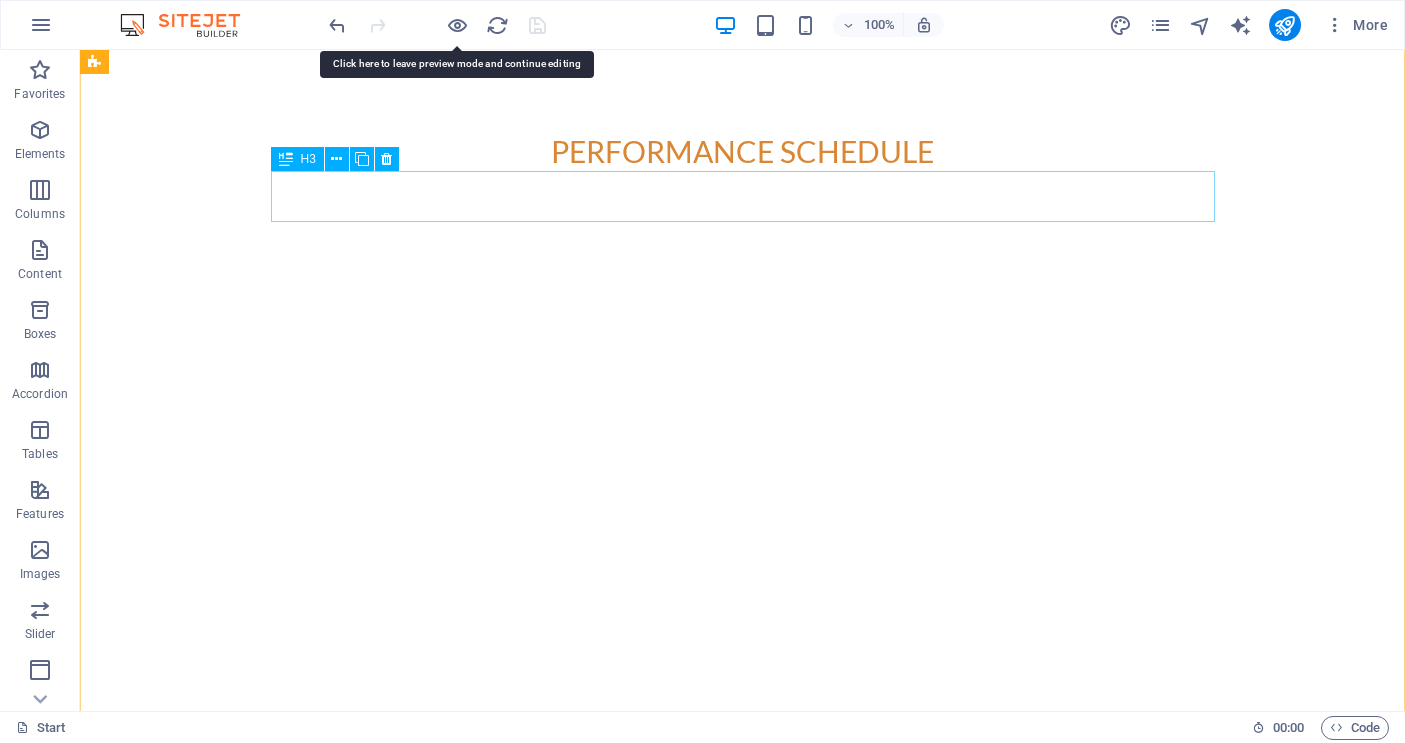 click on "JULY 18TH 2025 - ROUND BACK THEATRE - GUILD HALL - WHITEHORSE, YUKON" at bounding box center [568, 1101] 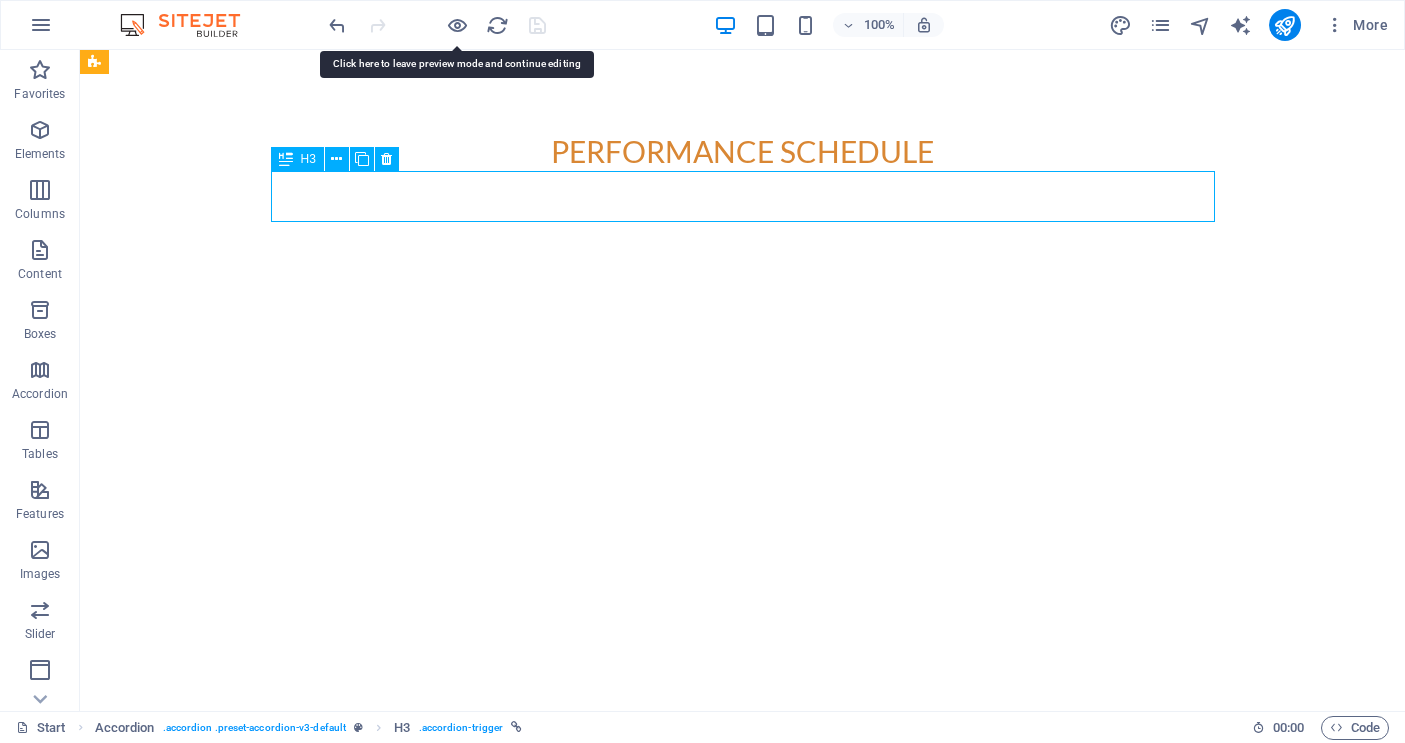 click on "JULY 18TH 2025 - ROUND BACK THEATRE - GUILD HALL - WHITEHORSE, YUKON" at bounding box center [568, 1101] 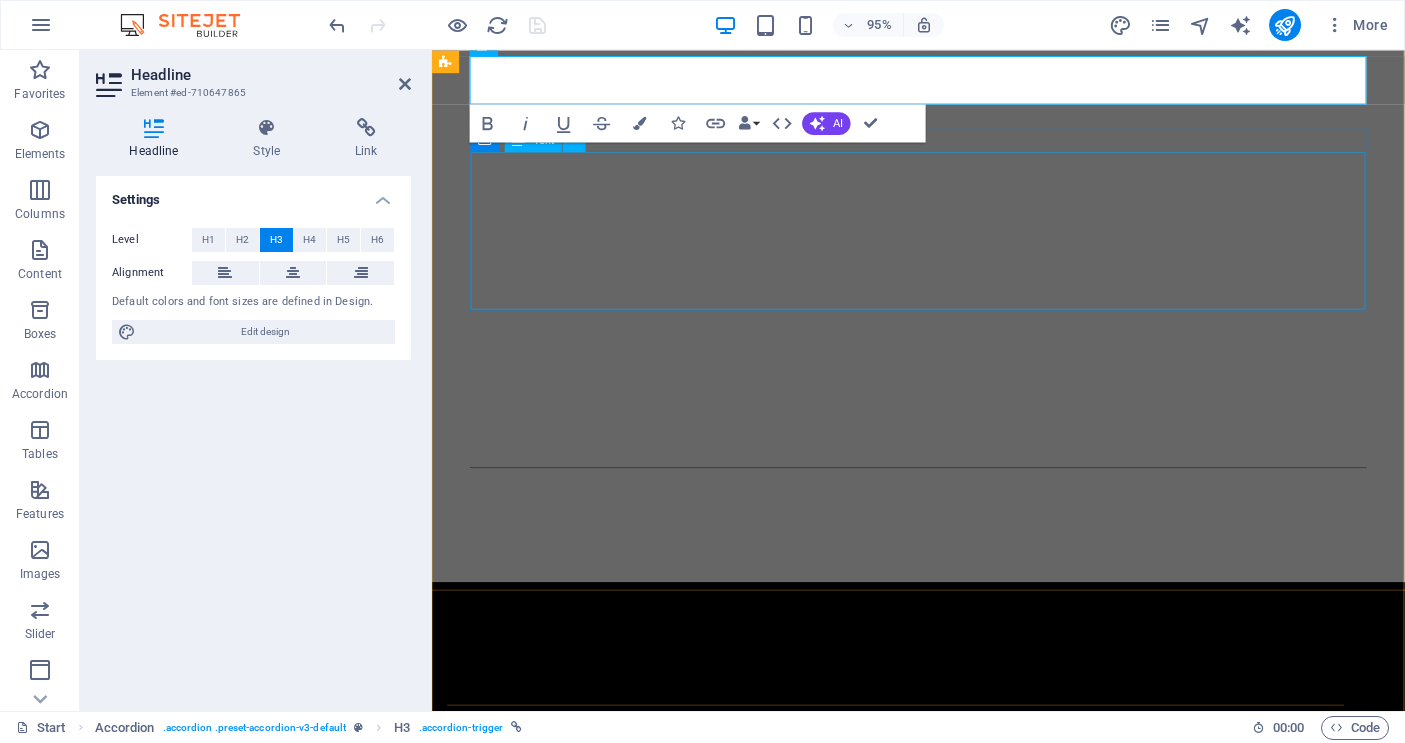 click on "The  DanChic Duo   opens the evening with a one hour performance for the  Gordie Tentree Band  https://www.tentrees.ca Discover the most unique venue in the Territory and our exciting roster of Yukon artists this summer at the  ‘Round Back Festival!  Built from recycled set pieces from the Guild Hall’s forty-five year history, our ‘Round Back stage hosts a treasure trove of local talent - music, comedy, play readings and more! Save 20% off your ticket by purchasing early online here at the  Round Back Festival   Friday, July 18th 7 - 9:30pm. Doors open at 6:30. Come early for the free BBQ!" at bounding box center [920, 1436] 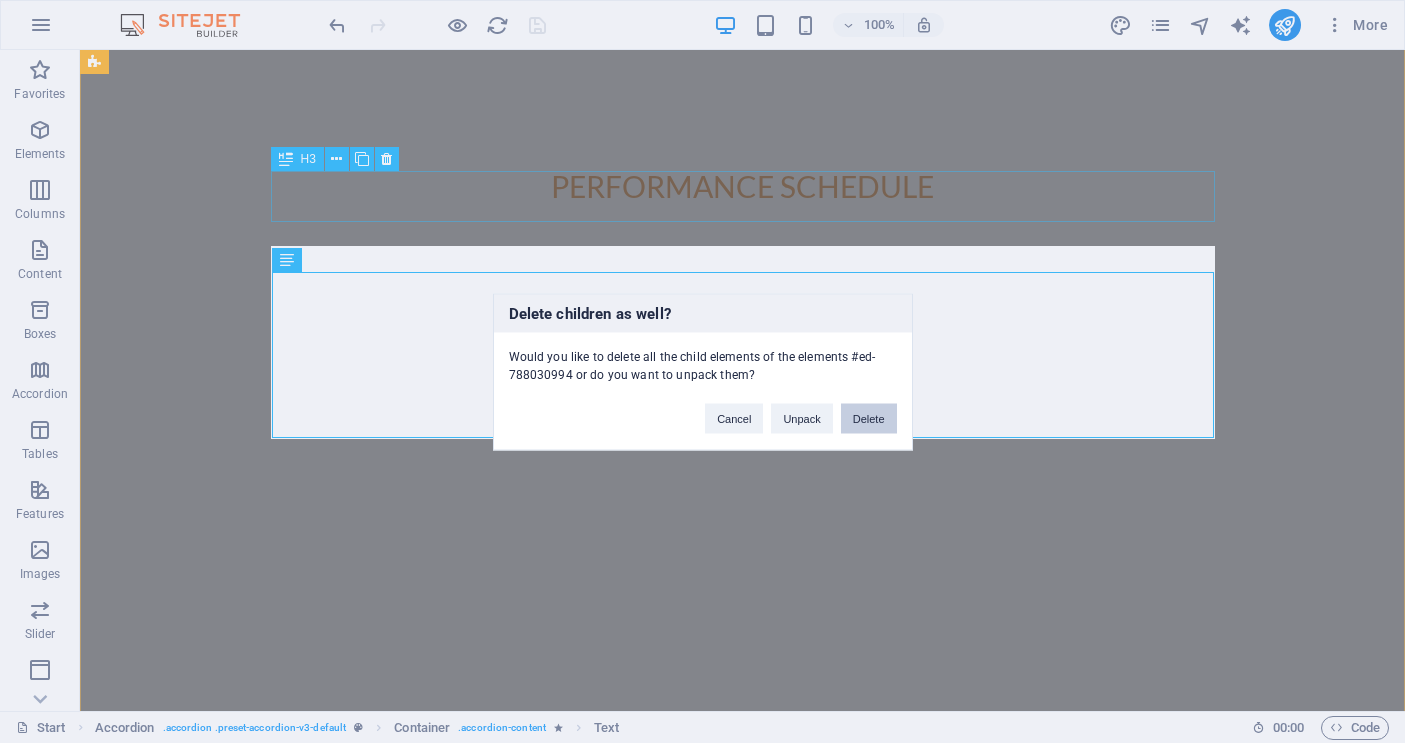 click on "Delete" at bounding box center (869, 418) 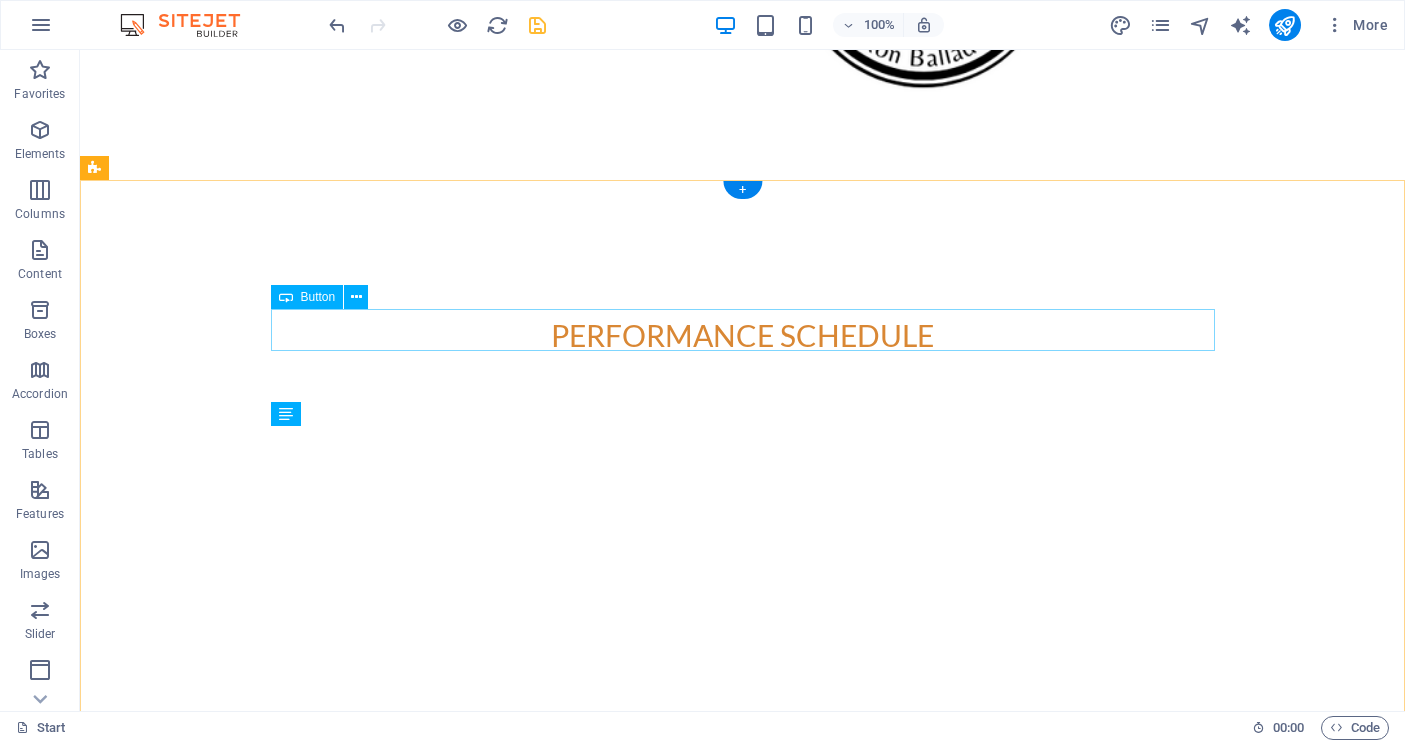 scroll, scrollTop: 6488, scrollLeft: 0, axis: vertical 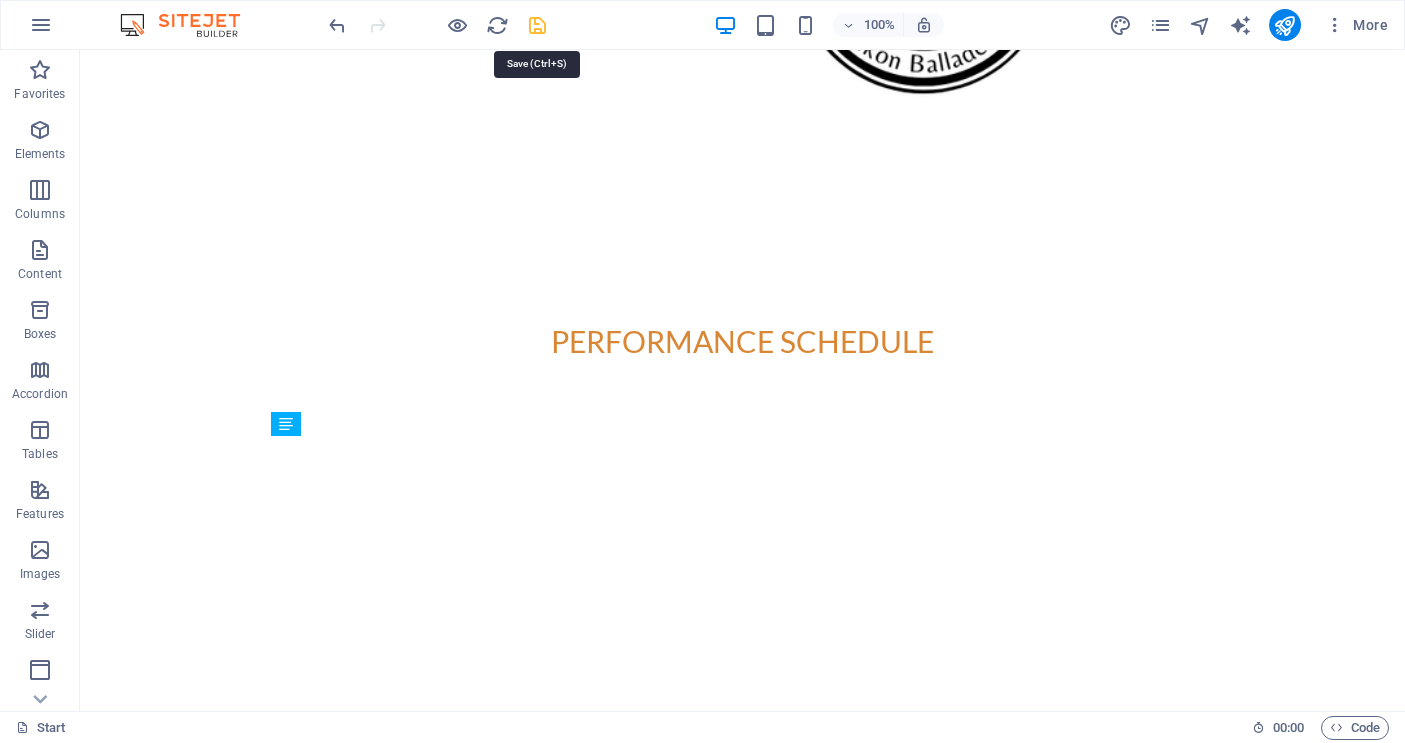 click at bounding box center [537, 25] 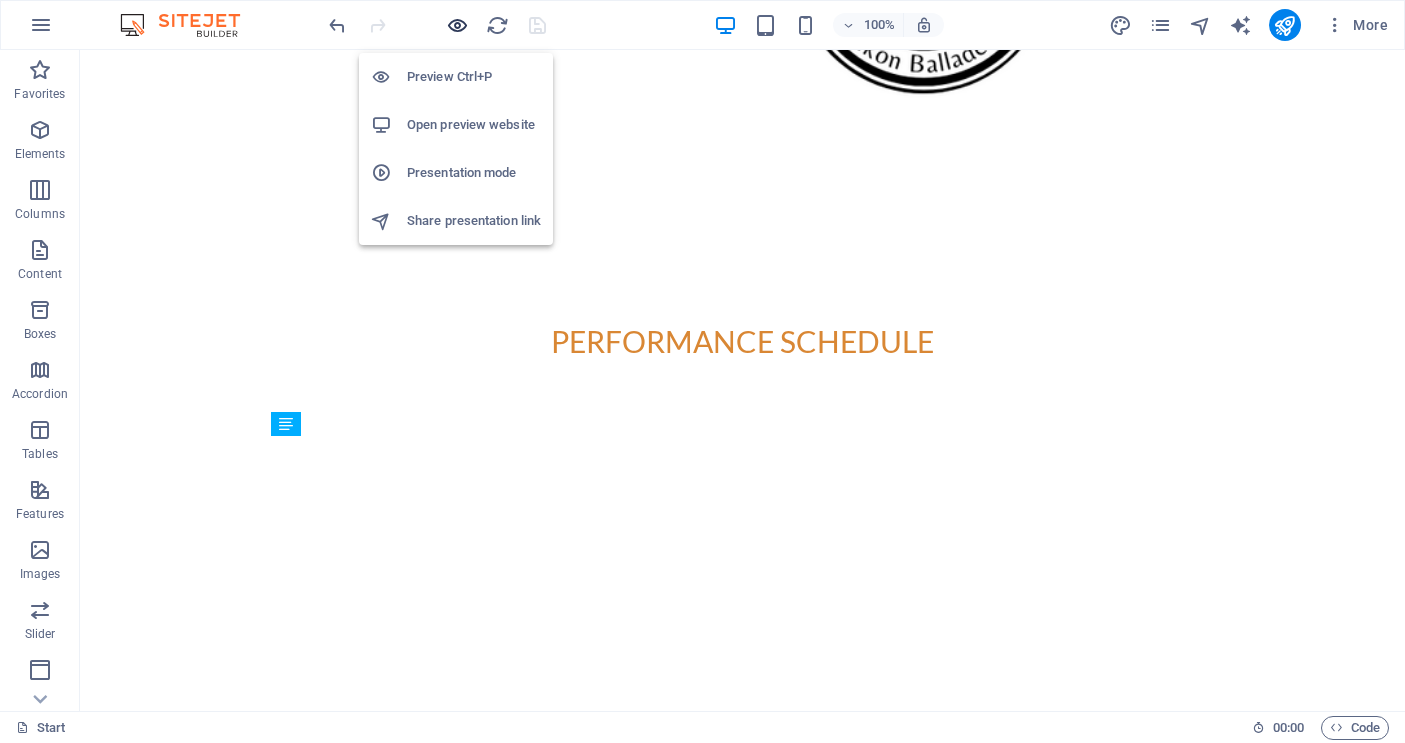 click at bounding box center [457, 25] 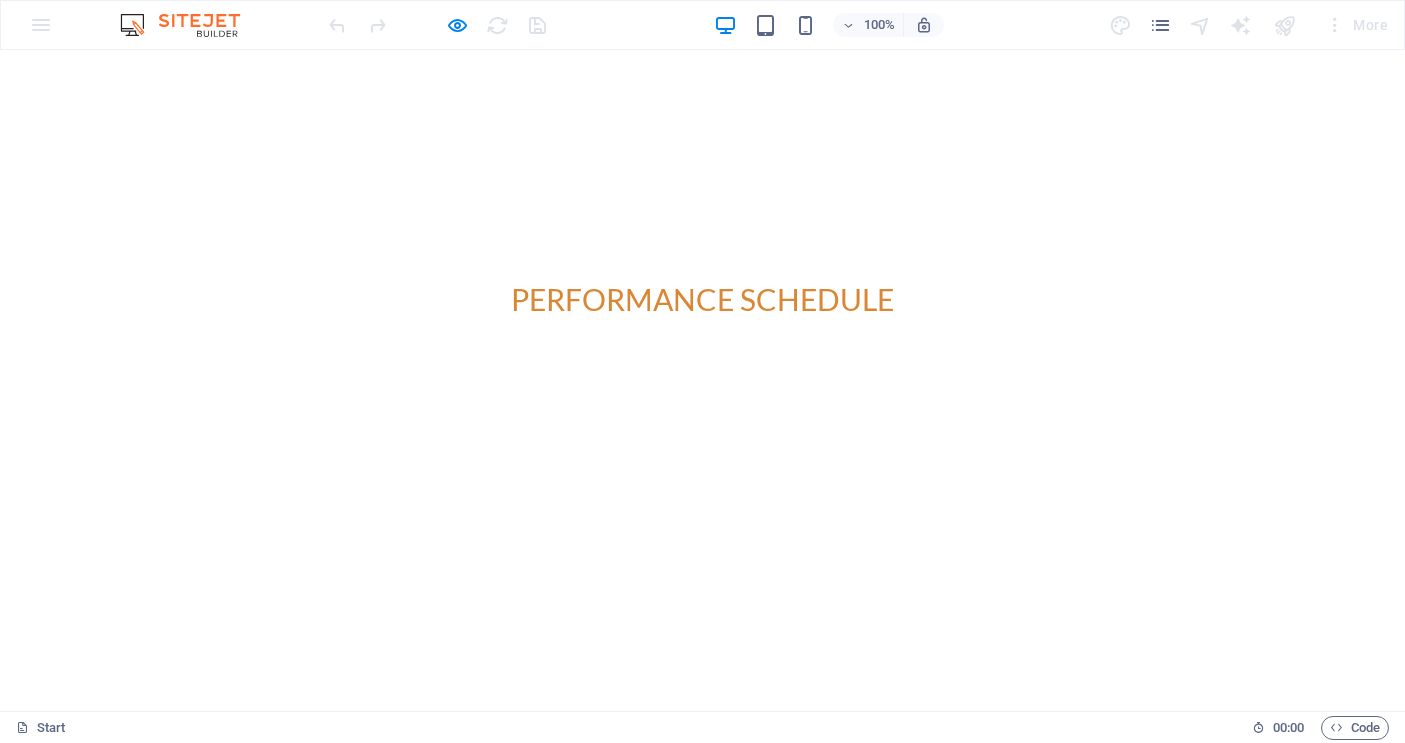 click on "[DATE] - [GEOGRAPHIC_DATA], Atlin B.C. 7:30 - 10:30 PDT" at bounding box center (488, 1248) 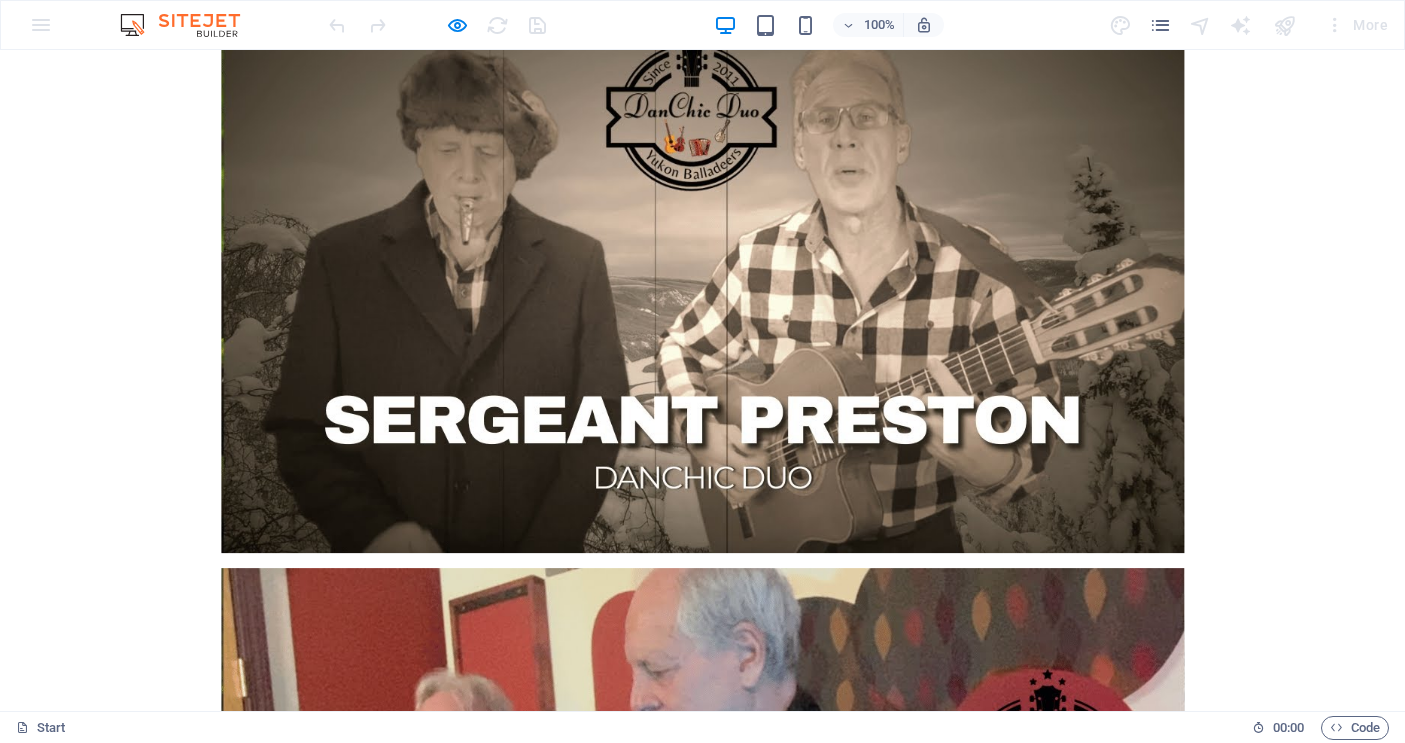 scroll, scrollTop: 4934, scrollLeft: 0, axis: vertical 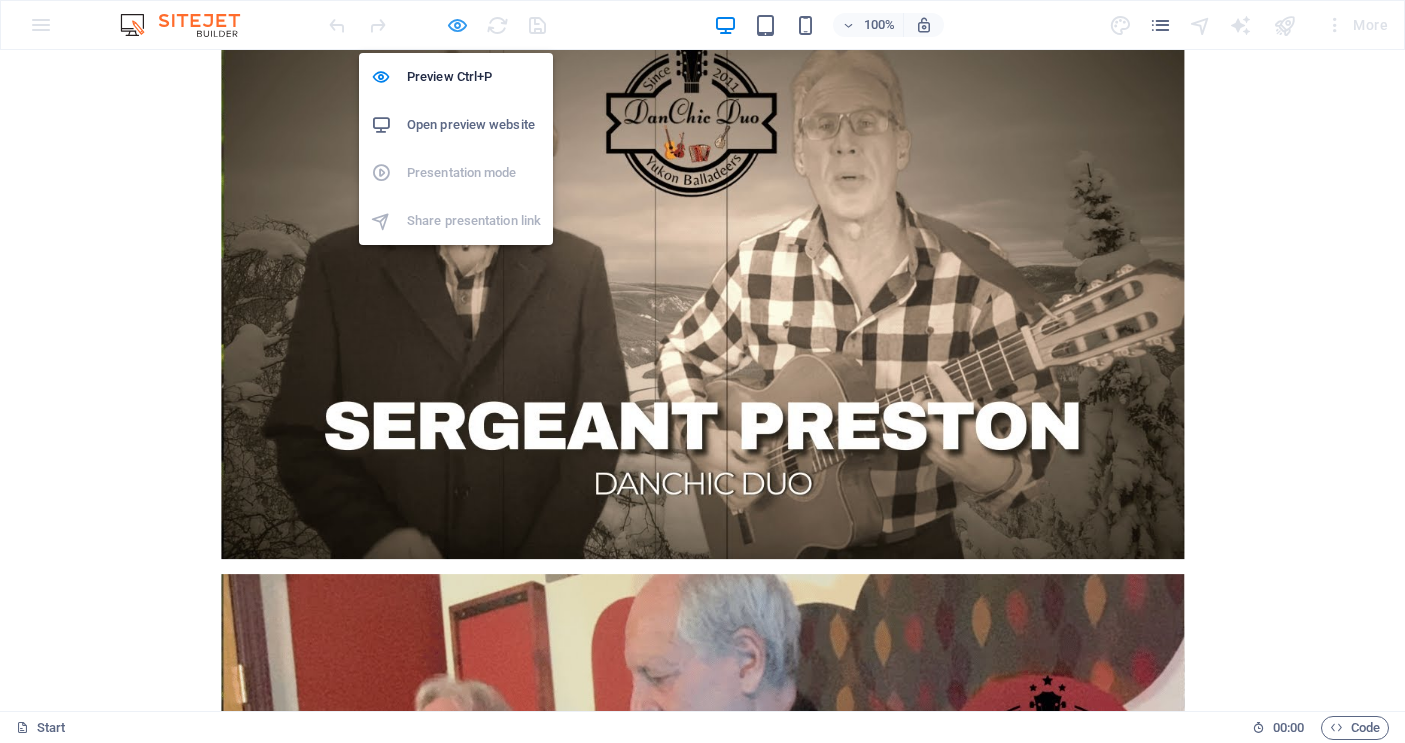 click at bounding box center [457, 25] 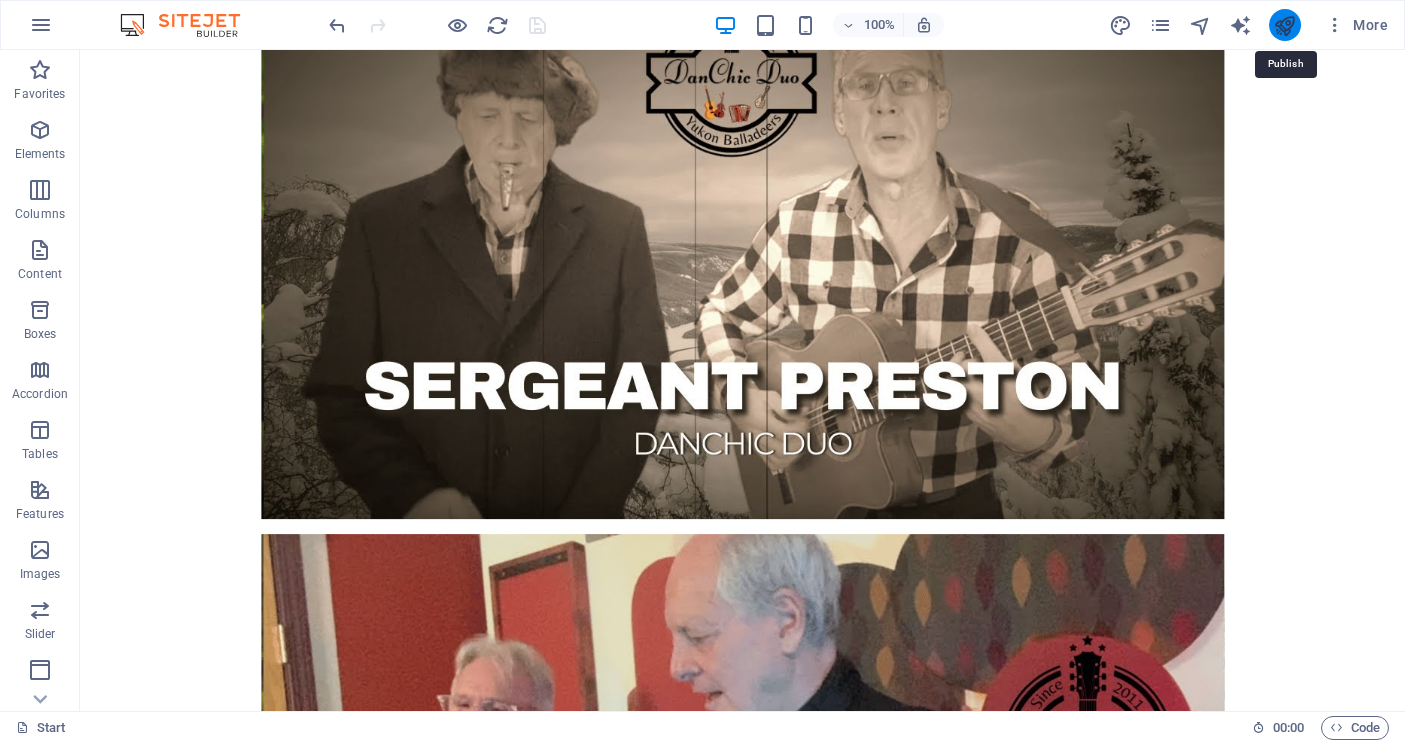 click at bounding box center (1284, 25) 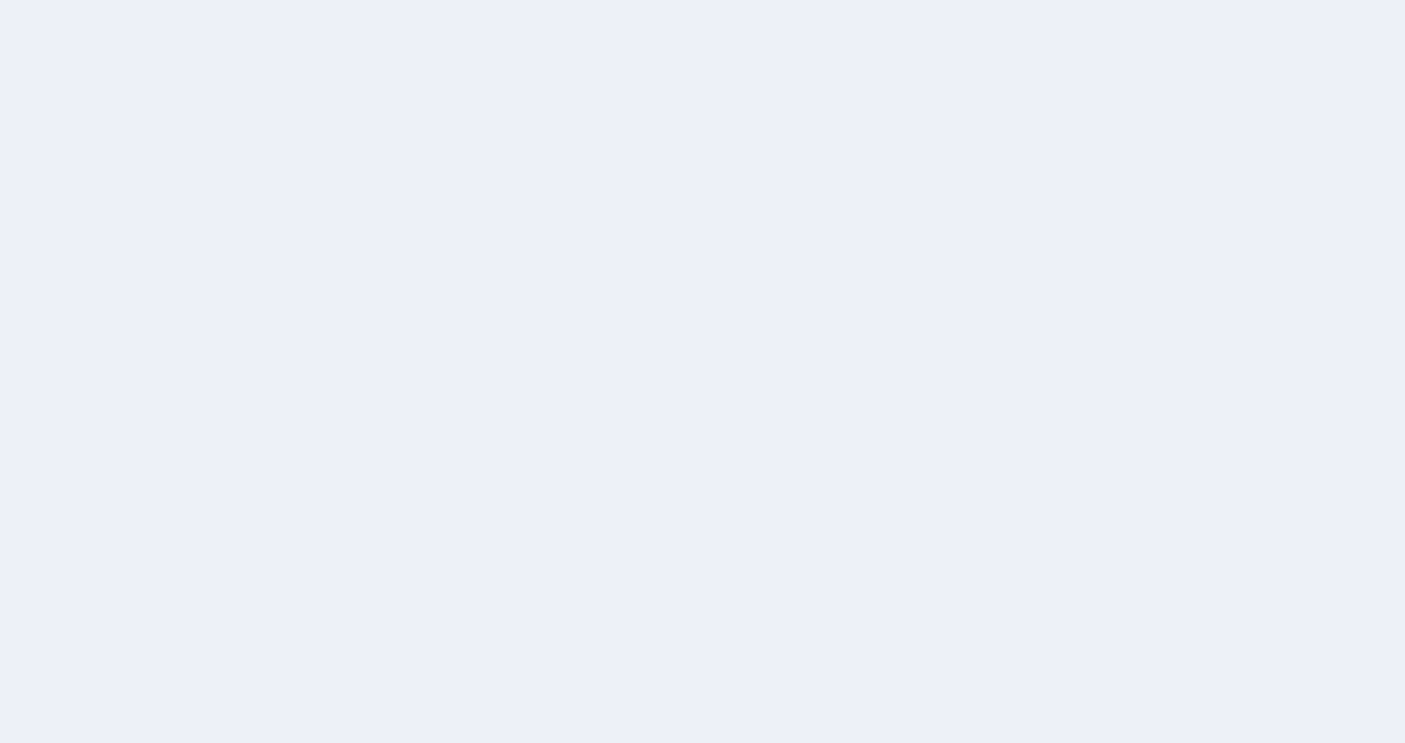 scroll, scrollTop: 0, scrollLeft: 0, axis: both 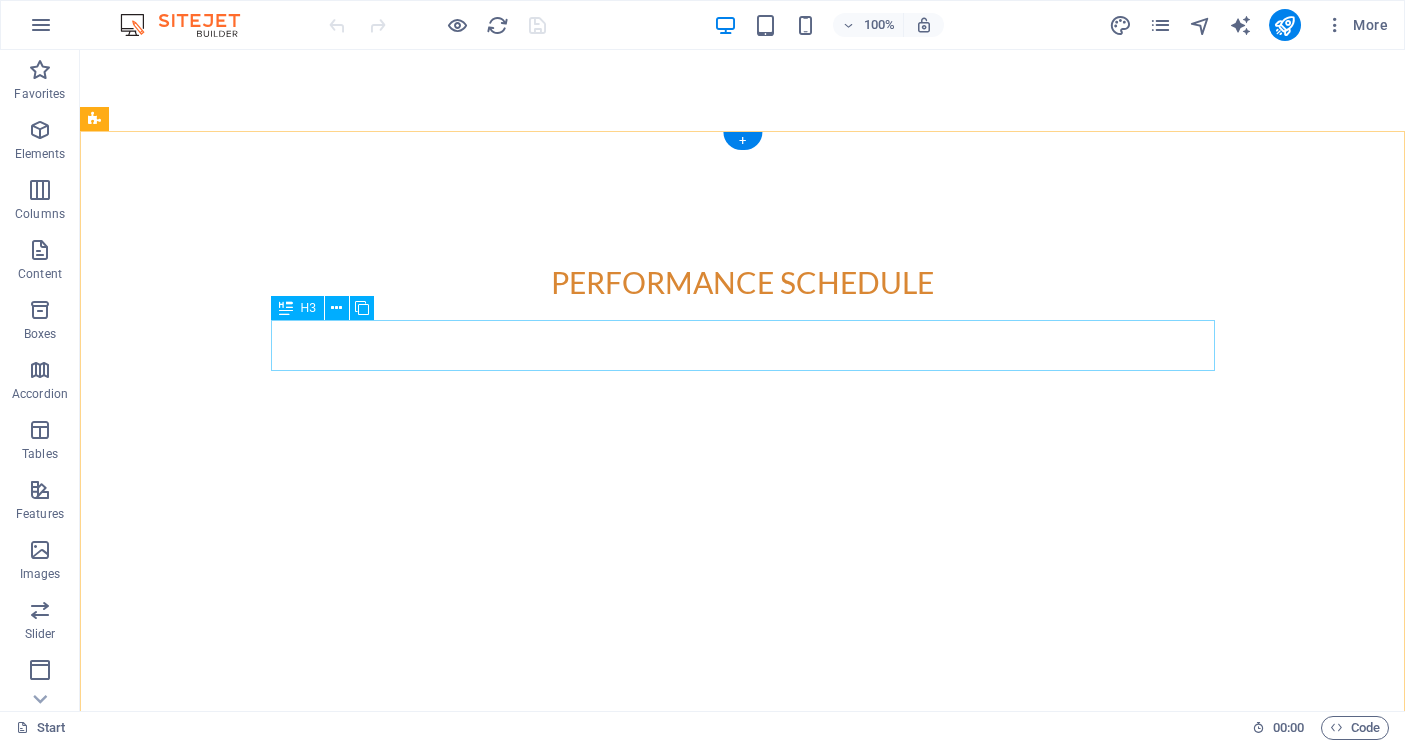 click on "[DATE] - [GEOGRAPHIC_DATA], Atlin B.C. 7:30 - 10:30 PDT" at bounding box center [568, 1250] 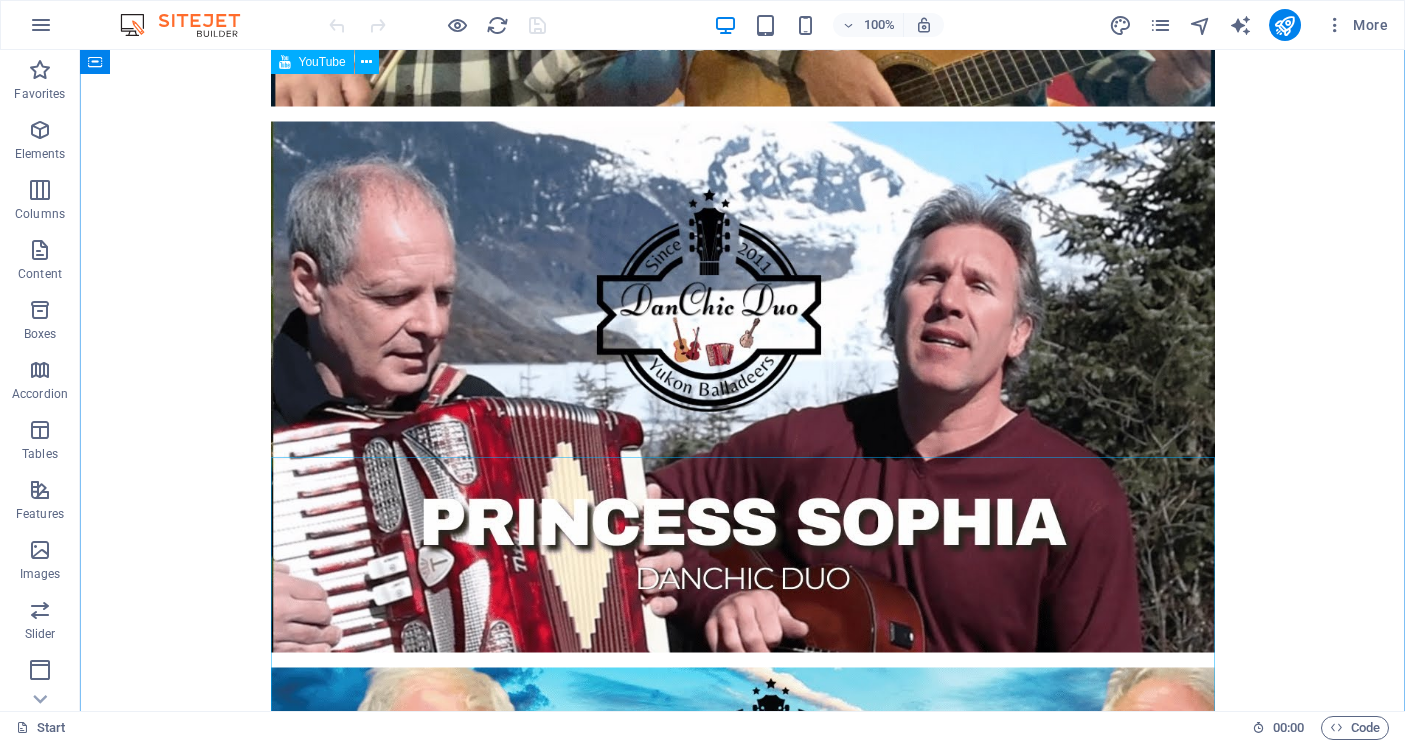 scroll, scrollTop: 3145, scrollLeft: 0, axis: vertical 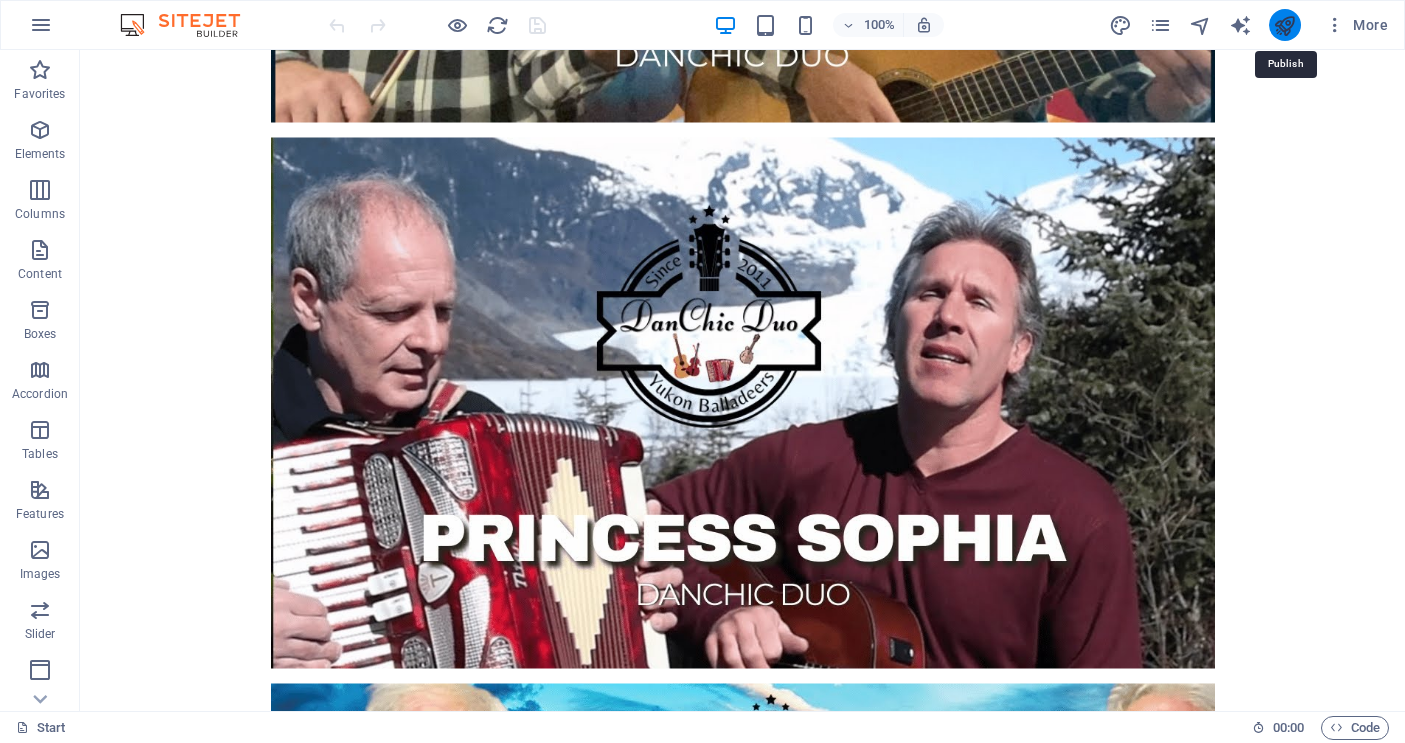 click at bounding box center (1284, 25) 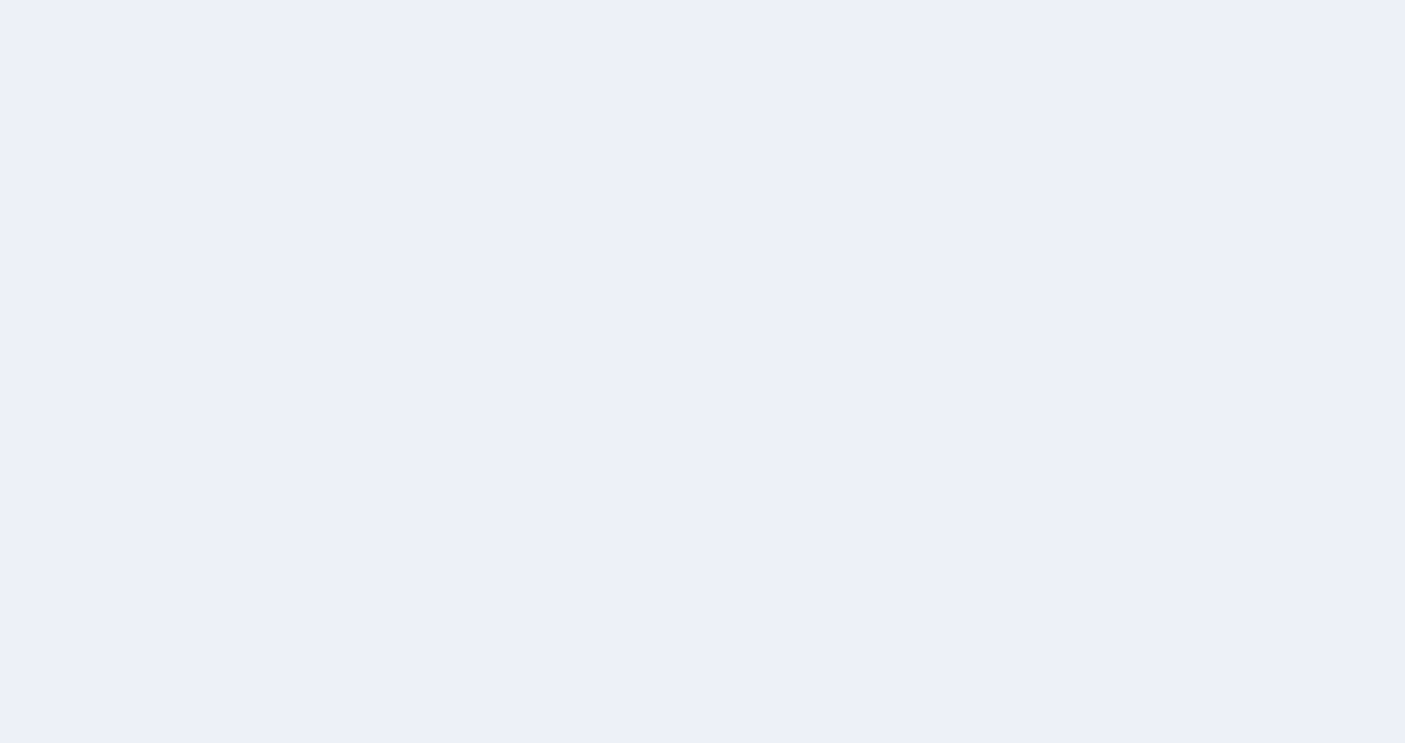 scroll, scrollTop: 0, scrollLeft: 0, axis: both 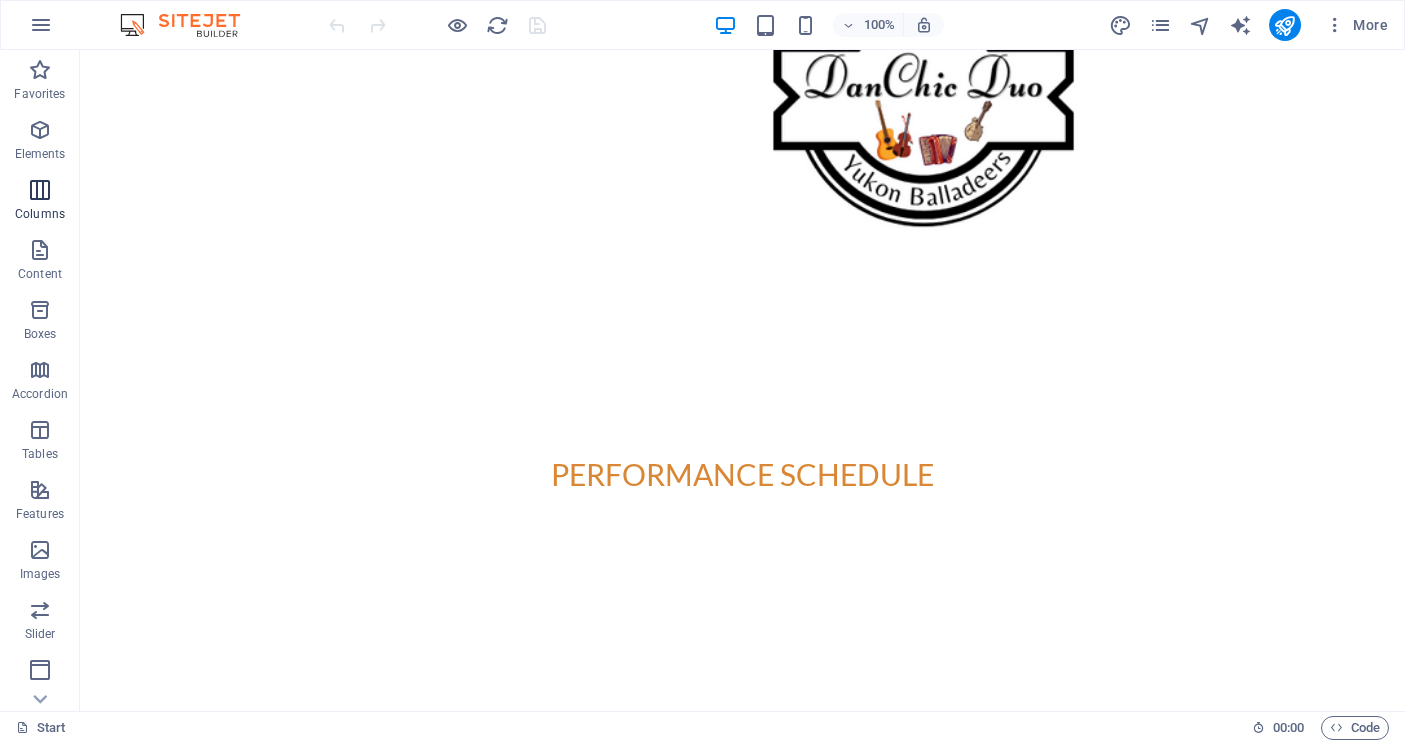 click at bounding box center (40, 190) 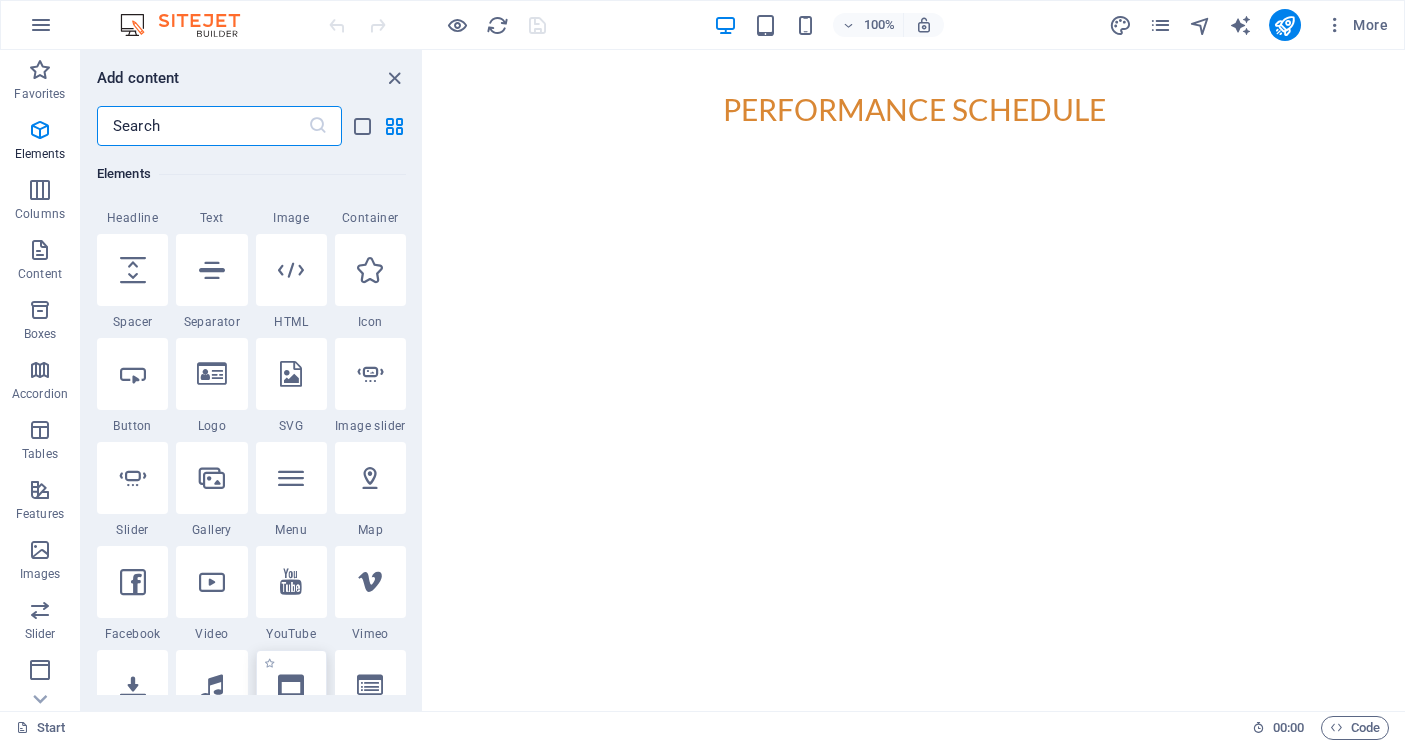 scroll, scrollTop: 285, scrollLeft: 0, axis: vertical 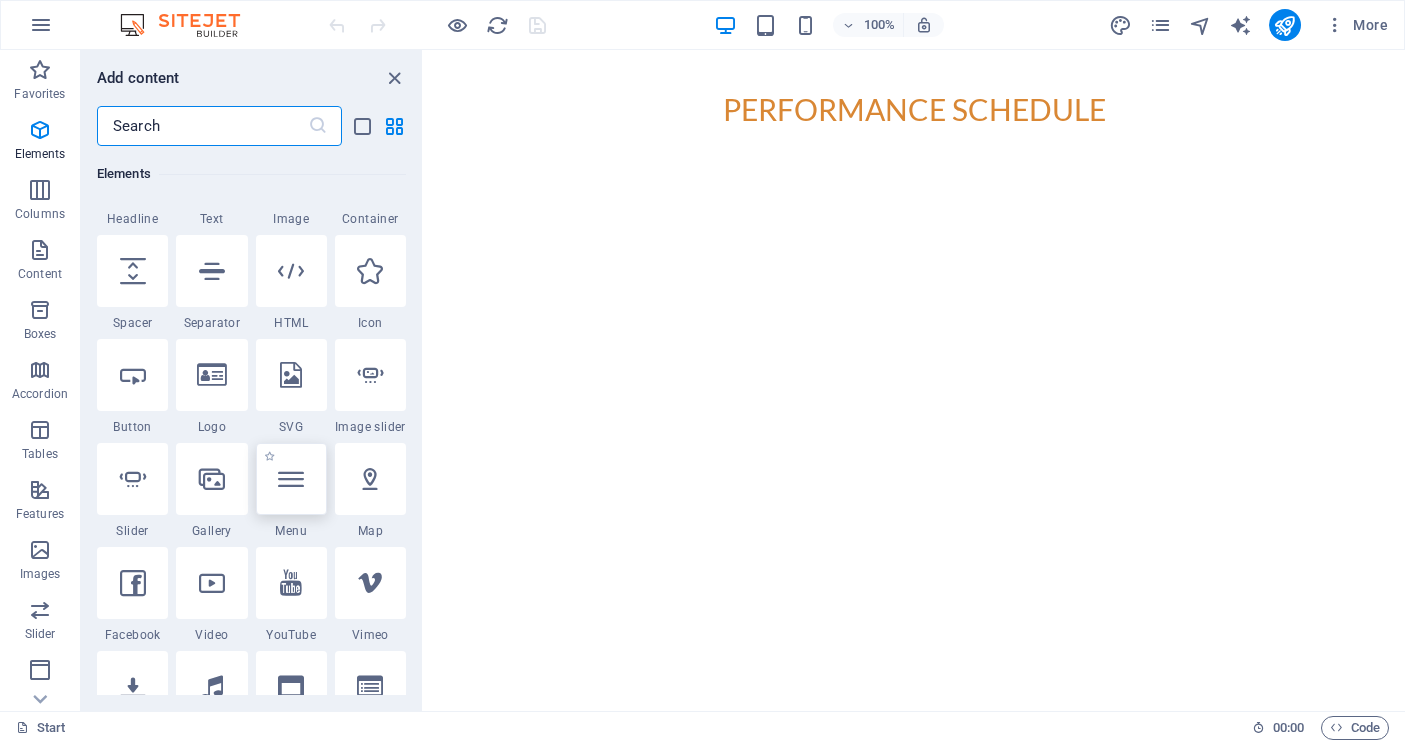 click at bounding box center (291, 479) 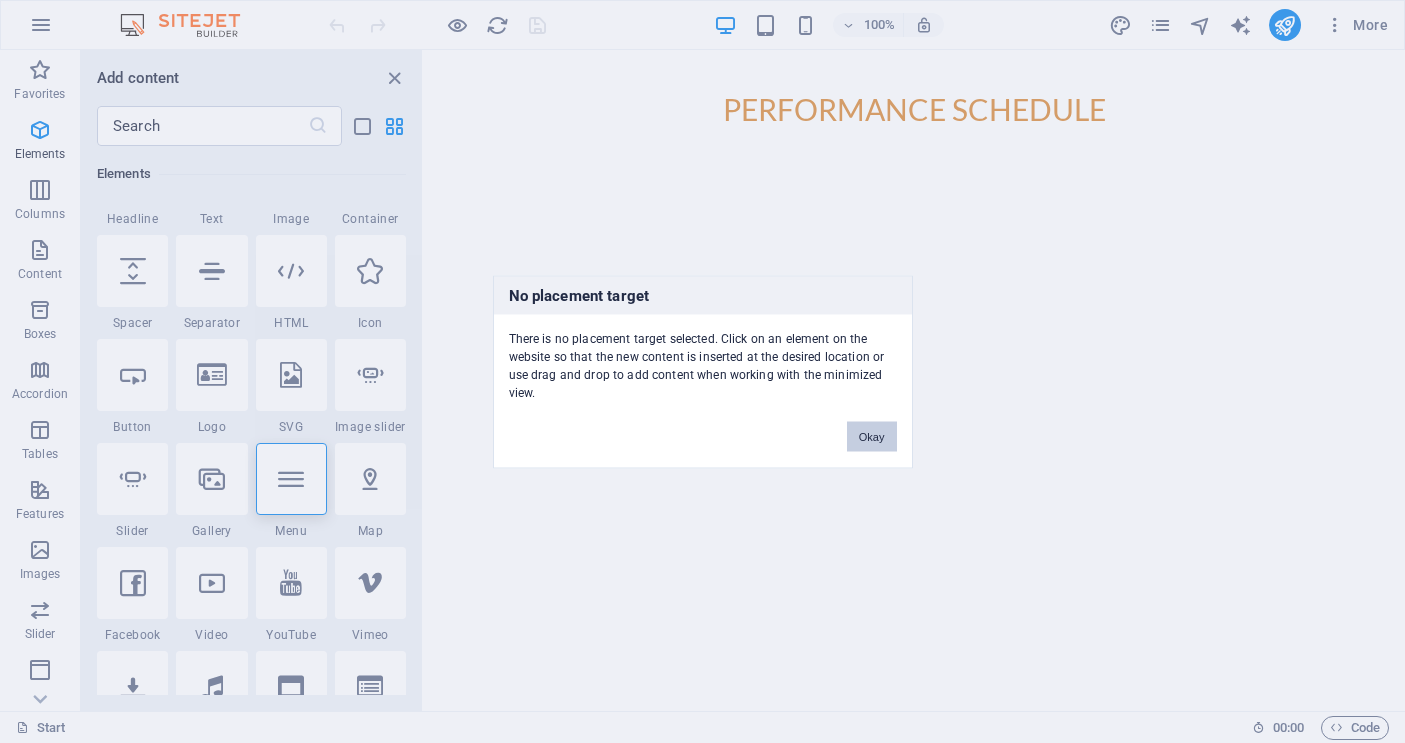 click on "Okay" at bounding box center (872, 436) 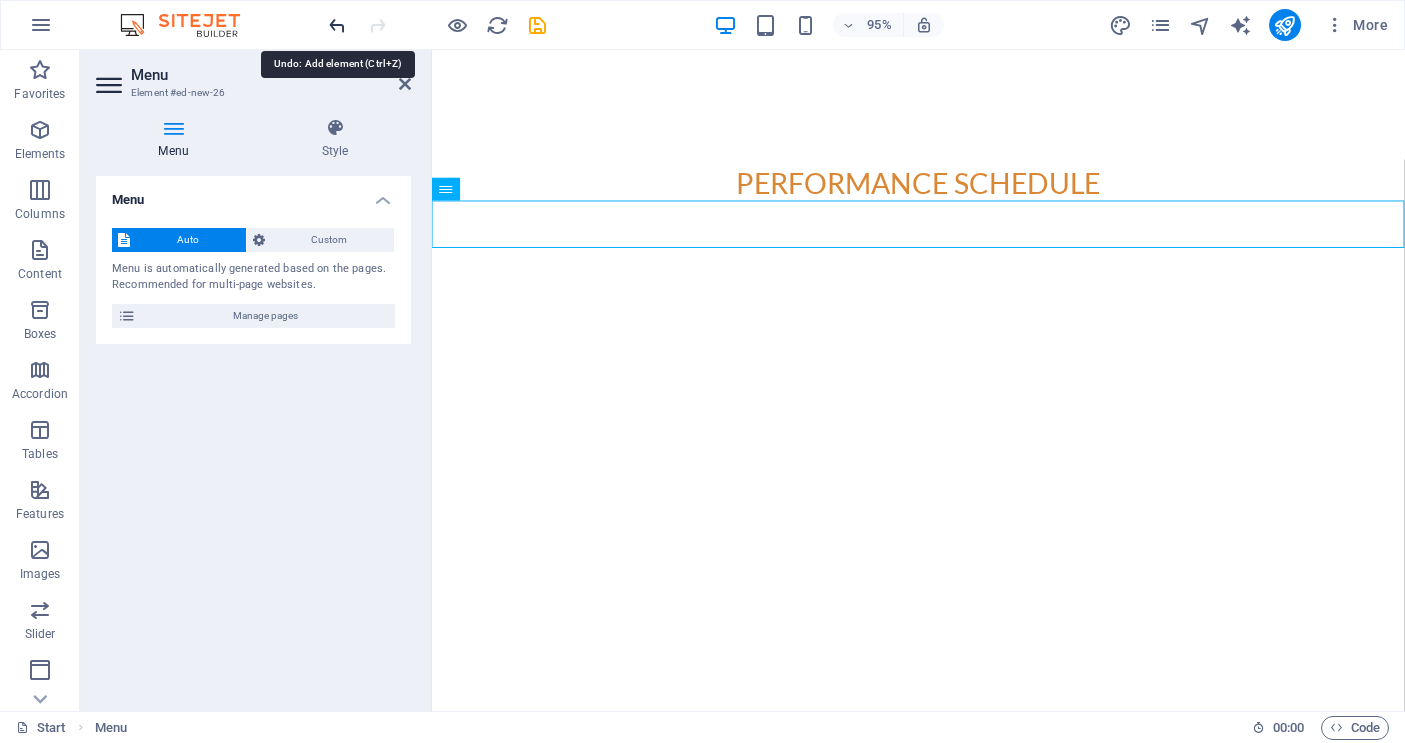 click at bounding box center (337, 25) 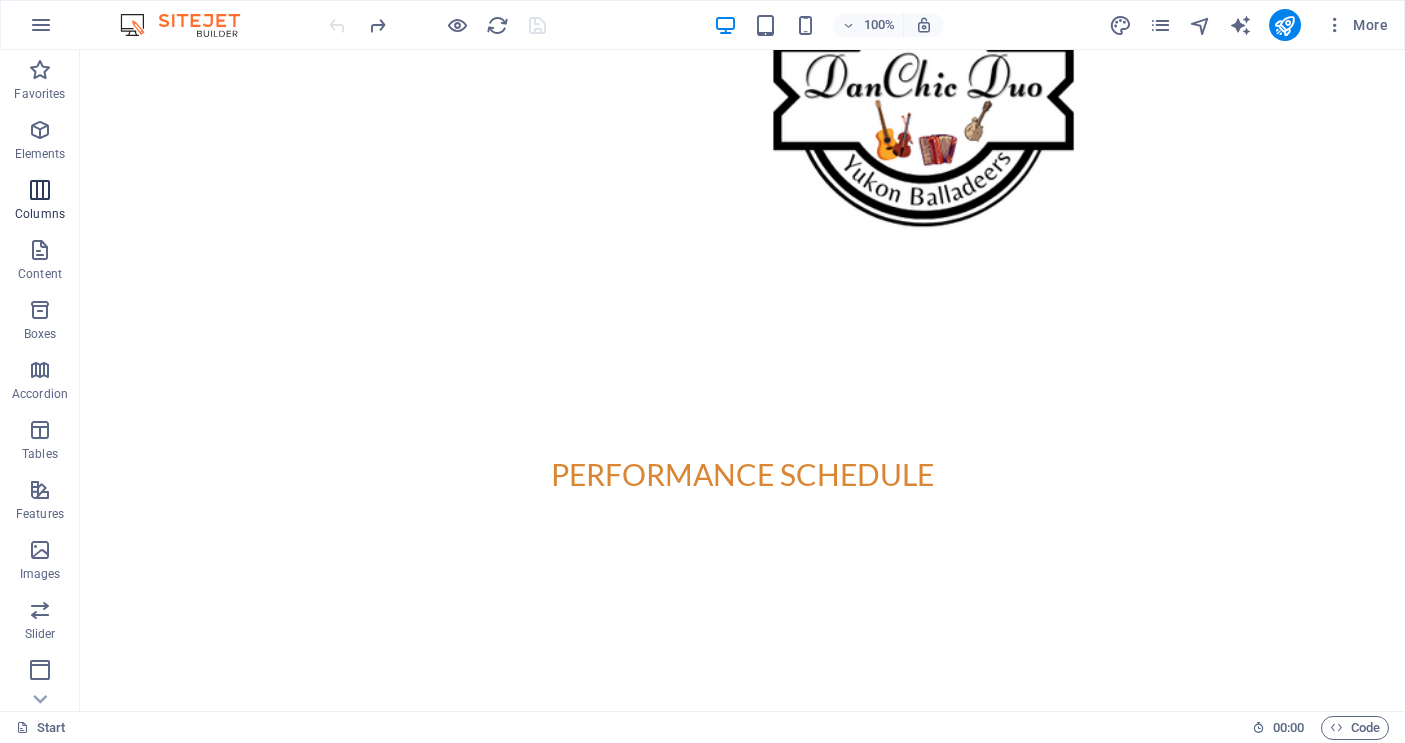 click at bounding box center (40, 190) 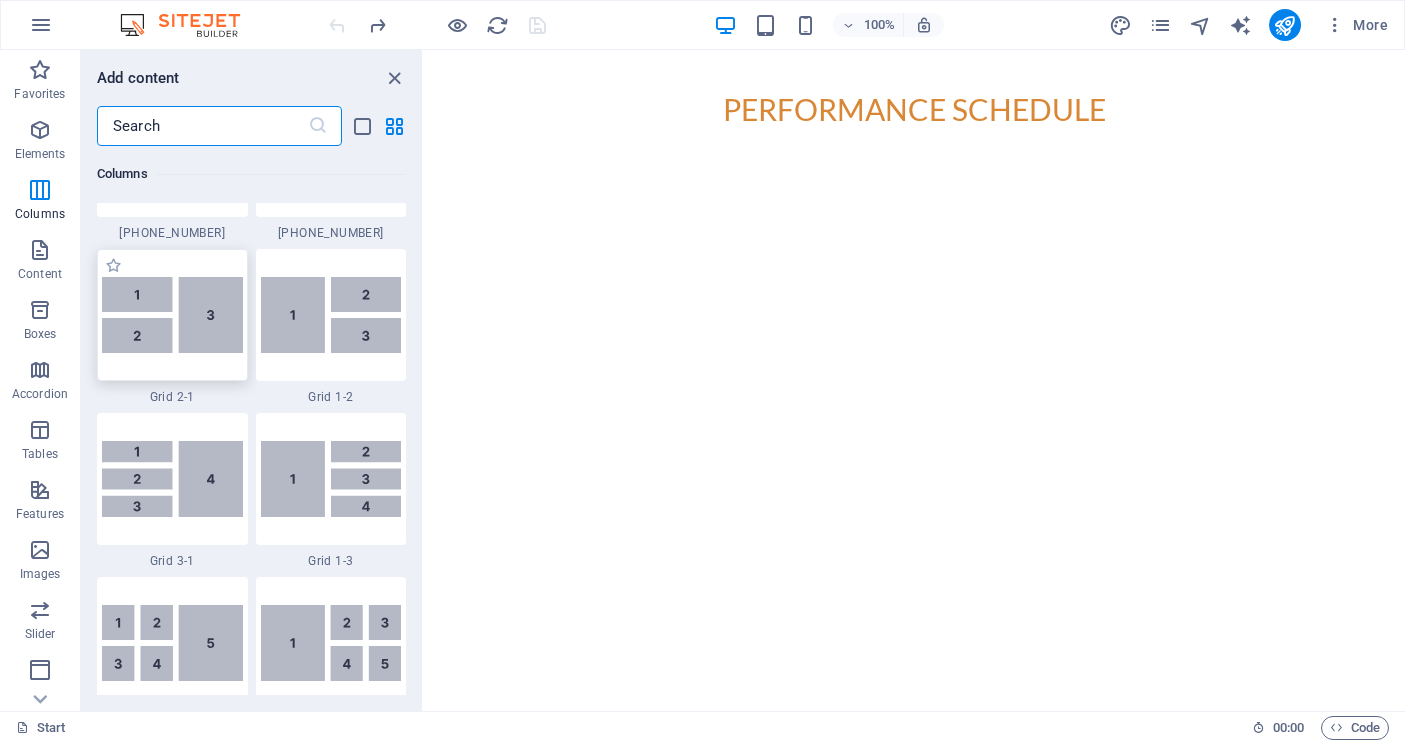 scroll, scrollTop: 2408, scrollLeft: 0, axis: vertical 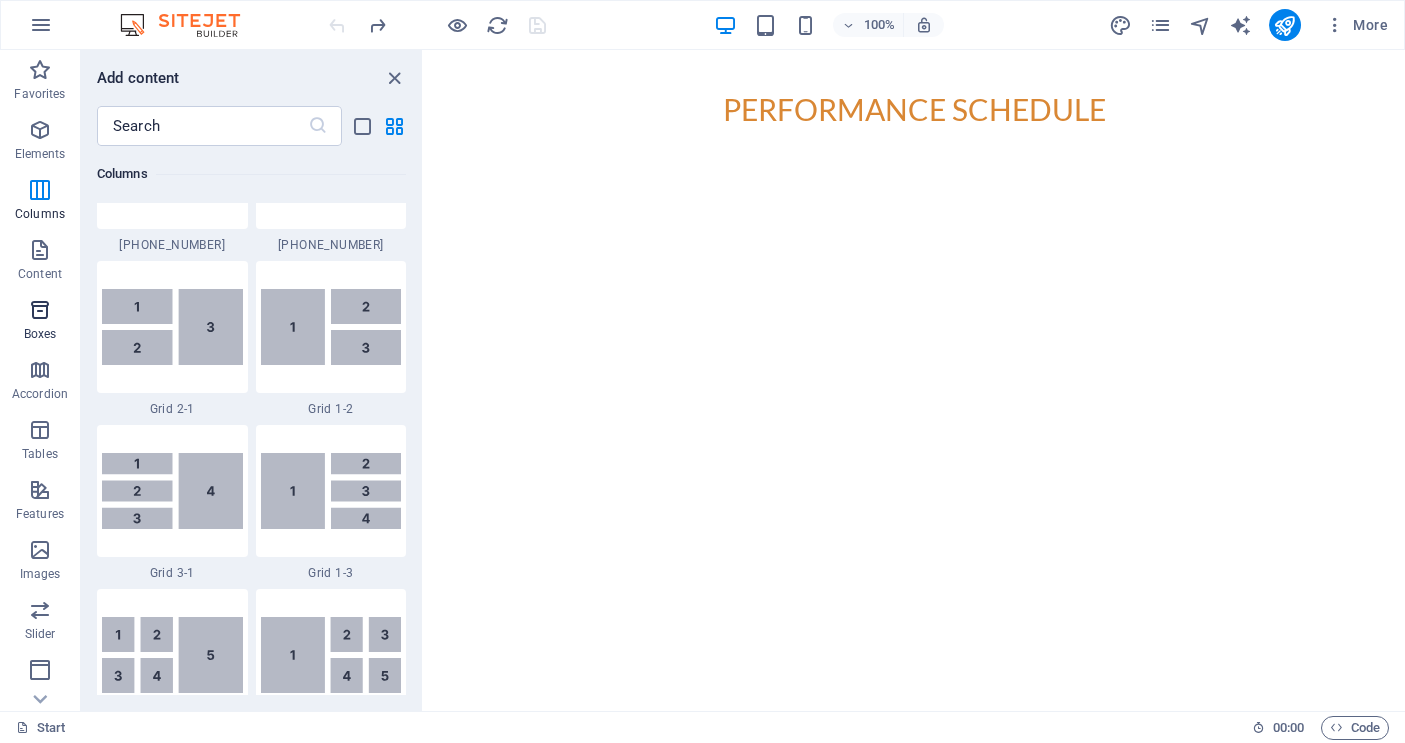 click at bounding box center (40, 310) 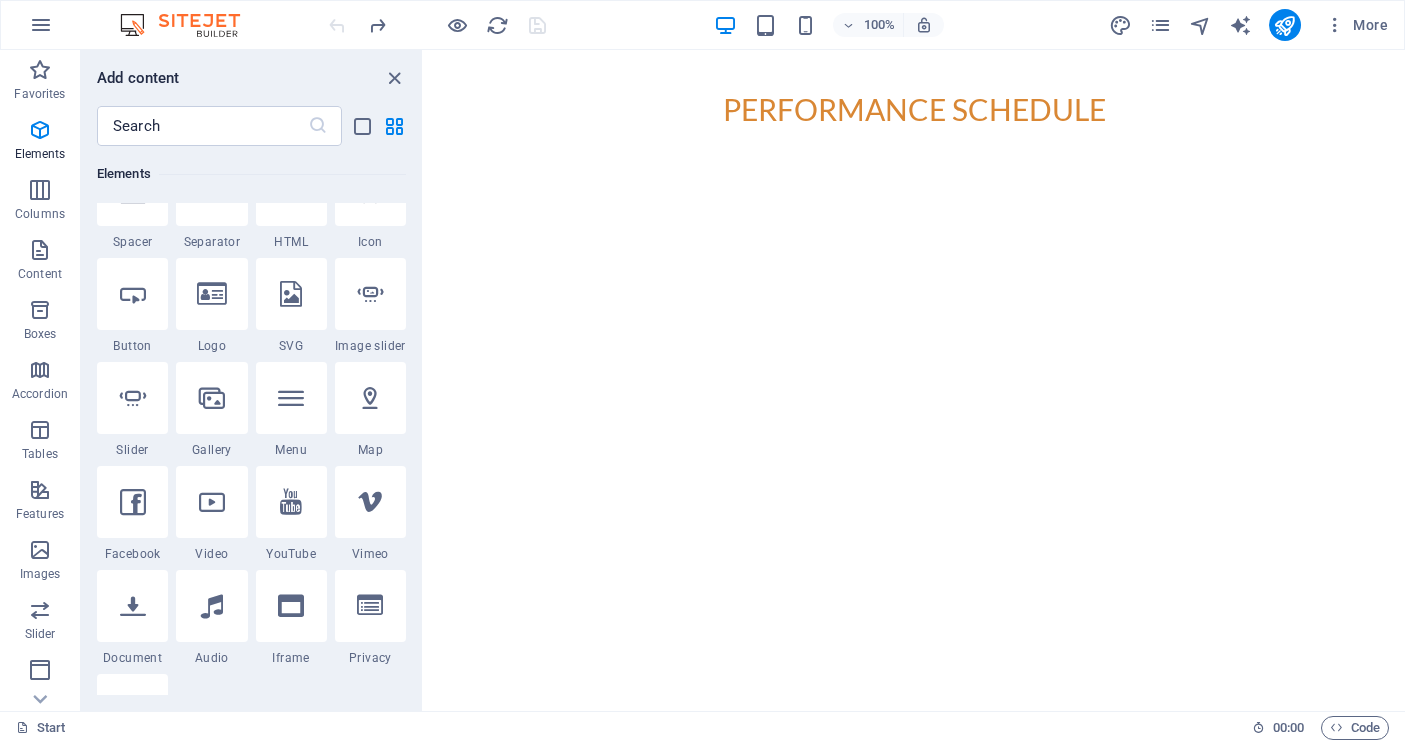 scroll, scrollTop: 364, scrollLeft: 0, axis: vertical 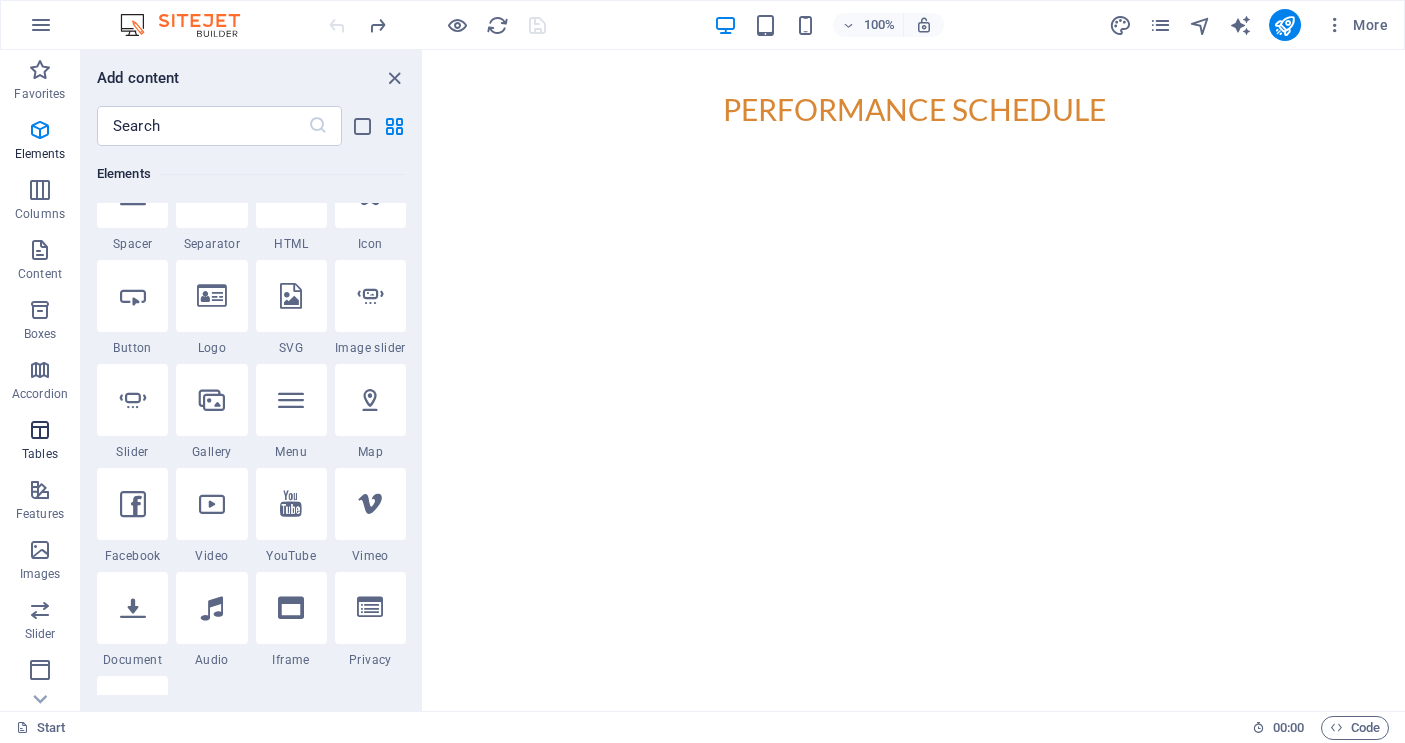 click at bounding box center (40, 430) 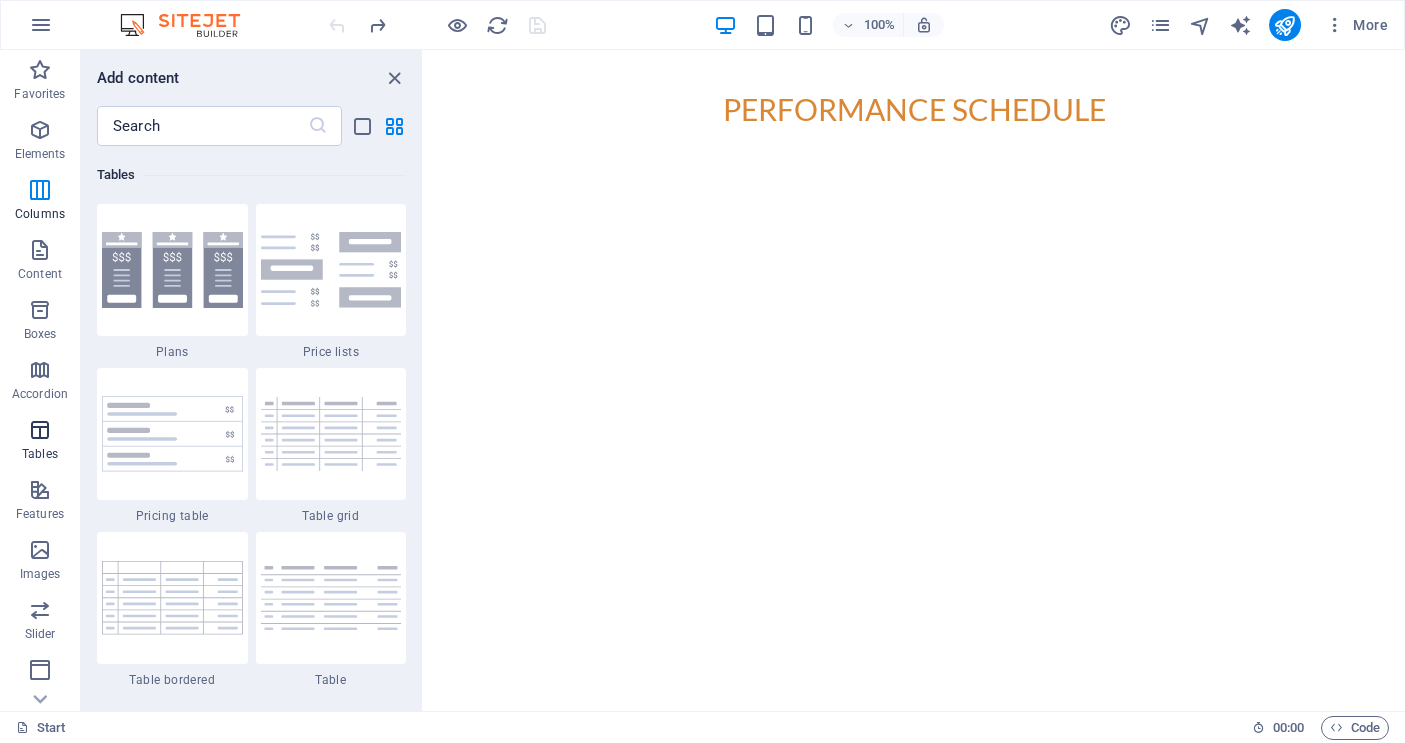 scroll, scrollTop: 6762, scrollLeft: 0, axis: vertical 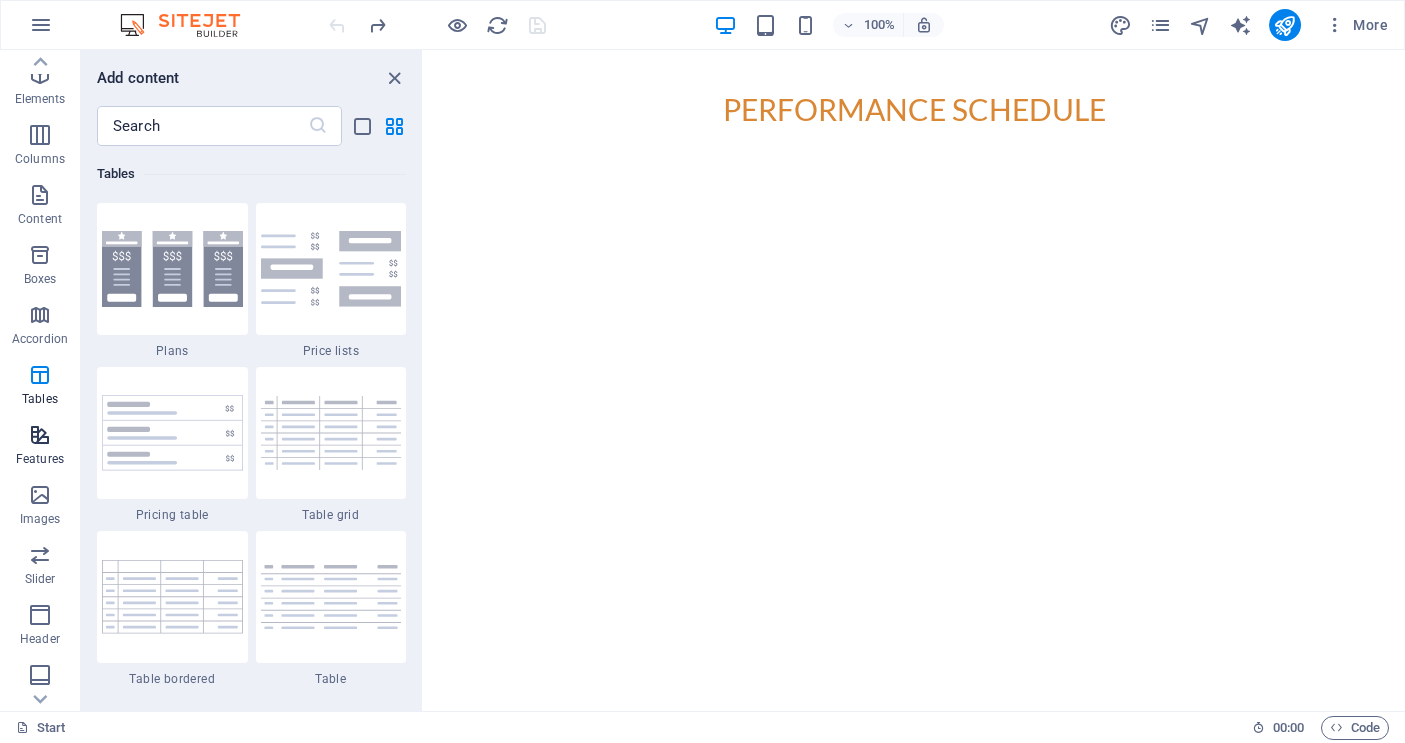 click at bounding box center [40, 435] 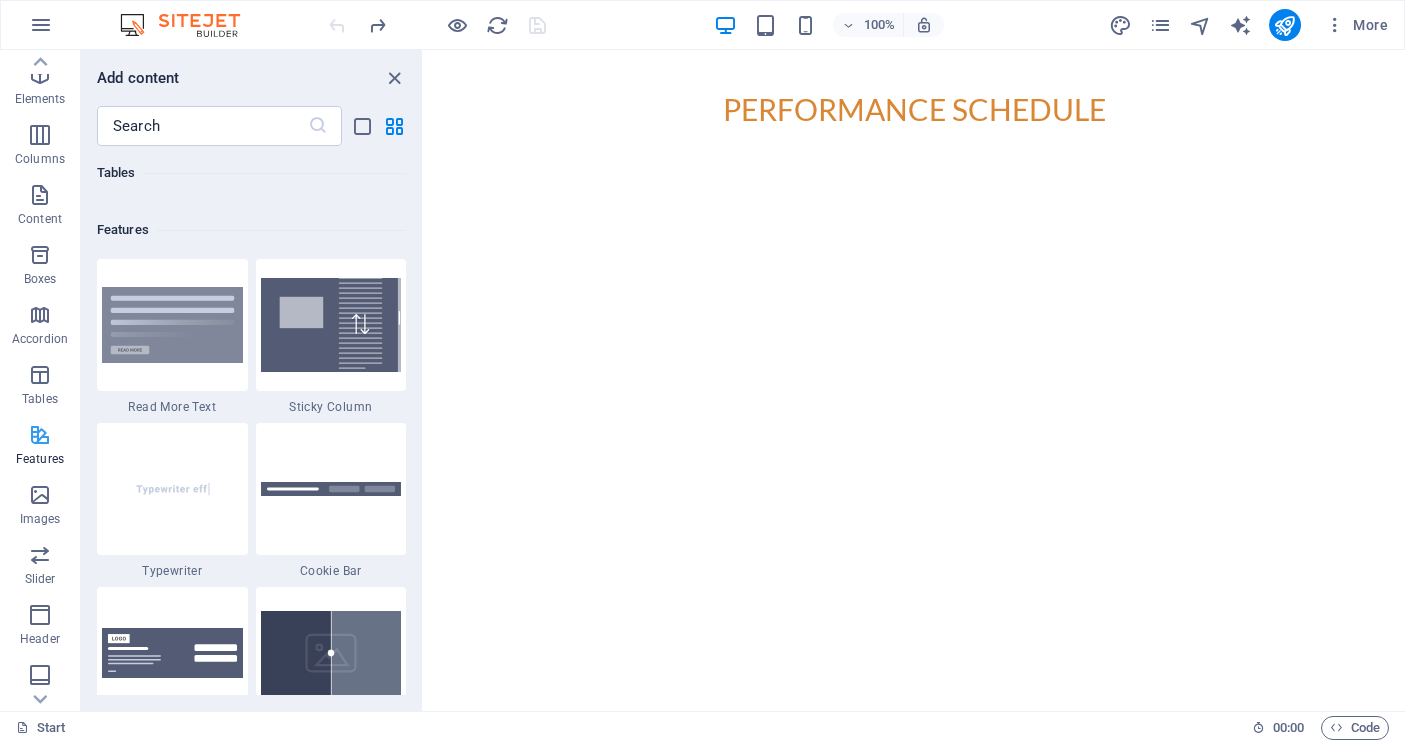 scroll, scrollTop: 7631, scrollLeft: 0, axis: vertical 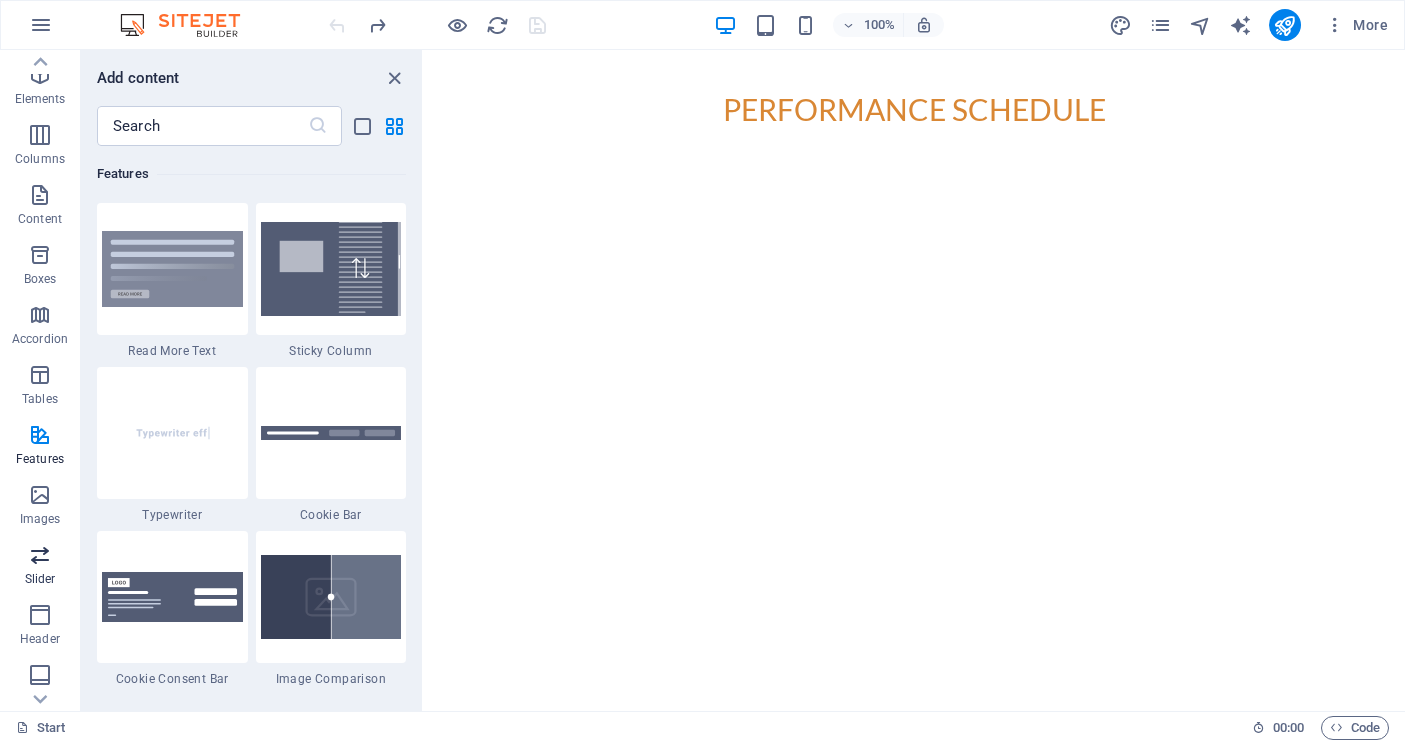 click at bounding box center (40, 555) 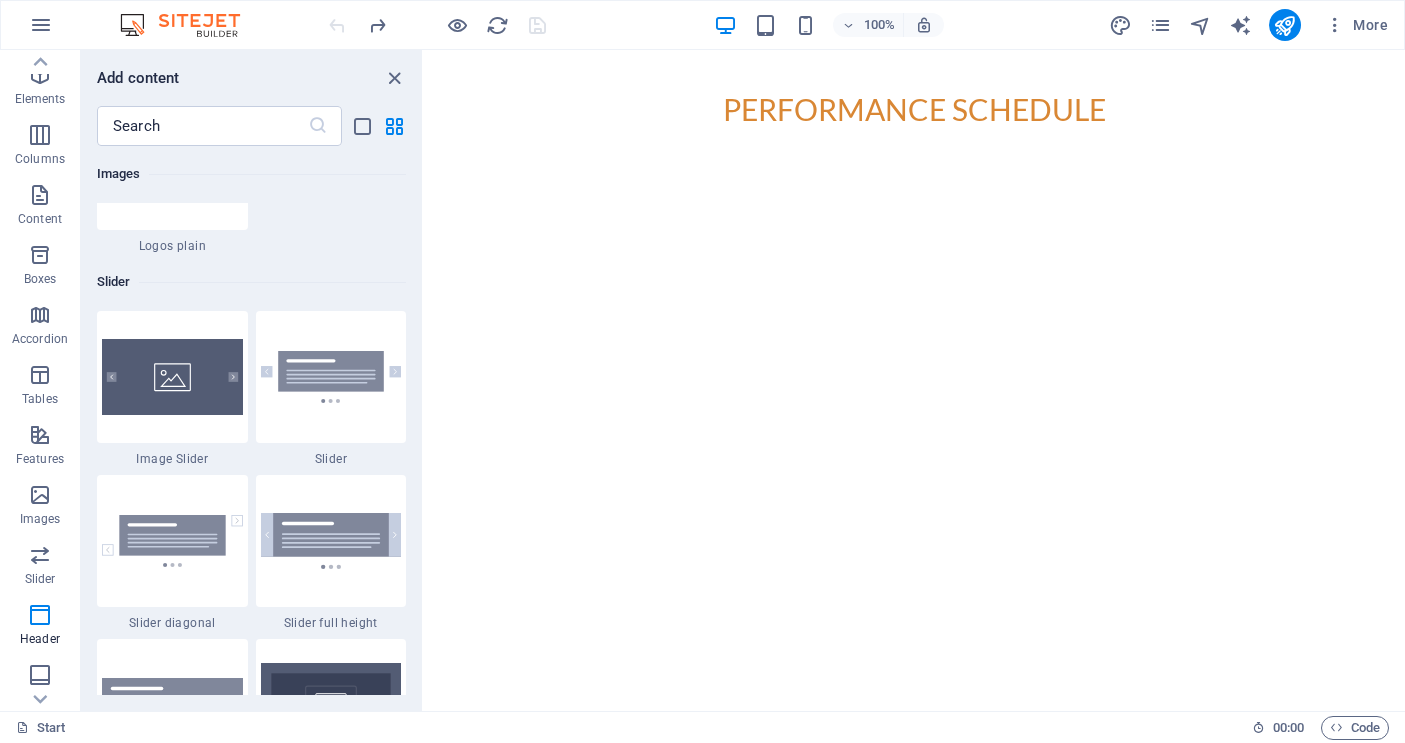 scroll, scrollTop: 11023, scrollLeft: 0, axis: vertical 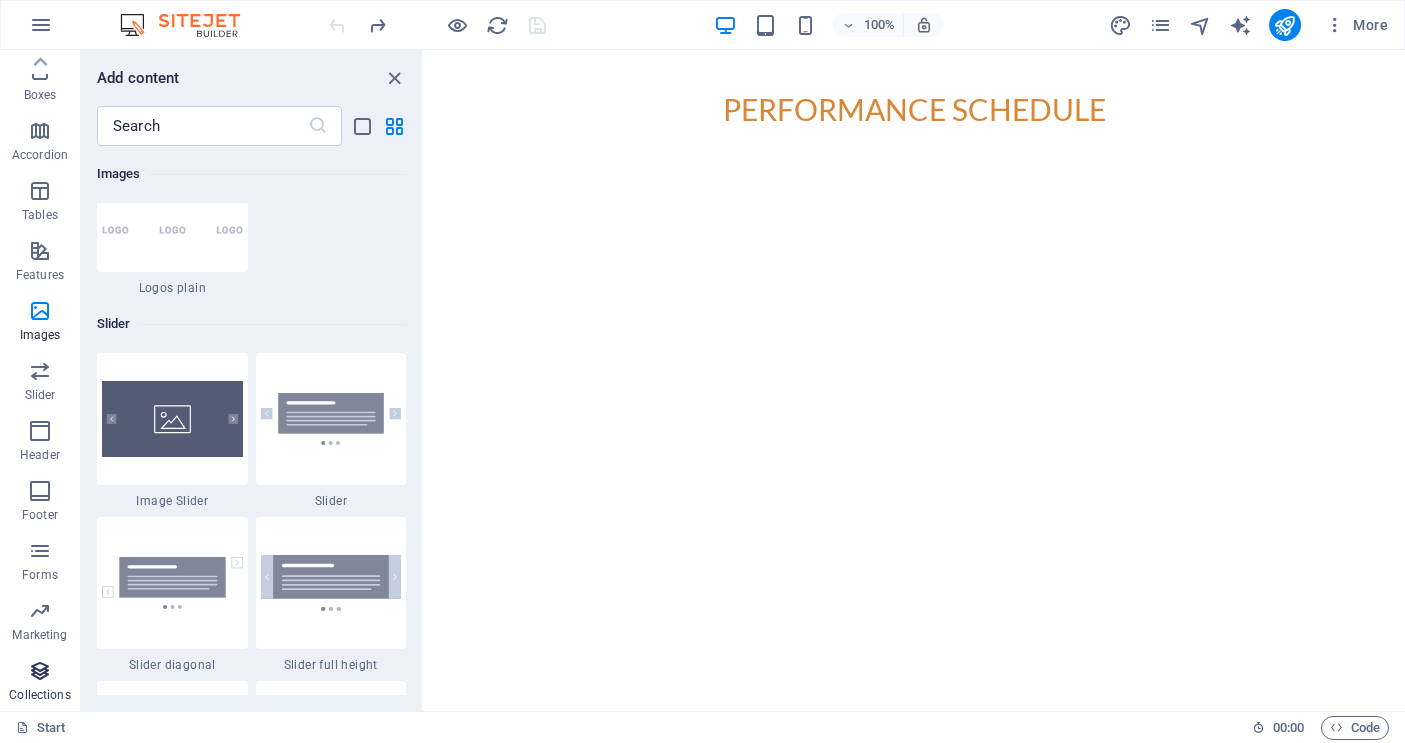 click at bounding box center [40, 671] 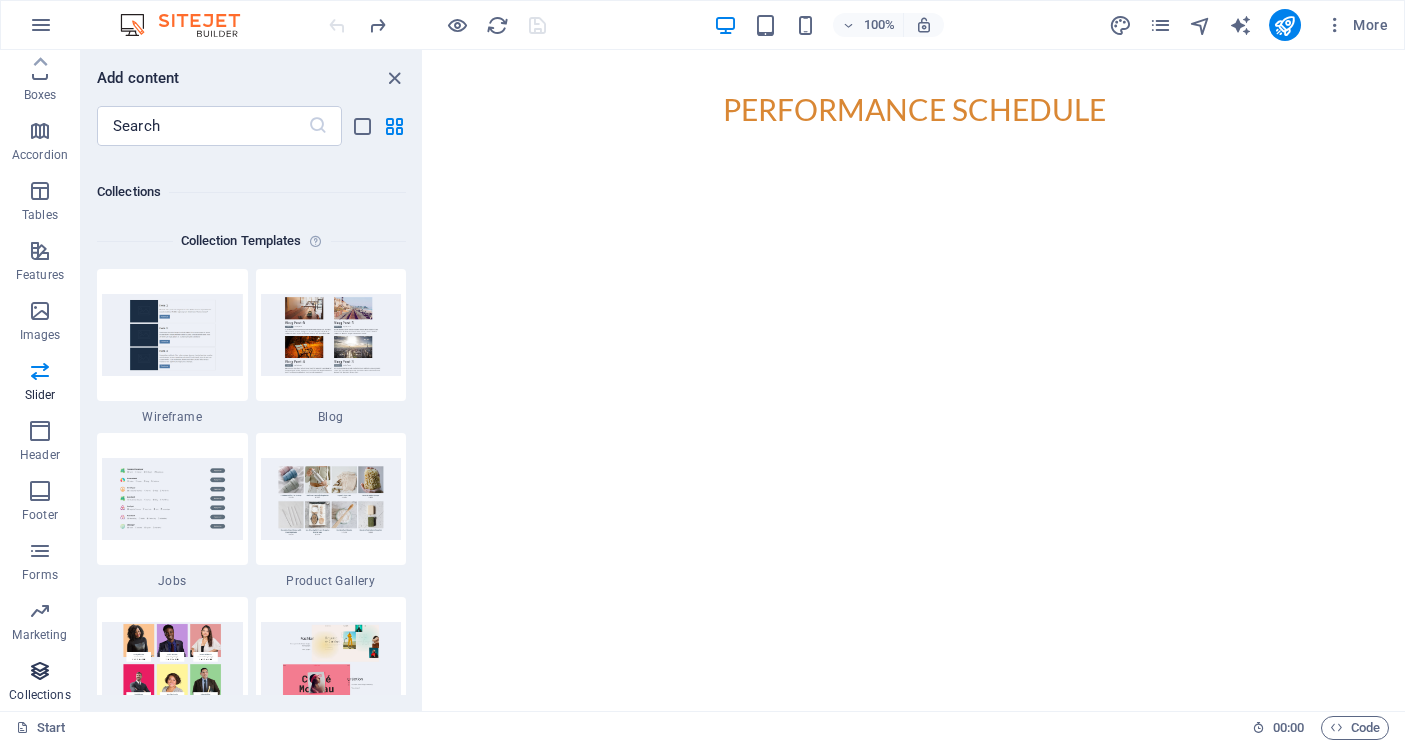 scroll, scrollTop: 18142, scrollLeft: 0, axis: vertical 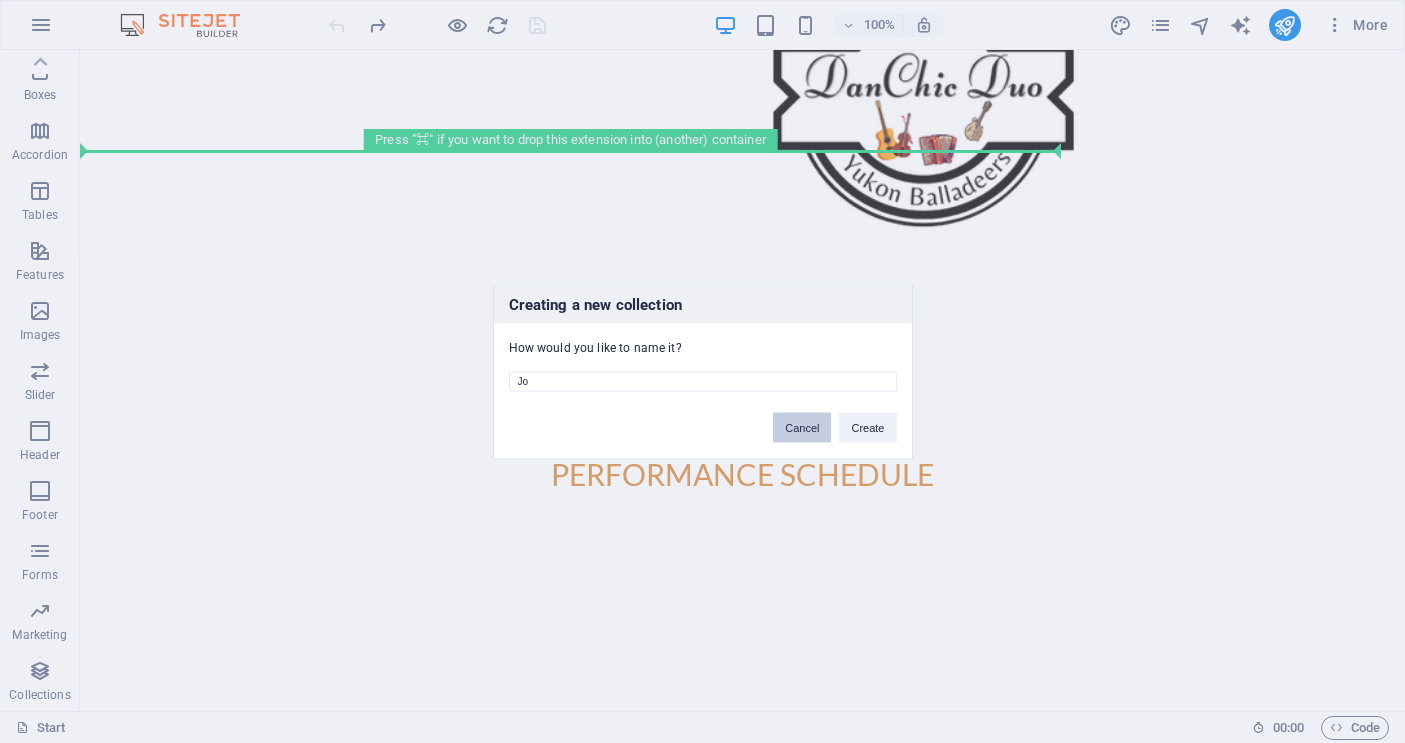 type on "J" 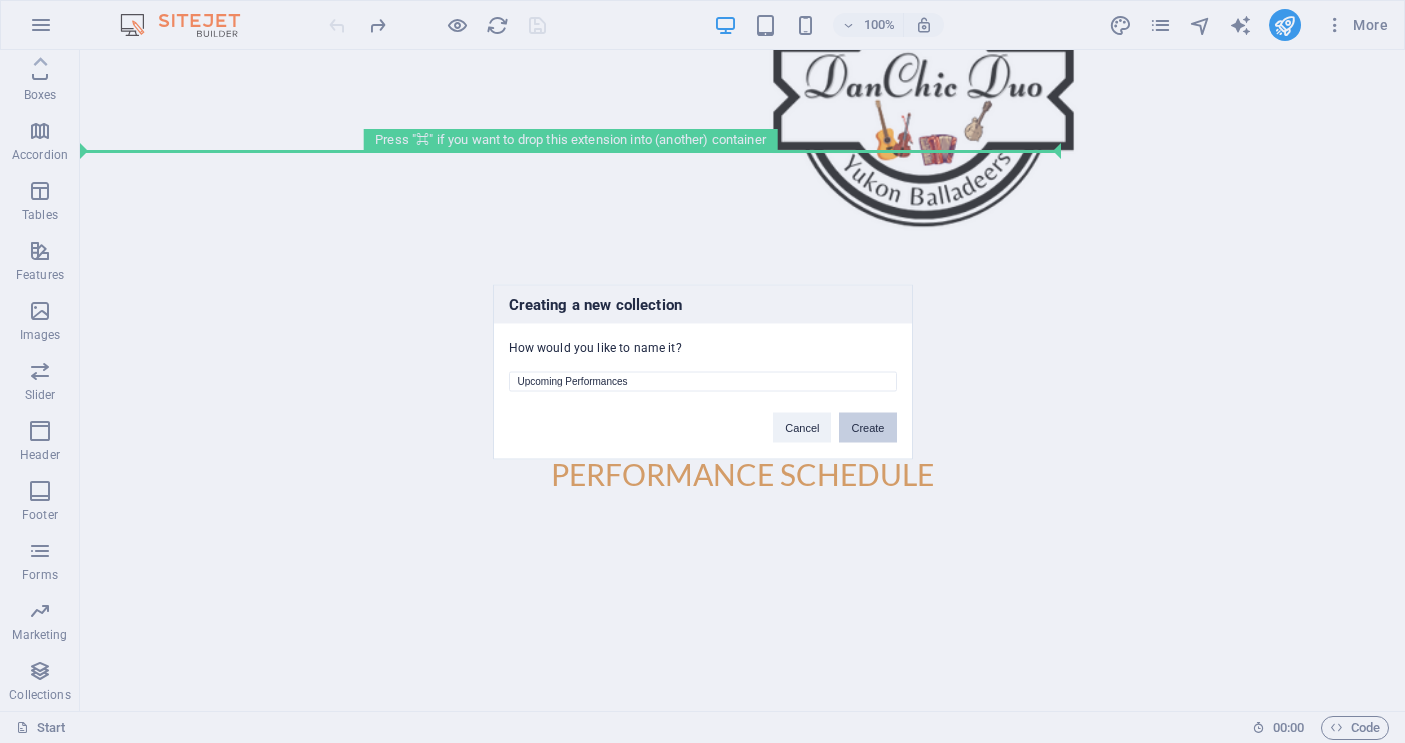 type on "Upcoming Performances" 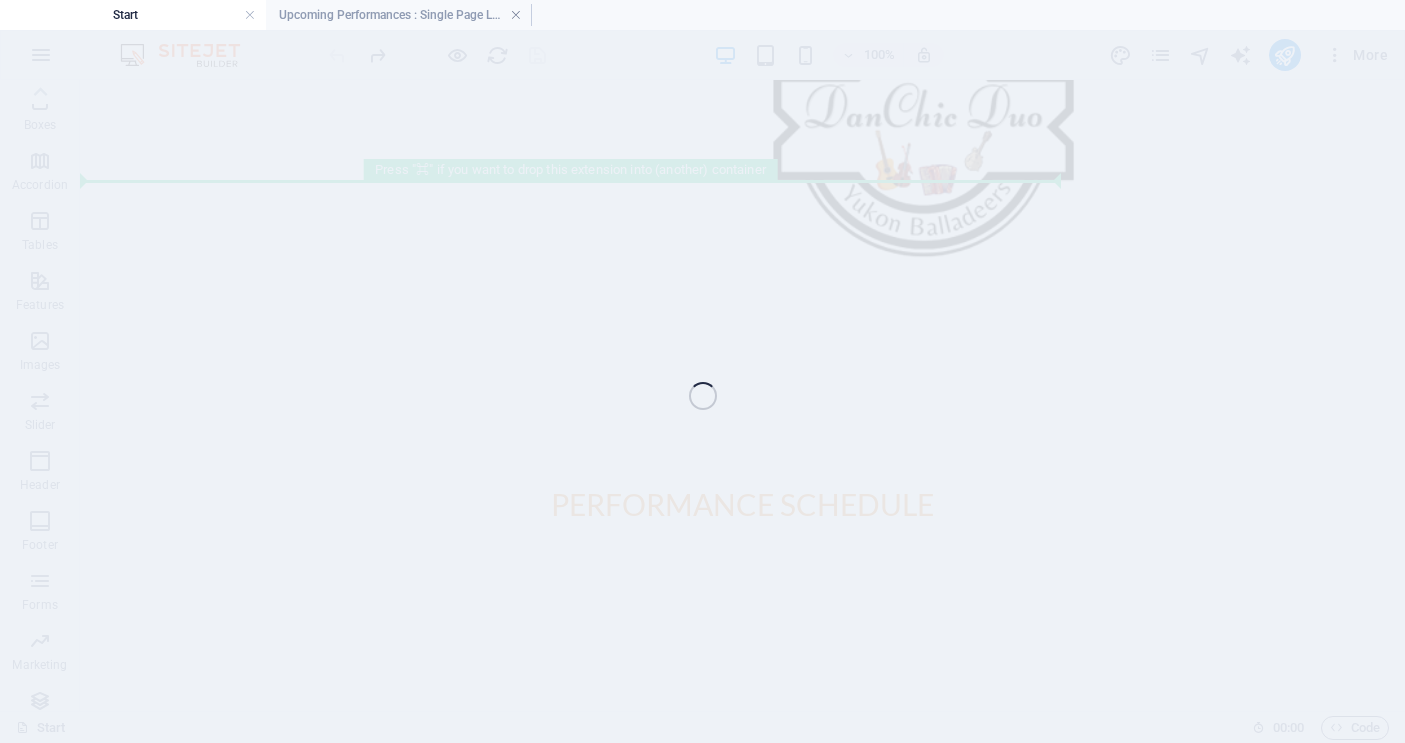 scroll, scrollTop: 188, scrollLeft: 0, axis: vertical 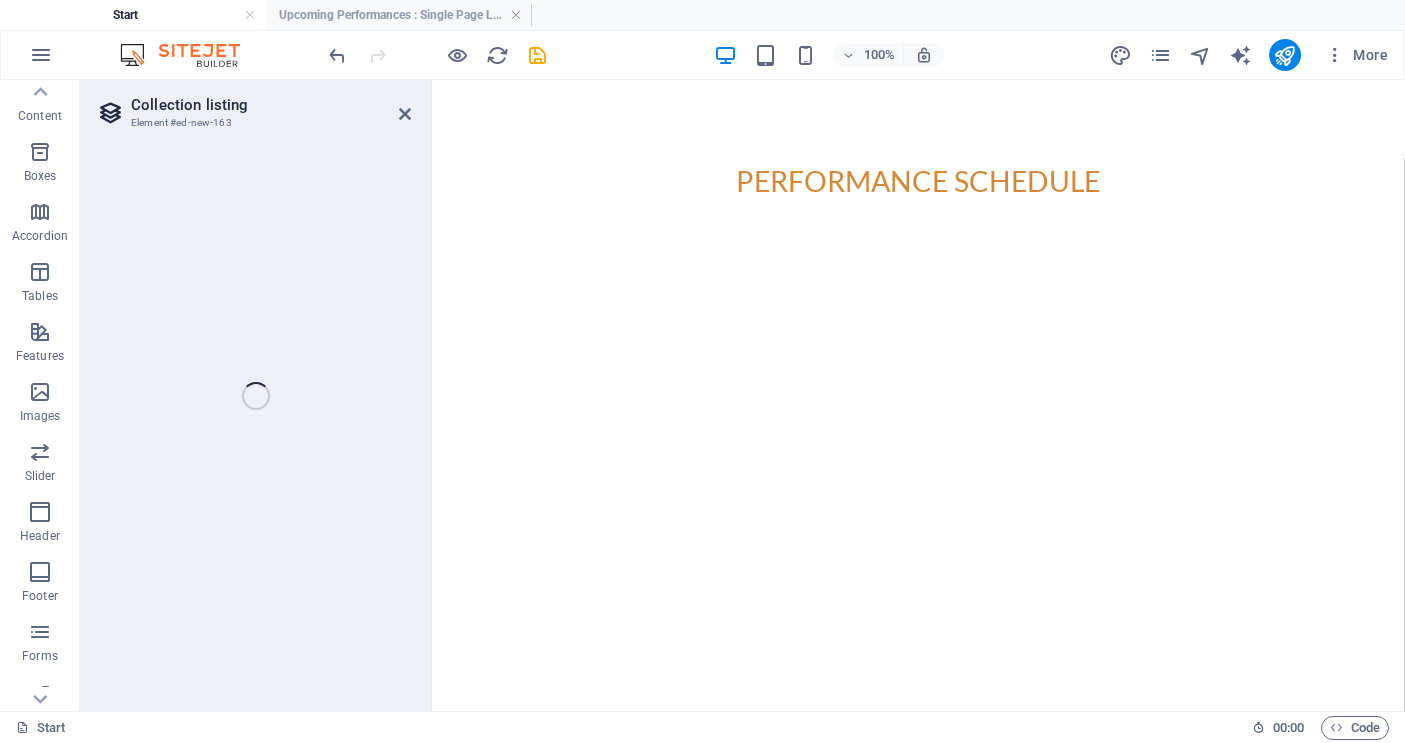 select 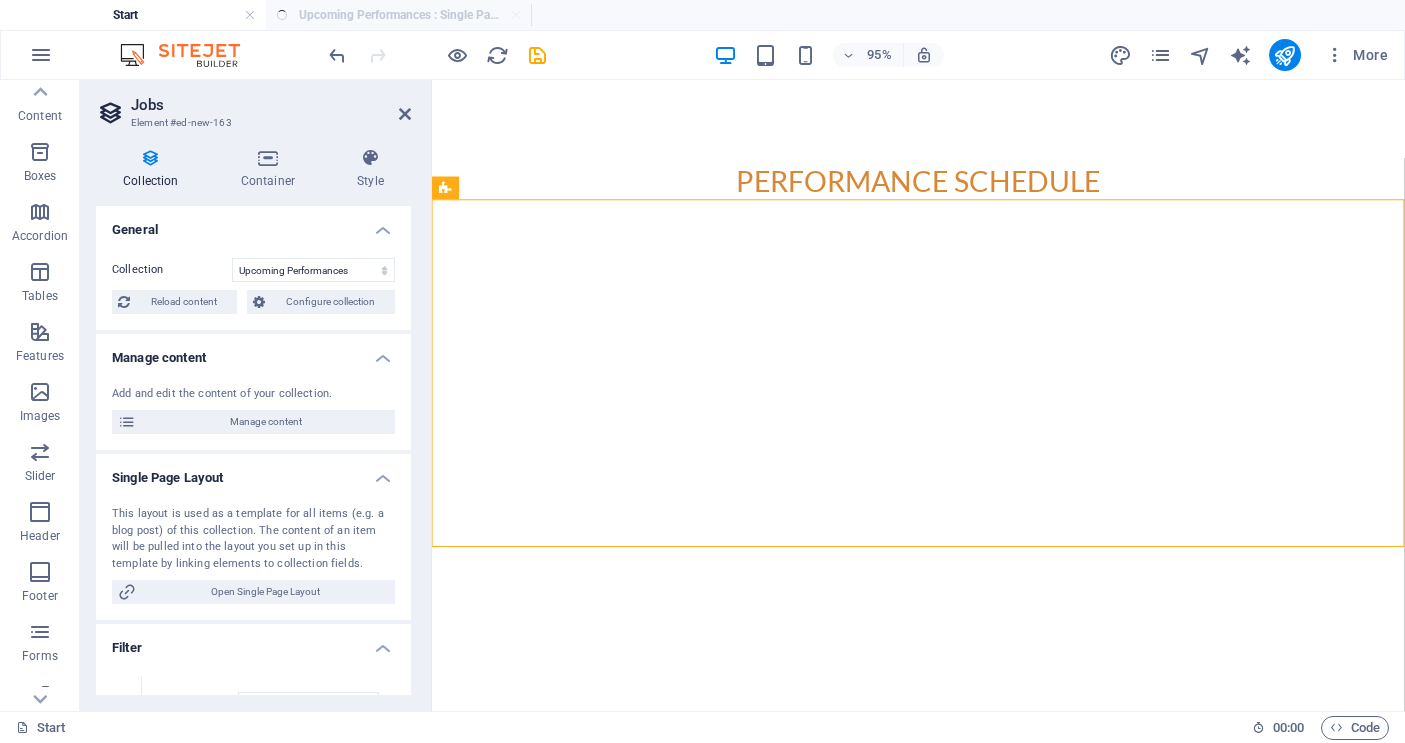 select on "columns.status" 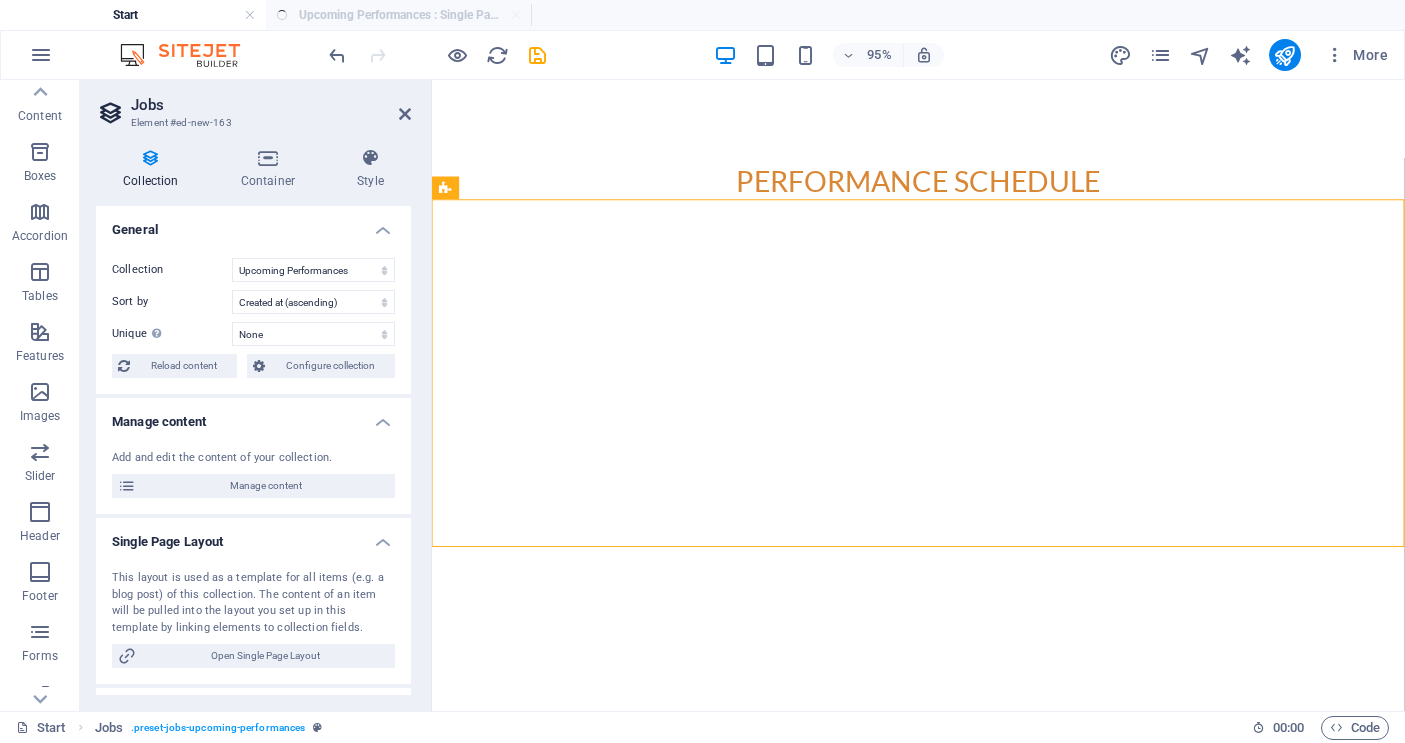 select on "columns.publishing_date_DESC" 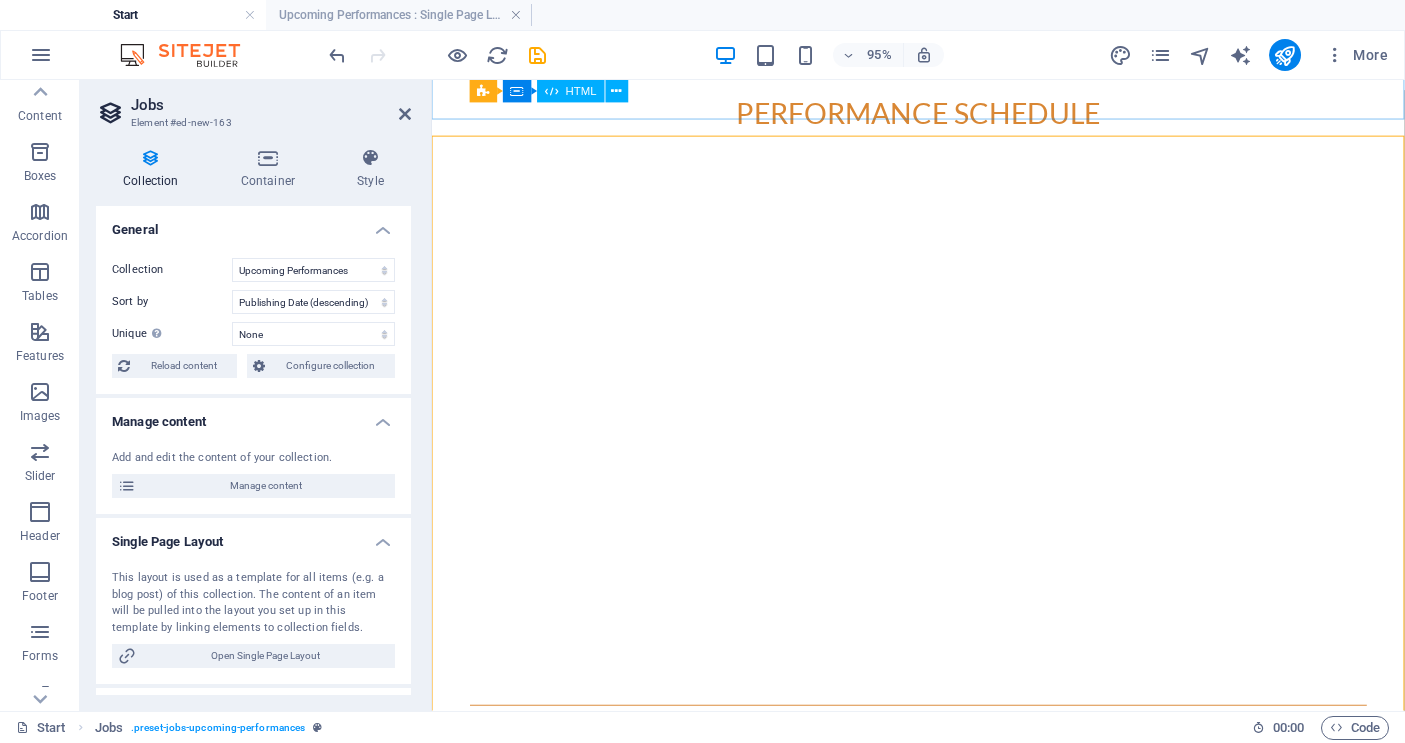 scroll, scrollTop: 6429, scrollLeft: 0, axis: vertical 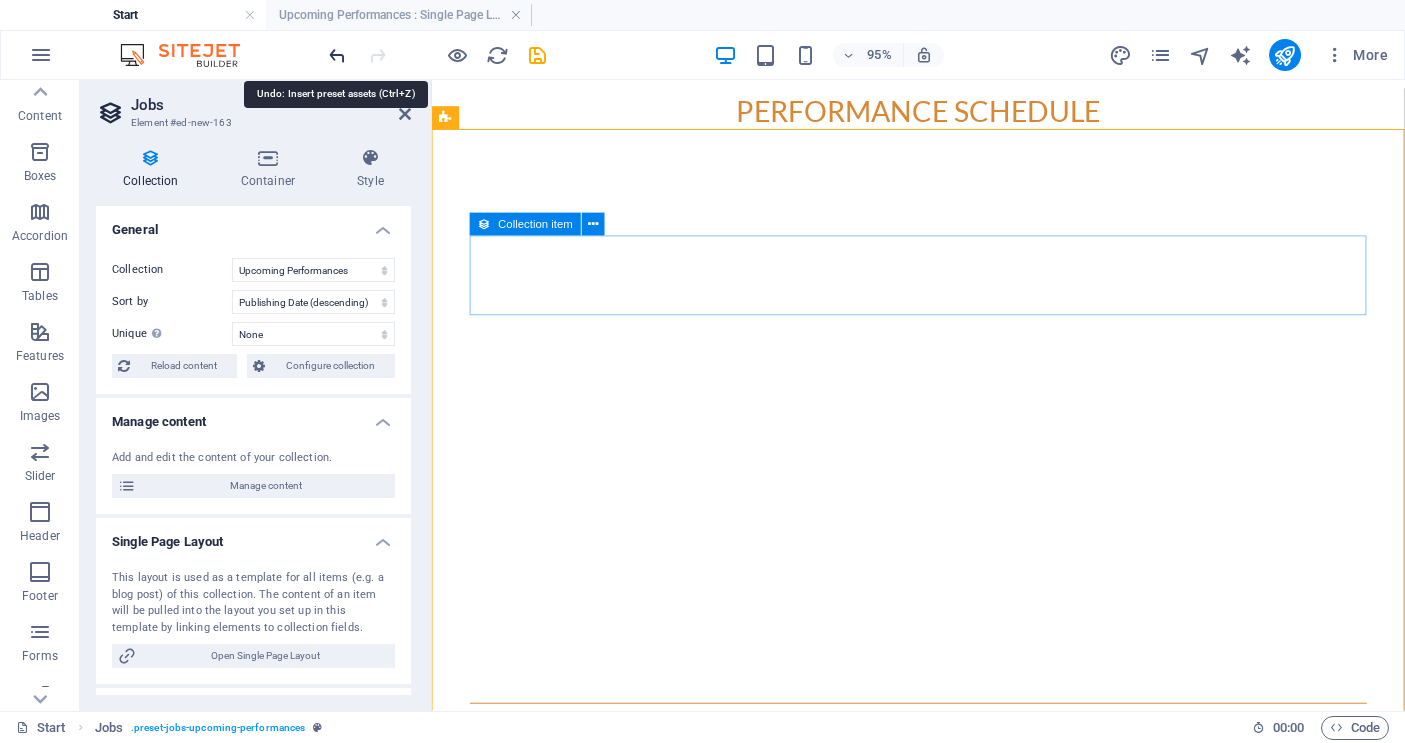 click at bounding box center [337, 55] 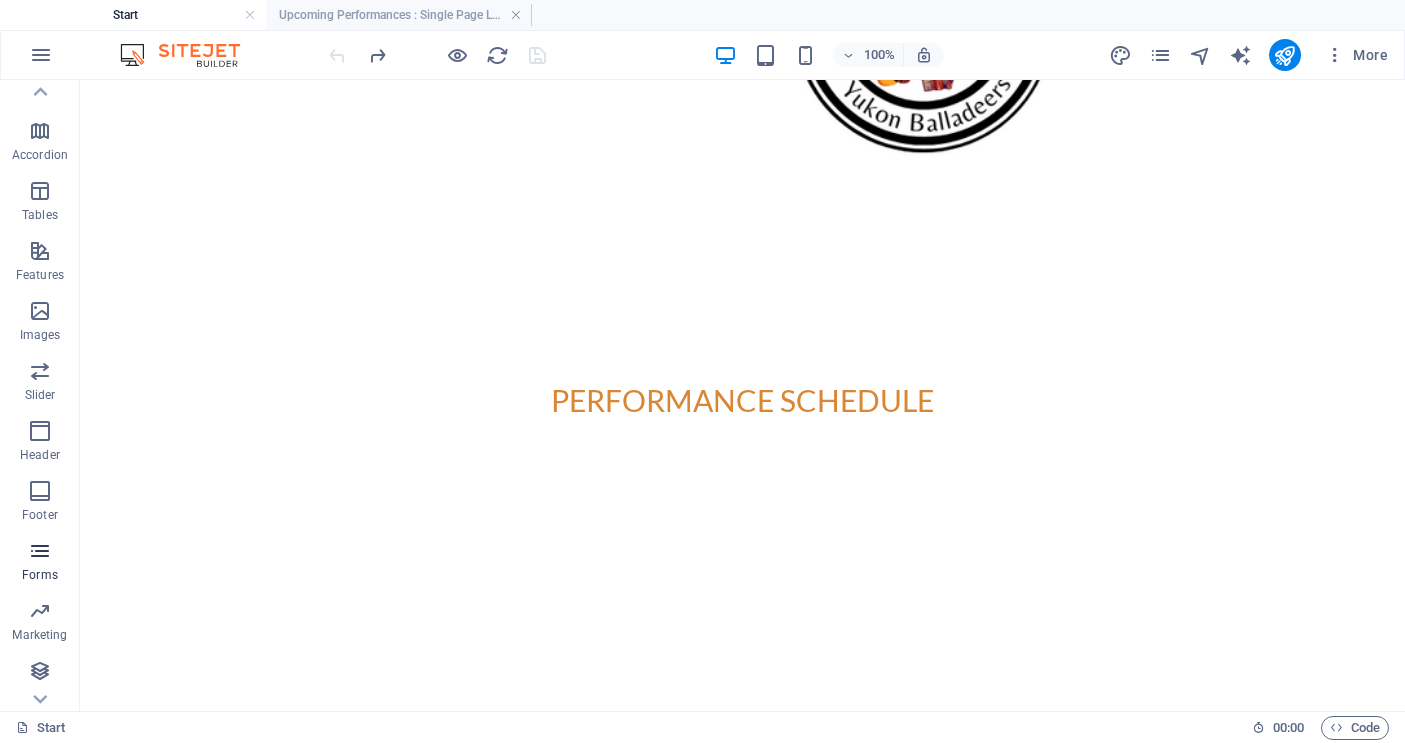 scroll, scrollTop: 269, scrollLeft: 0, axis: vertical 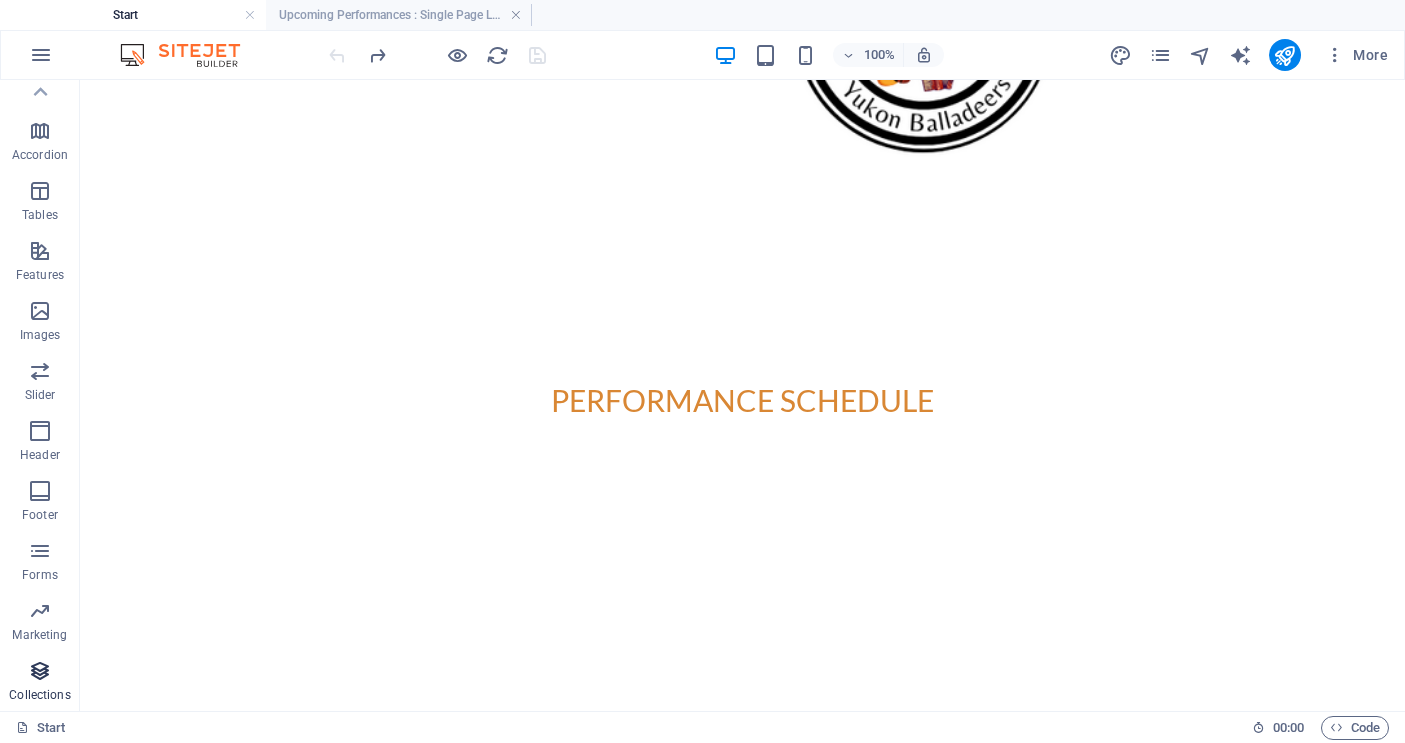 click at bounding box center (40, 671) 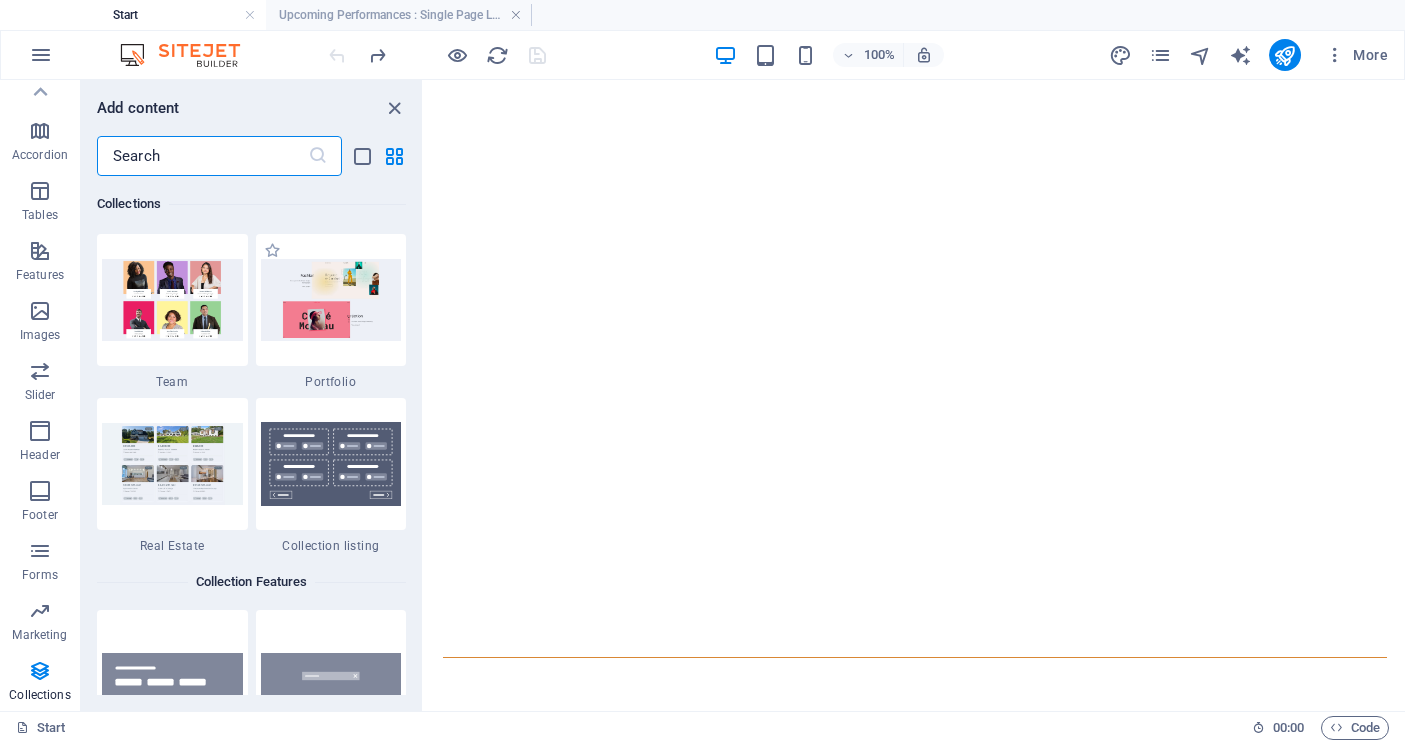 scroll, scrollTop: 18537, scrollLeft: 0, axis: vertical 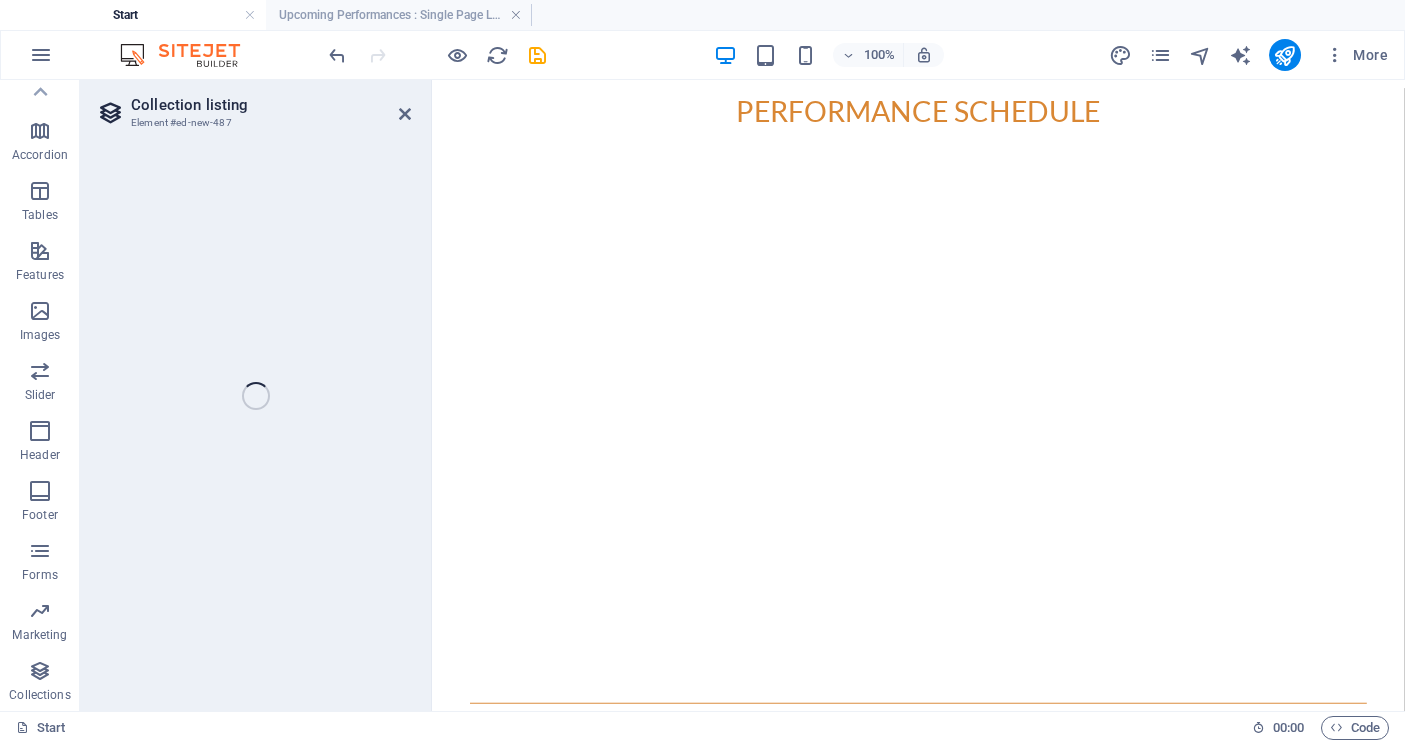 select 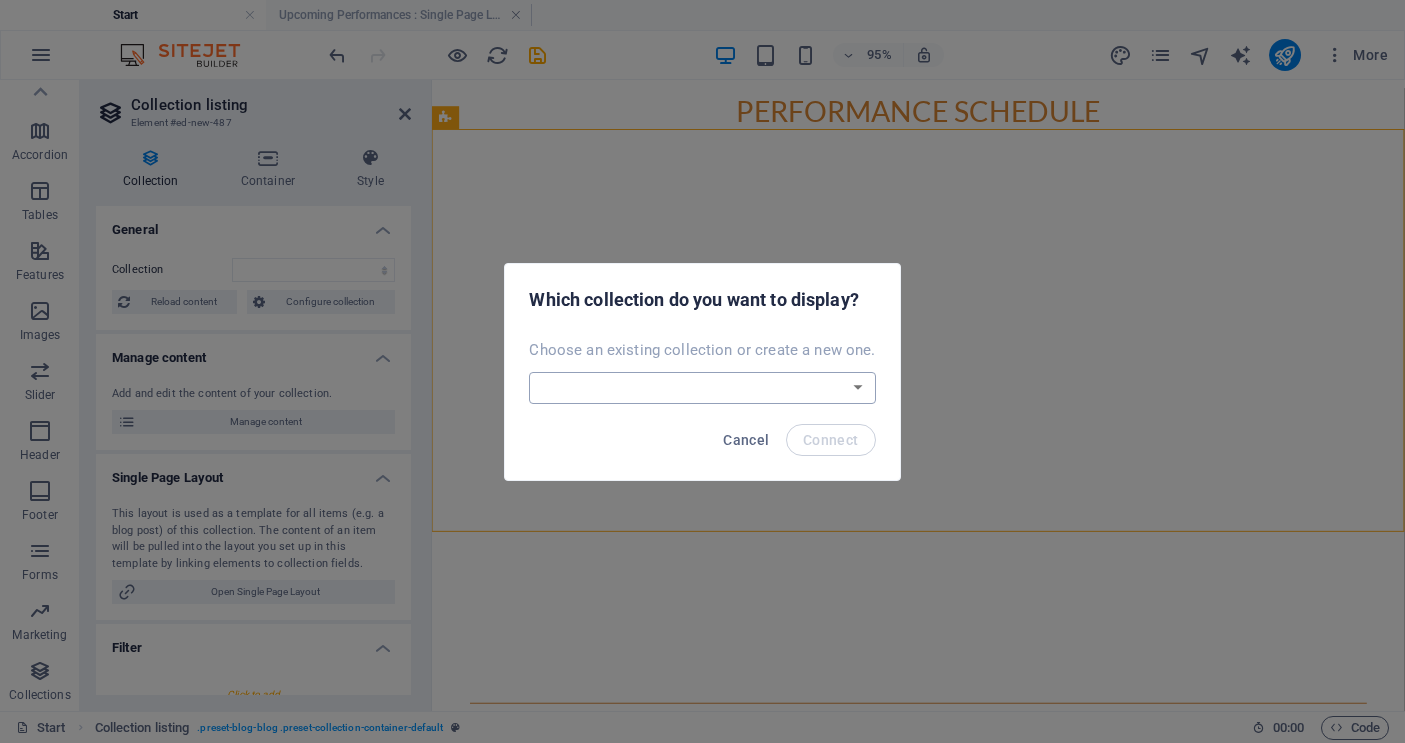 select on "68751ce69fad006a4d0701d9" 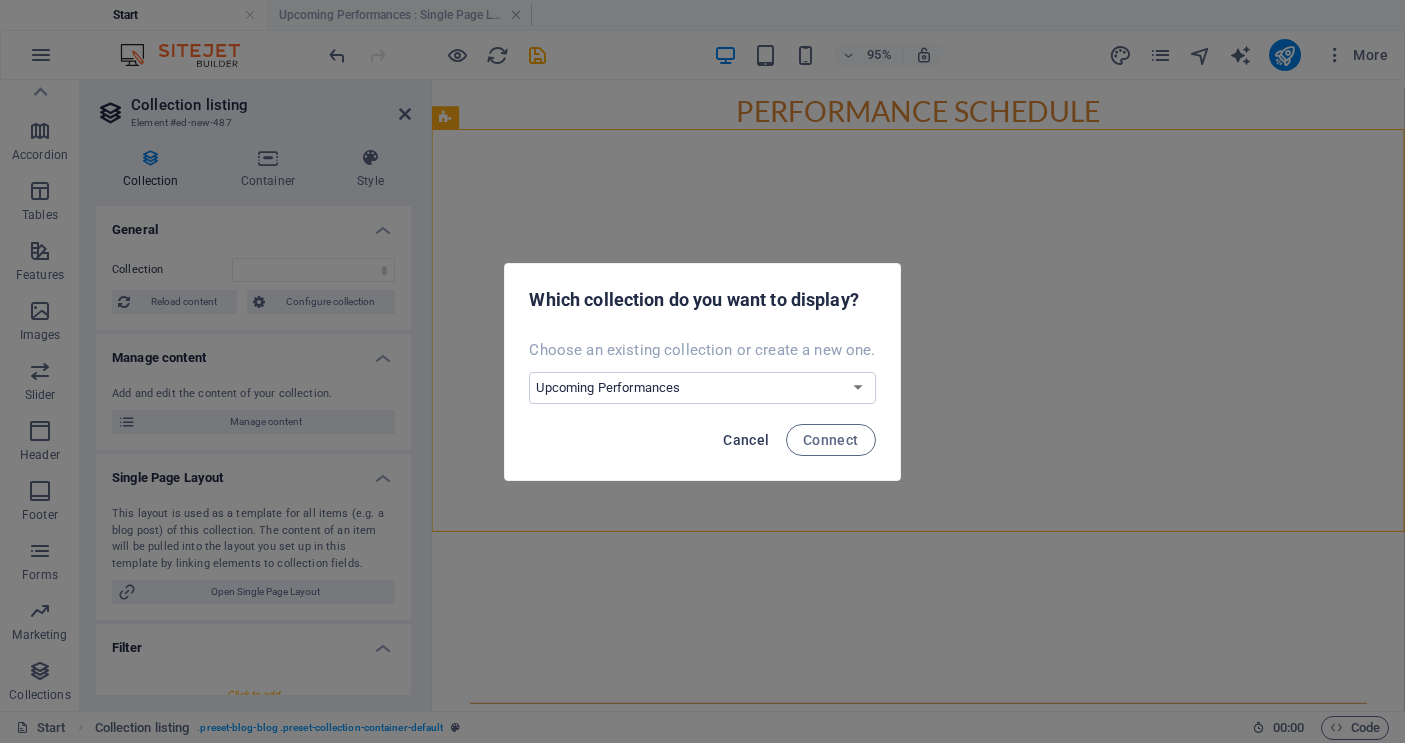 click on "Cancel" at bounding box center (746, 440) 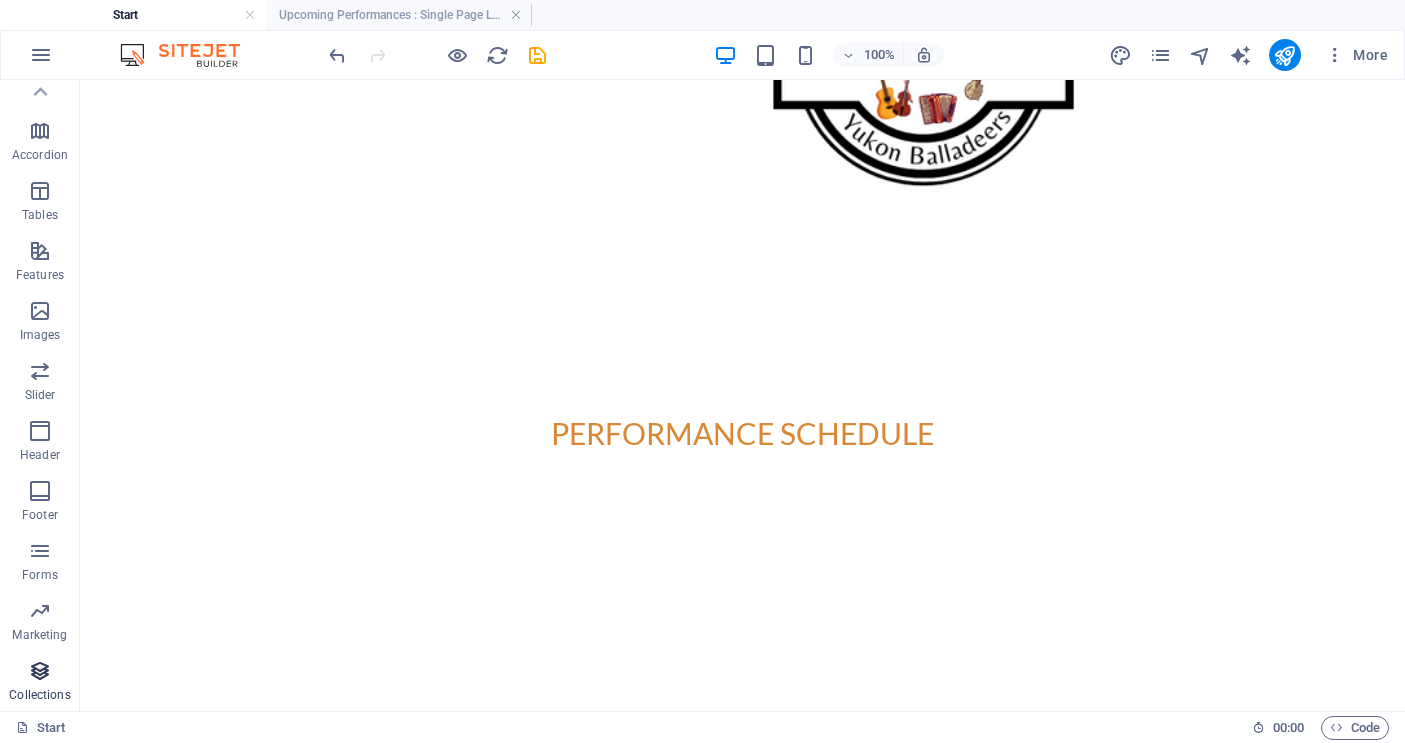 click at bounding box center [40, 671] 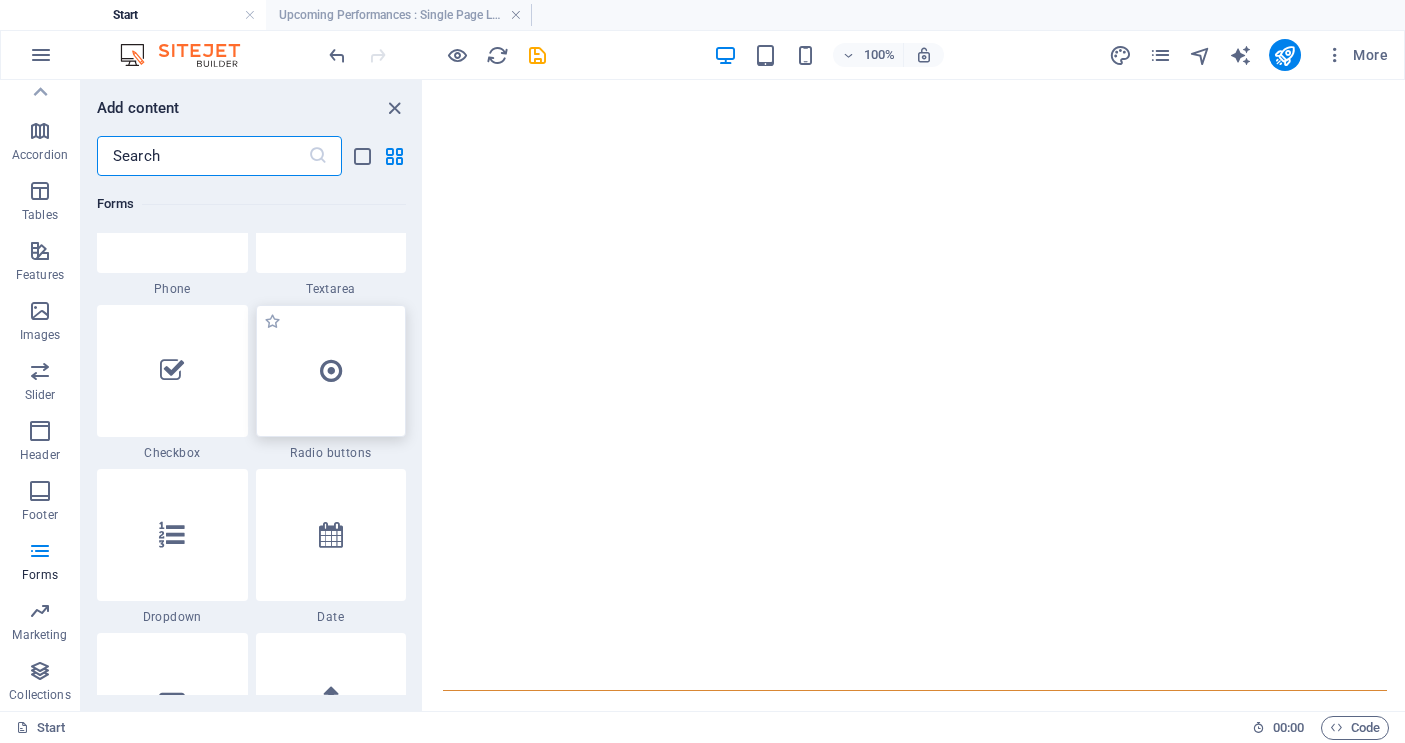 scroll, scrollTop: 15346, scrollLeft: 0, axis: vertical 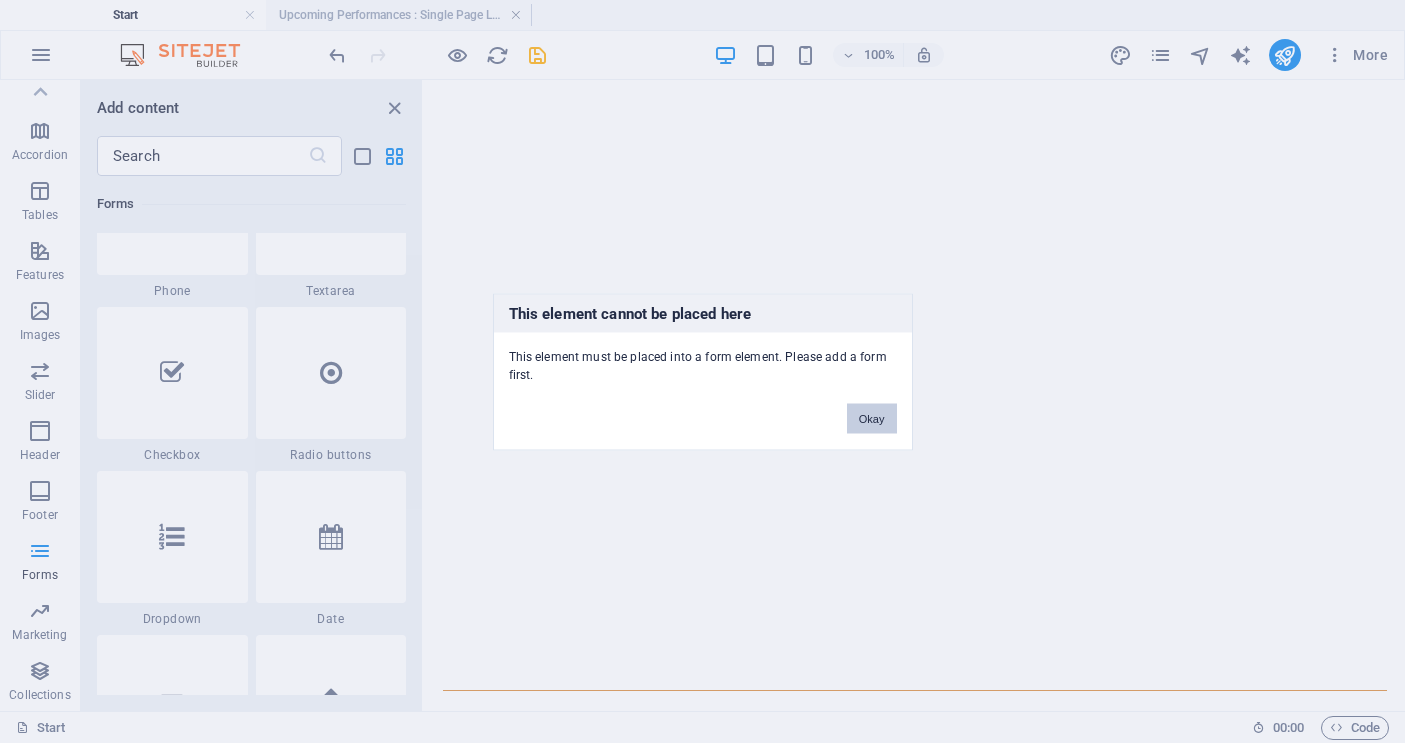 click on "Okay" at bounding box center (872, 418) 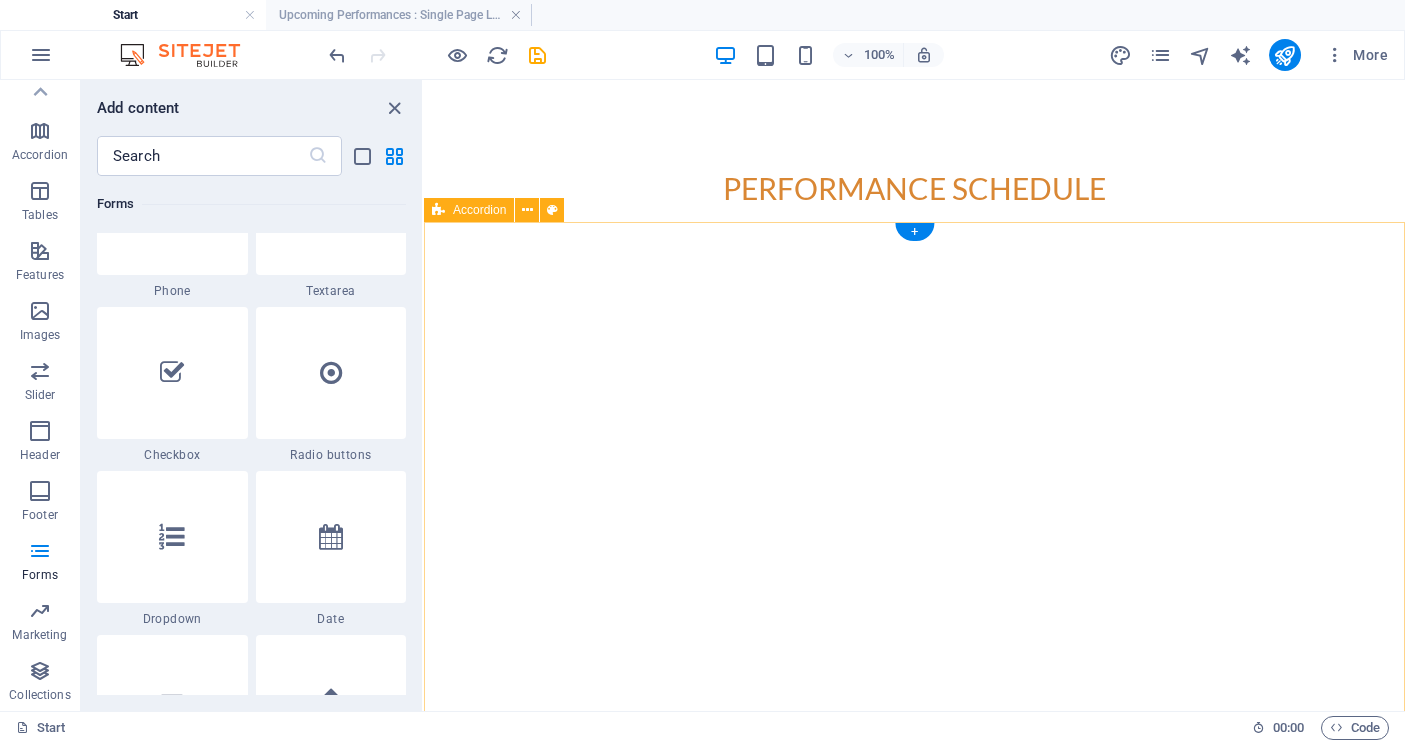 scroll, scrollTop: 6265, scrollLeft: 0, axis: vertical 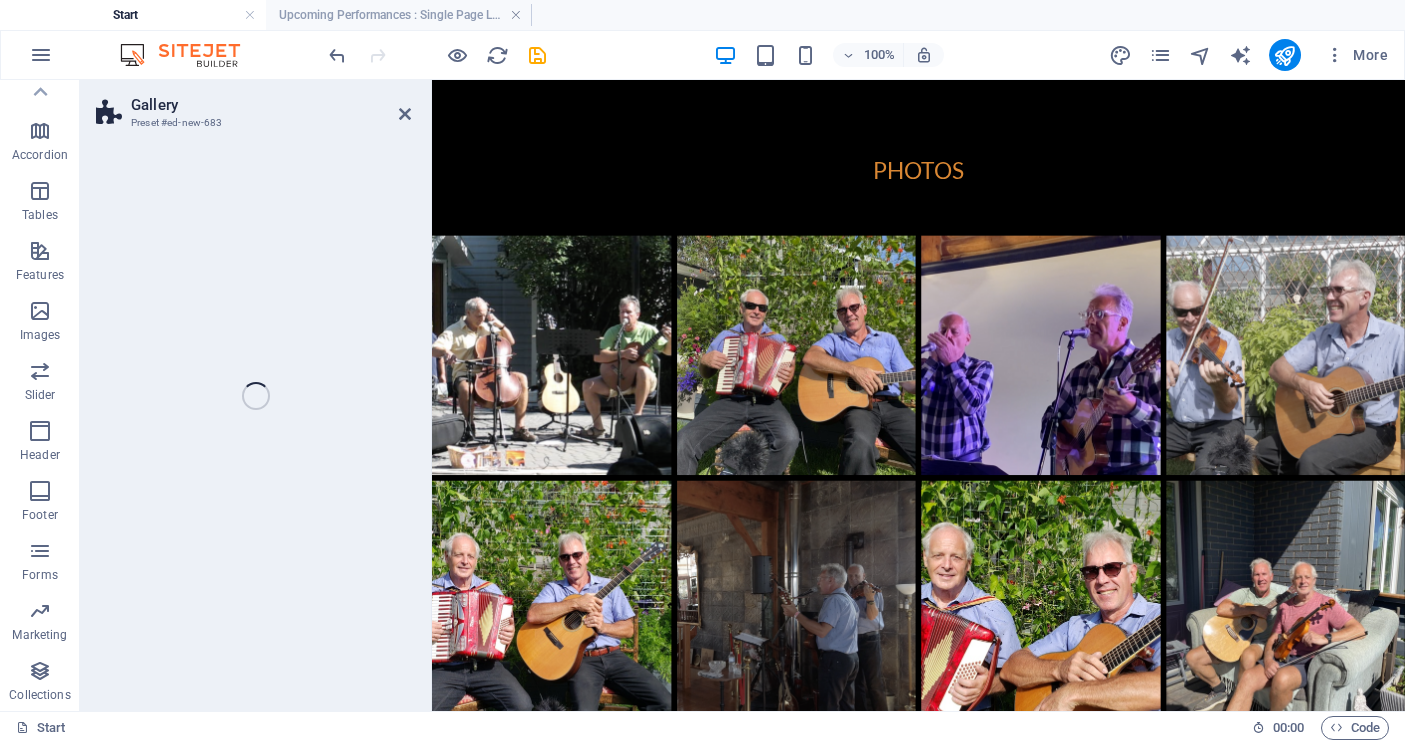 select on "rem" 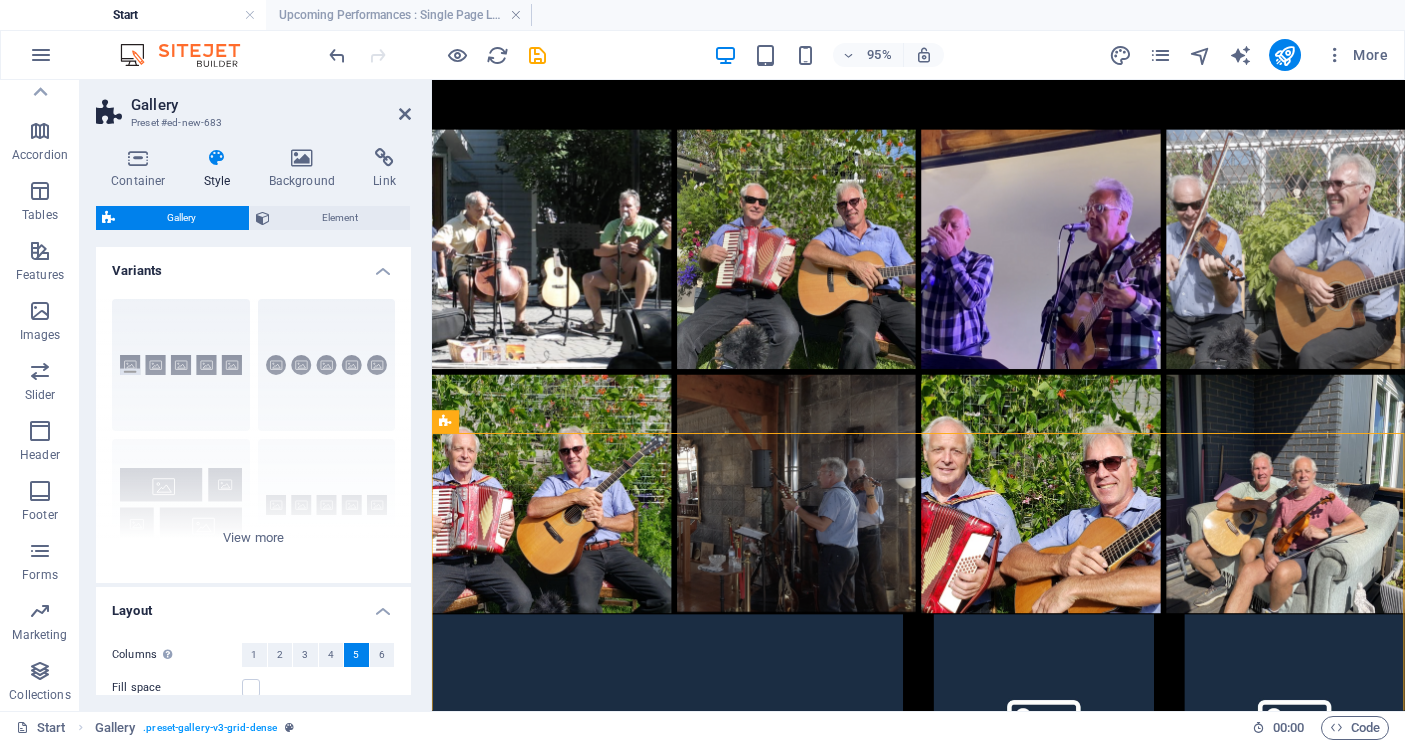 scroll, scrollTop: 1788, scrollLeft: 0, axis: vertical 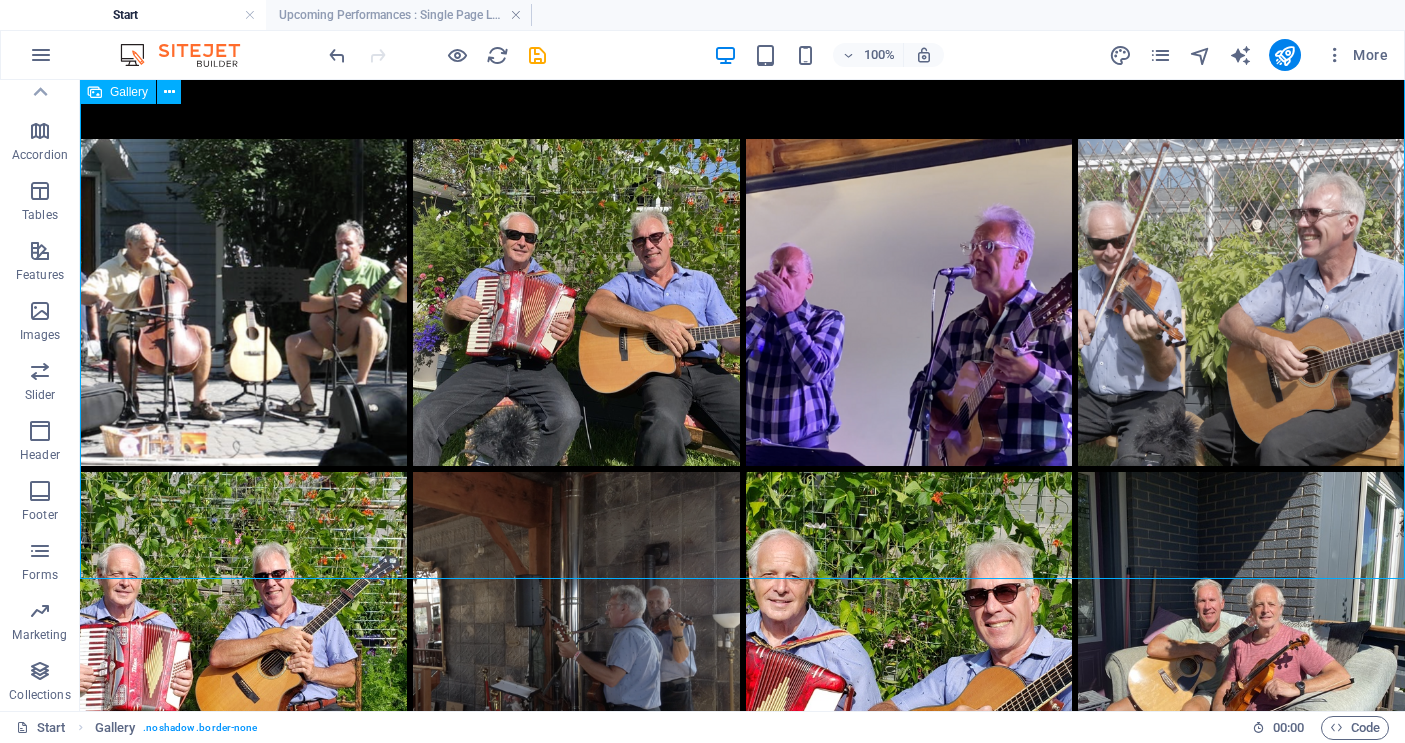 drag, startPoint x: 228, startPoint y: 323, endPoint x: 641, endPoint y: 395, distance: 419.22906 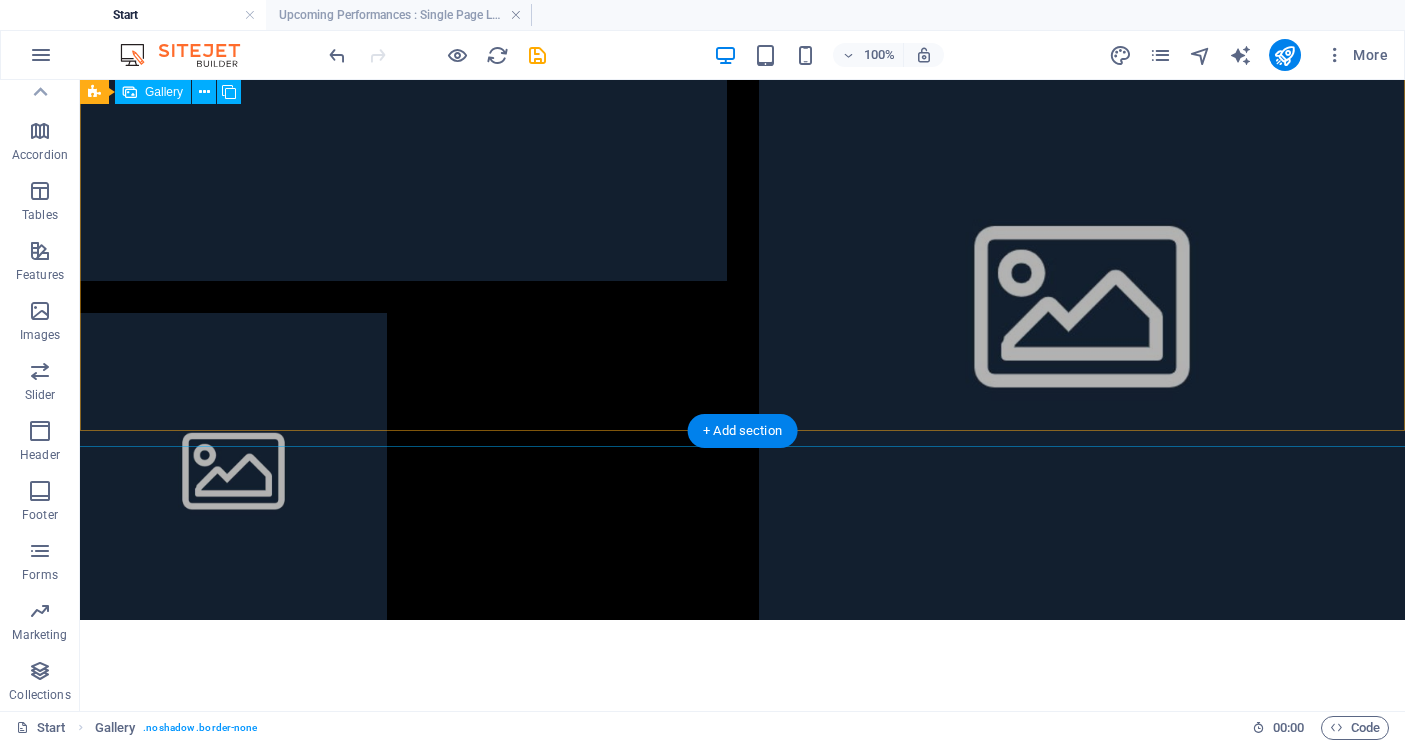scroll, scrollTop: 2932, scrollLeft: 0, axis: vertical 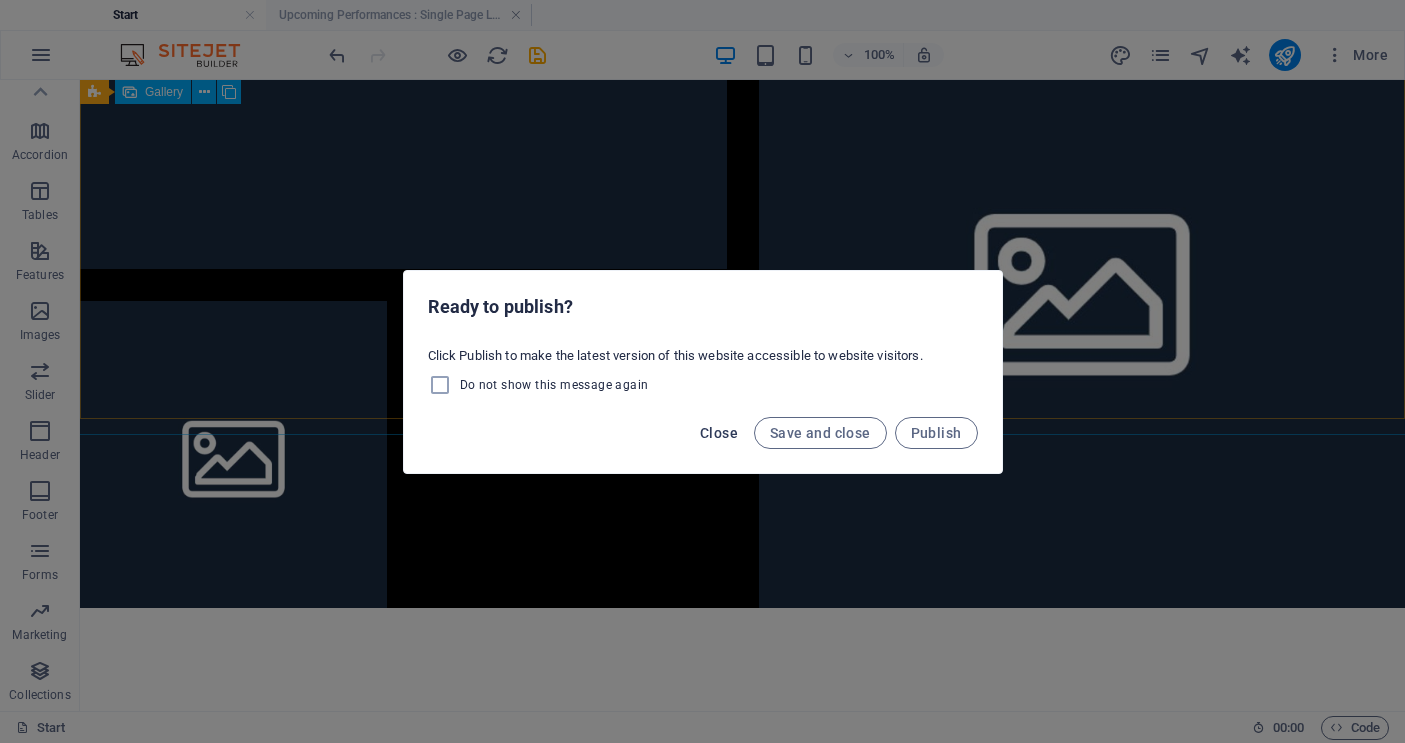 click on "Close" at bounding box center (719, 433) 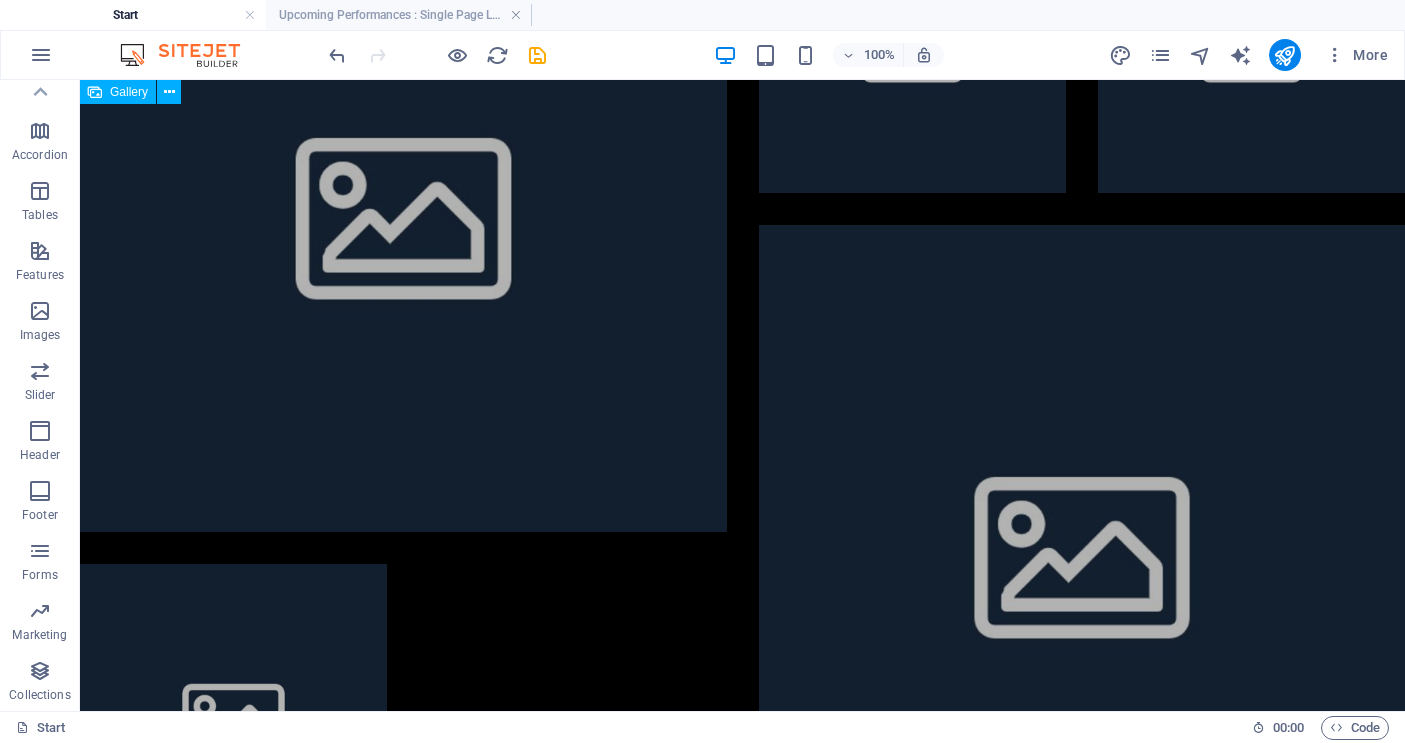 scroll, scrollTop: 2672, scrollLeft: 0, axis: vertical 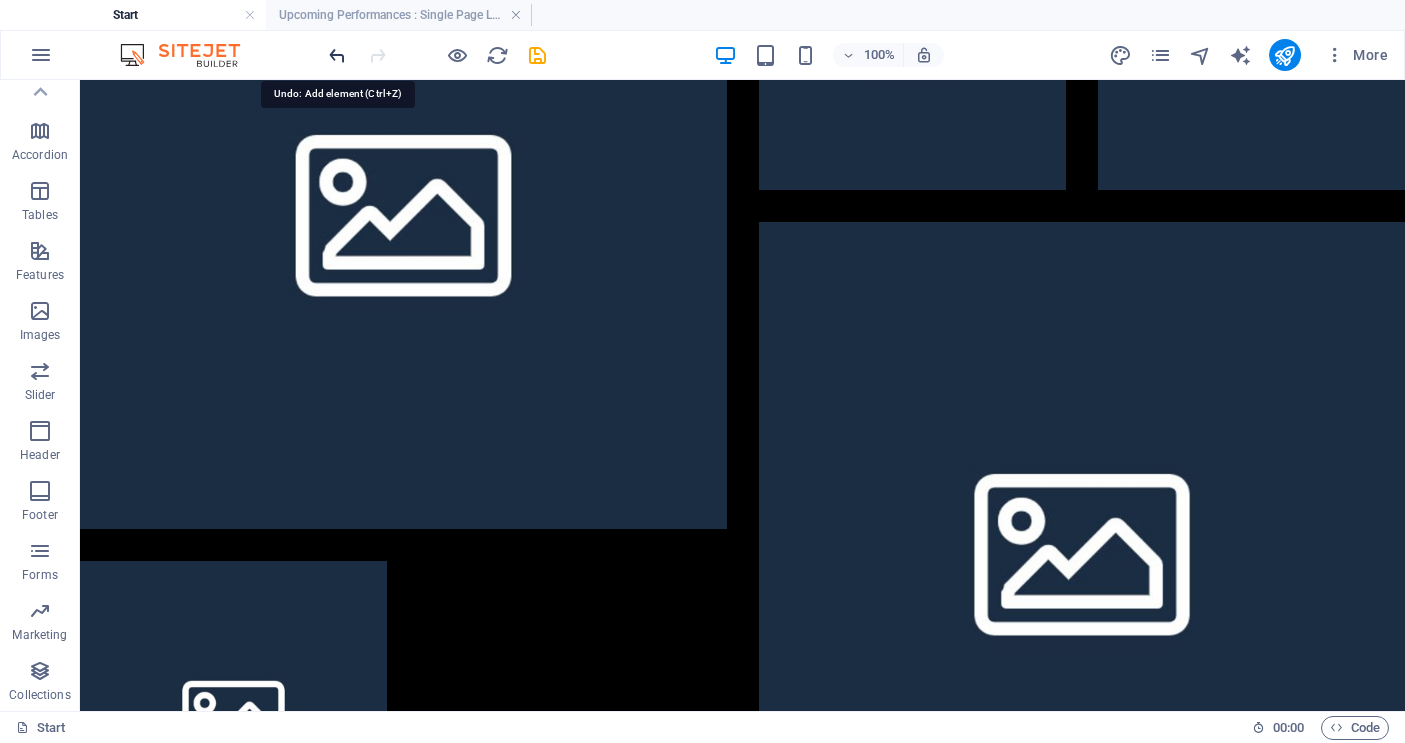 click at bounding box center (337, 55) 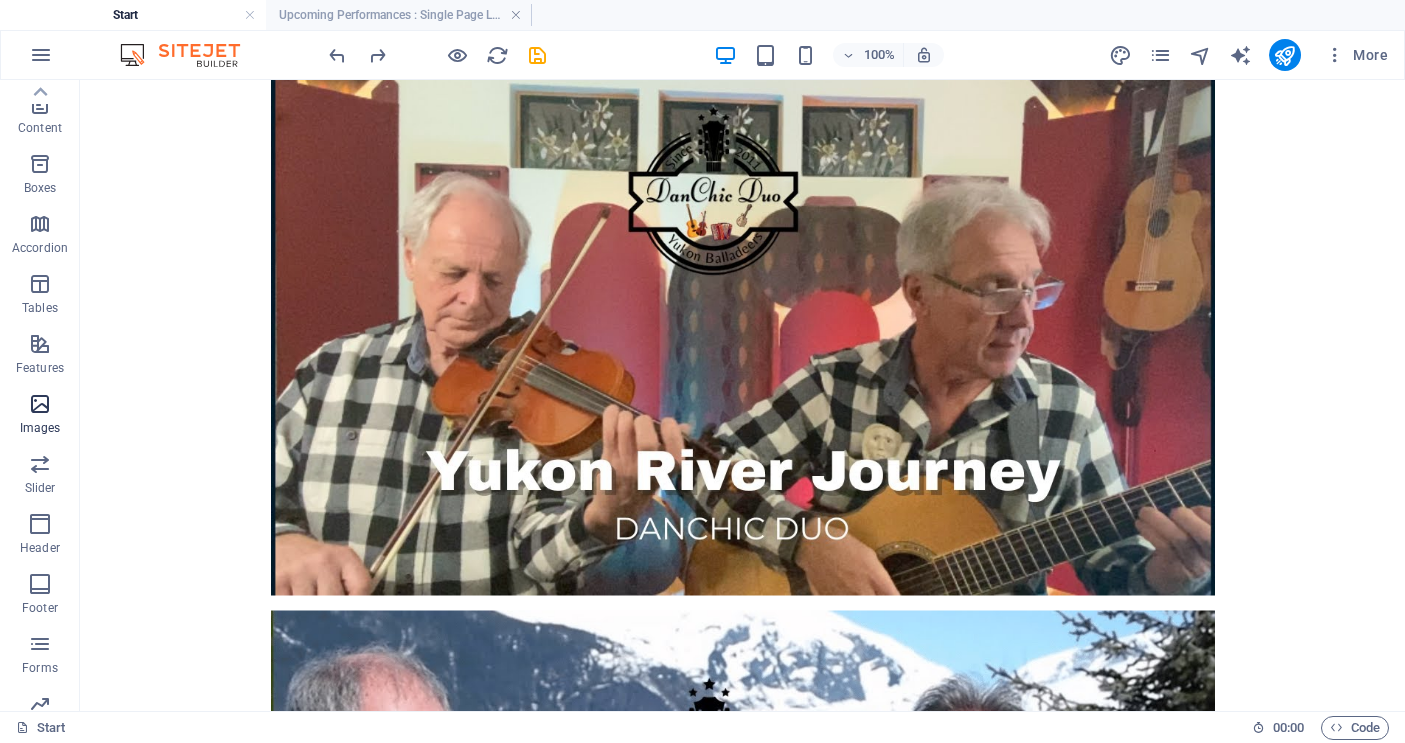 scroll, scrollTop: 174, scrollLeft: 0, axis: vertical 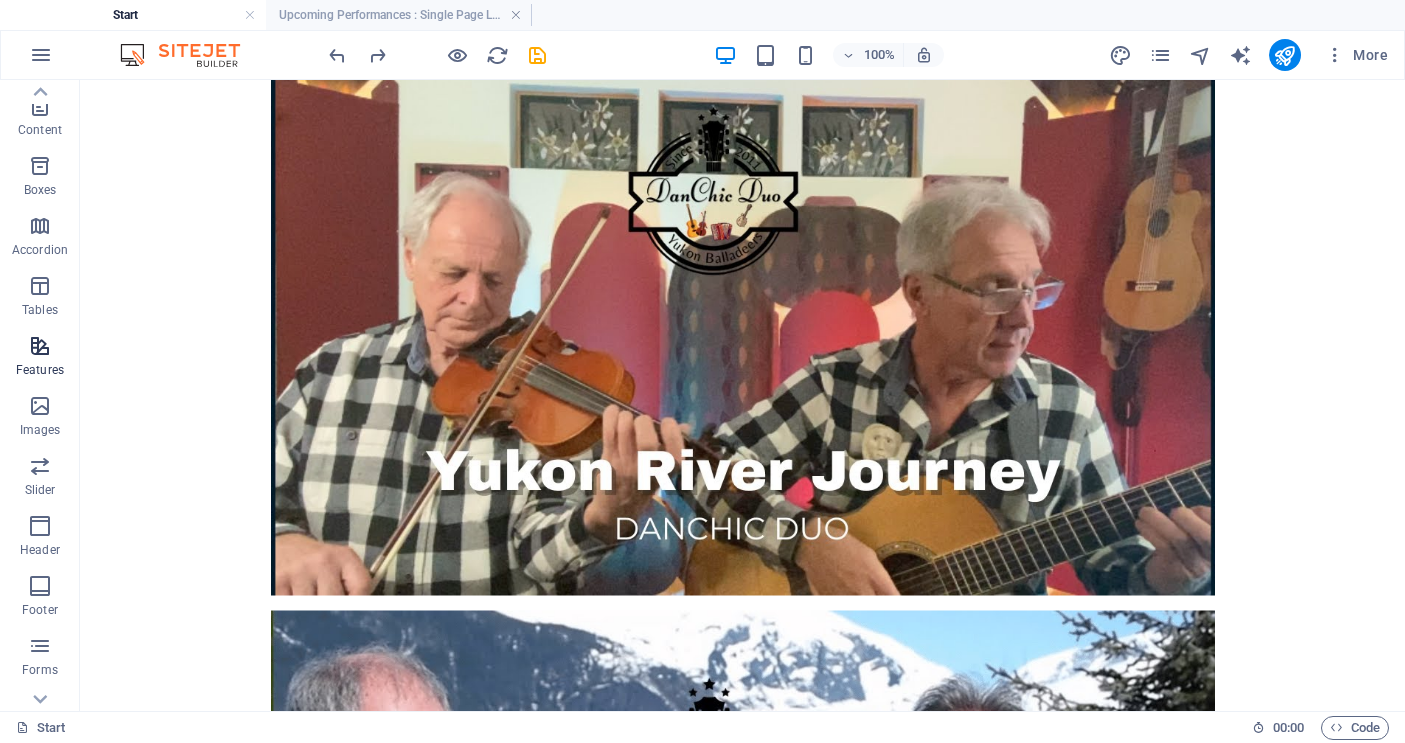 click at bounding box center (40, 346) 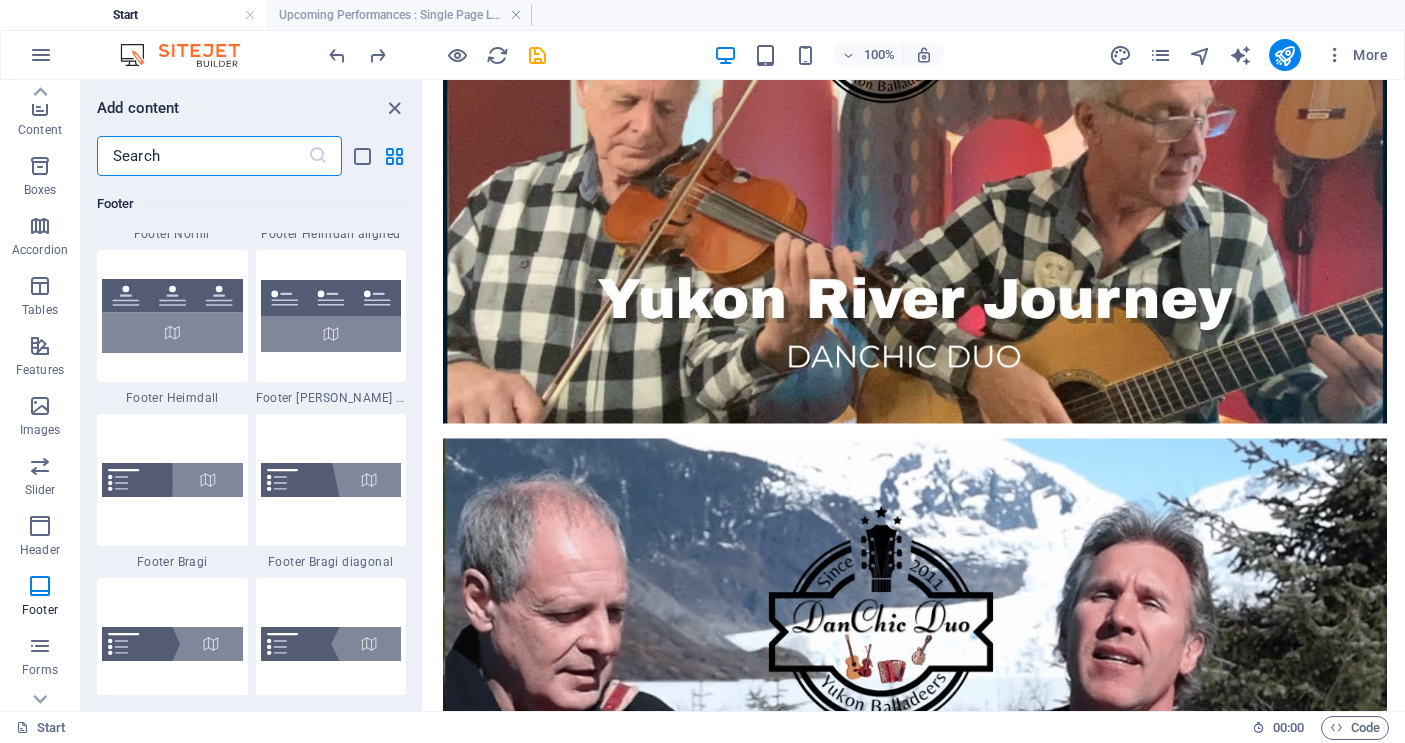 scroll, scrollTop: 13388, scrollLeft: 0, axis: vertical 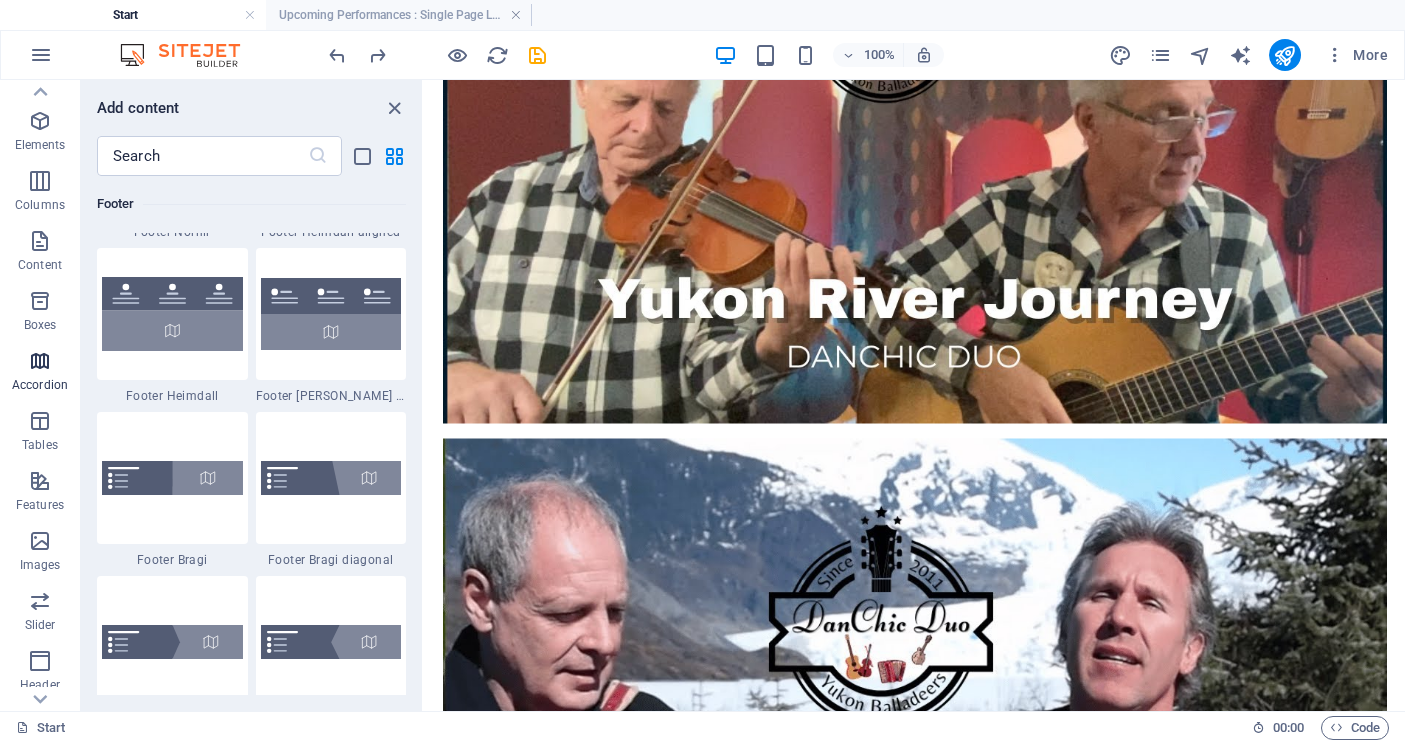 click at bounding box center [40, 361] 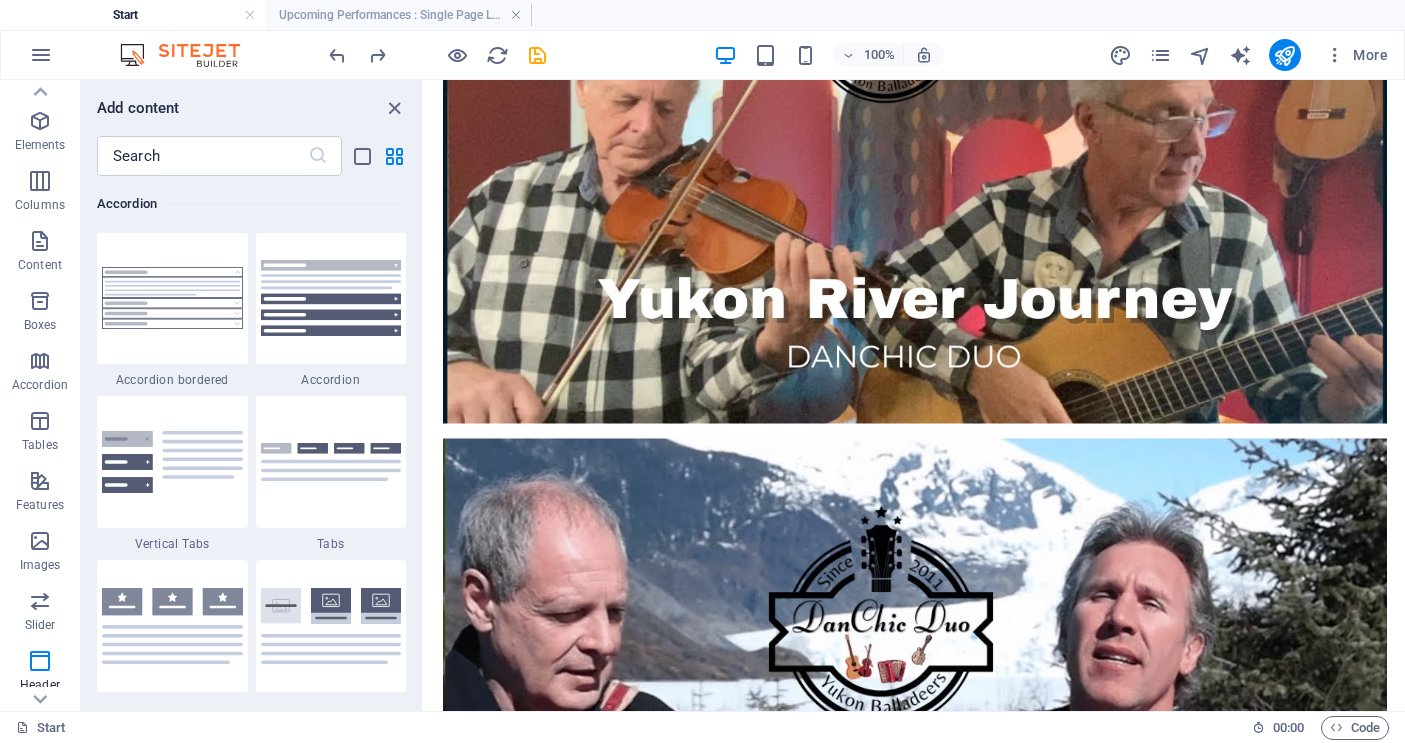 scroll, scrollTop: 6221, scrollLeft: 0, axis: vertical 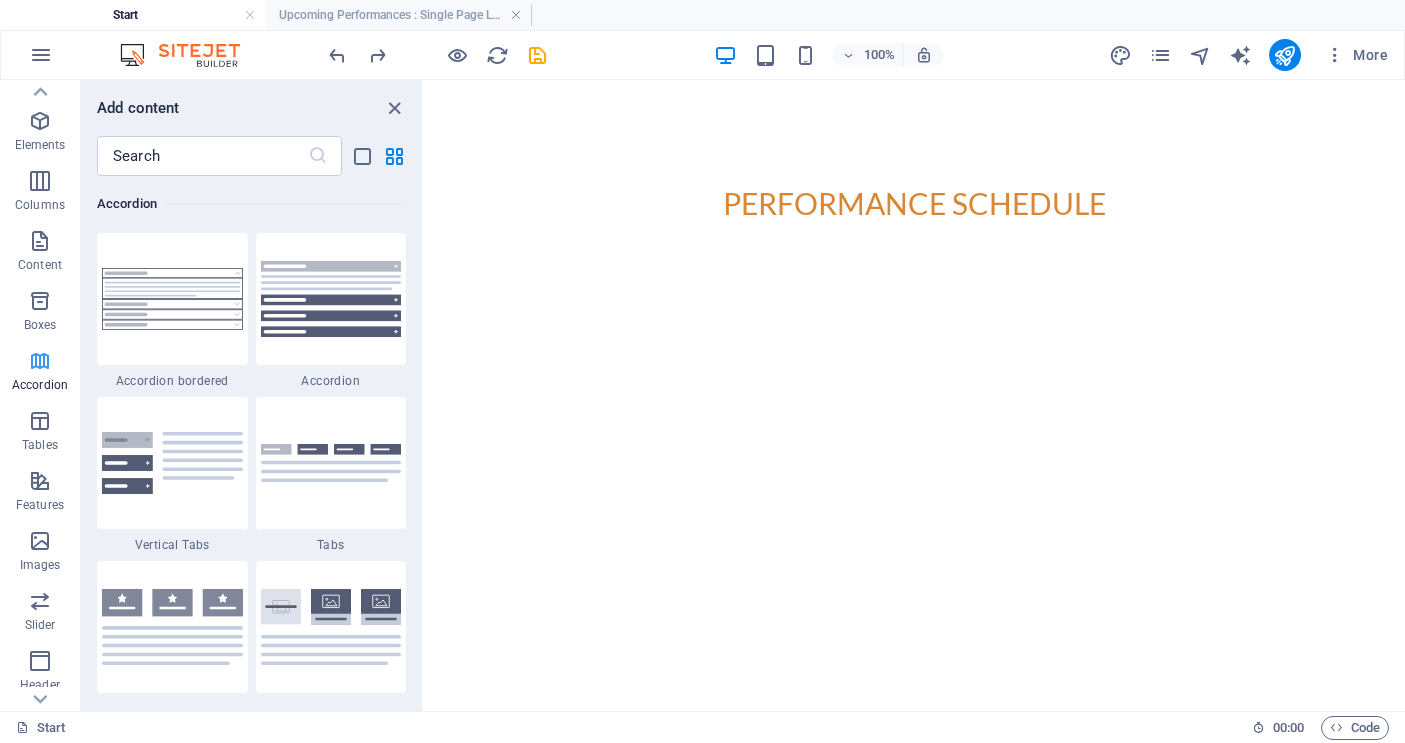 click at bounding box center (40, 361) 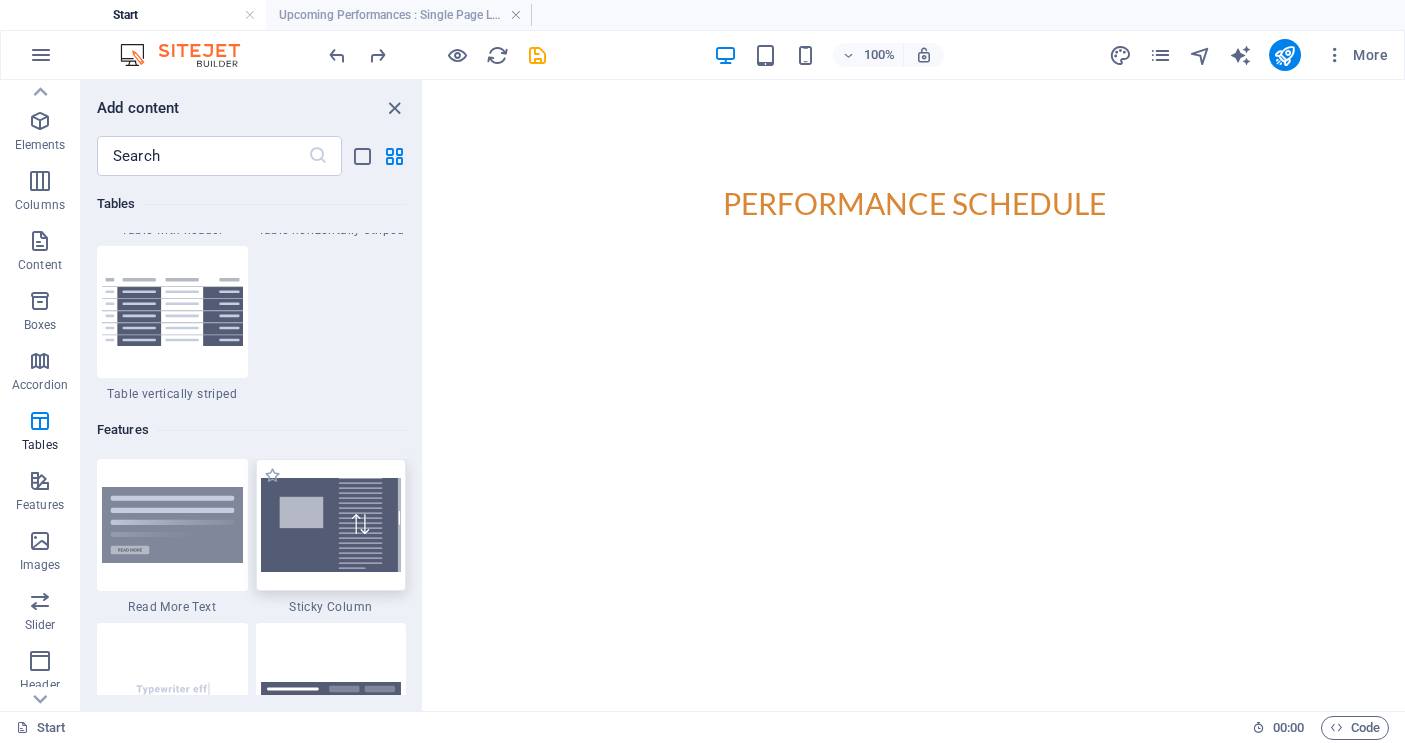 scroll, scrollTop: 7373, scrollLeft: 0, axis: vertical 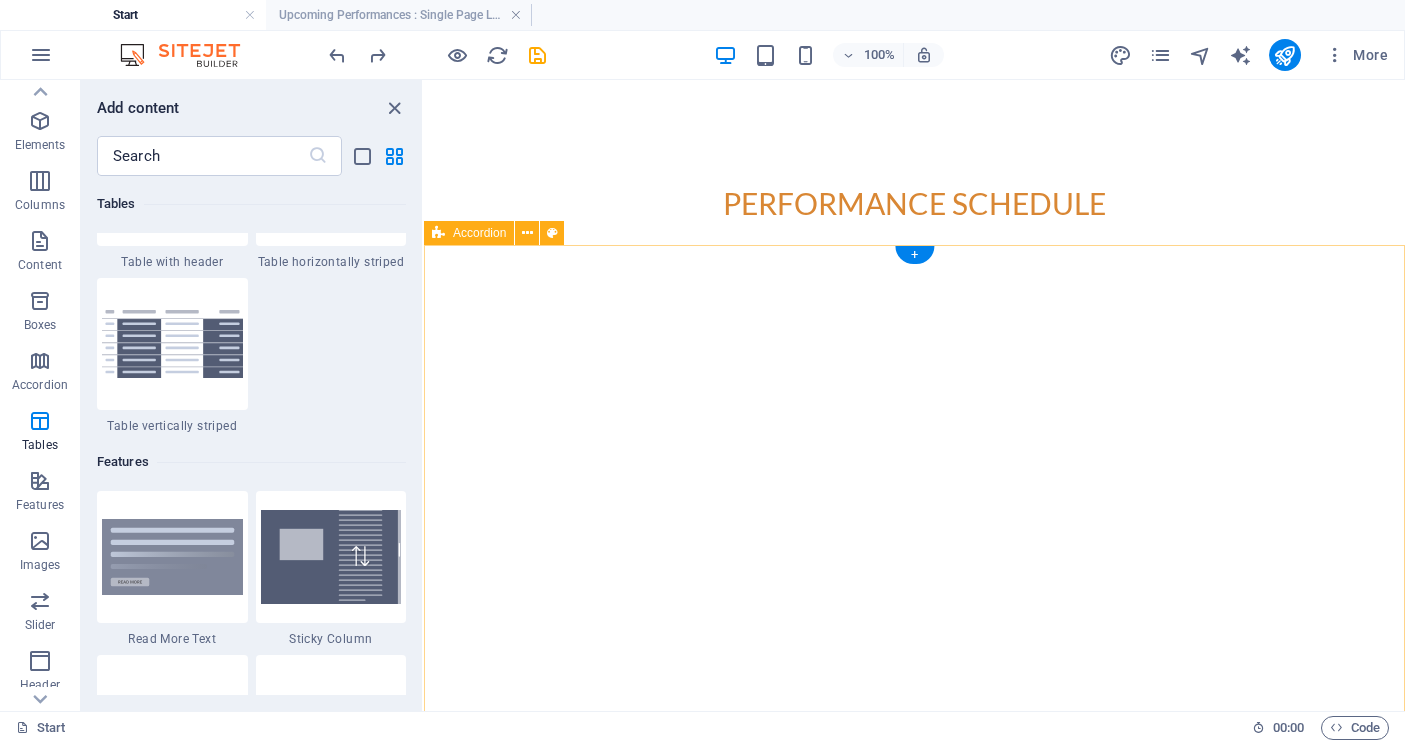 click on "Upcoming Shows - LINKS TO PURCASE TICKETS ONLINE  JULY 19TH 2025 - Atlin Globe Theatre, Atlin B.C. 7:30 - 10:30 PDT The  DanChic Duo   will be performing at the historic Globe Theatre in Atlin B.C. featuring a wide variety of their own material from over the ages.  Discover this most unique venue nestled in the centre of the town of Atlin.   Tickets can be purchased at the Globe Theatre door prior to the show, or online for a discounted fee. This   link  will take you to the Eventbrite online store.  DanChic Duo at the Globe Theatre Saturday, July 19th 7:30 - 10:30 PDT  June 6, 7, 8th 2025 - Kluane Bluegrass Festival - Haines Junction, Yukon  The  DanChic Duo  is off to the  Kluane Mountain Bluegrass Festival   right now (Friday June 6th 2025 ) and hope to see some of you live music lovers out there enjoying the weekend vibe.  Check the schedule below for a complete lineup of artists throughout the weekend.  Kluane Bluegrass Festival FRIDAY JUNE 6TH 2025 SATURDAY JUNE 7TH 2025  T Click here" at bounding box center [914, 2738] 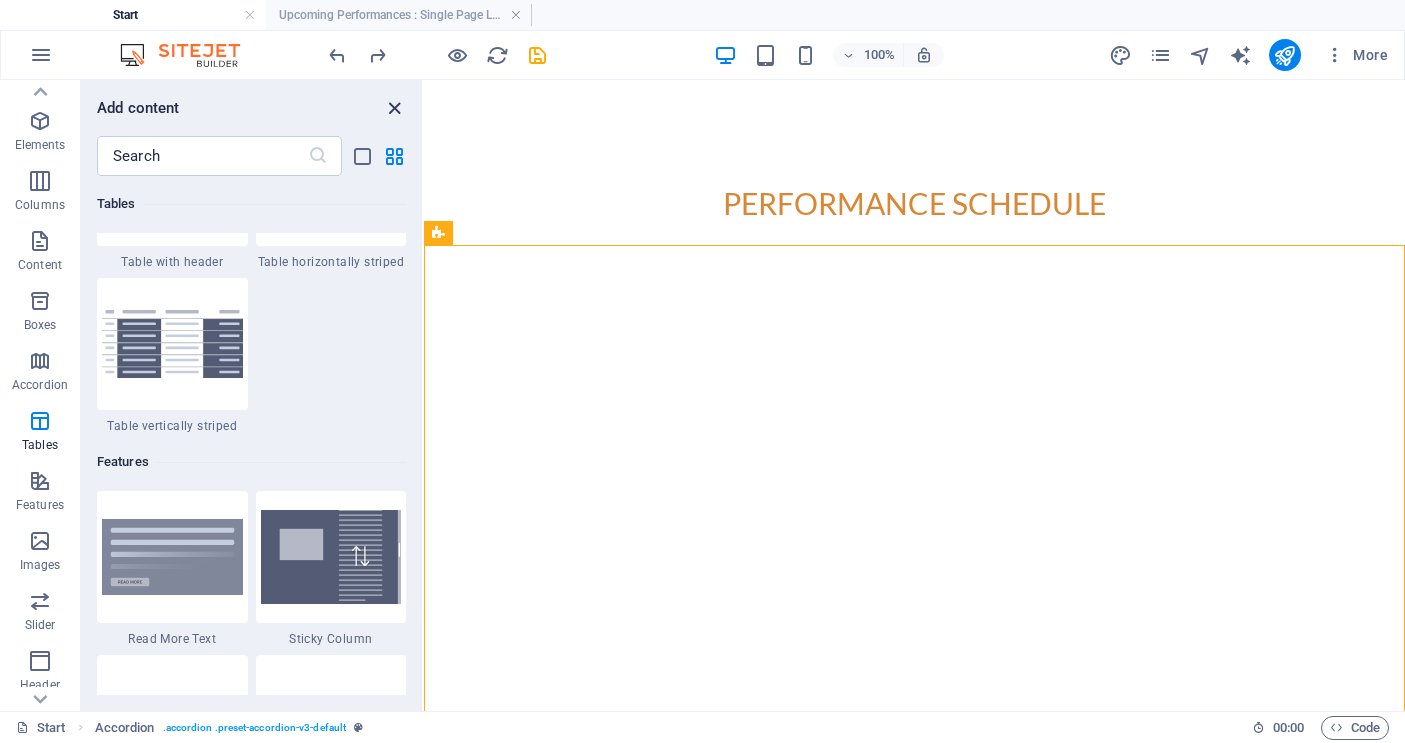 click at bounding box center [394, 108] 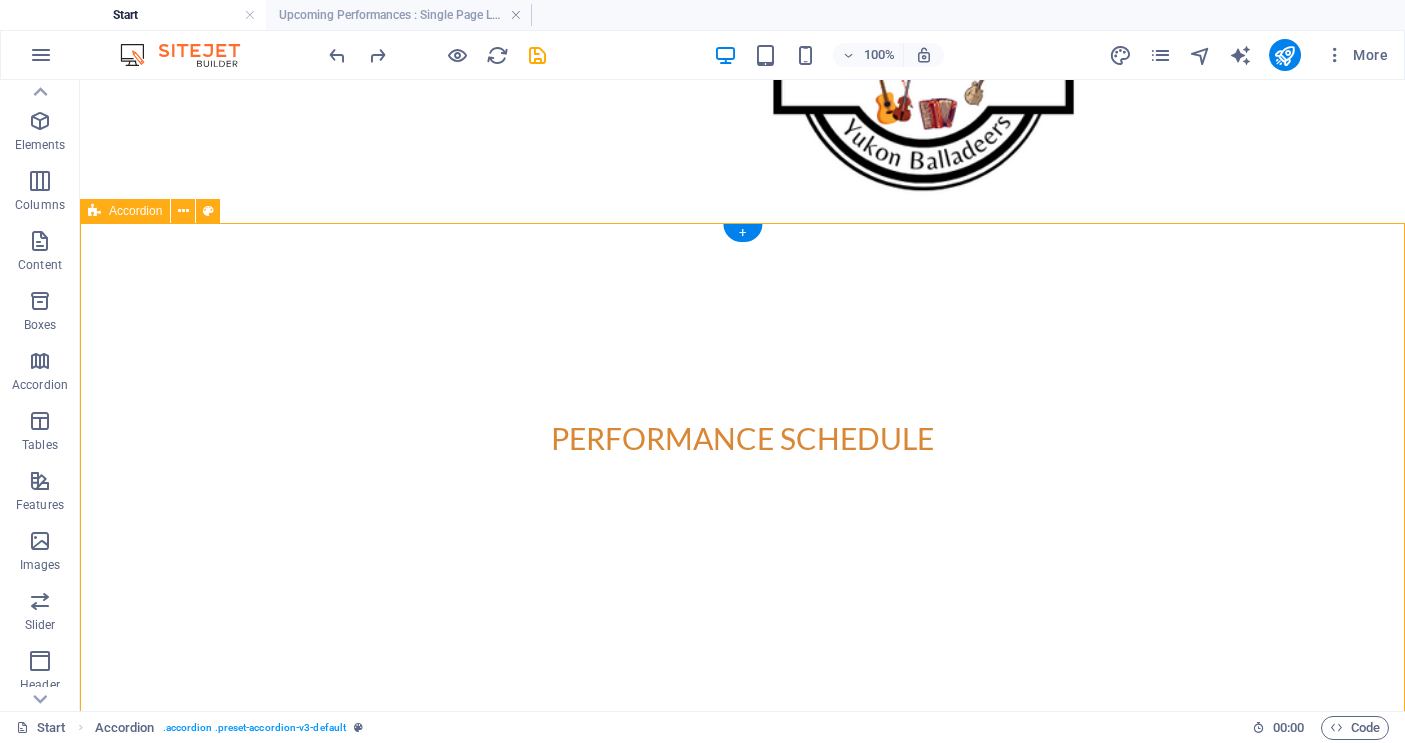 scroll, scrollTop: 6496, scrollLeft: 0, axis: vertical 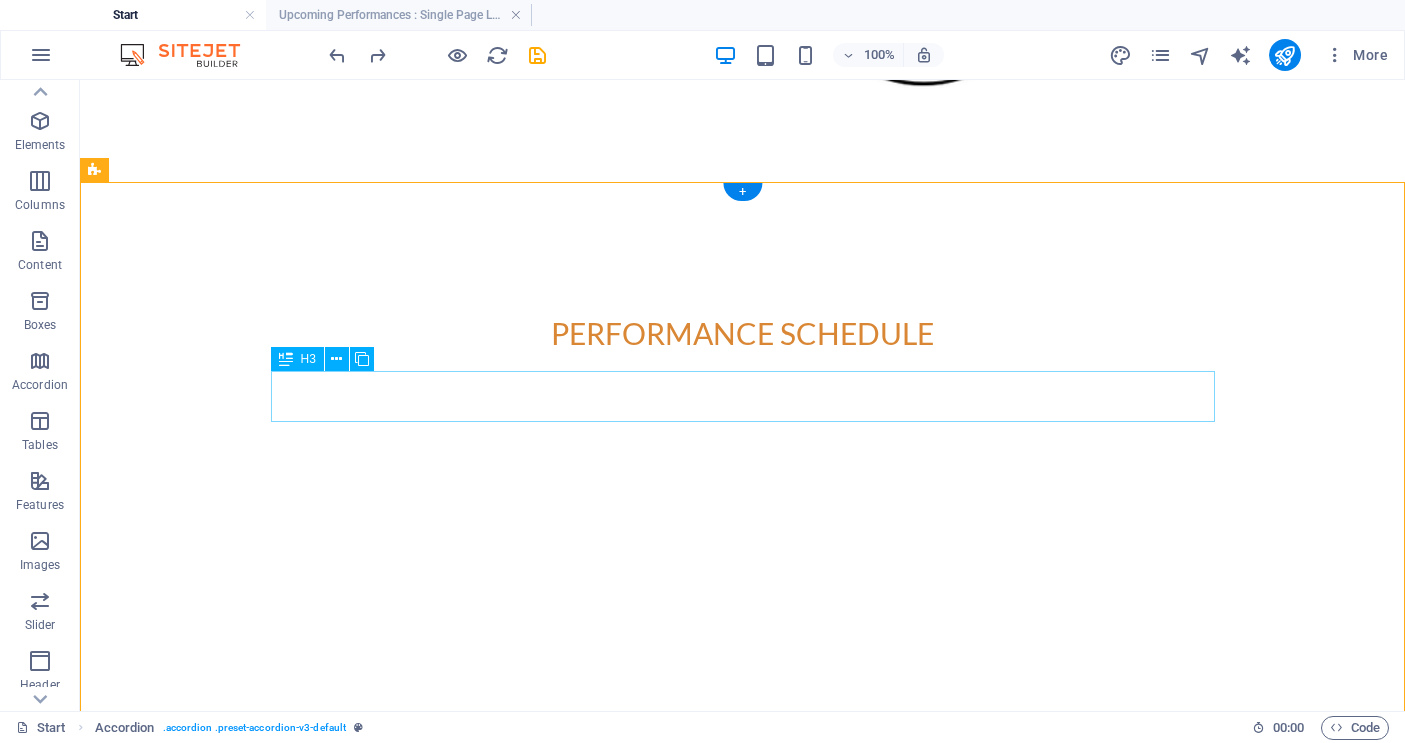 click on "[DATE] - [GEOGRAPHIC_DATA], Atlin B.C. 7:30 - 10:30 PDT" at bounding box center [568, 1301] 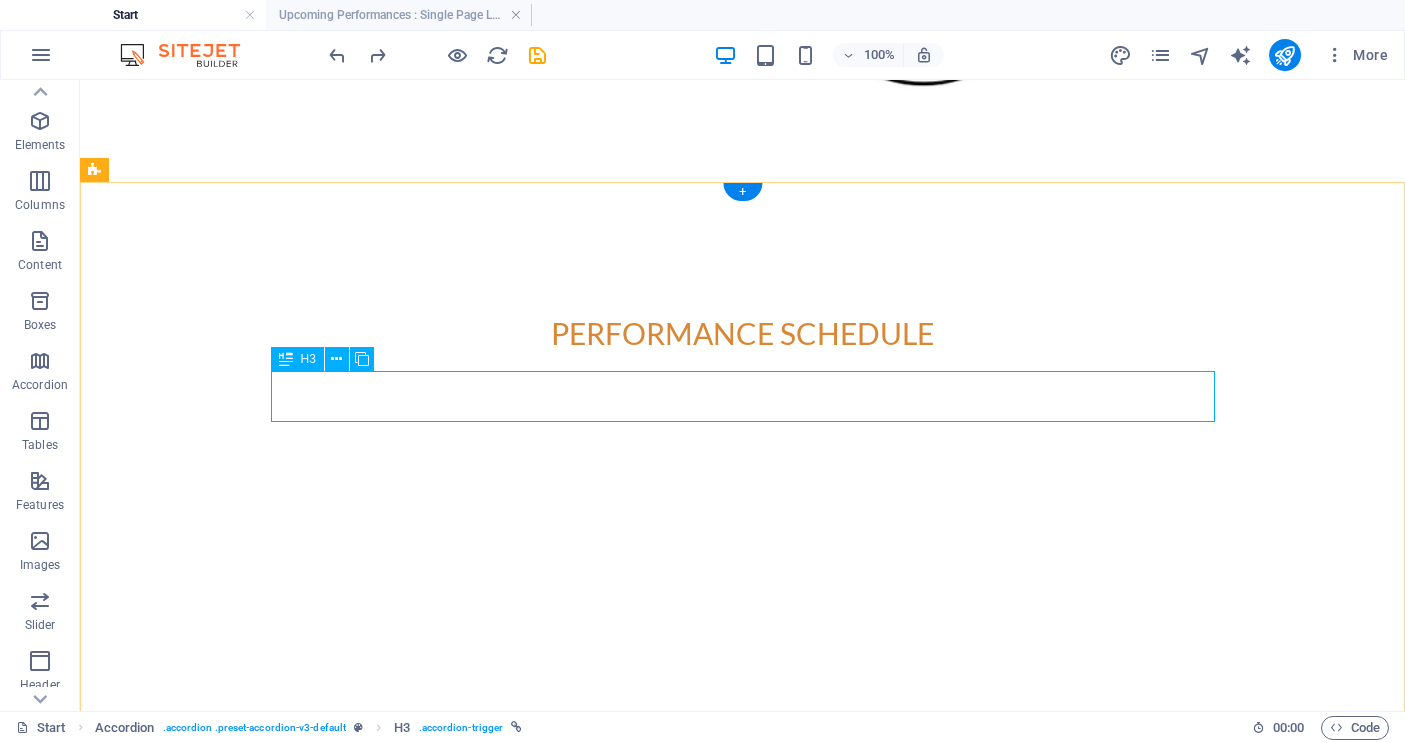 click on "[DATE] - [GEOGRAPHIC_DATA], Atlin B.C. 7:30 - 10:30 PDT" at bounding box center [568, 1301] 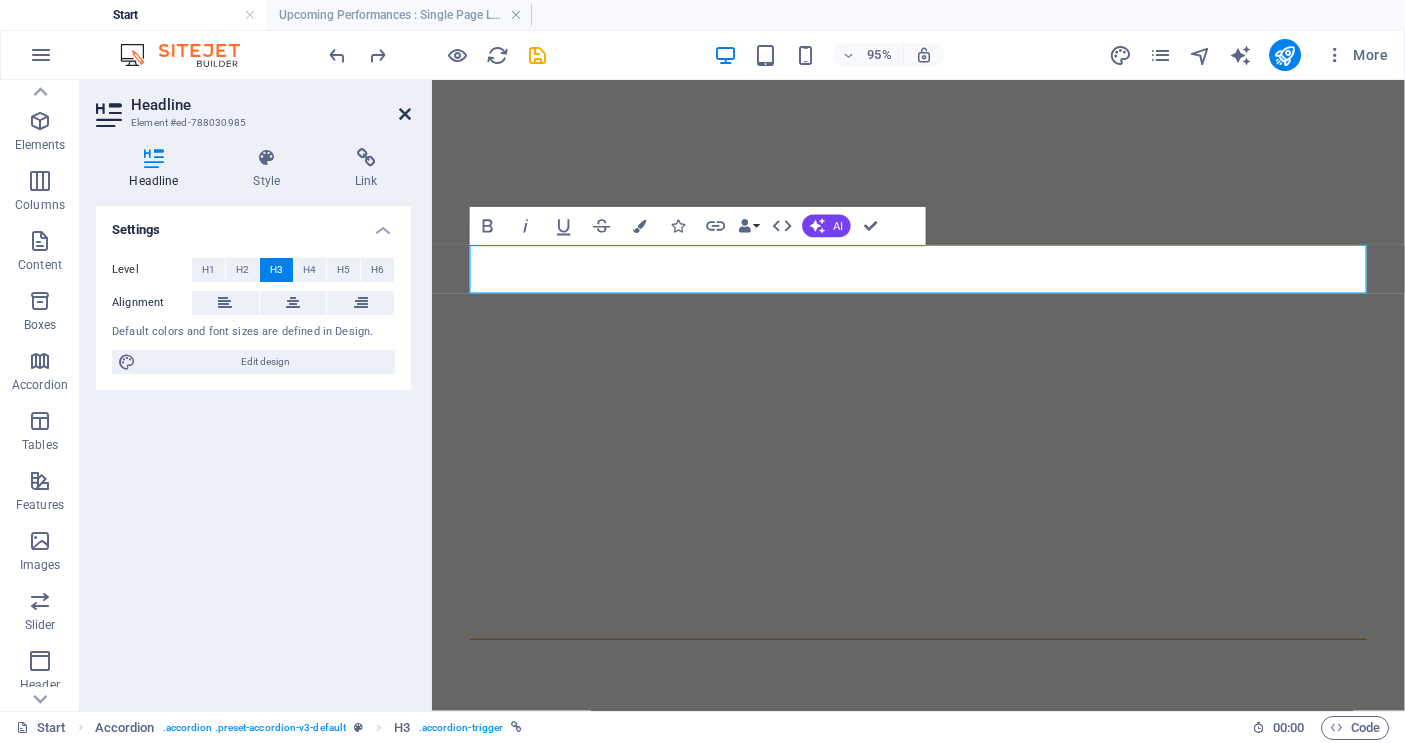 click at bounding box center [405, 114] 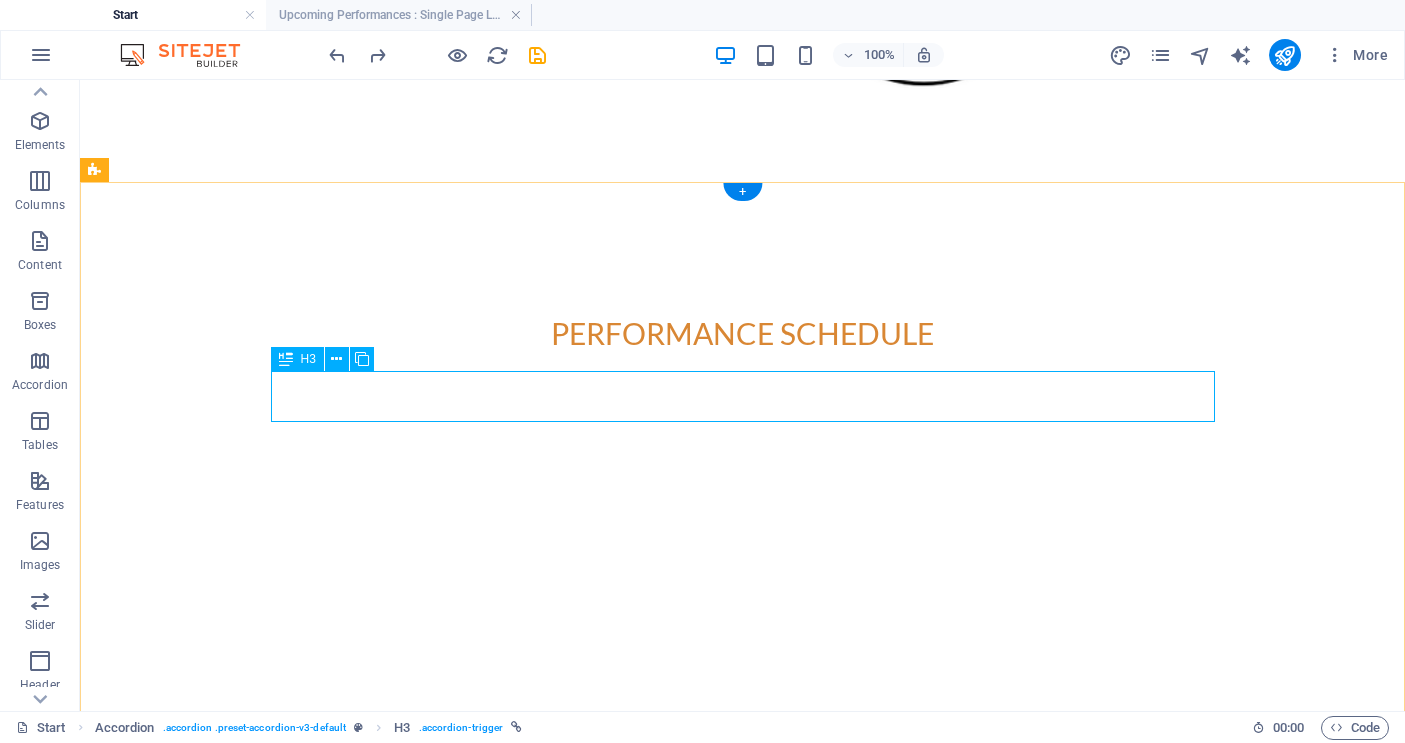 click on "[DATE] - [GEOGRAPHIC_DATA], Atlin B.C. 7:30 - 10:30 PDT" at bounding box center [568, 1301] 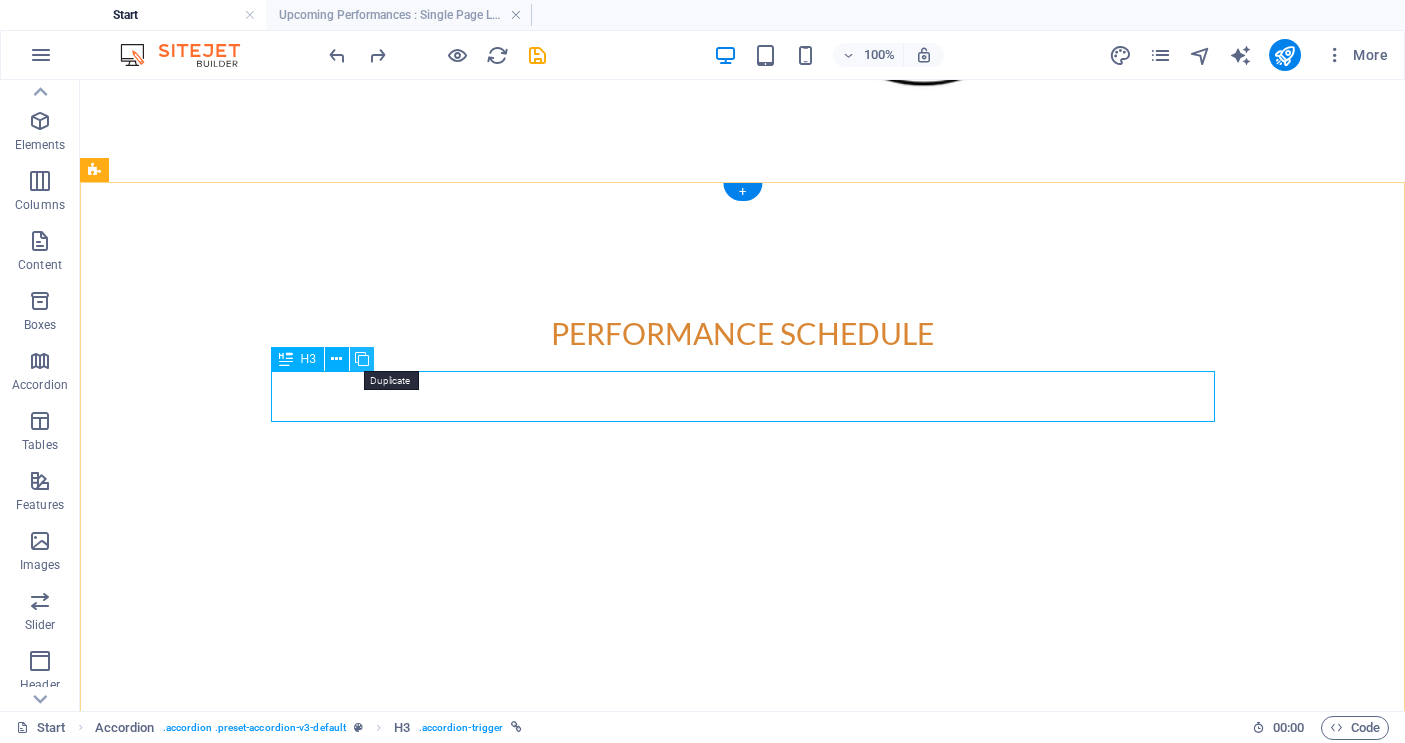 click at bounding box center (362, 359) 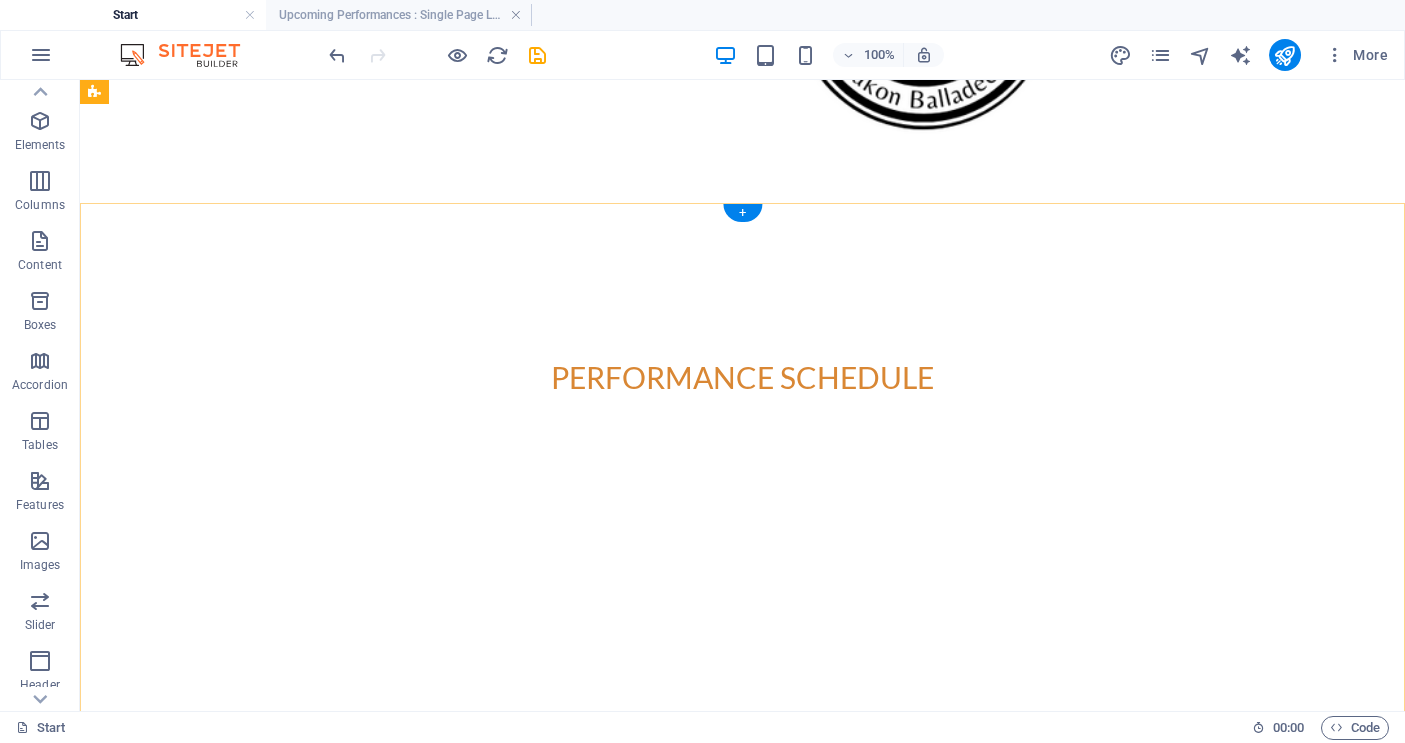 scroll, scrollTop: 6448, scrollLeft: 0, axis: vertical 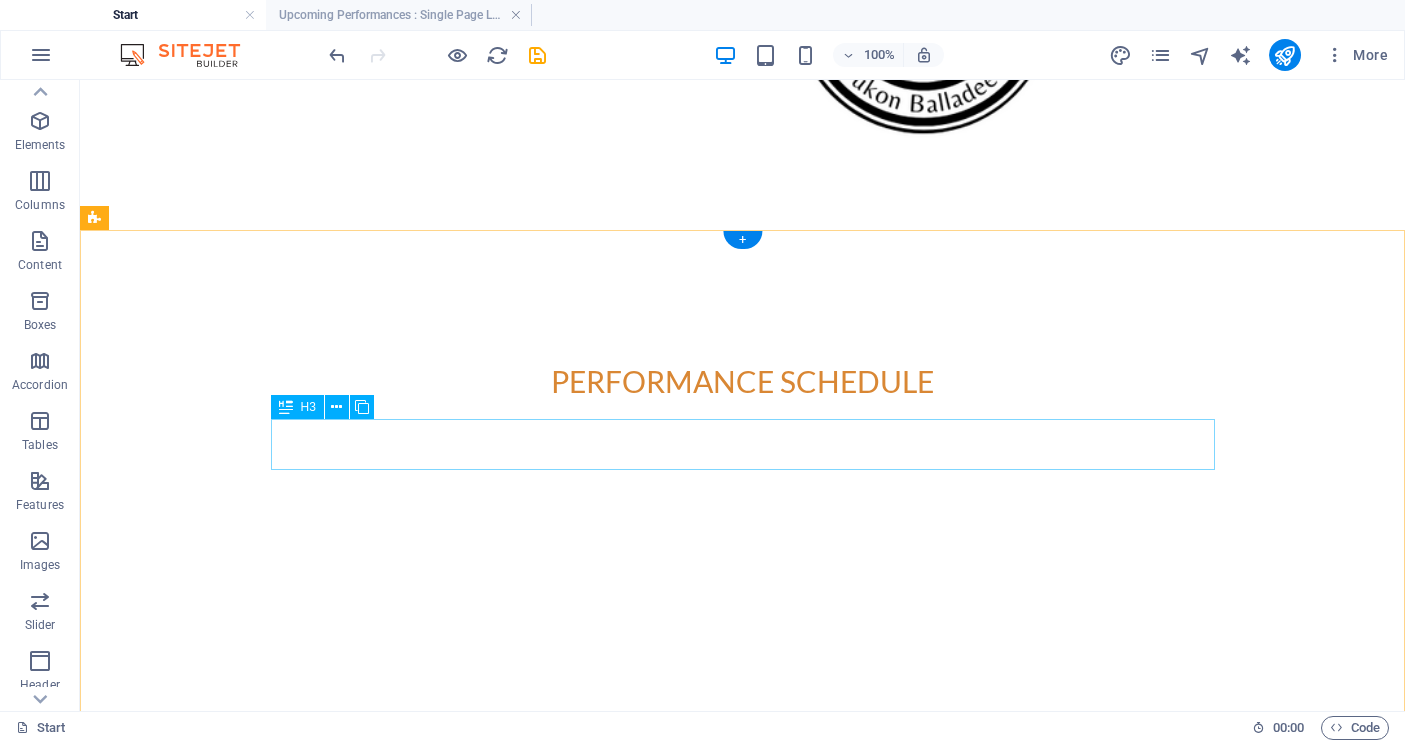 click on "[DATE] - [GEOGRAPHIC_DATA], Atlin B.C. 7:30 - 10:30 PDT" at bounding box center (568, 1349) 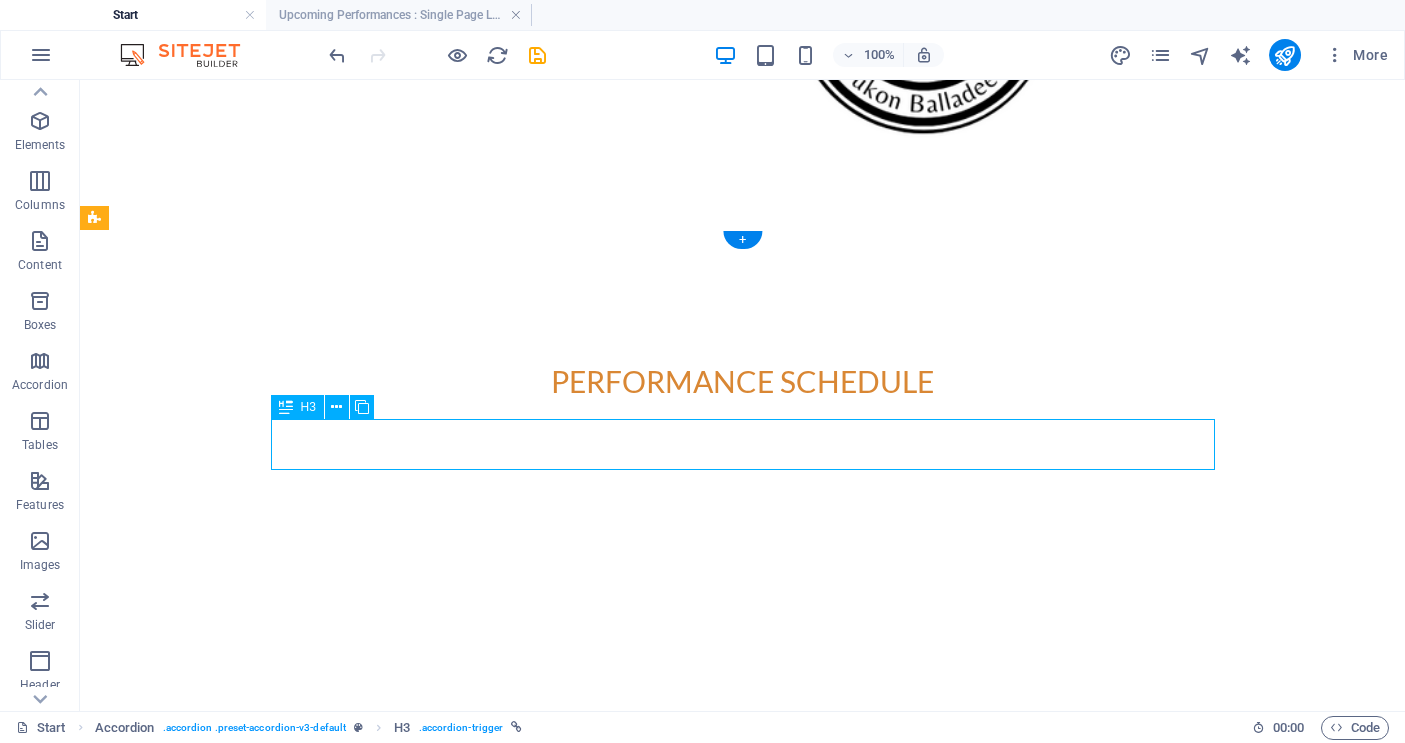 click on "[DATE] - [GEOGRAPHIC_DATA], Atlin B.C. 7:30 - 10:30 PDT" at bounding box center [568, 1349] 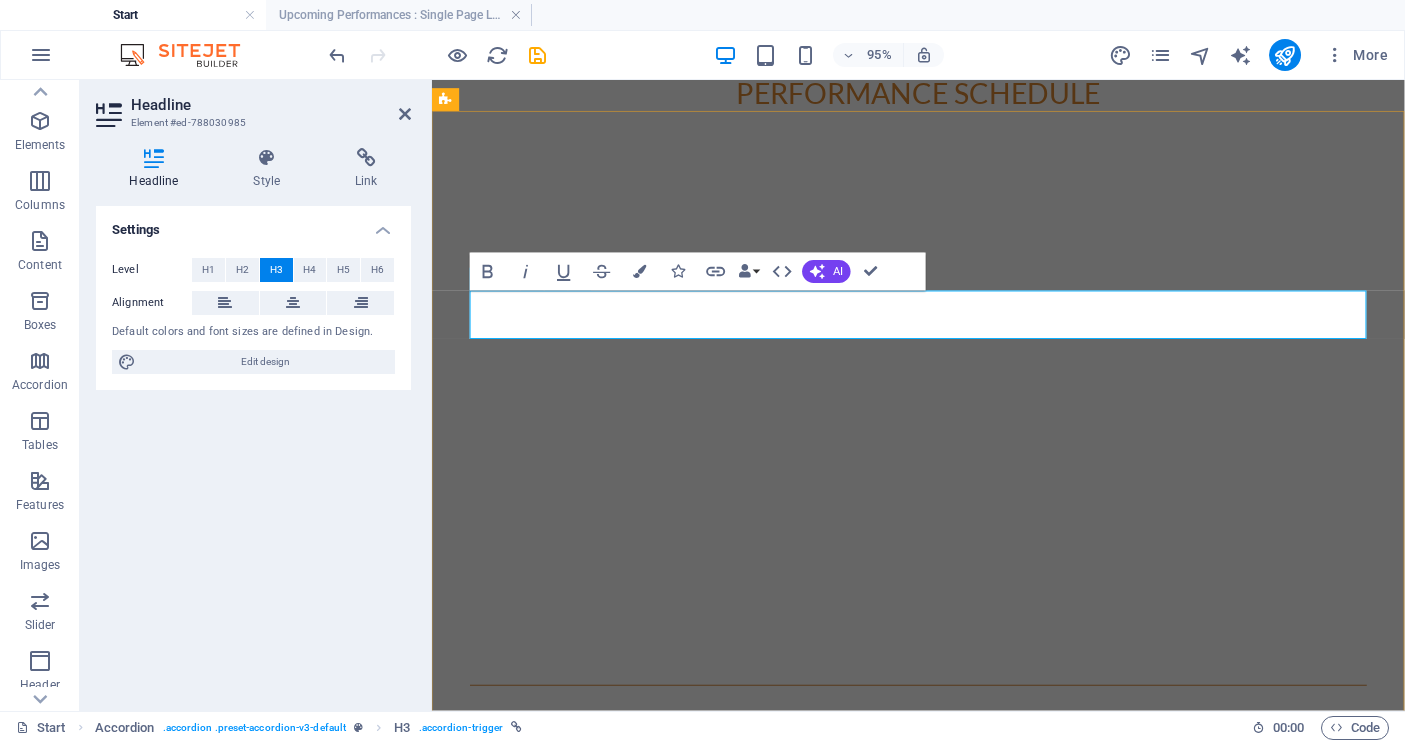 type 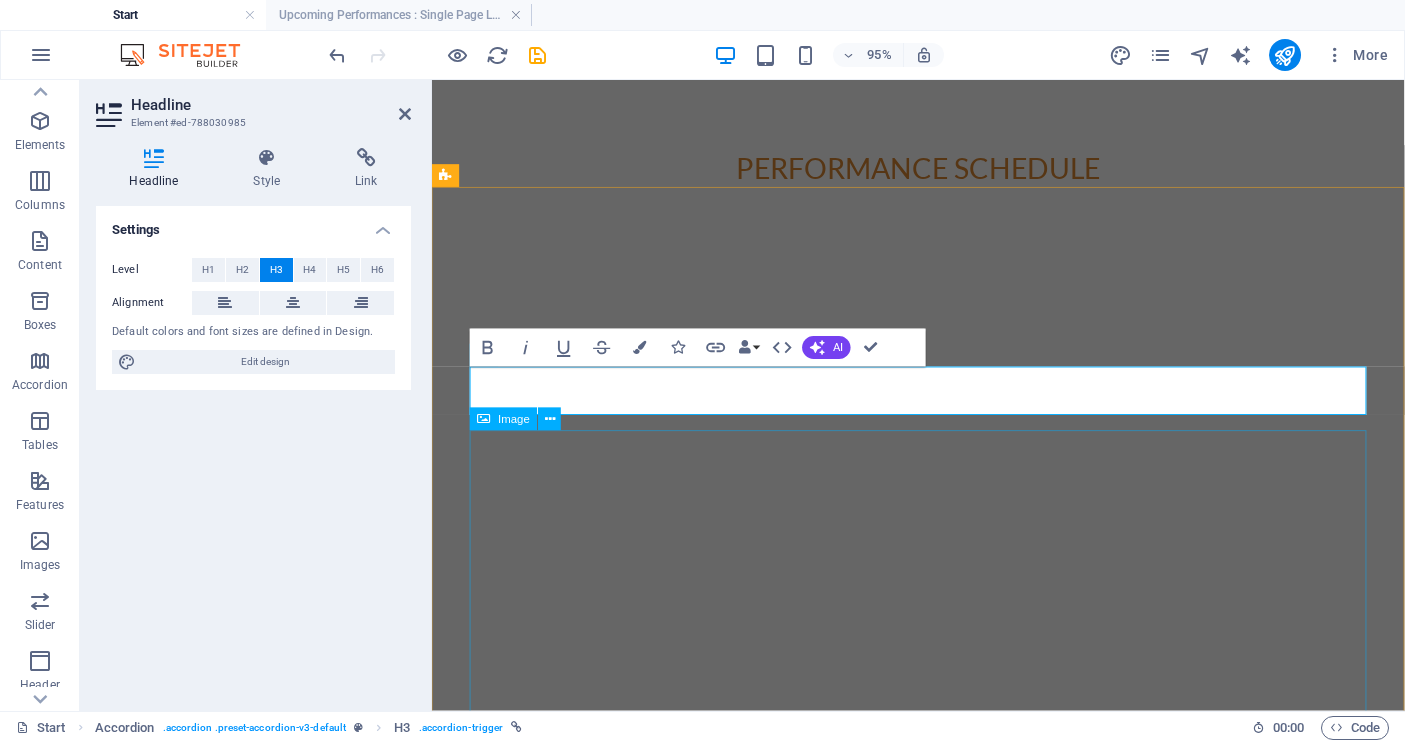 scroll, scrollTop: 6368, scrollLeft: 0, axis: vertical 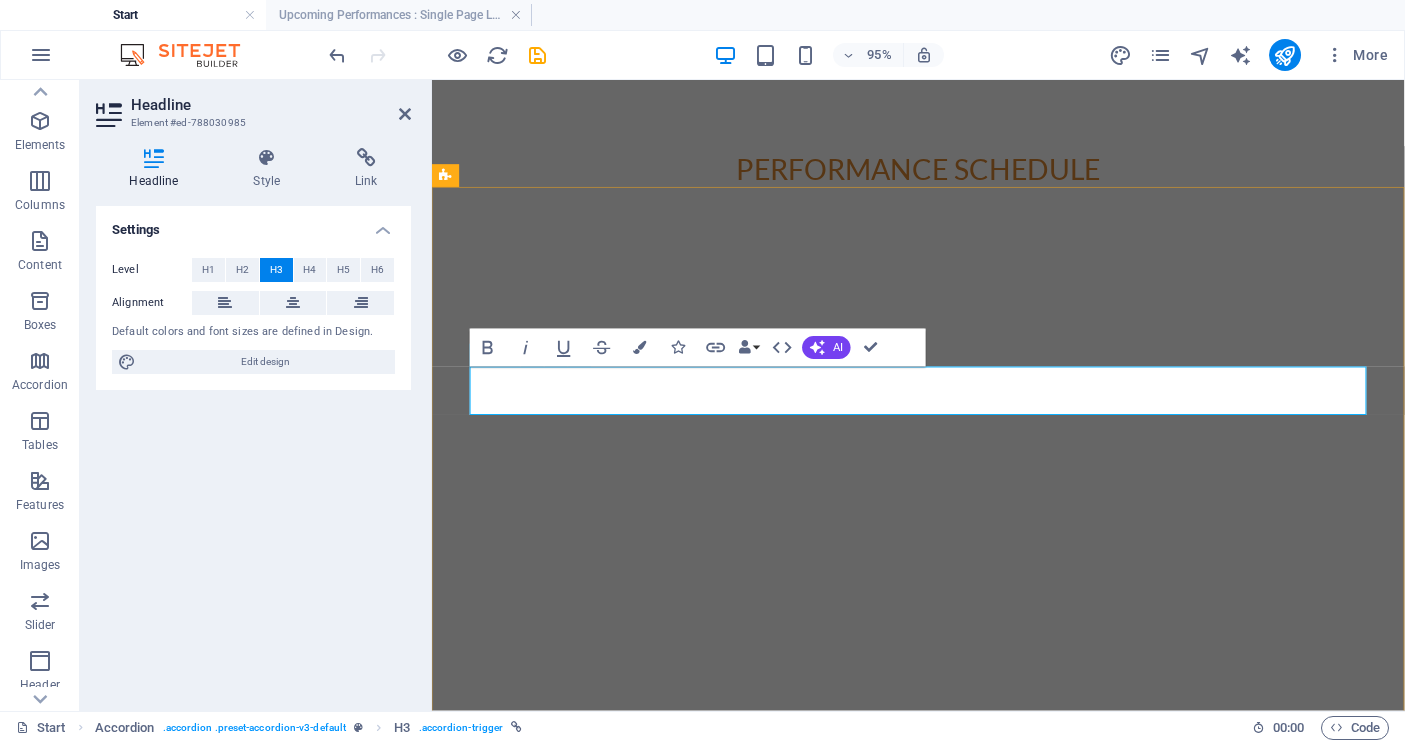 click on "July 18th 2025 - Round Back Theatre - Guild Hall - Whitehorse, Yukon - 7:00 - 9:30 pm. Free Bbq" at bounding box center [920, 1150] 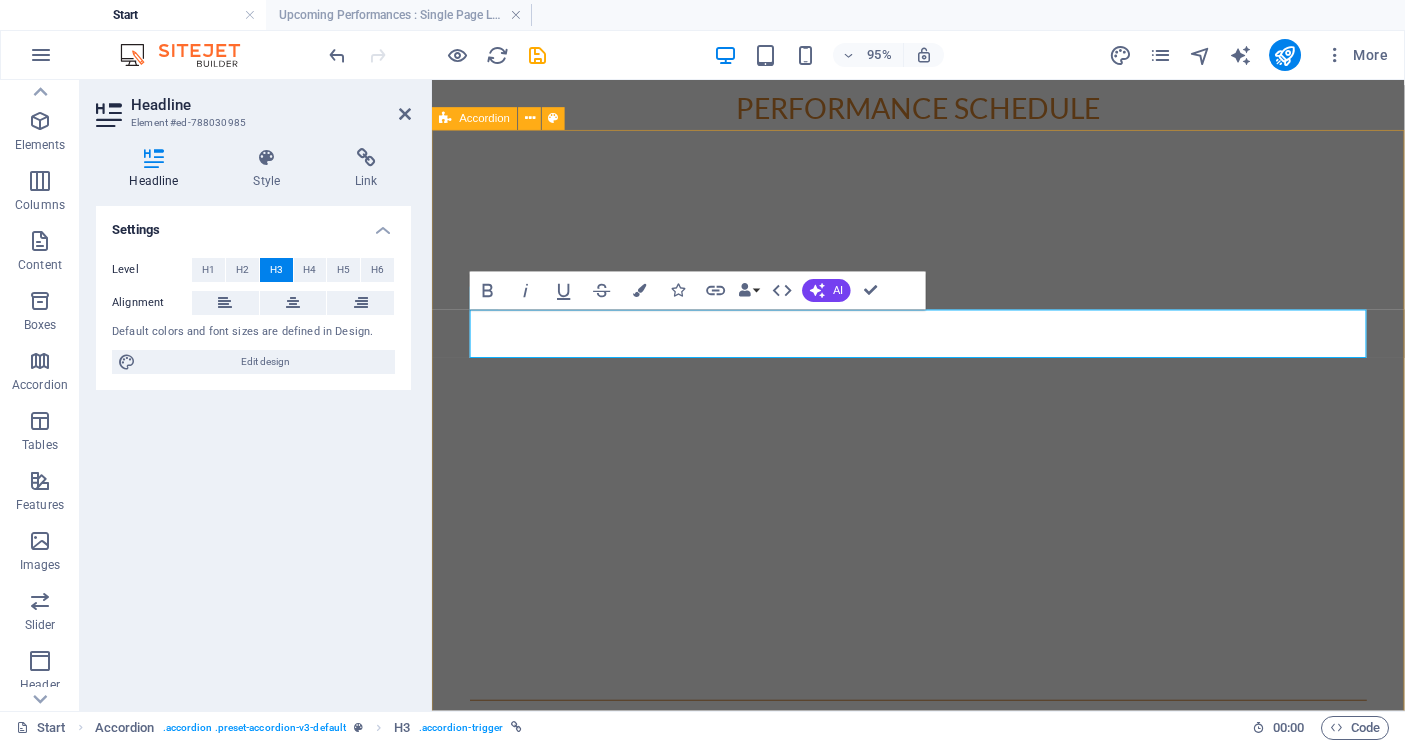 scroll, scrollTop: 6436, scrollLeft: 0, axis: vertical 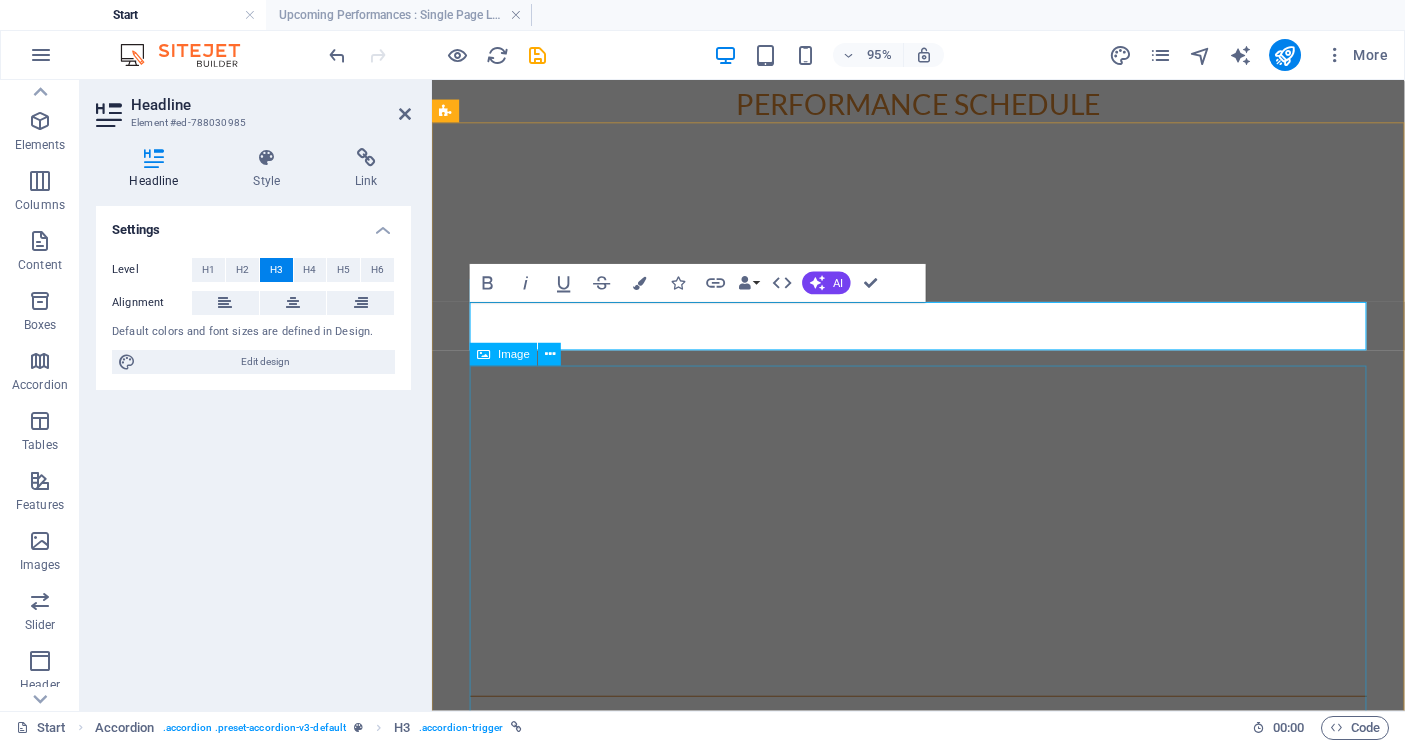 click at bounding box center (920, 1435) 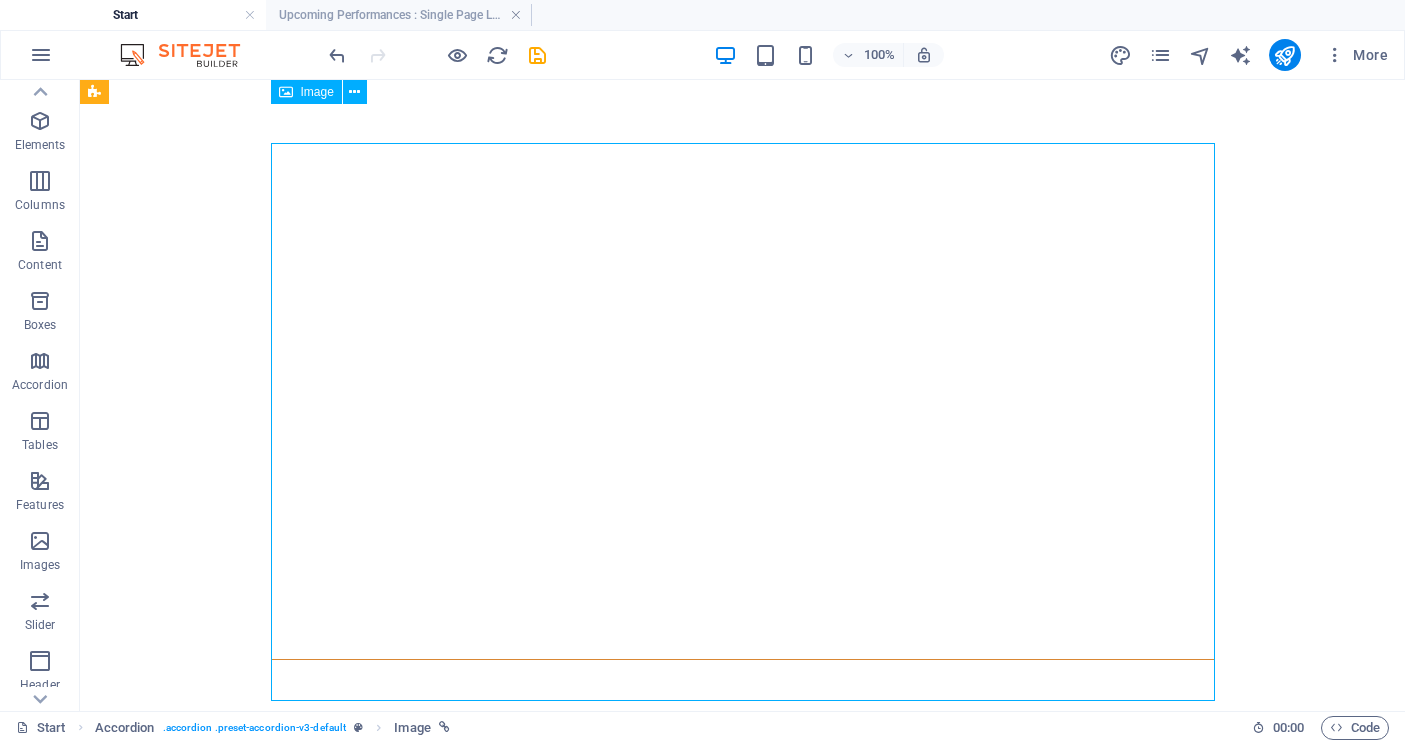 scroll, scrollTop: 6790, scrollLeft: 0, axis: vertical 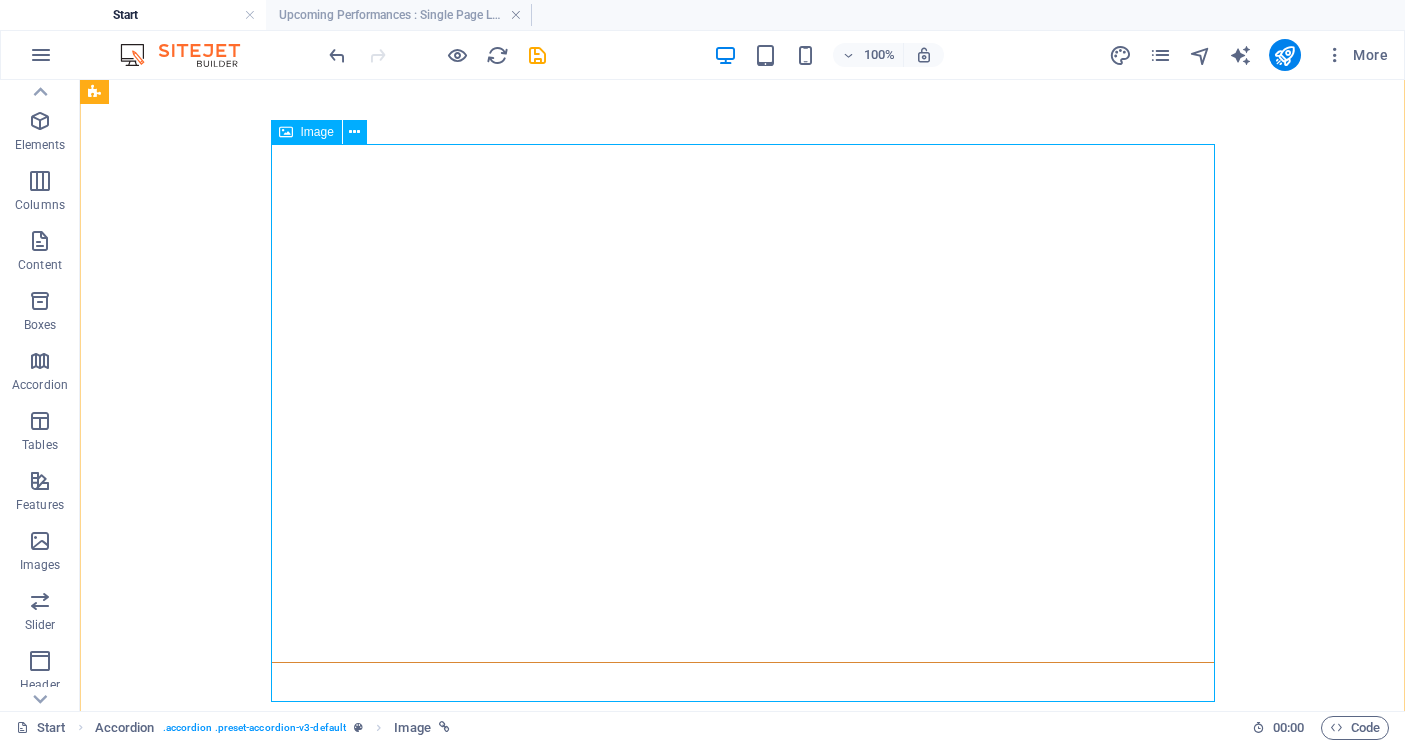 click at bounding box center (568, 1368) 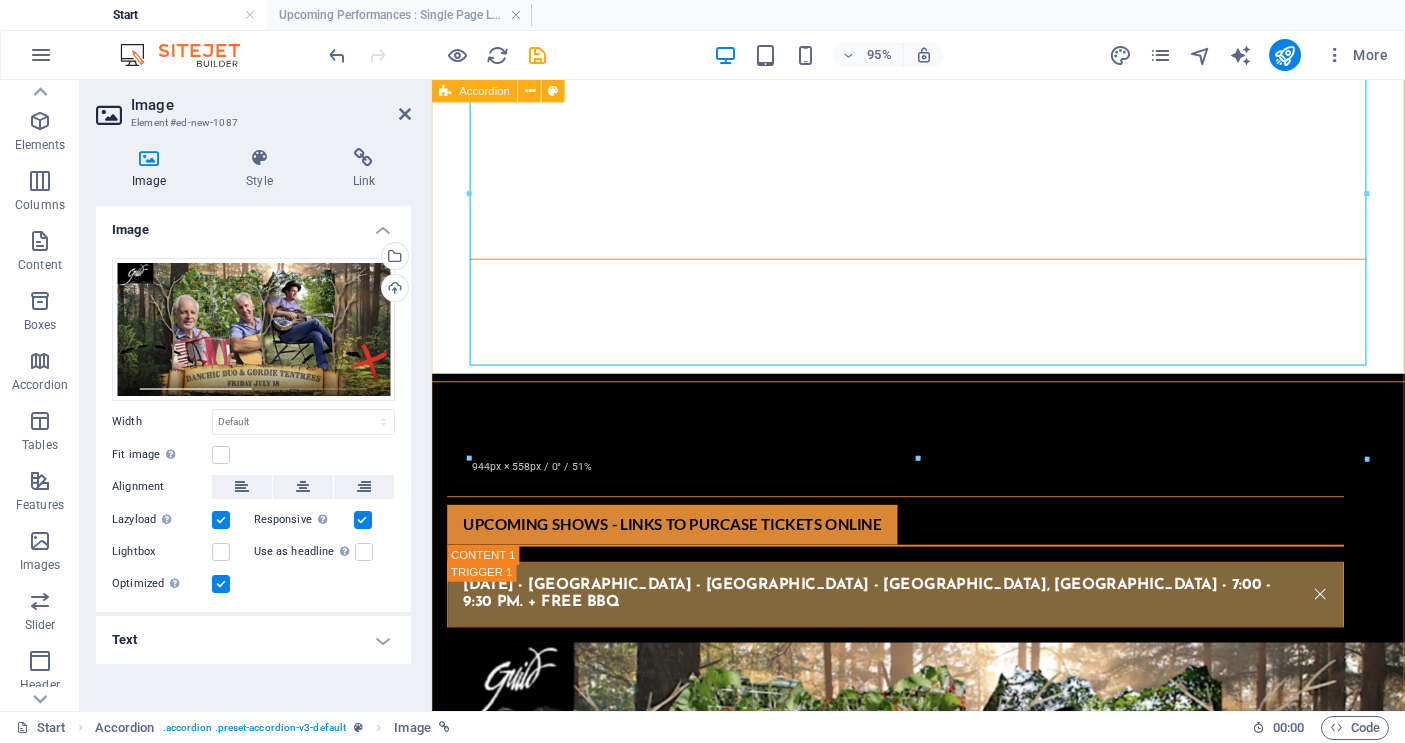 scroll, scrollTop: 6895, scrollLeft: 0, axis: vertical 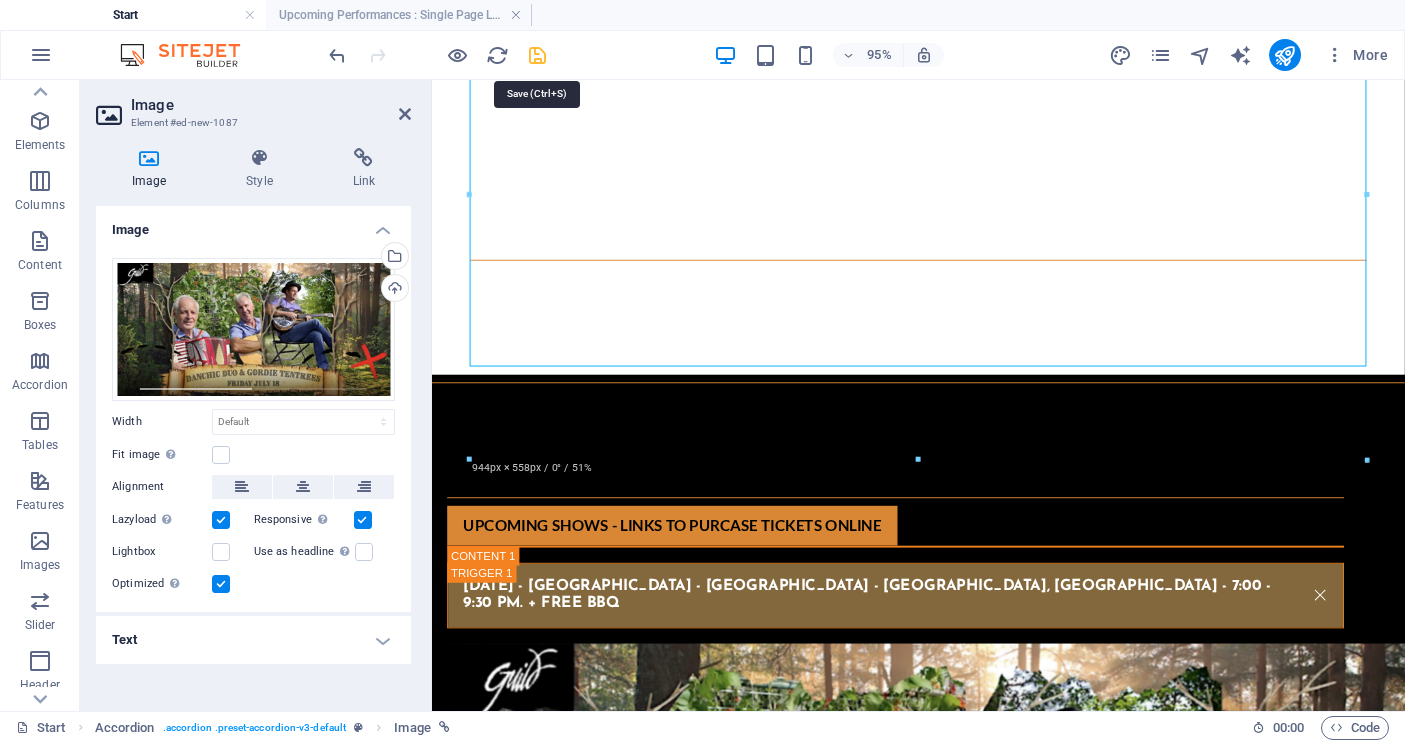click at bounding box center (537, 55) 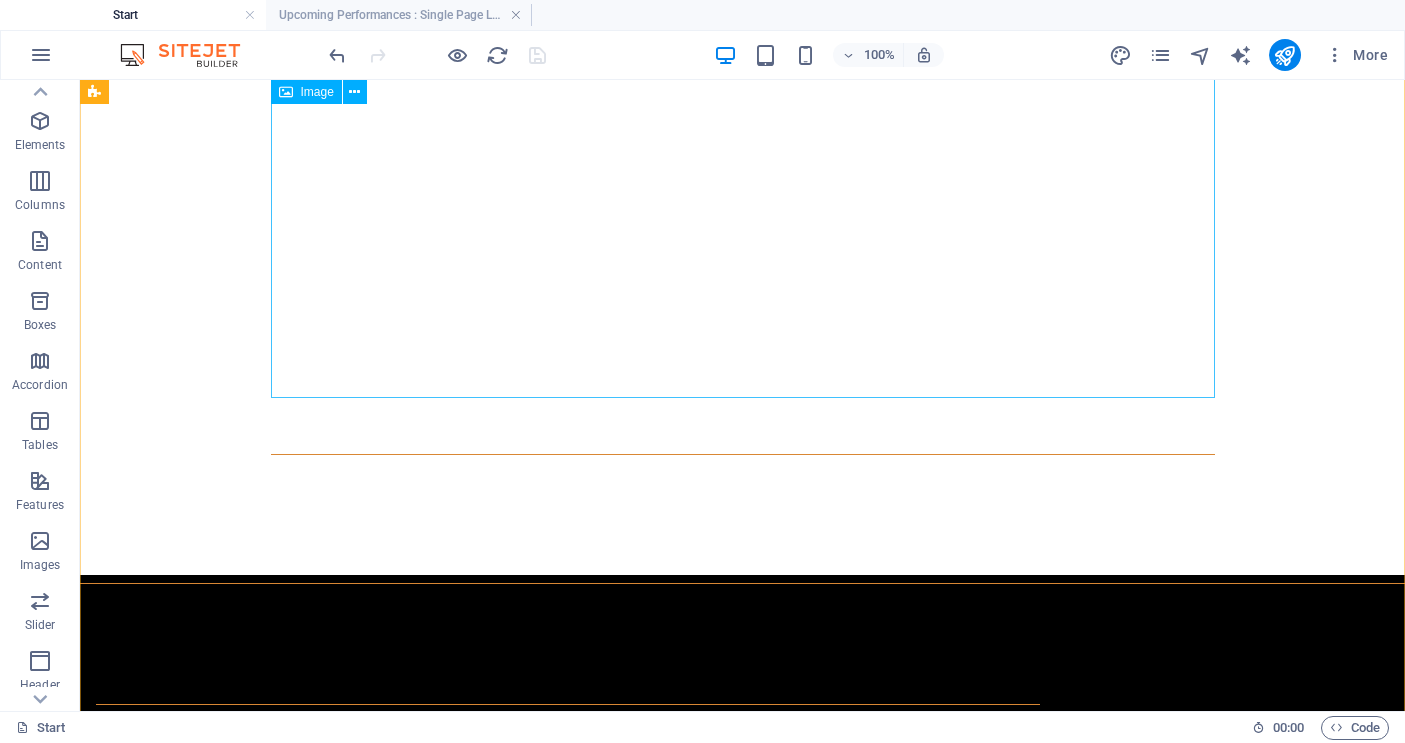 scroll, scrollTop: 6996, scrollLeft: 0, axis: vertical 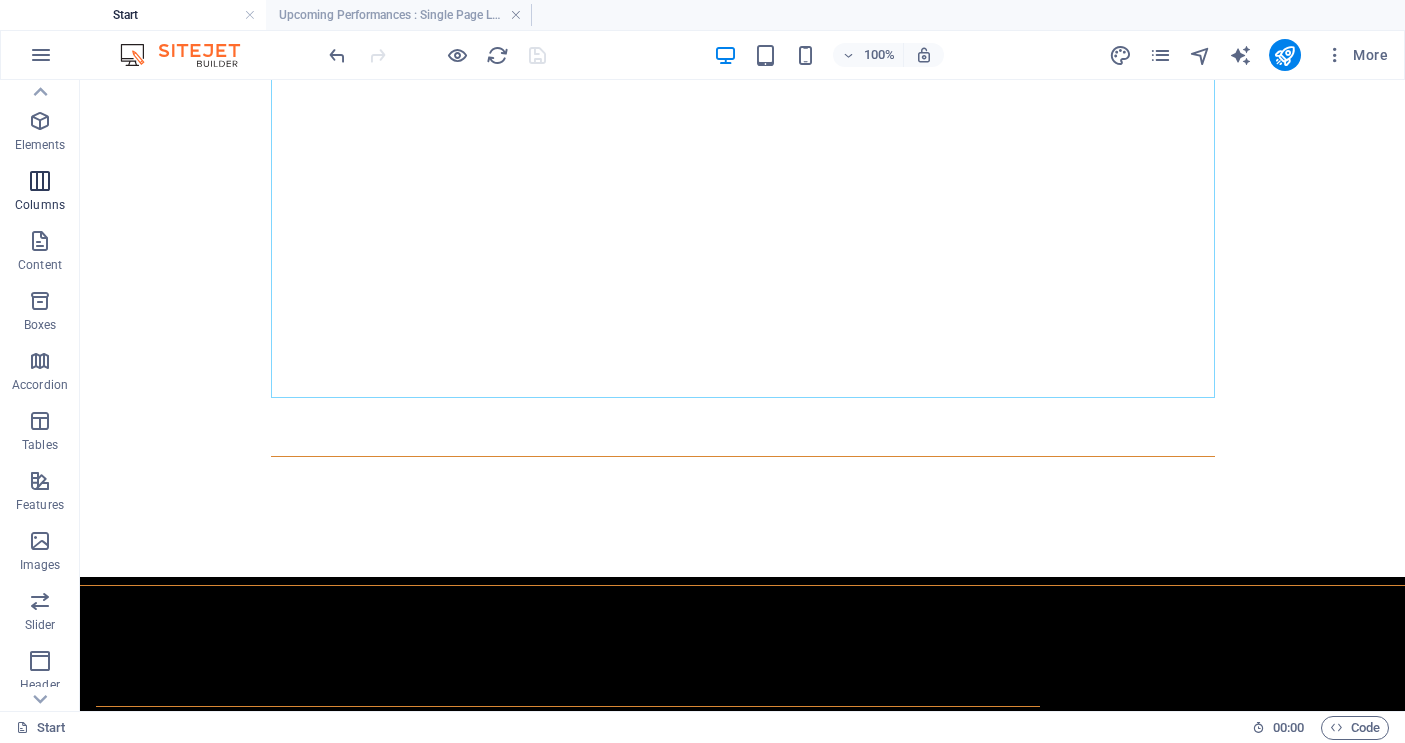 click at bounding box center (40, 181) 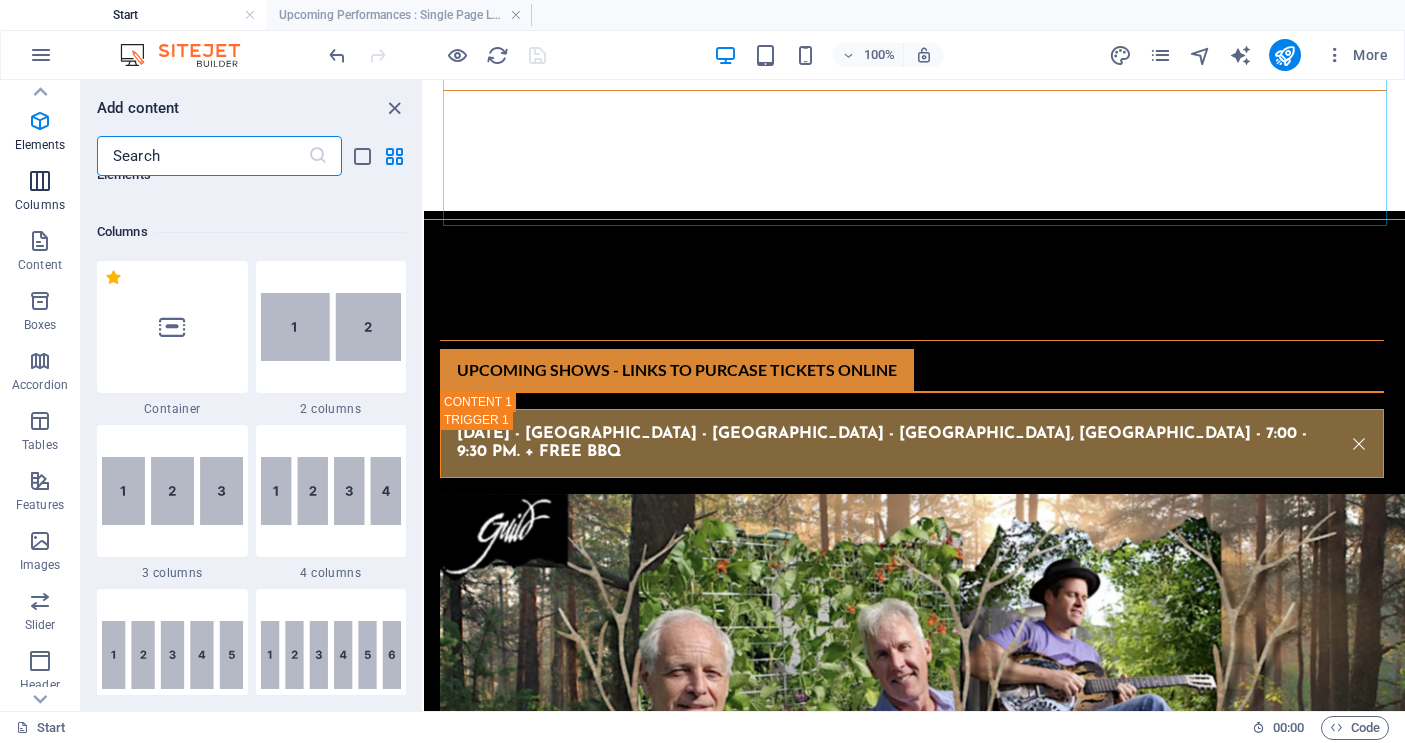 scroll, scrollTop: 990, scrollLeft: 0, axis: vertical 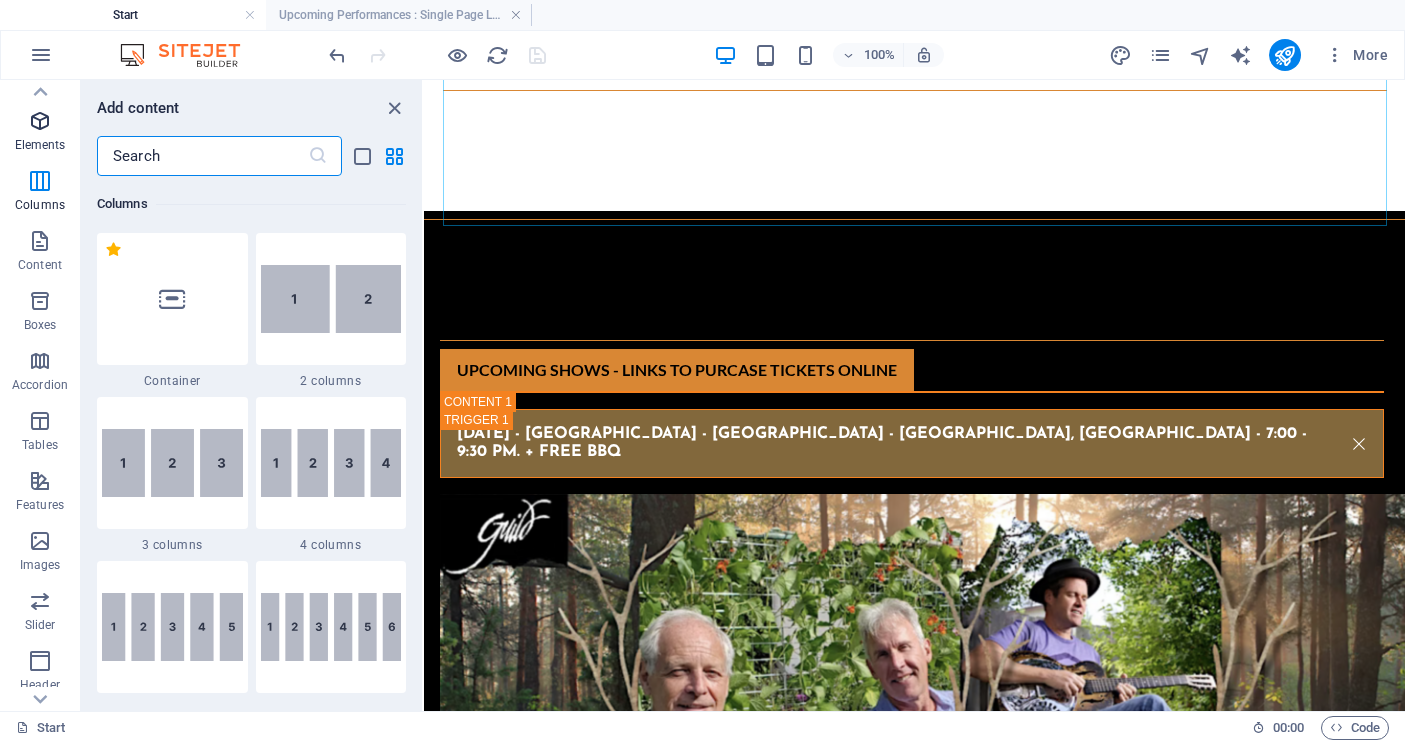 click at bounding box center [40, 121] 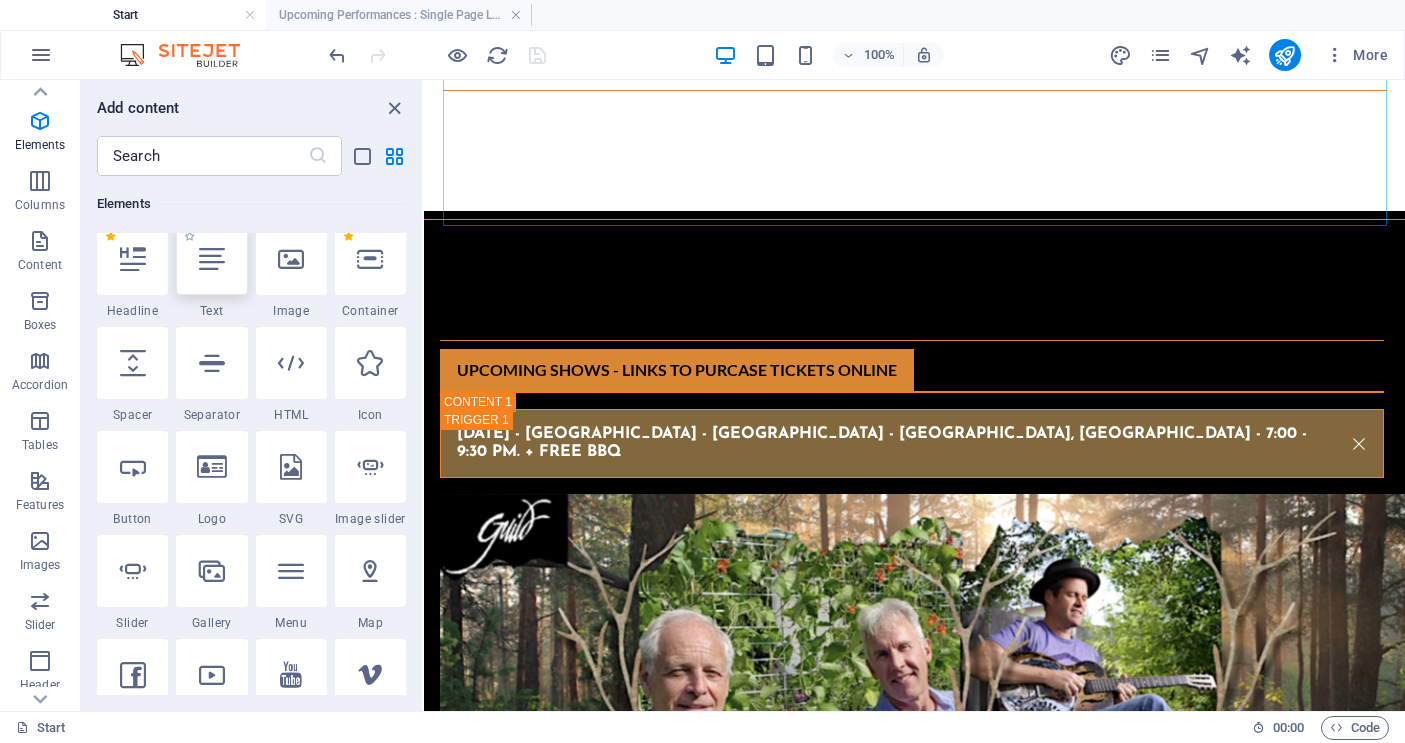 scroll, scrollTop: 213, scrollLeft: 0, axis: vertical 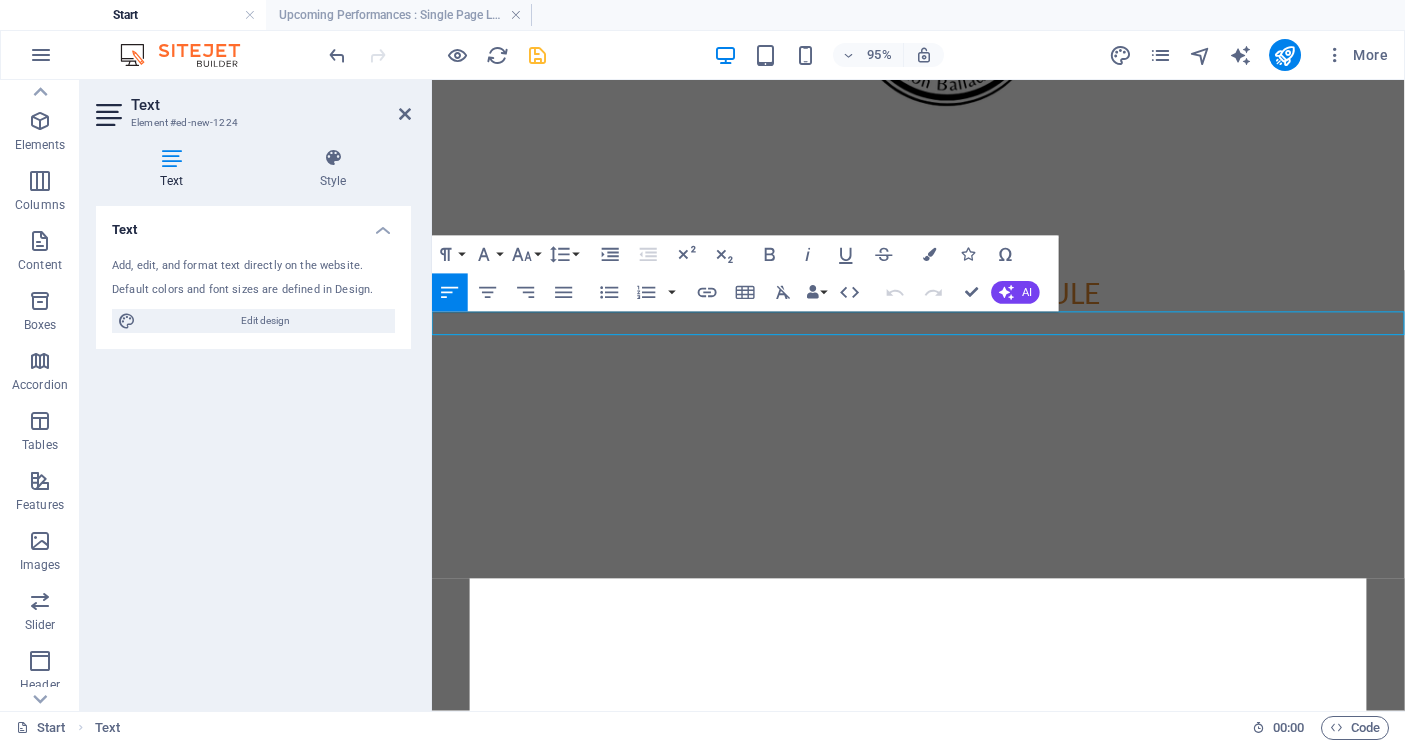 click on "New text element" at bounding box center [944, 1079] 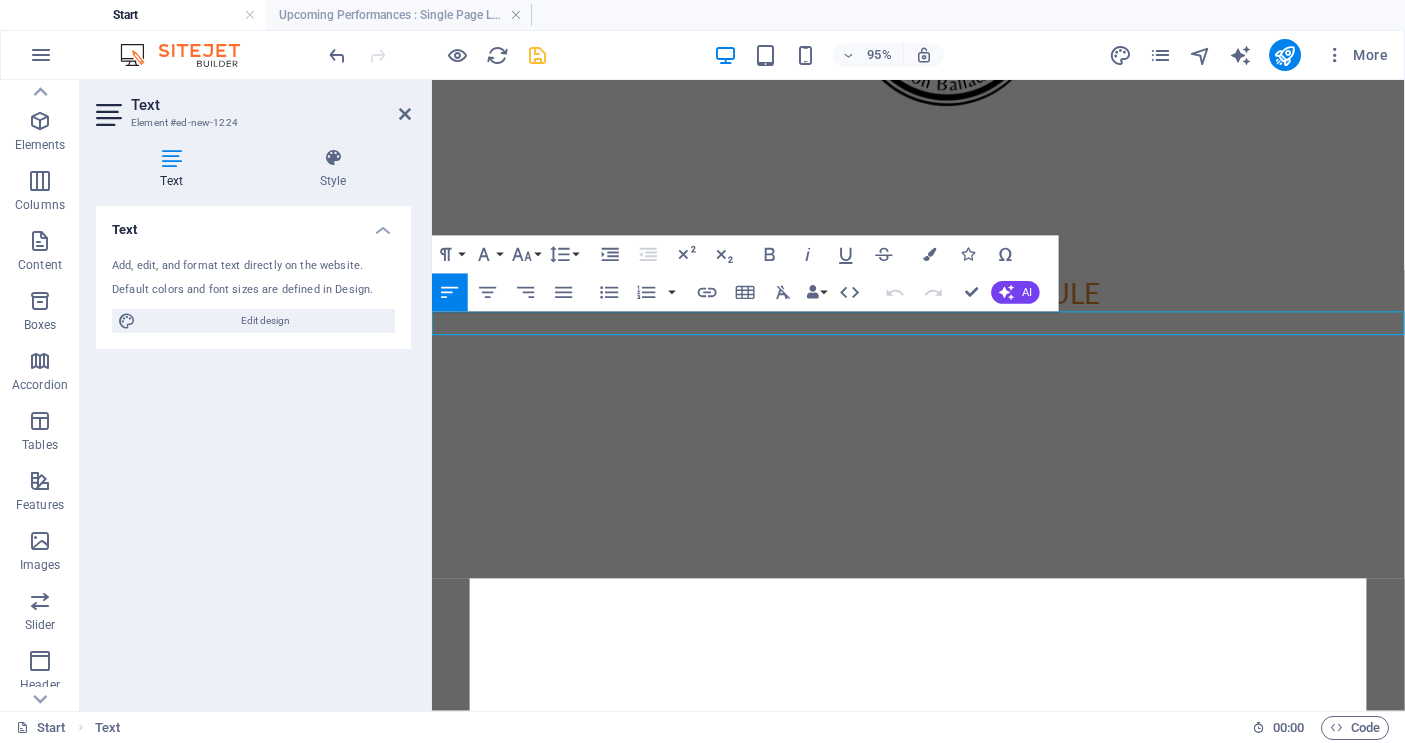 drag, startPoint x: 596, startPoint y: 334, endPoint x: 431, endPoint y: 339, distance: 165.07574 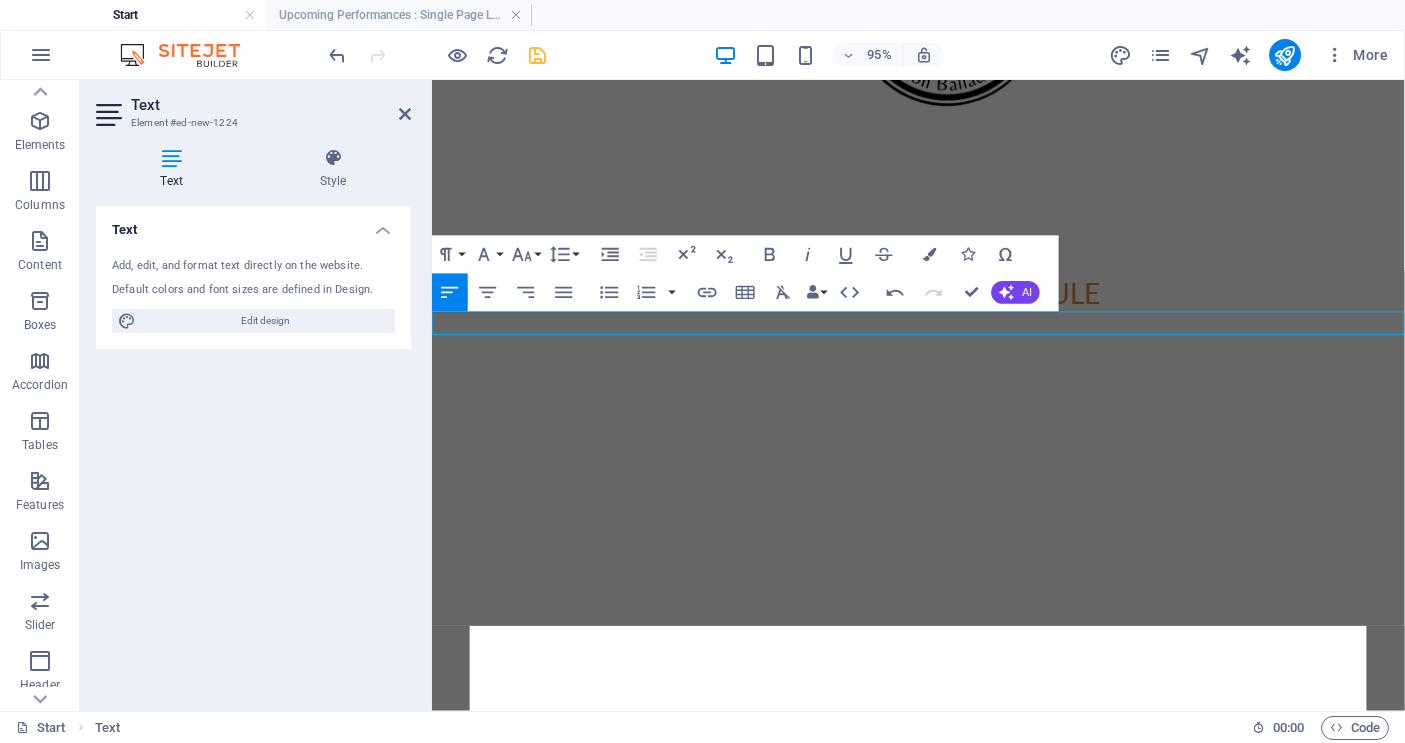 scroll, scrollTop: 3862, scrollLeft: 6, axis: both 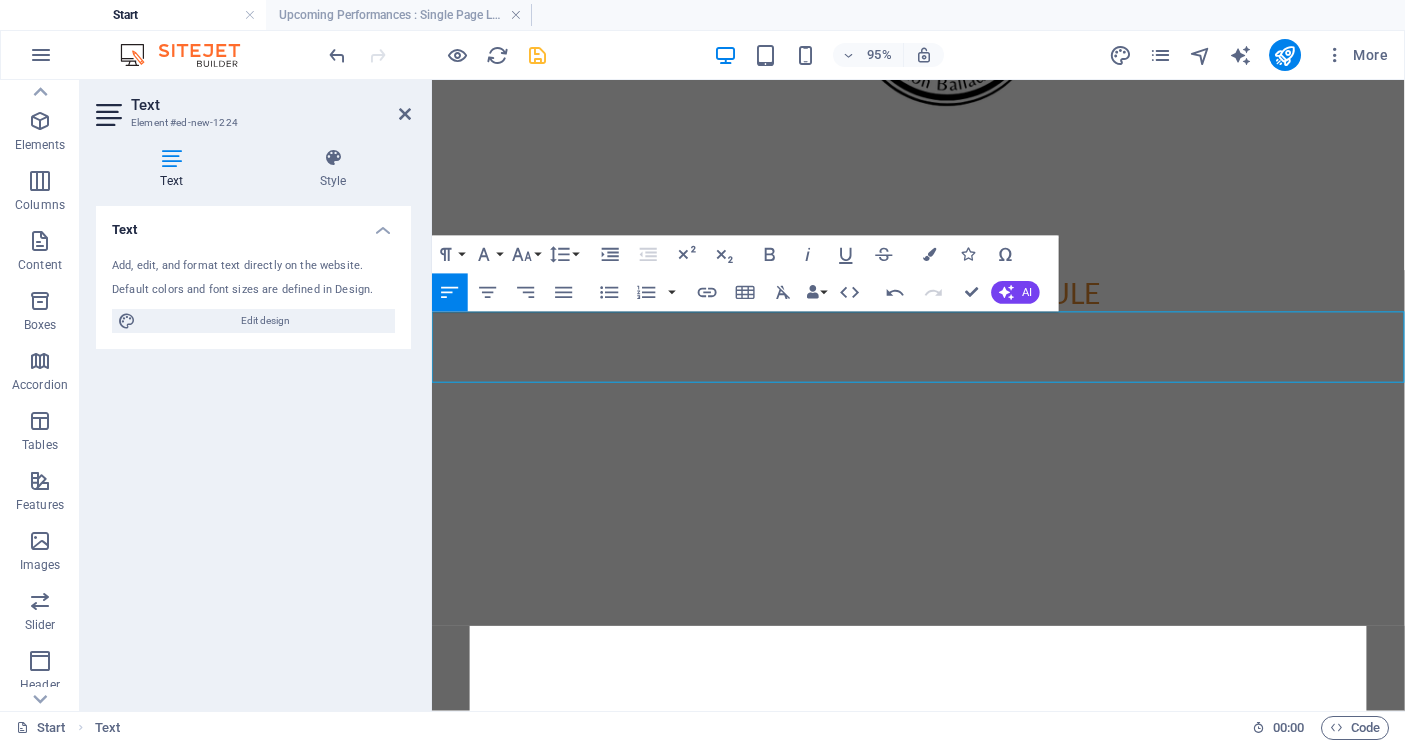 drag, startPoint x: 735, startPoint y: 383, endPoint x: 433, endPoint y: 336, distance: 305.6354 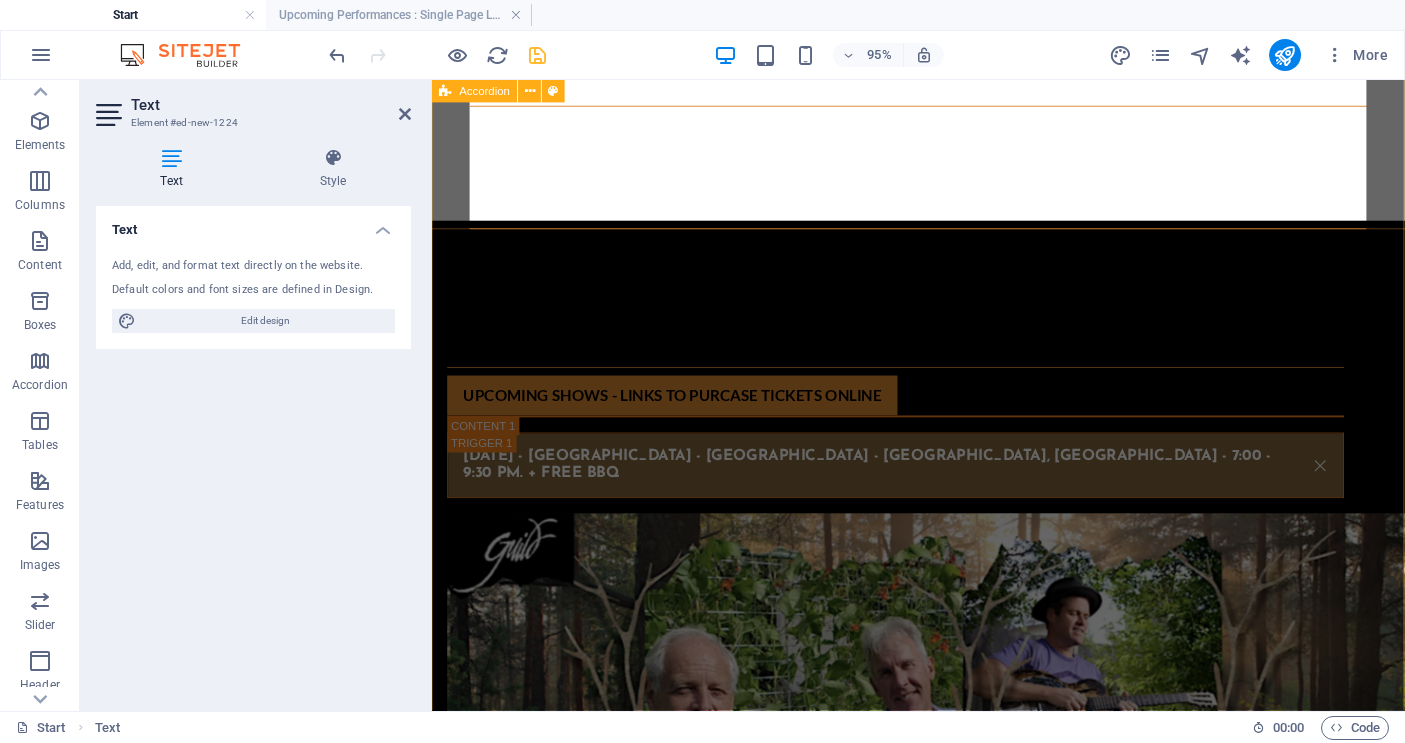 scroll, scrollTop: 7068, scrollLeft: 0, axis: vertical 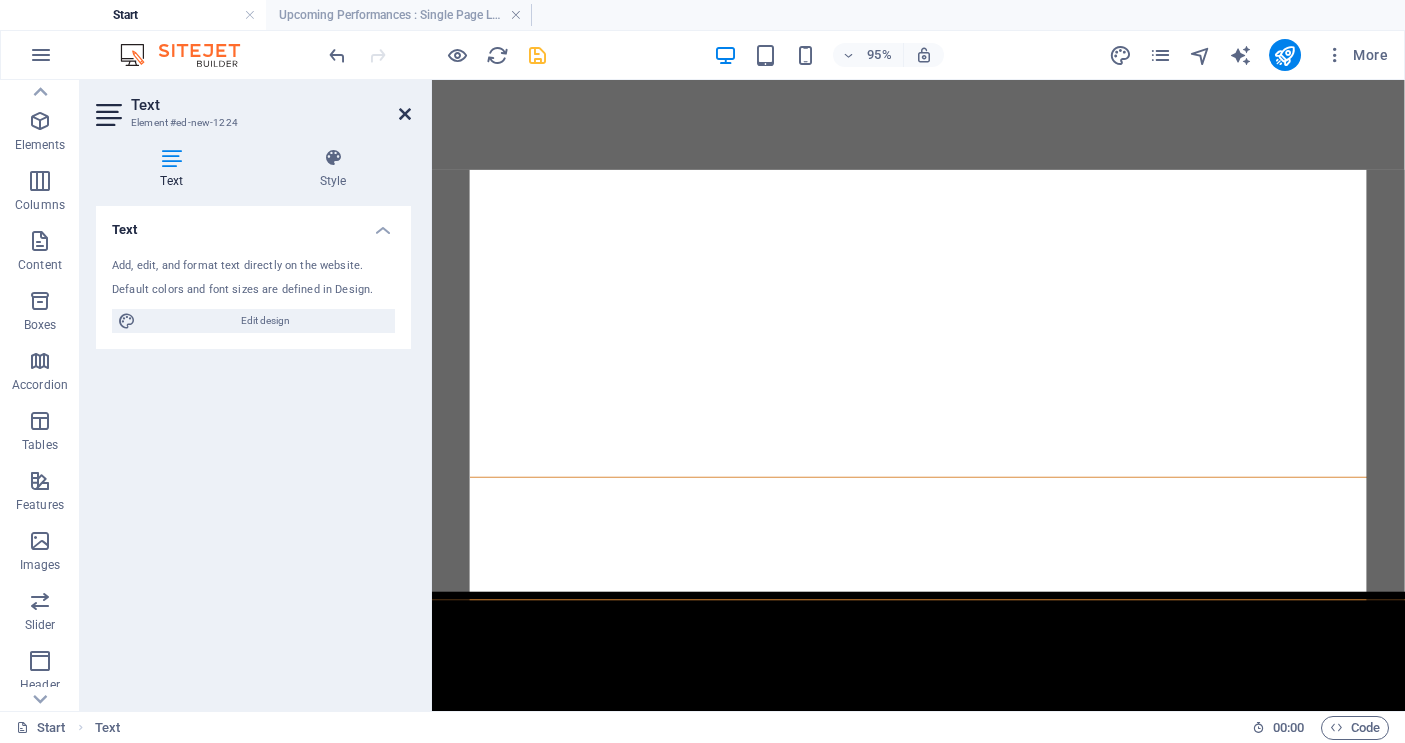 click at bounding box center [405, 114] 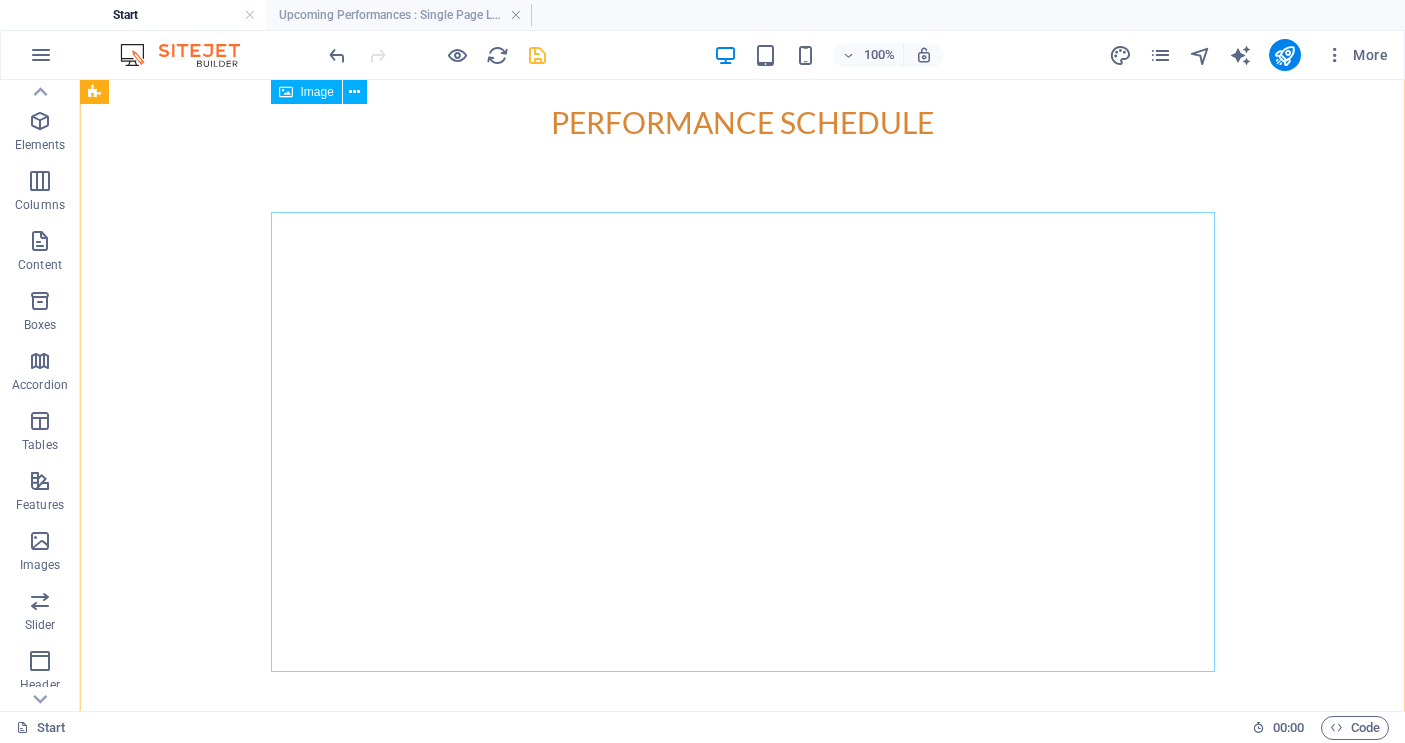scroll, scrollTop: 6705, scrollLeft: 0, axis: vertical 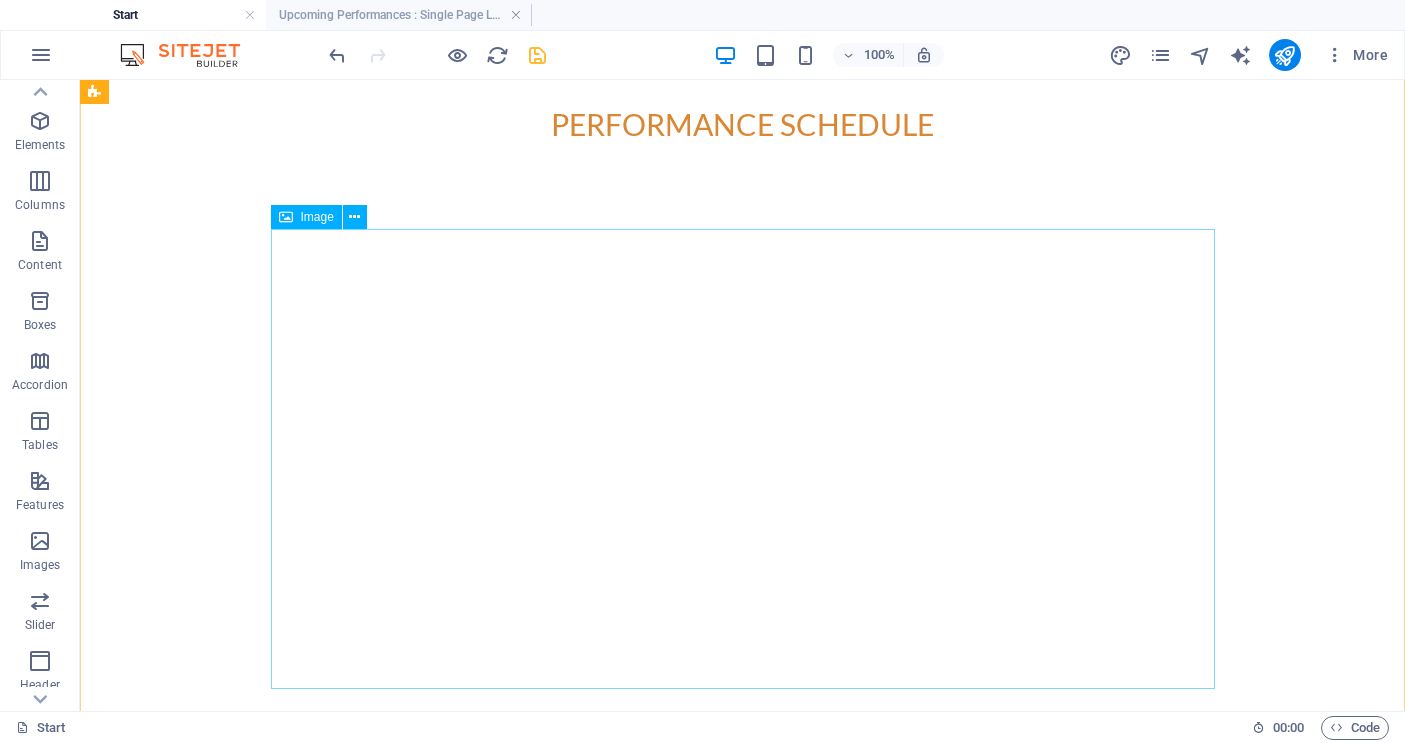 click at bounding box center (568, 1474) 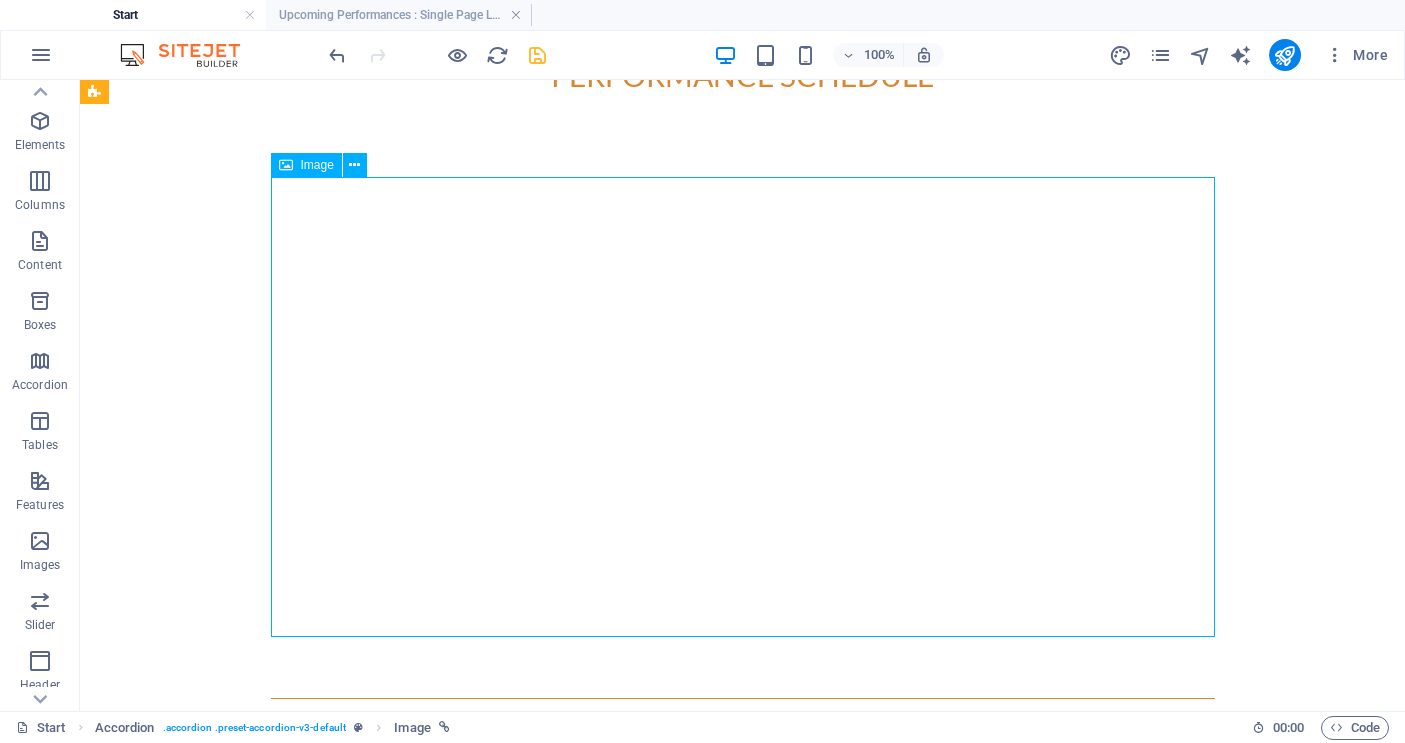 scroll, scrollTop: 6757, scrollLeft: 0, axis: vertical 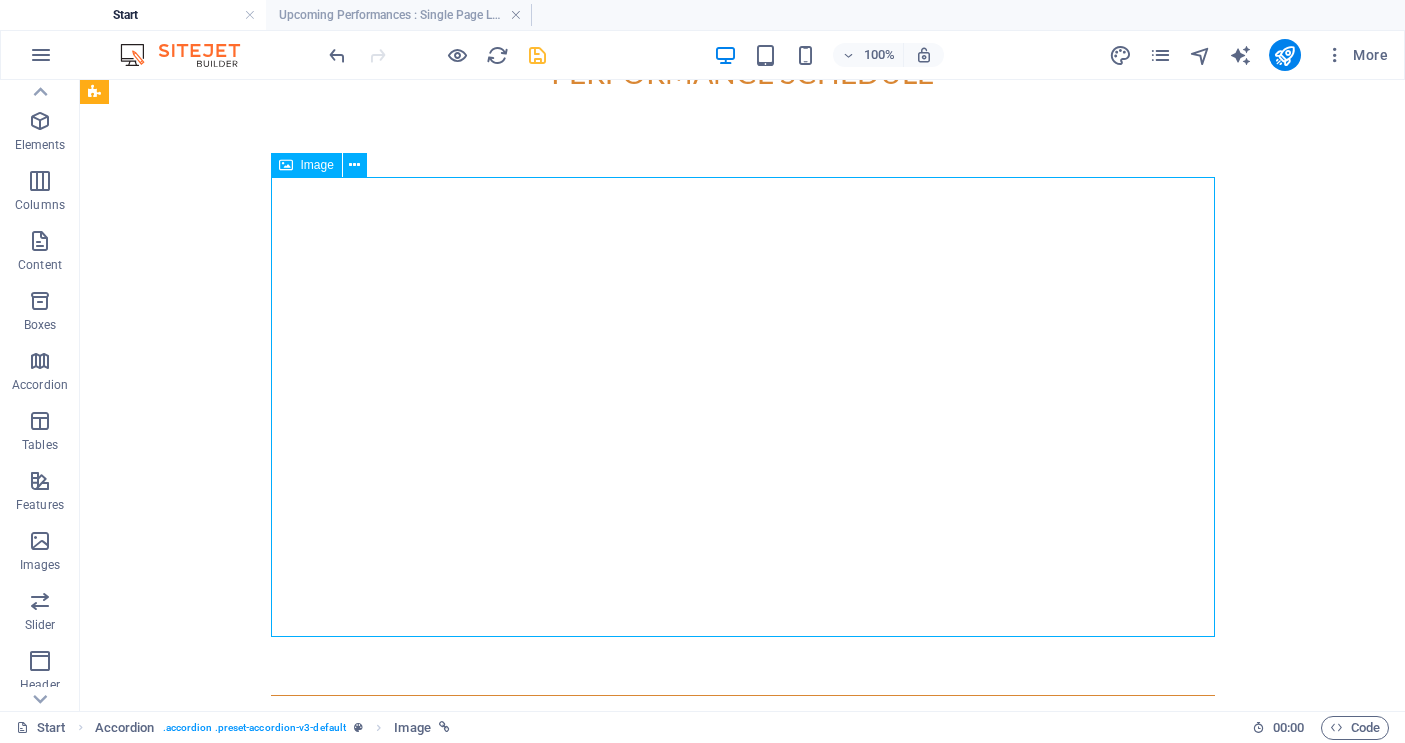 click at bounding box center (568, 1422) 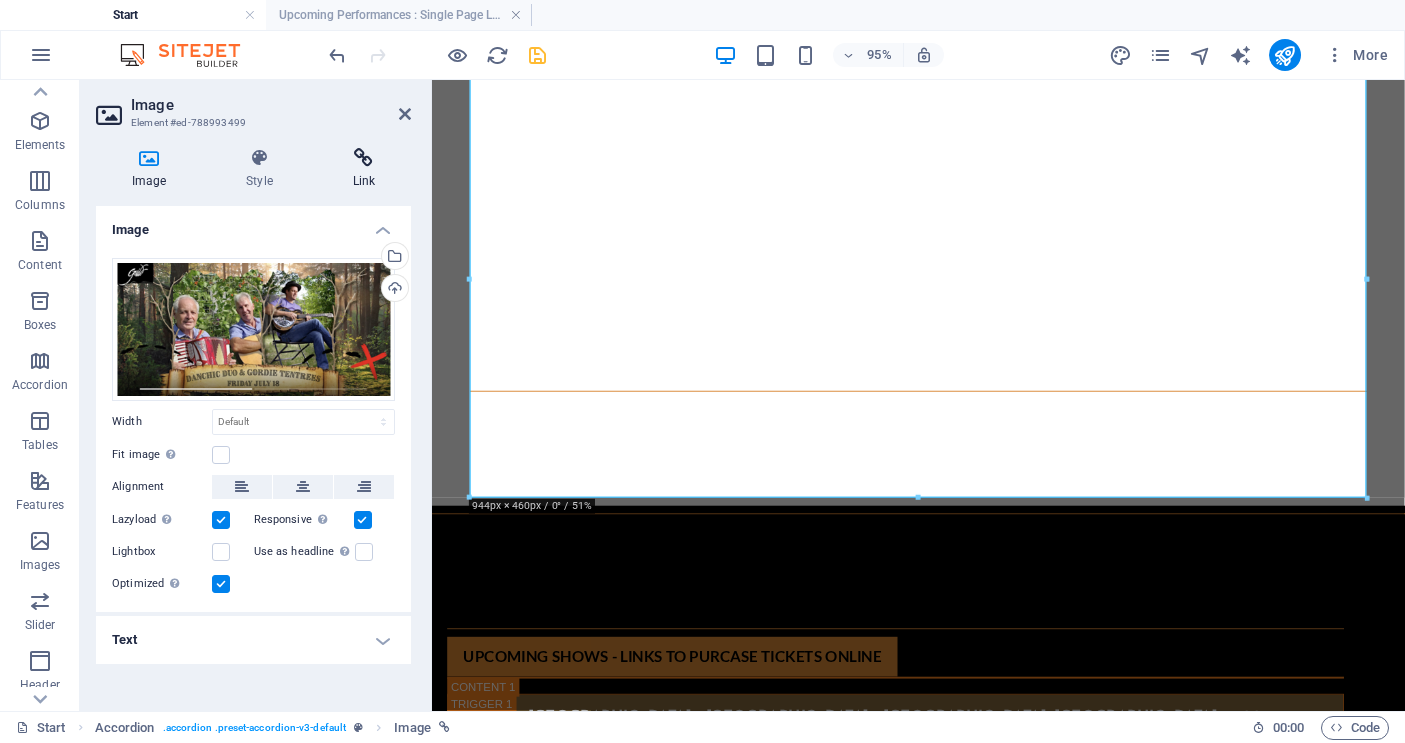 click at bounding box center (364, 158) 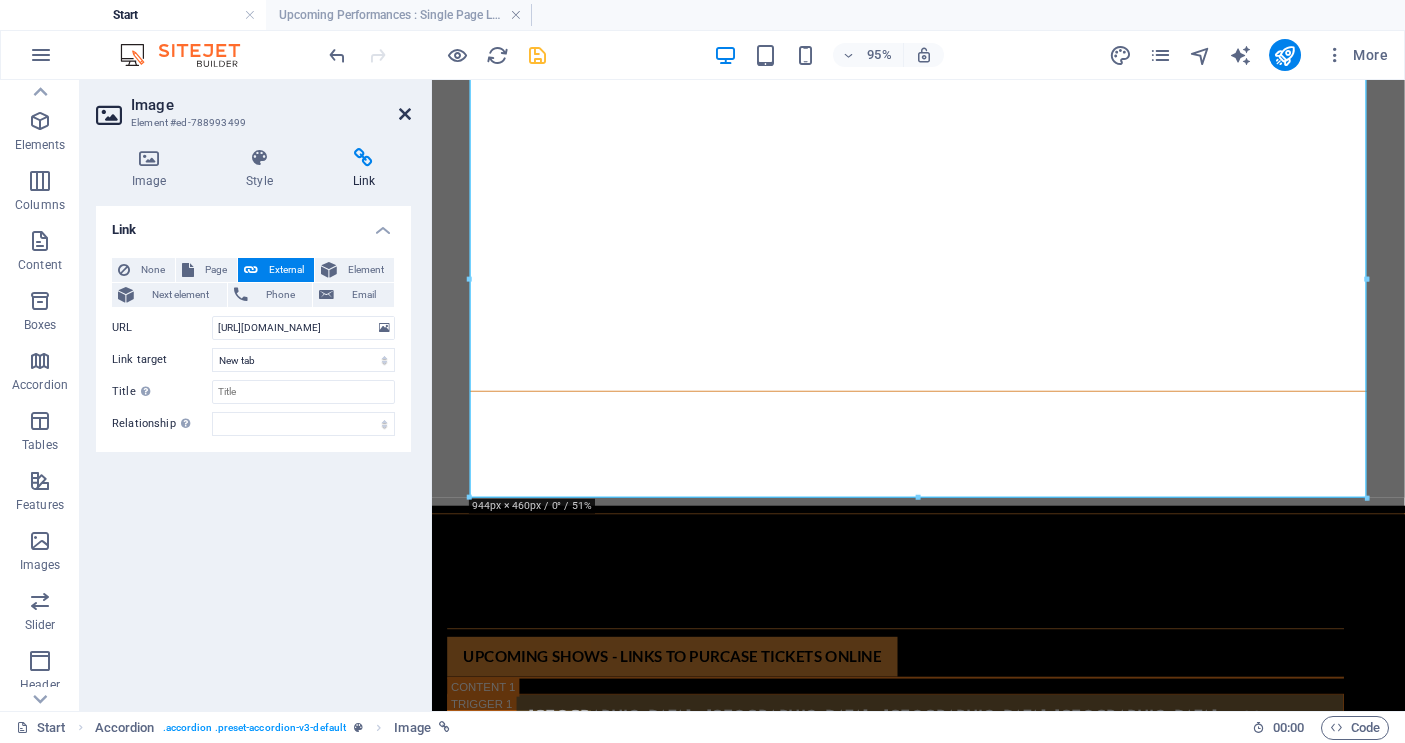 click at bounding box center [405, 114] 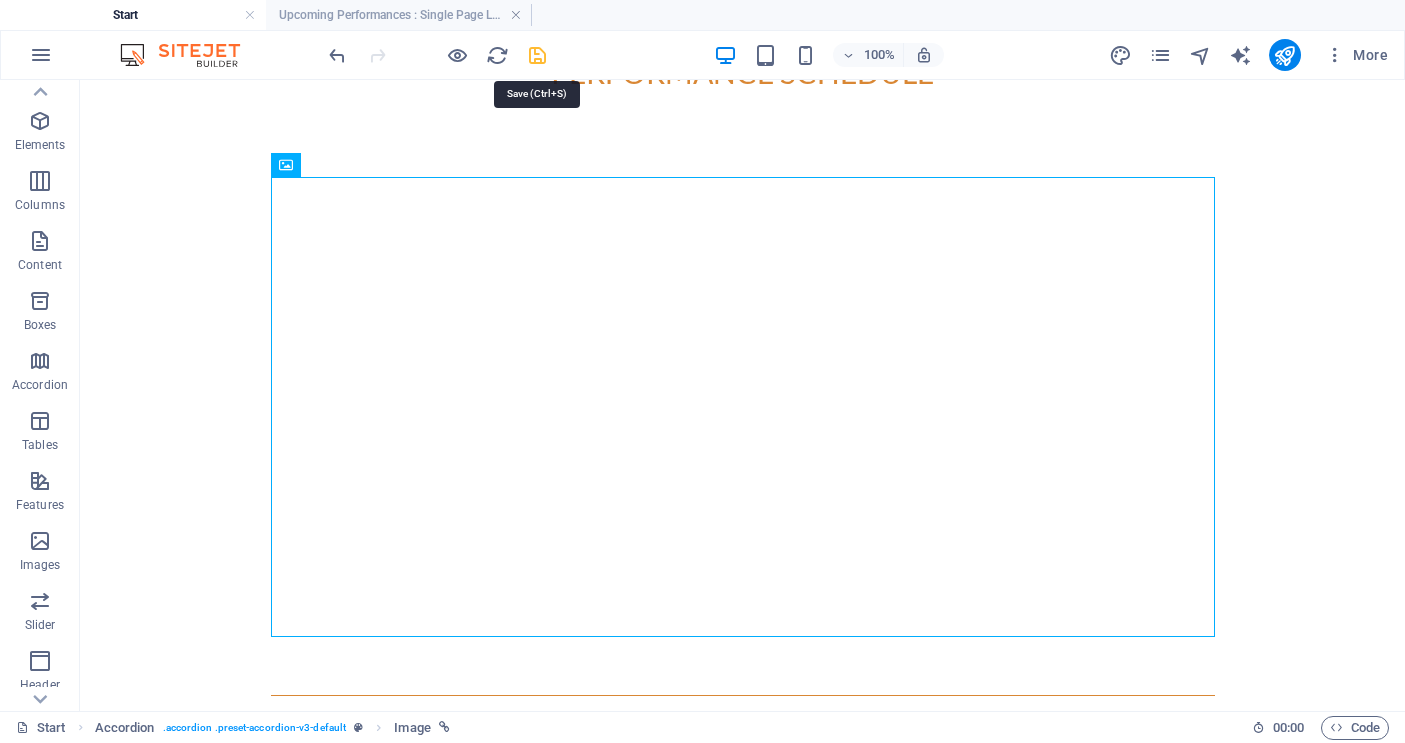 click at bounding box center [537, 55] 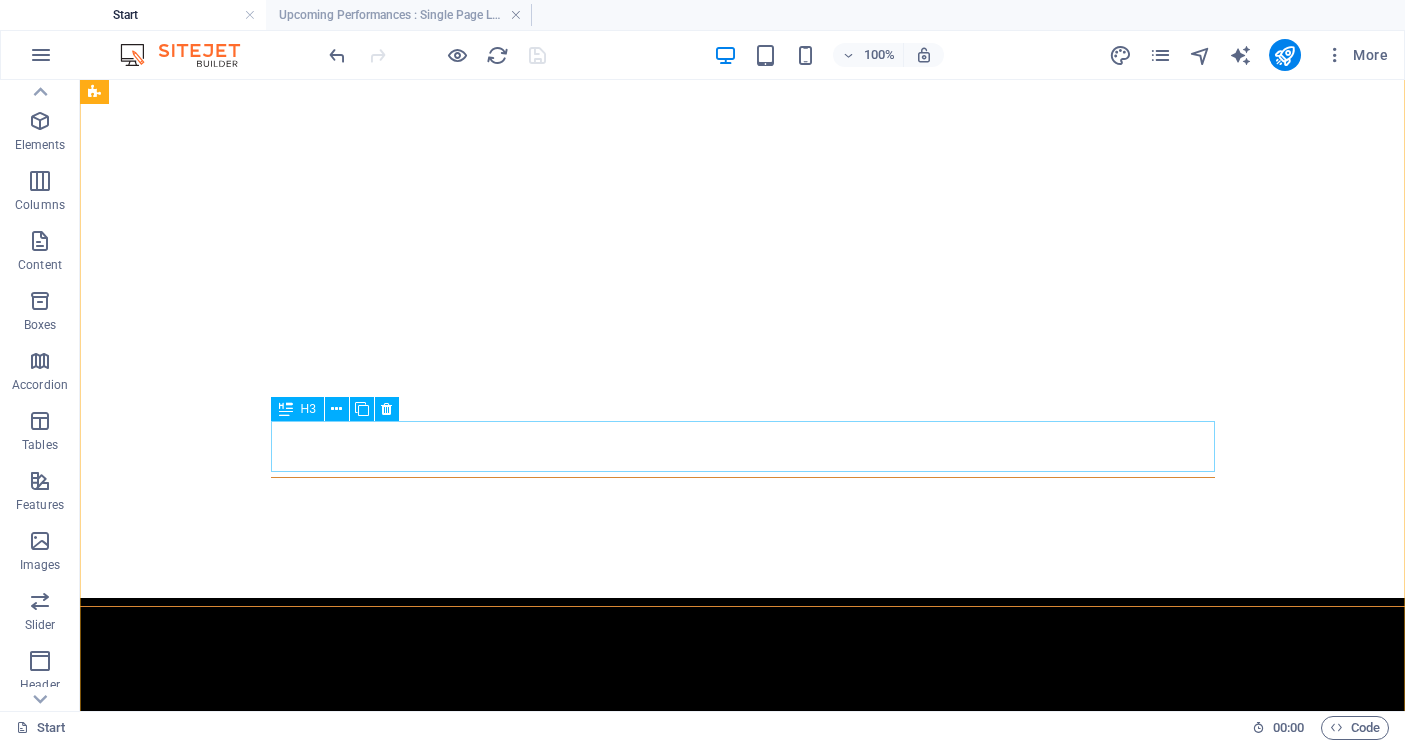 scroll, scrollTop: 6973, scrollLeft: 0, axis: vertical 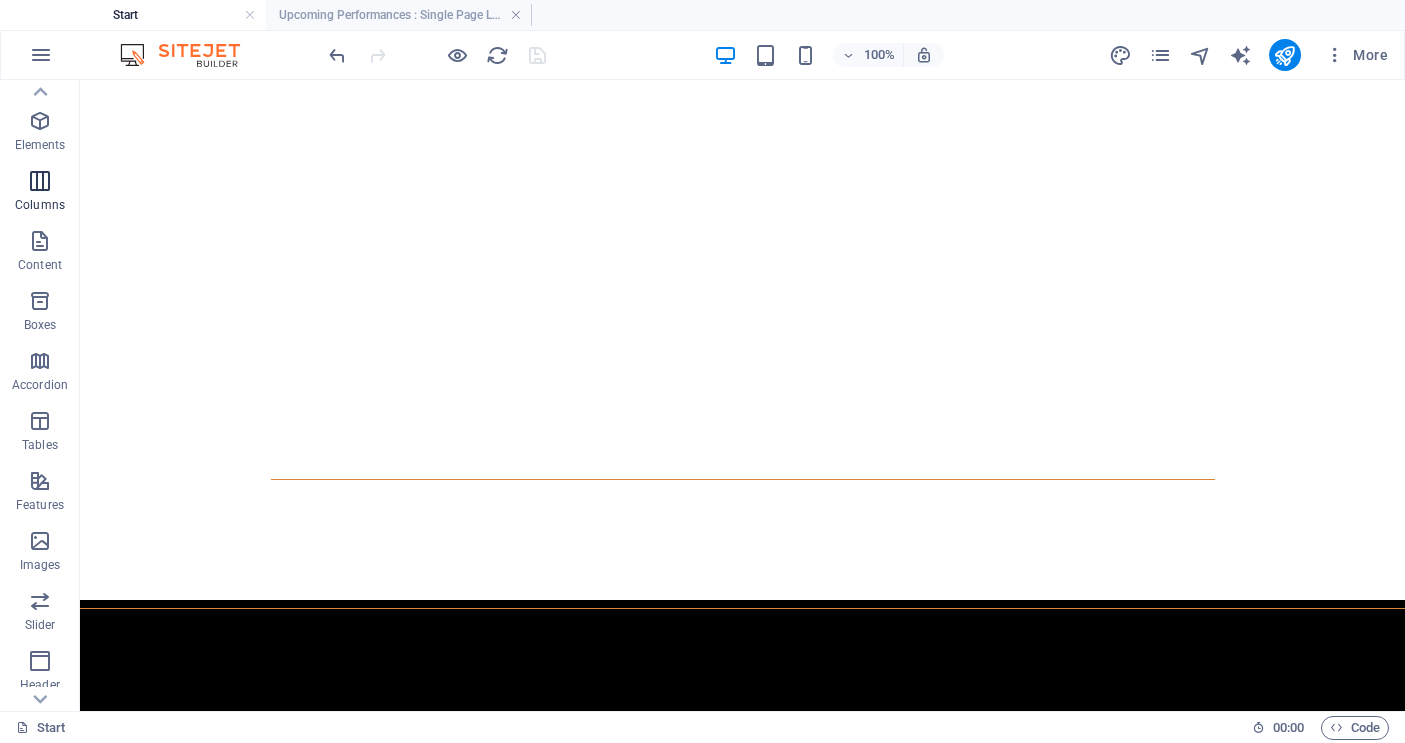 click at bounding box center [40, 181] 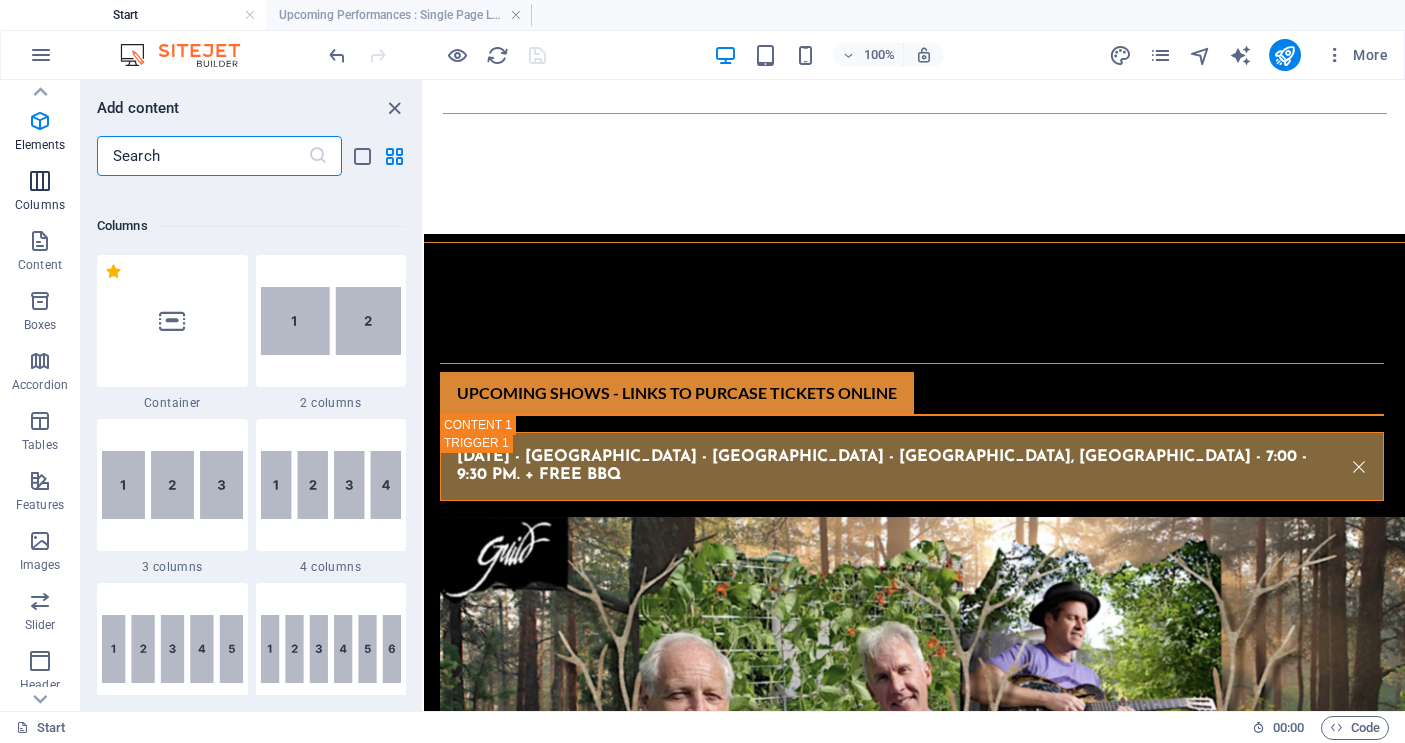 scroll, scrollTop: 990, scrollLeft: 0, axis: vertical 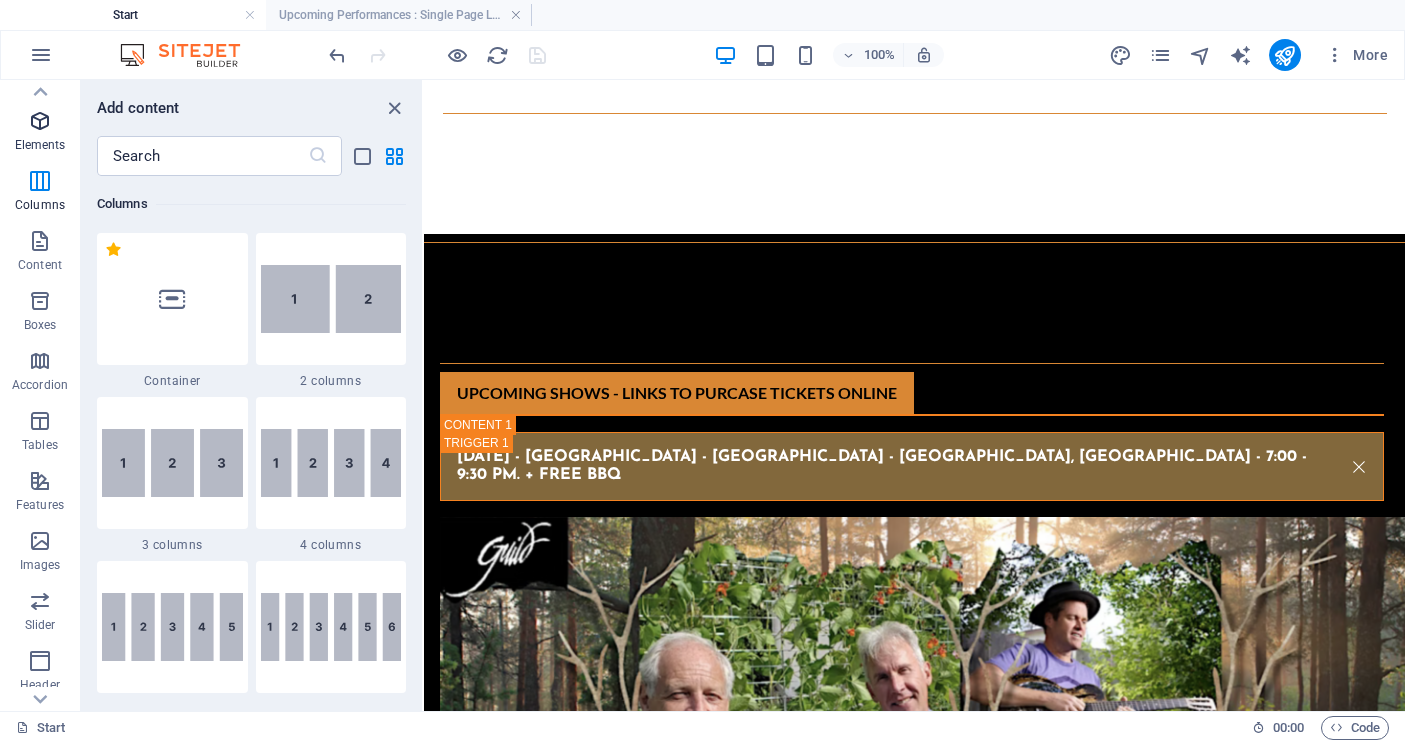 click at bounding box center (40, 121) 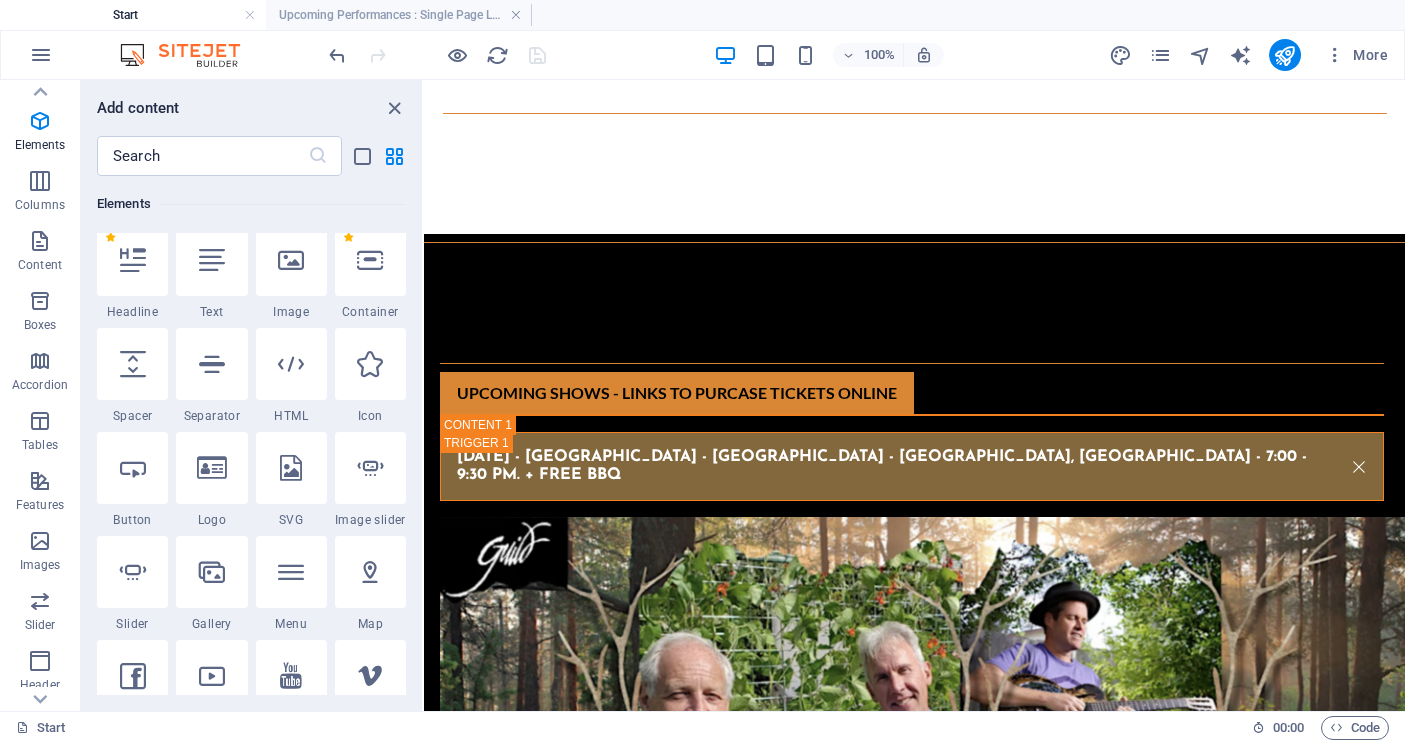 scroll, scrollTop: 213, scrollLeft: 0, axis: vertical 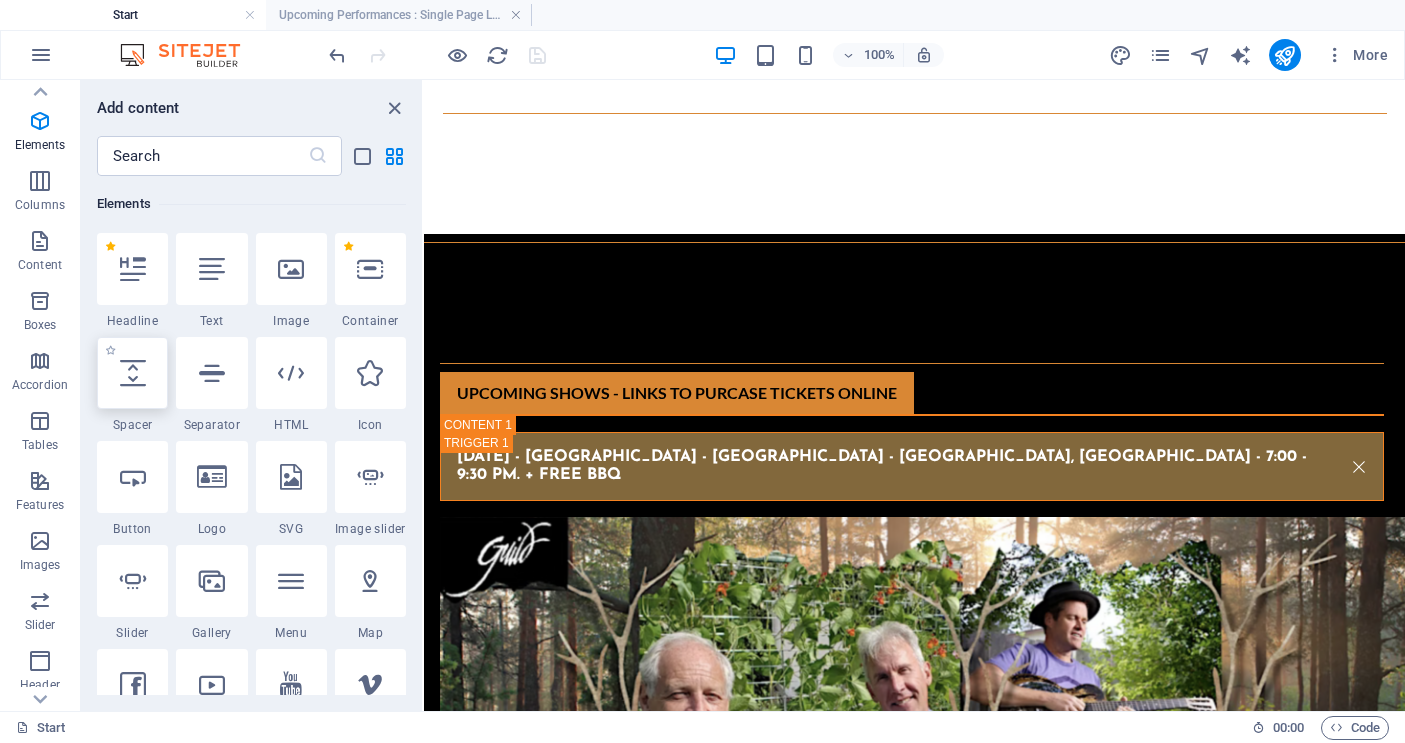 select on "px" 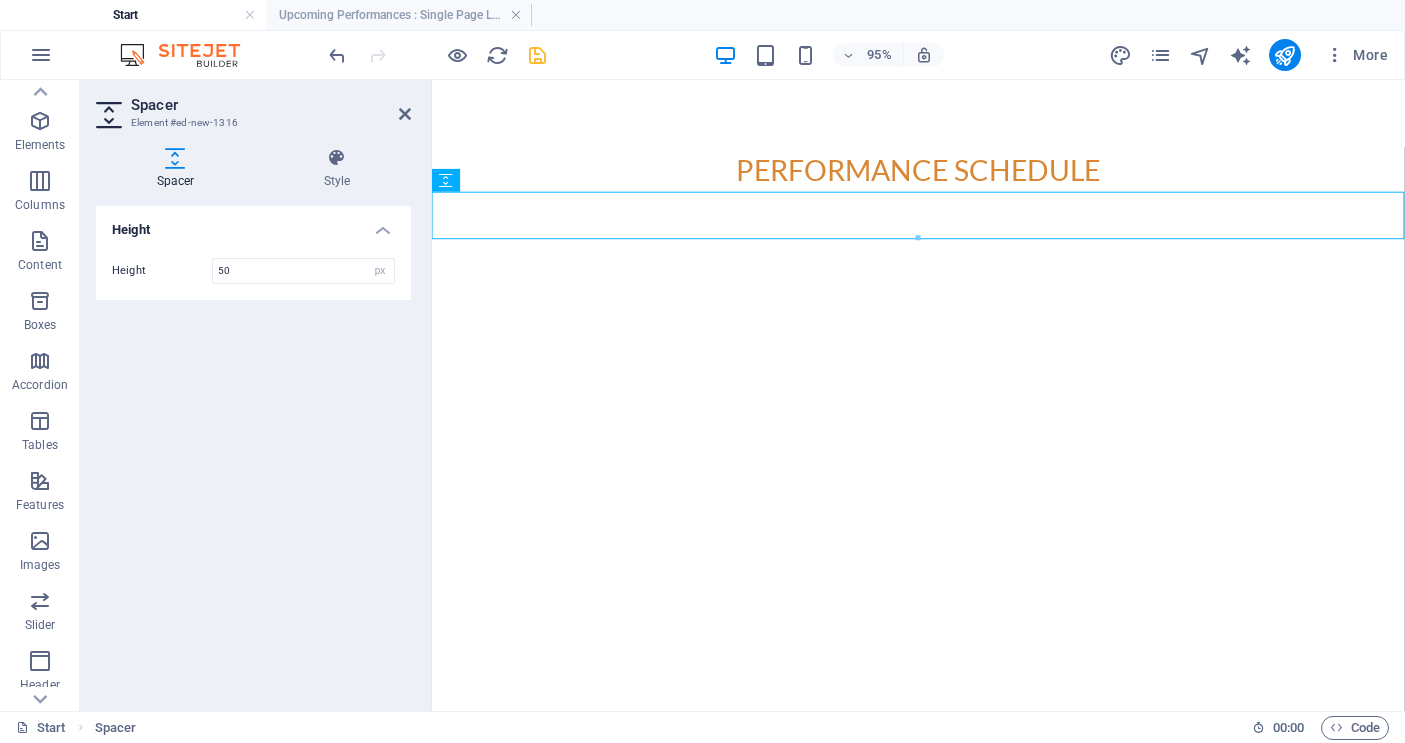 scroll, scrollTop: 6363, scrollLeft: 0, axis: vertical 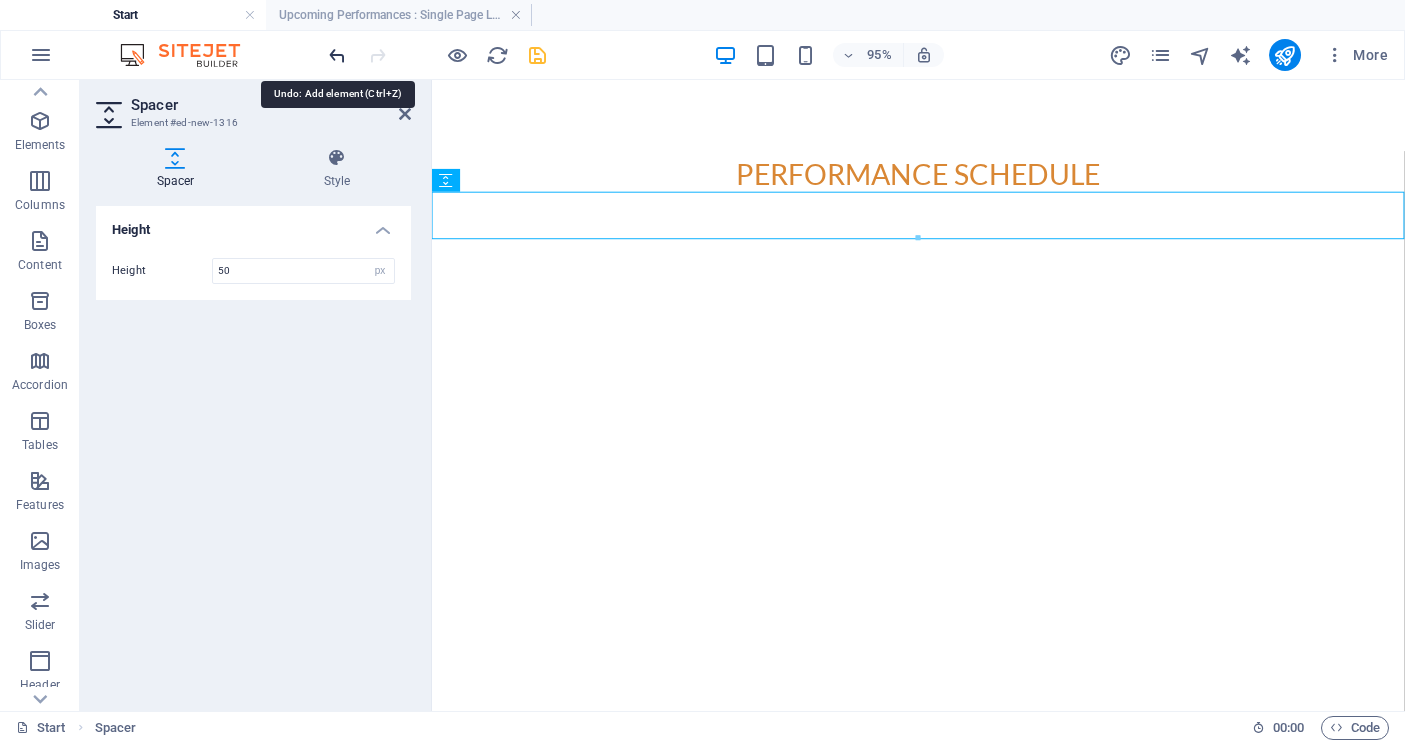 click at bounding box center (337, 55) 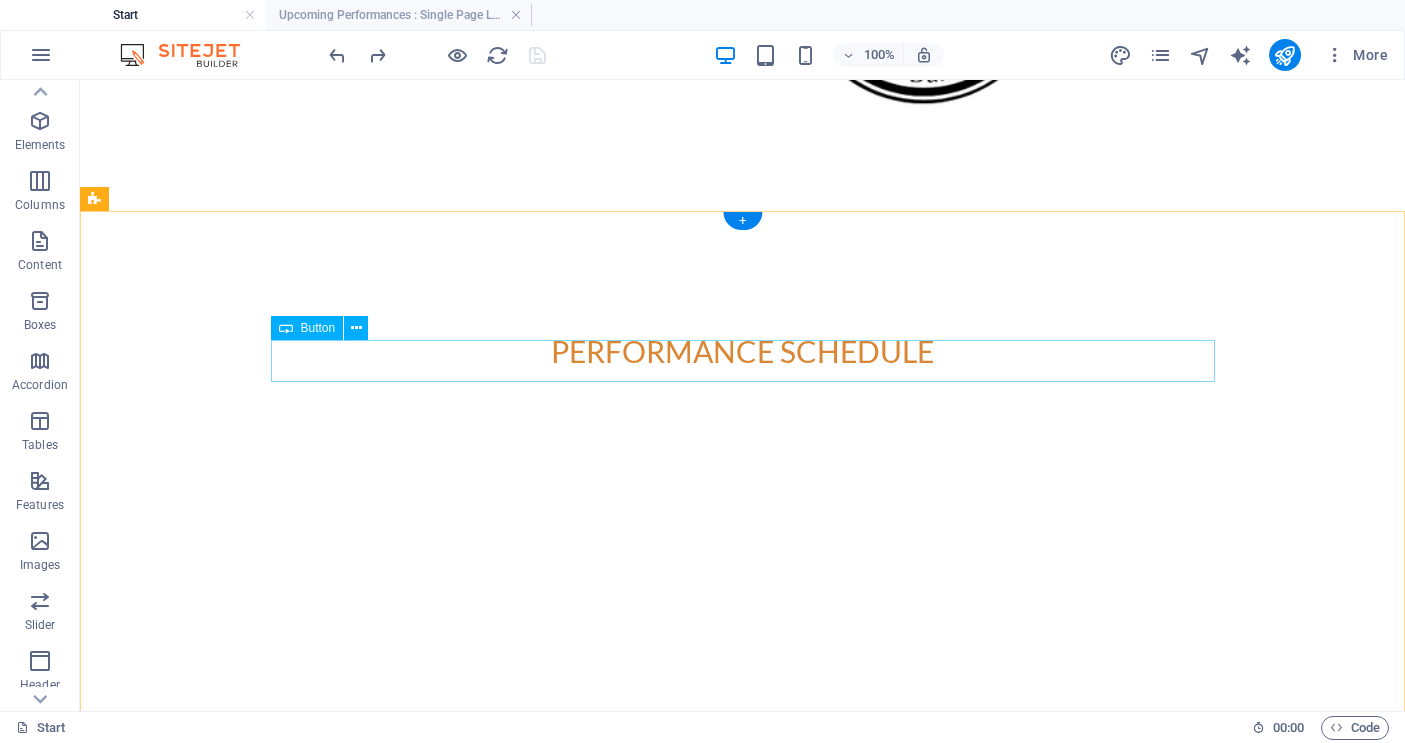 scroll, scrollTop: 6484, scrollLeft: 0, axis: vertical 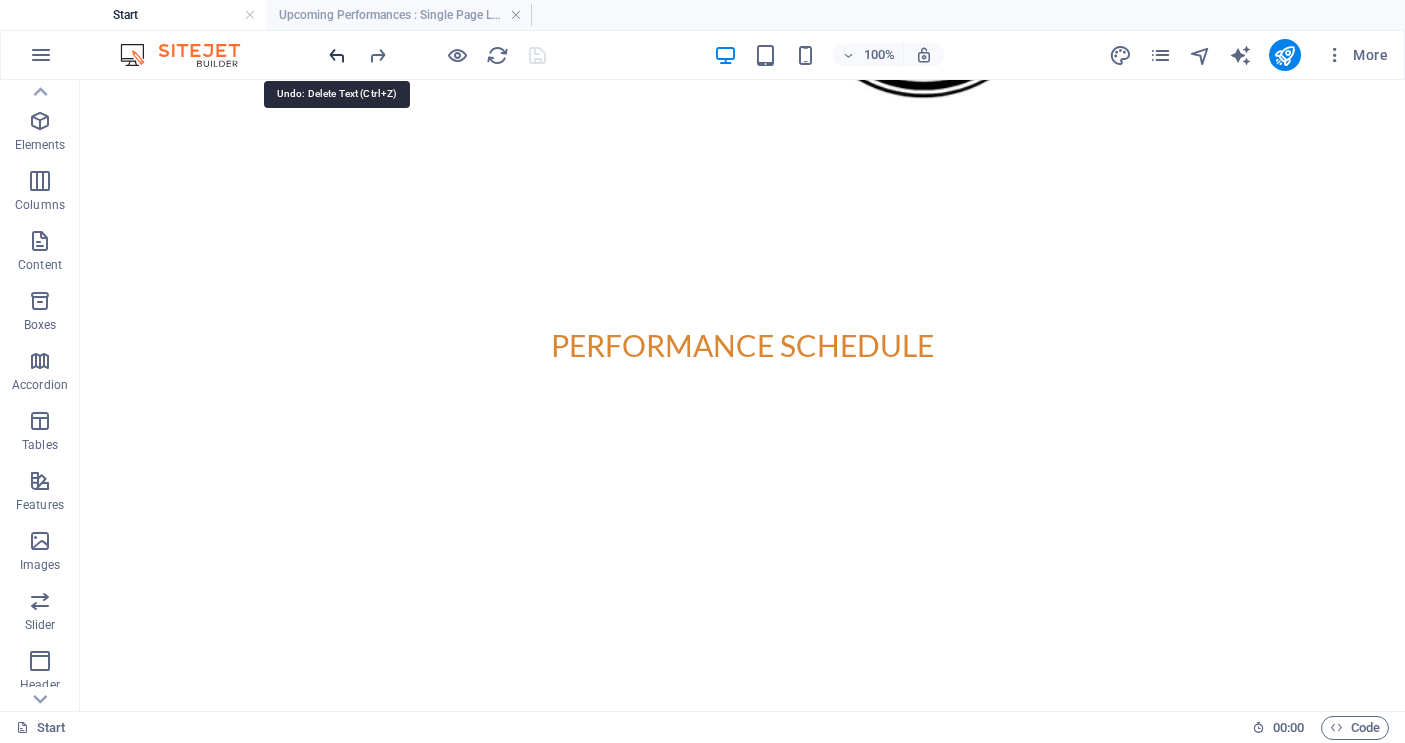 click at bounding box center [337, 55] 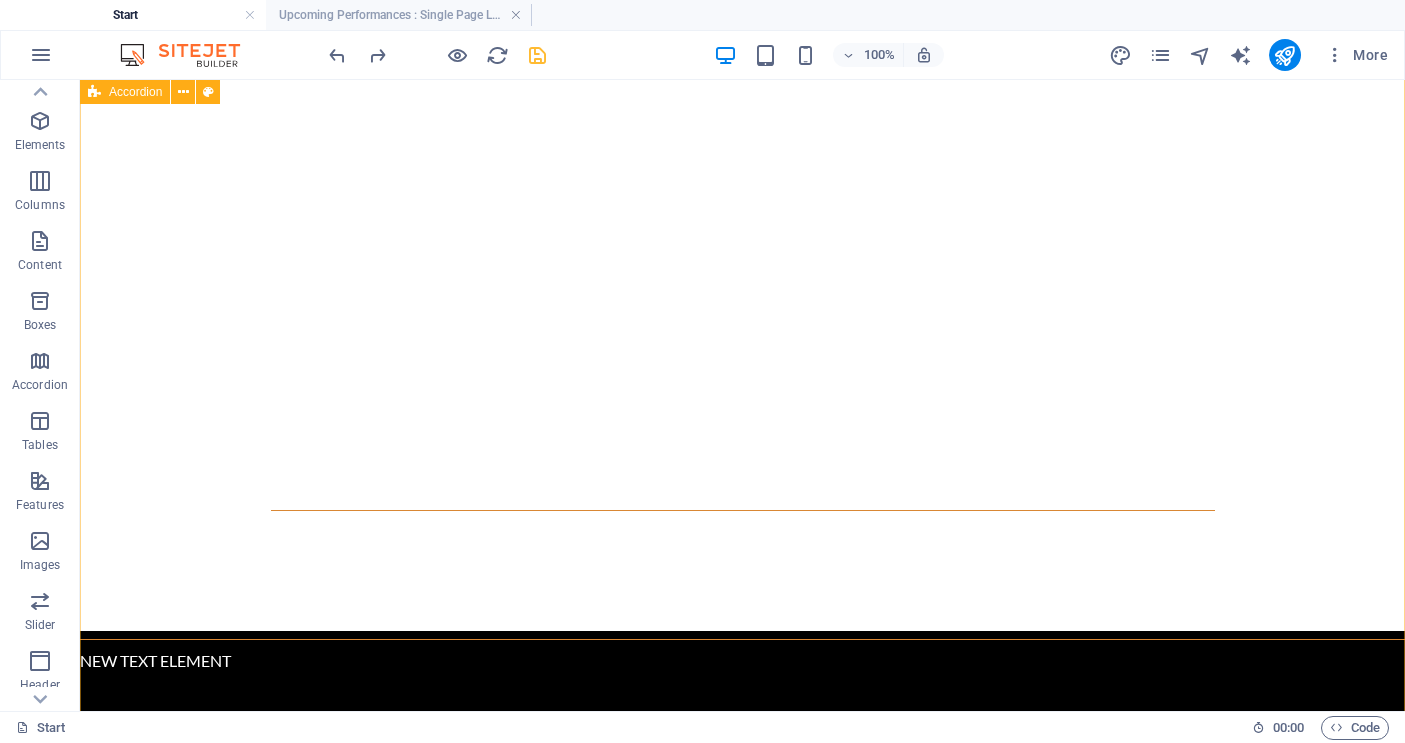 scroll, scrollTop: 6956, scrollLeft: 0, axis: vertical 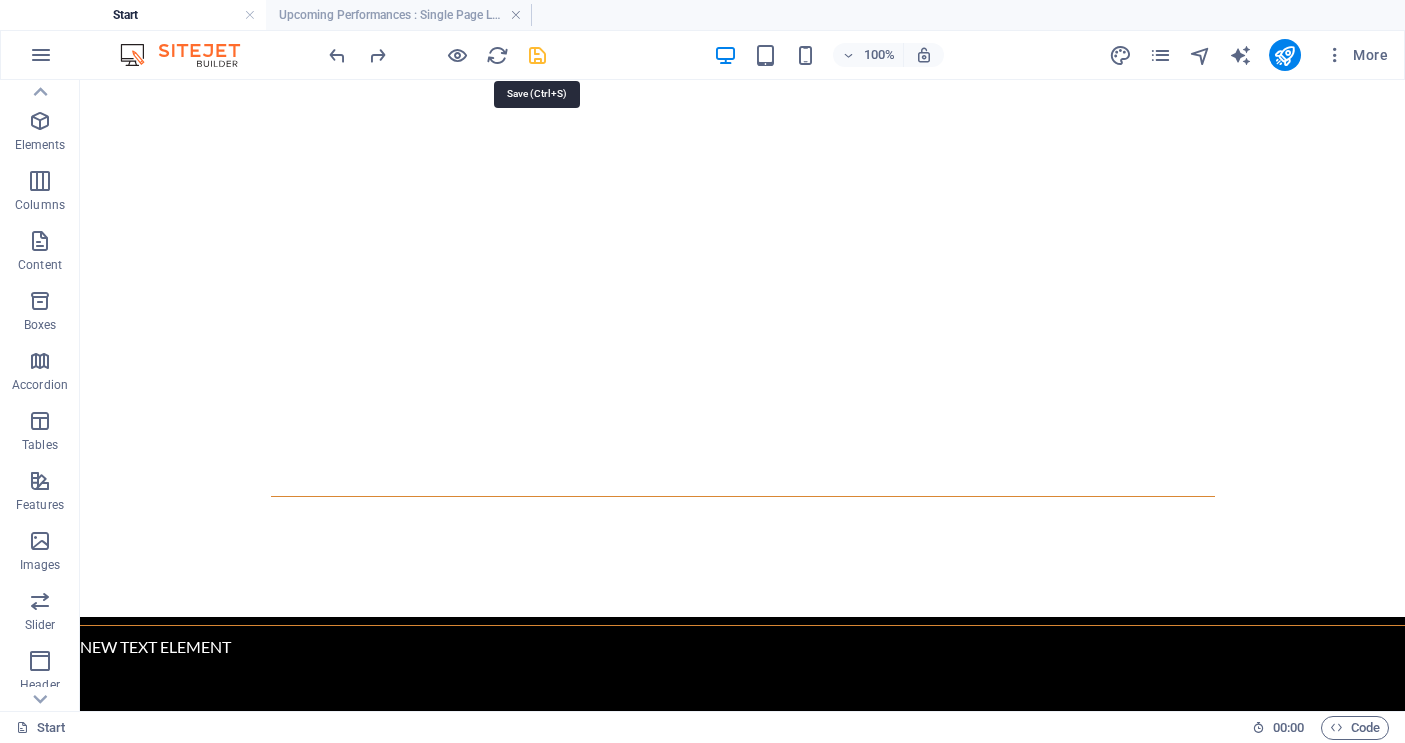 click at bounding box center (537, 55) 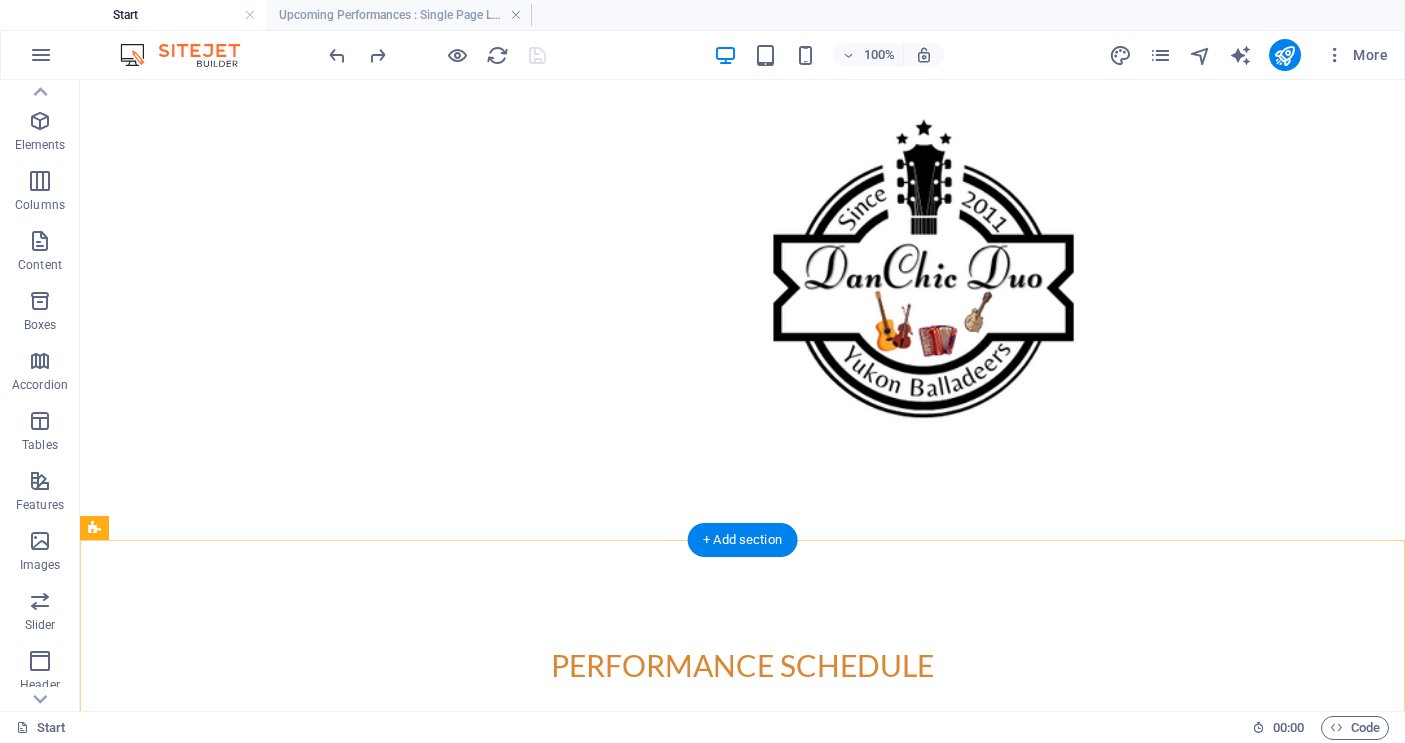 scroll, scrollTop: 6163, scrollLeft: 0, axis: vertical 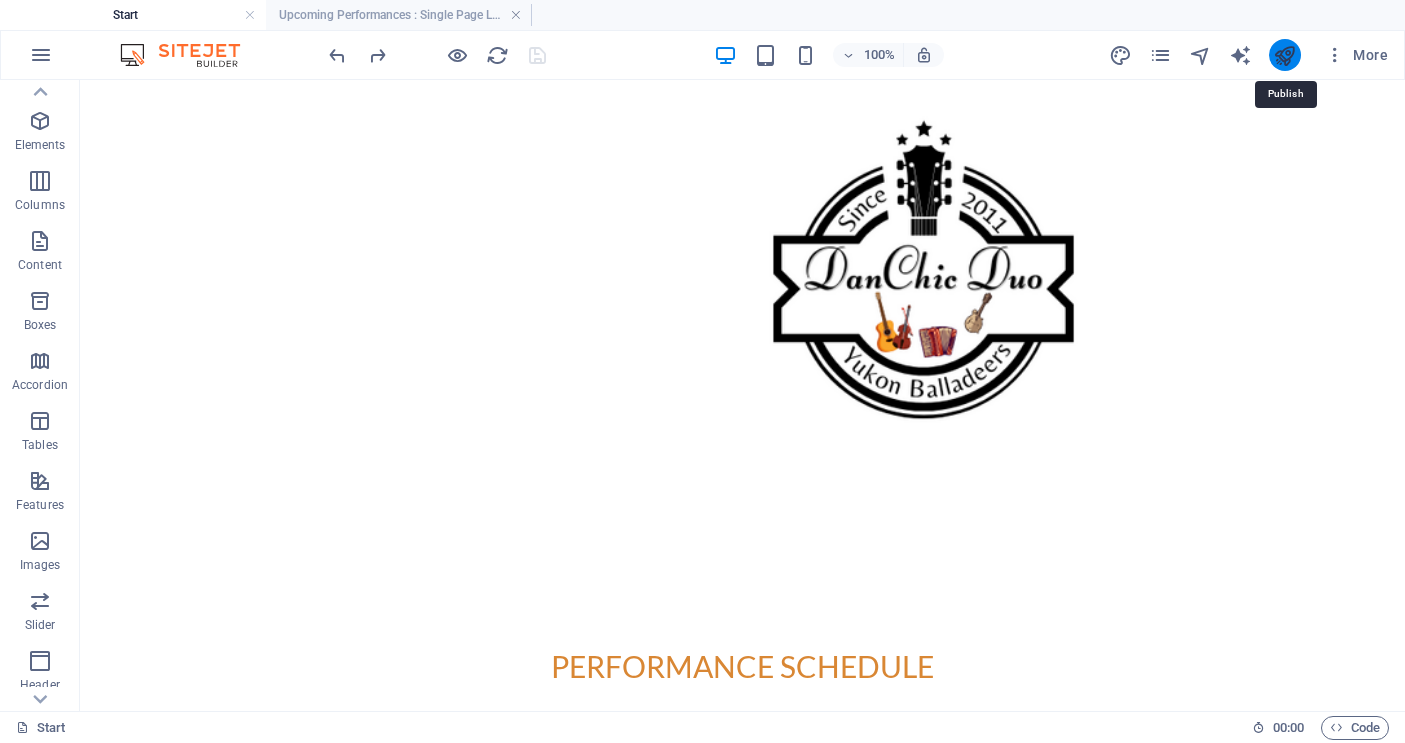 click at bounding box center (1284, 55) 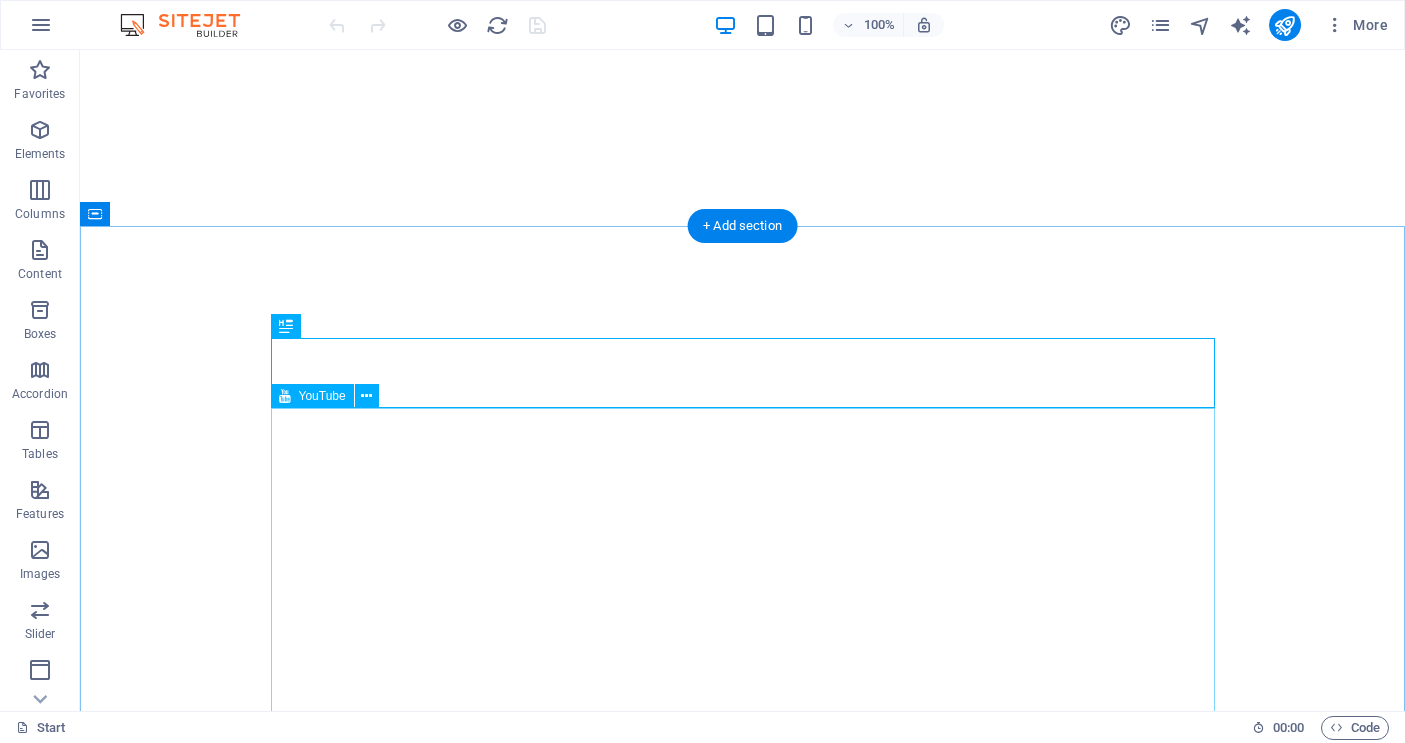 scroll, scrollTop: 0, scrollLeft: 0, axis: both 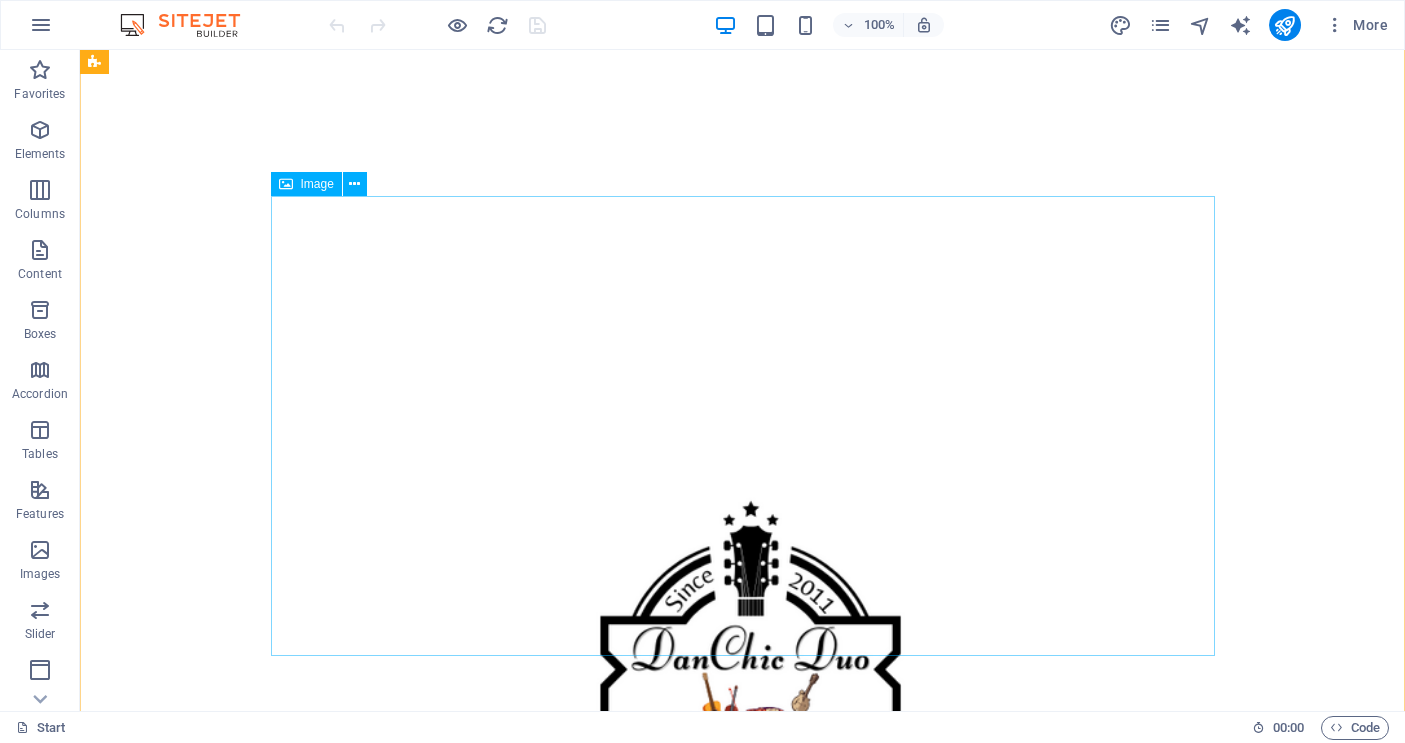 click at bounding box center (742, 2178) 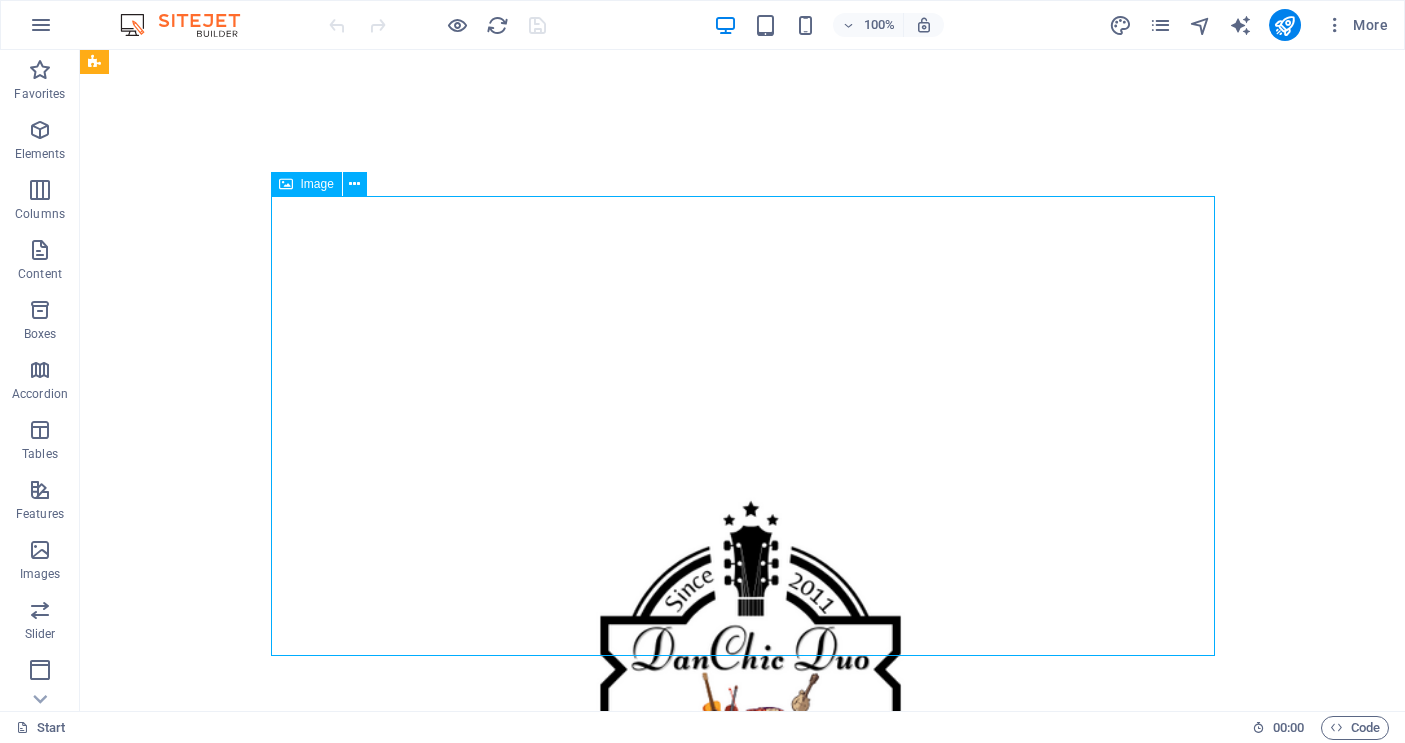 click at bounding box center [742, 2178] 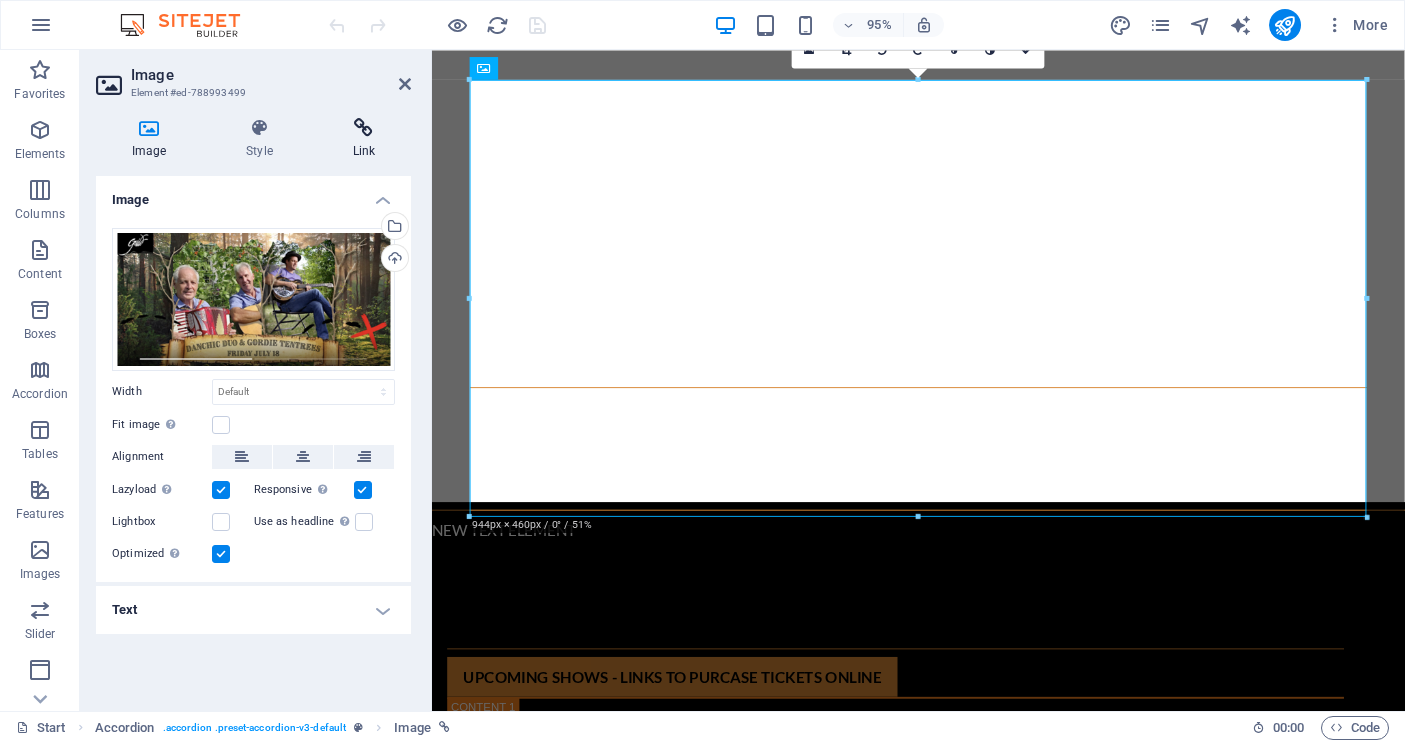 click at bounding box center [364, 128] 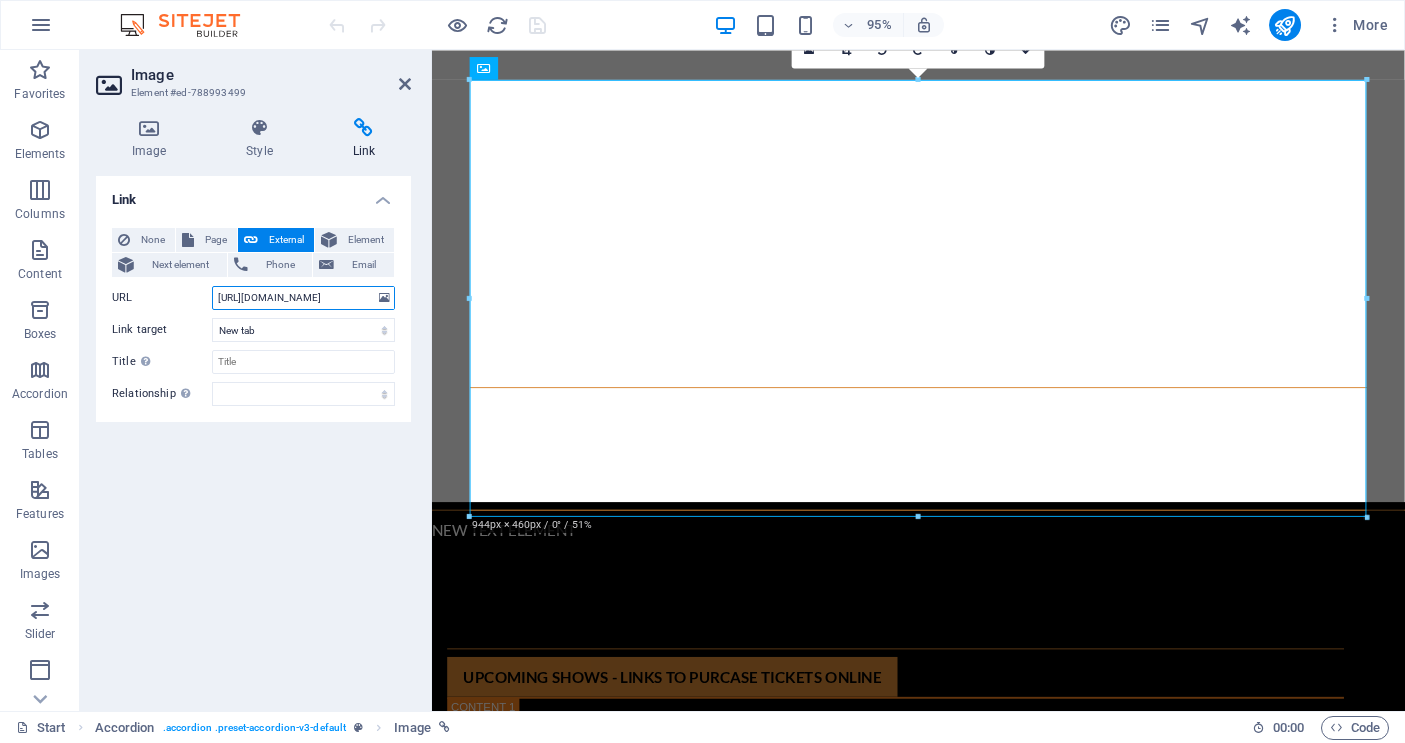 drag, startPoint x: 218, startPoint y: 296, endPoint x: 410, endPoint y: 305, distance: 192.21082 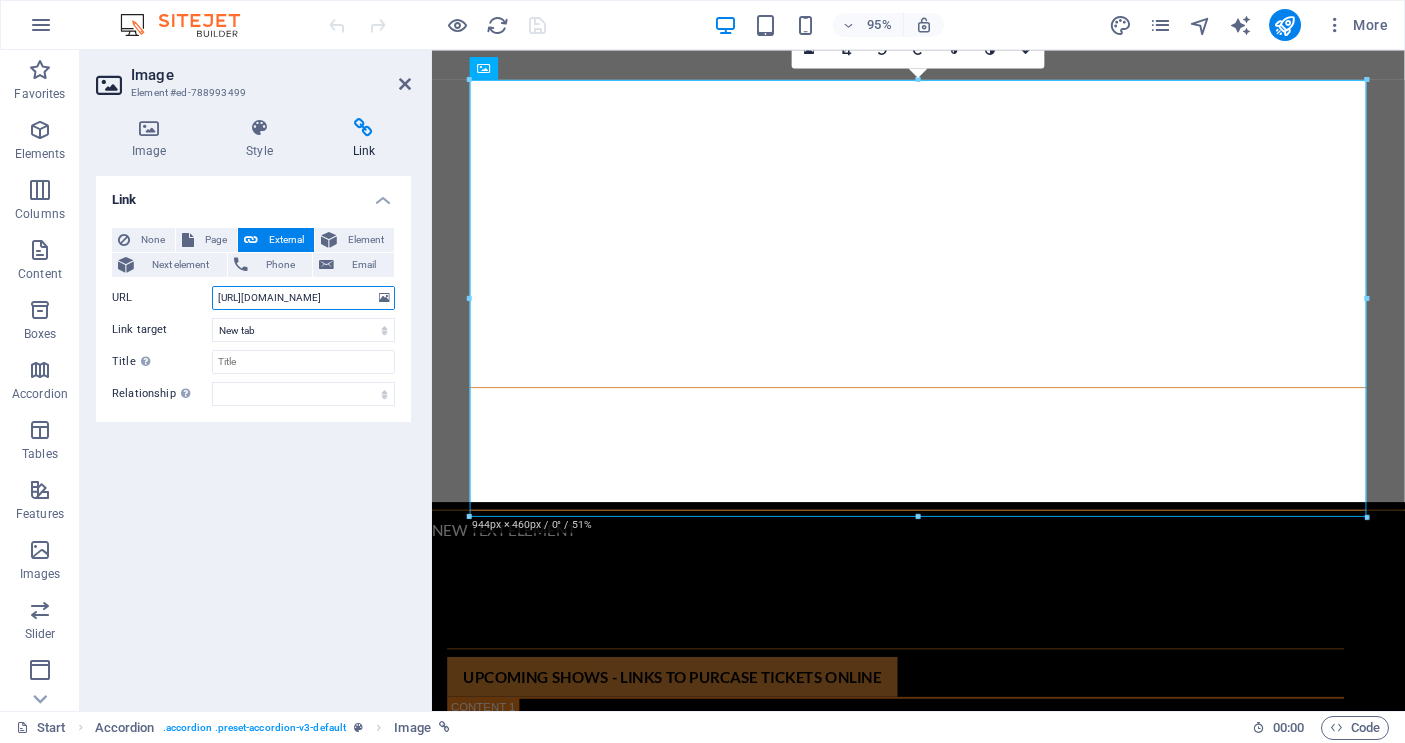 paste on ""Yukon Balladeers" Daniel Halen and "Chic" Callas unite their talents in the instrumental/vocal duo known as the DanChic Duo. They capture and preserve the spirit, generosity, and uniqueness of the vibrant communities inhabiting the remote landscapes of Canada’s Yukon, embodying the essence of northern life, history, and culture in their songs. The duo draws from a rich tapestry of influences, including First Nations, Celtic, and Anglo-Saxon traditions, crafting narratives that reflect the distinct experiences and values of northern societies. Their music features an array of acoustic instruments, such as fiddle, accordion, guitar, piano, cello, percussion, and mouth harp, while their lyrics often weave through tales of love, adventure, hardship, and the beauty of nature. Learn more about DanChic Duo by visiting their website. 2023 International Acoustic Award Winner (IAMA) Gordie Tentrees recently recorded his 9th record in Nashville TN with legendary producer Nash Chambers (Paul Kelly, Kasey Chambers, Ar..." 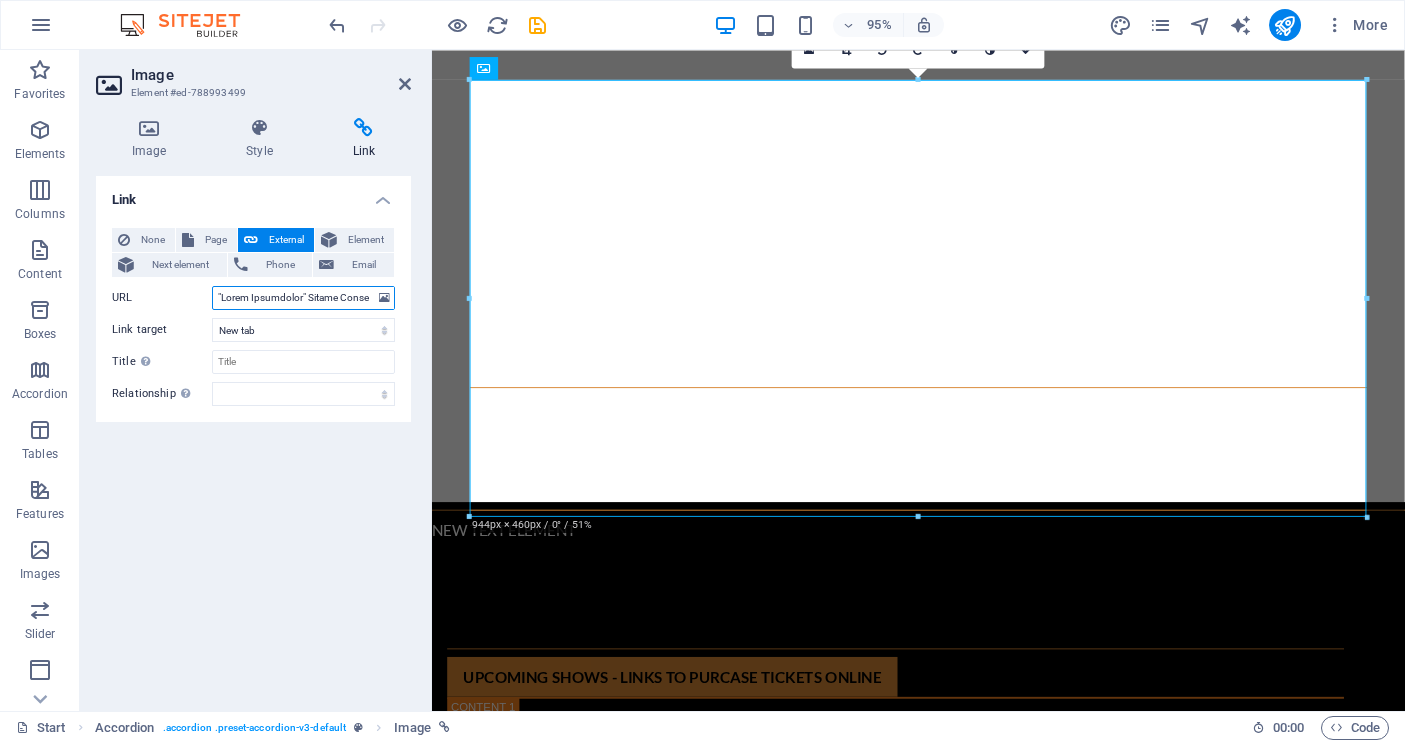 drag, startPoint x: 371, startPoint y: 298, endPoint x: 139, endPoint y: 280, distance: 232.69724 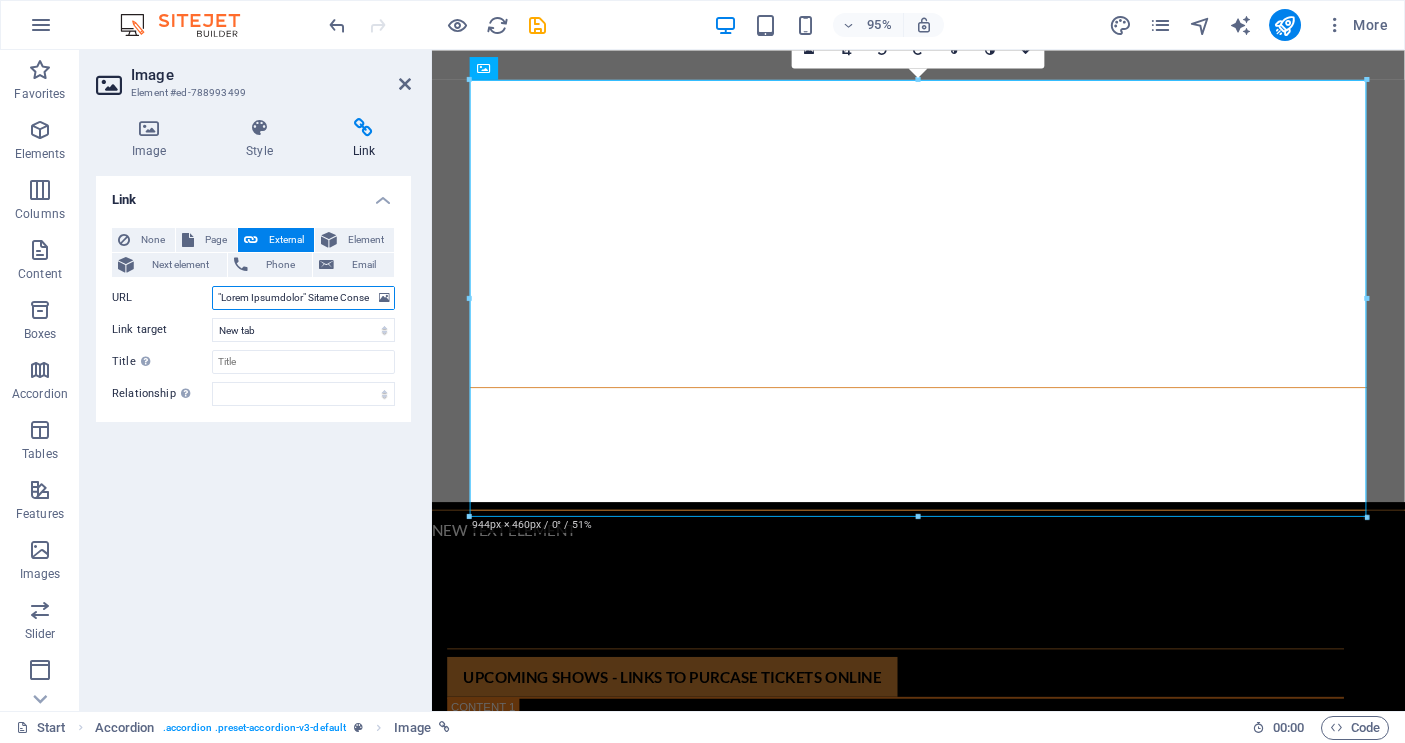 type on ""Yukon Balladeers" Daniel Halen and "Chic" Callas unite their talents in the instrumental/vocal duo known as the DanChic Duo. They capture and preserve the spirit, generosity, and uniqueness of the vibrant communities inhabiting the remote landscapes of Canada’s Yukon, embodying the essence of northern life, history, and culture in their songs. The duo draws from a rich tapestry of influences, including First Nations, Celtic, and Anglo-Saxon traditions, crafting narratives that reflect the distinct experiences and values of northern societies. Their music features an array of acoustic instruments, such as fiddle, accordion, guitar, piano, cello, percussion, and mouth harp, while their lyrics often weave through tales of love, adventure, hardship, and the beauty of nature. Learn more about DanChic Duo by visiting their website. 2023 International Acoustic Award Winner (IAMA) Gordie Tentrees recently recorded his 9th record in Nashville TN with legendary producer Nash Chambers (Paul Kelly, Kasey Chambers, Ar..." 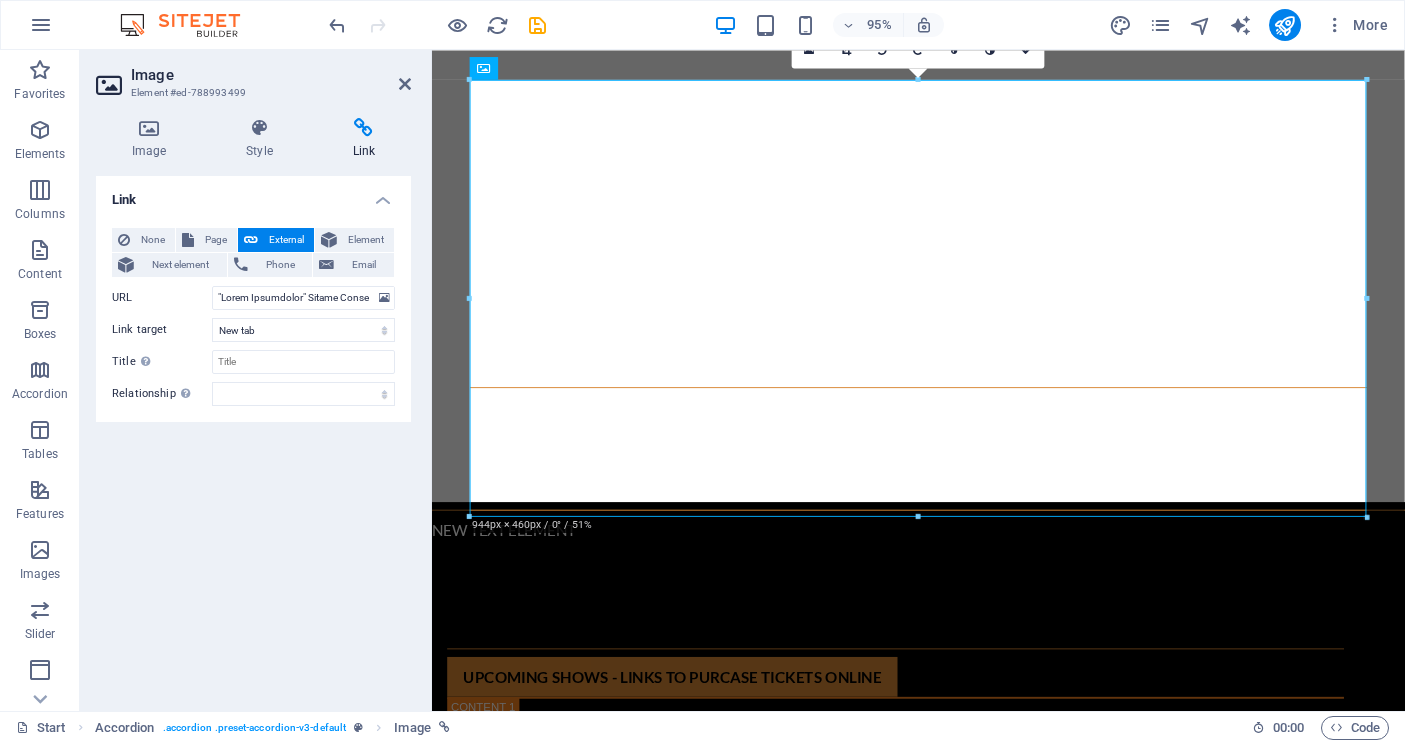 click on "Link None Page External Element Next element Phone Email Page Start Subpage Legal Notice Privacy Element
URL Phone Email Link target New tab Same tab Overlay Title Additional link description, should not be the same as the link text. The title is most often shown as a tooltip text when the mouse moves over the element. Leave empty if uncertain. Relationship Sets the  relationship of this link to the link target . For example, the value "nofollow" instructs search engines not to follow the link. Can be left empty. alternate author bookmark external help license next nofollow noreferrer noopener prev search tag" at bounding box center [253, 435] 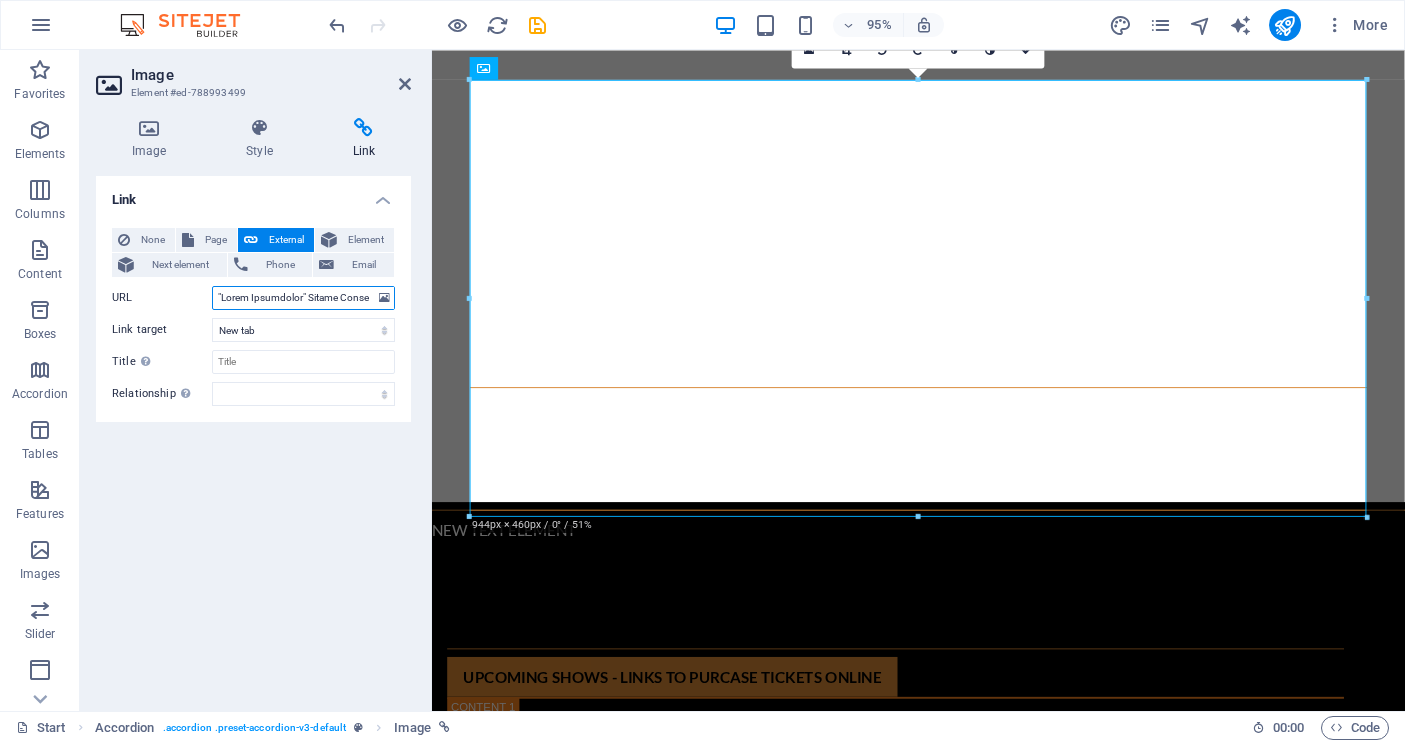 drag, startPoint x: 217, startPoint y: 300, endPoint x: 451, endPoint y: 316, distance: 234.54637 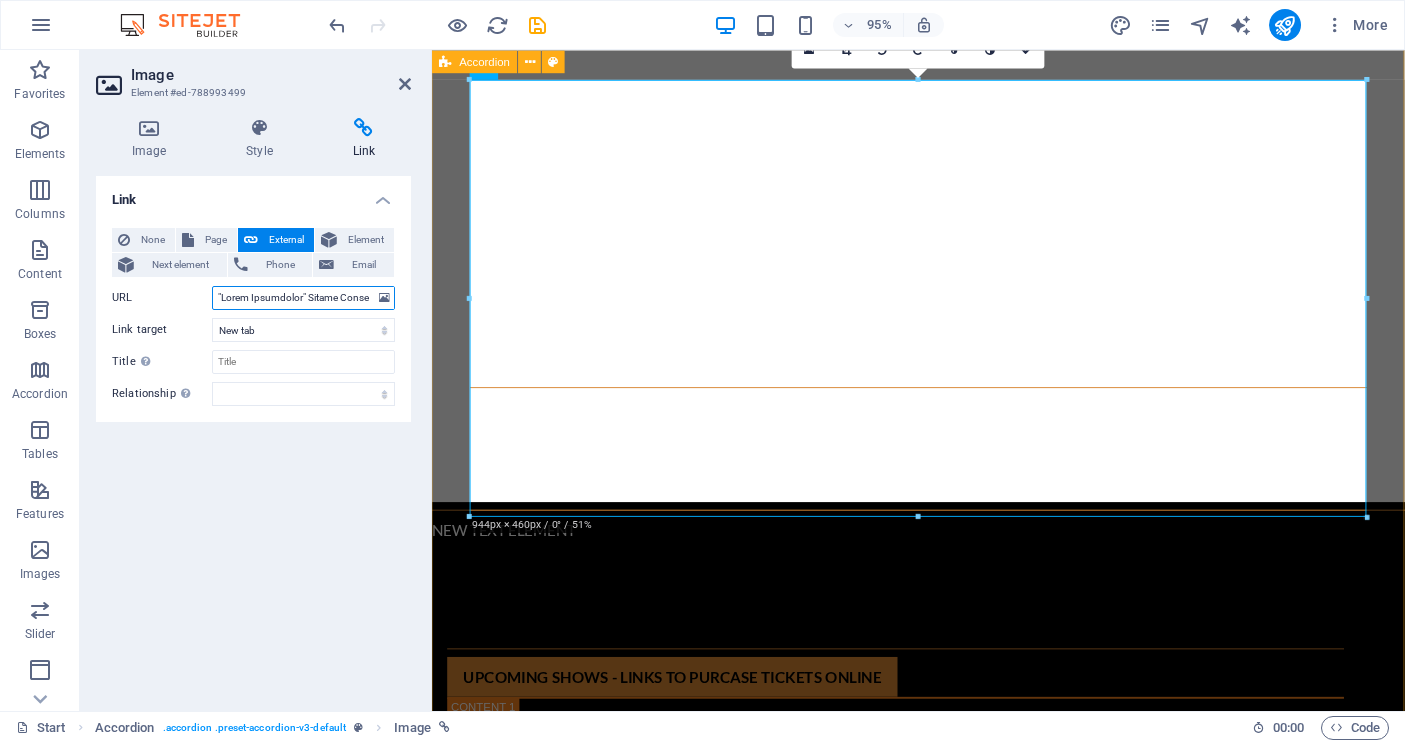 type 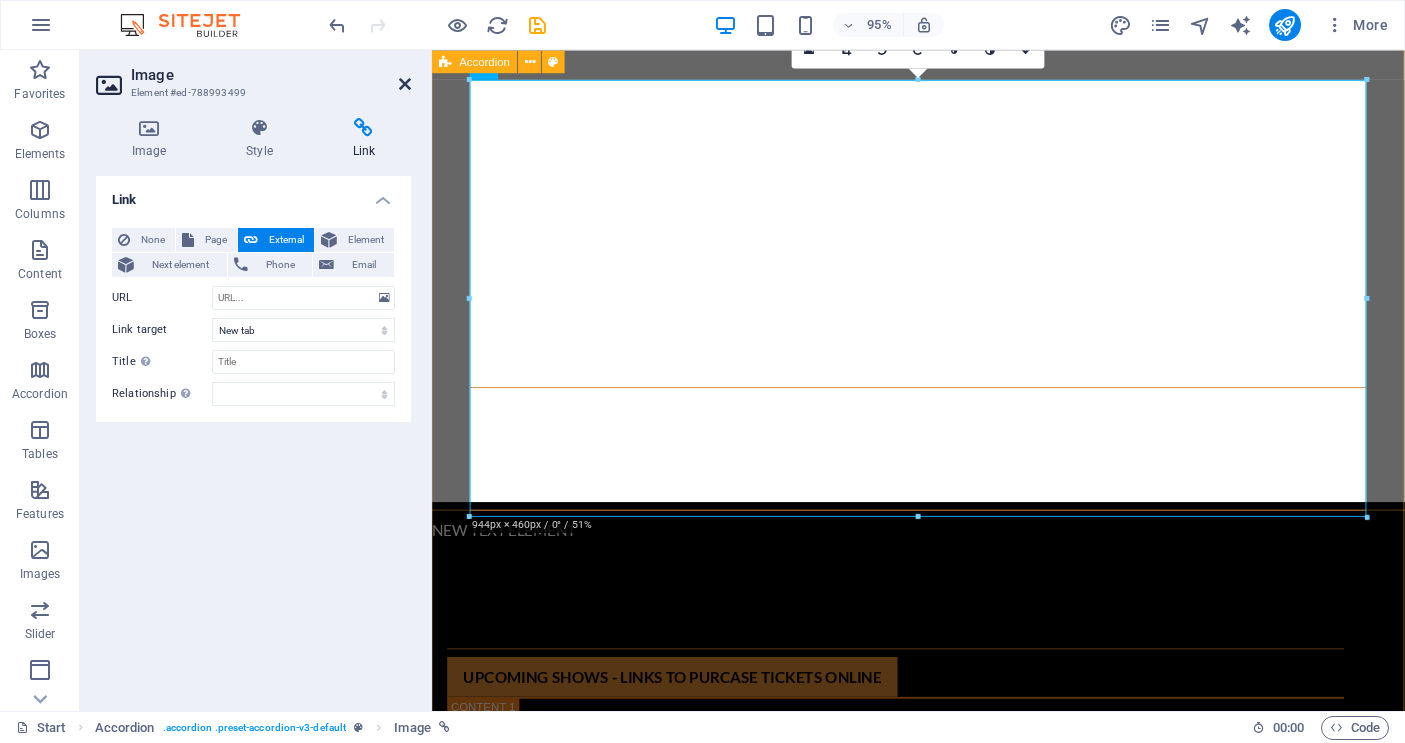 click at bounding box center (405, 84) 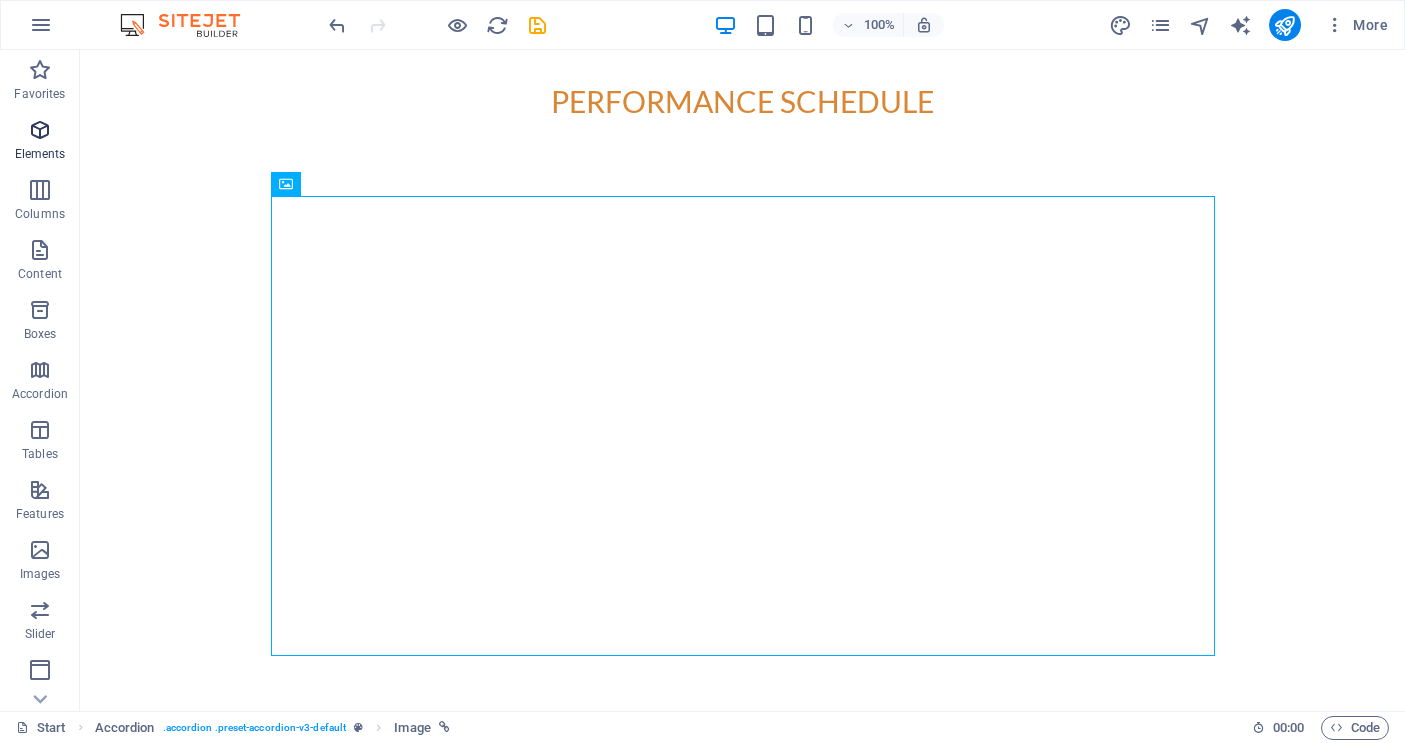 click at bounding box center [40, 130] 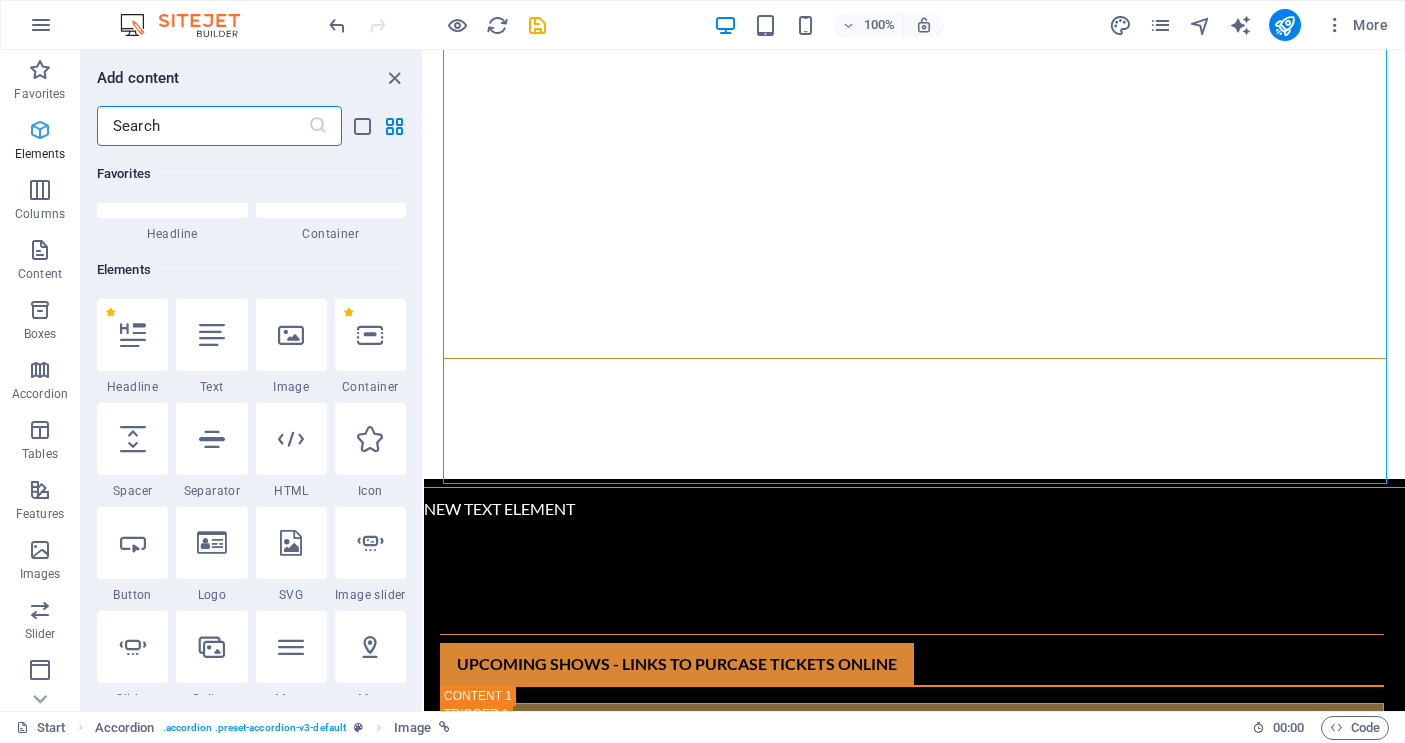 scroll, scrollTop: 213, scrollLeft: 0, axis: vertical 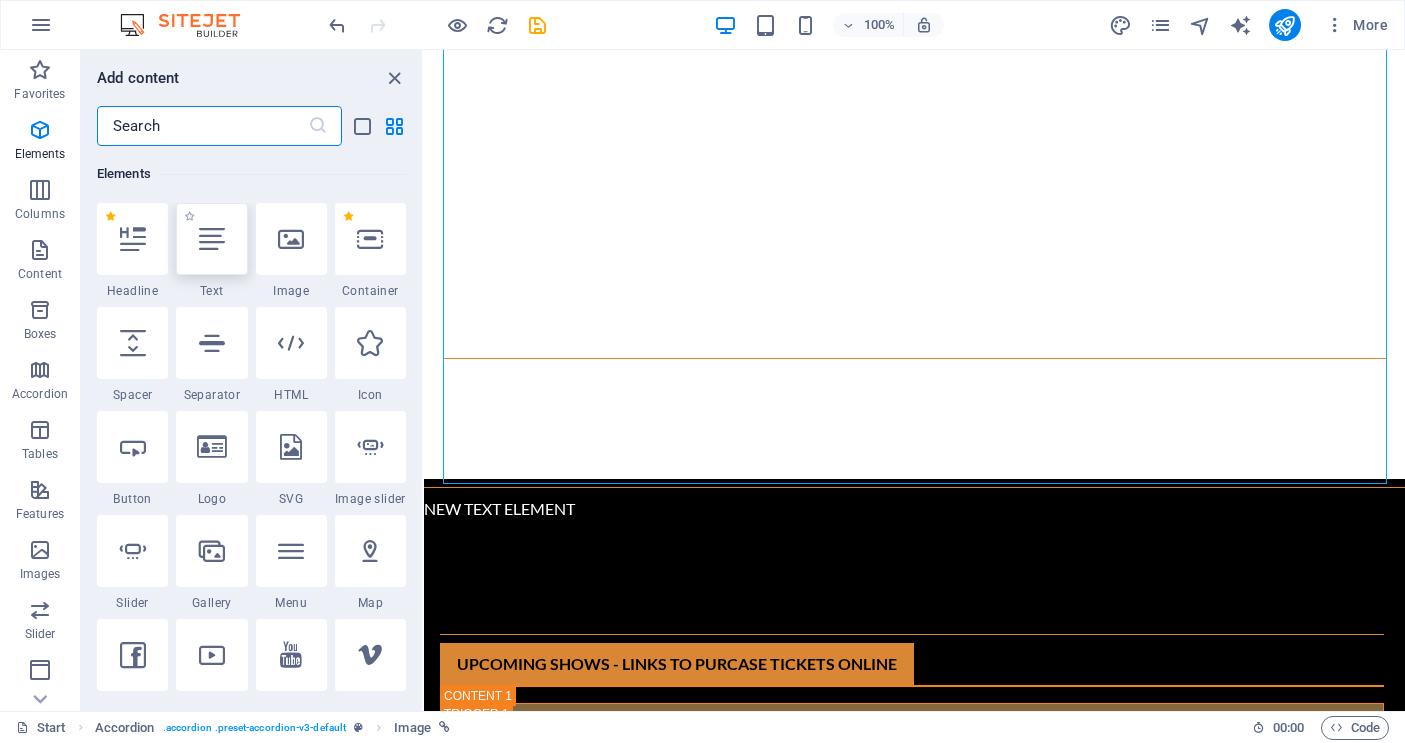 click at bounding box center [212, 239] 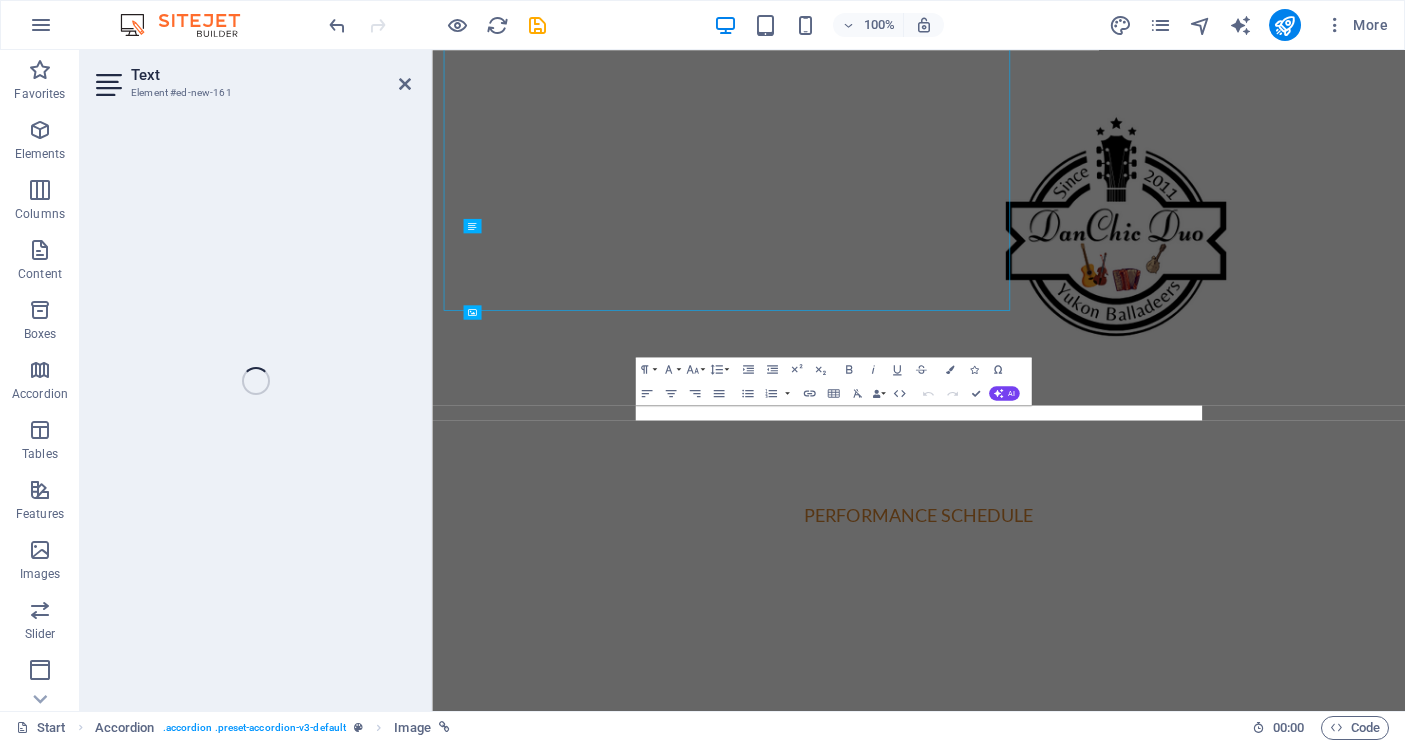 scroll, scrollTop: 6322, scrollLeft: 0, axis: vertical 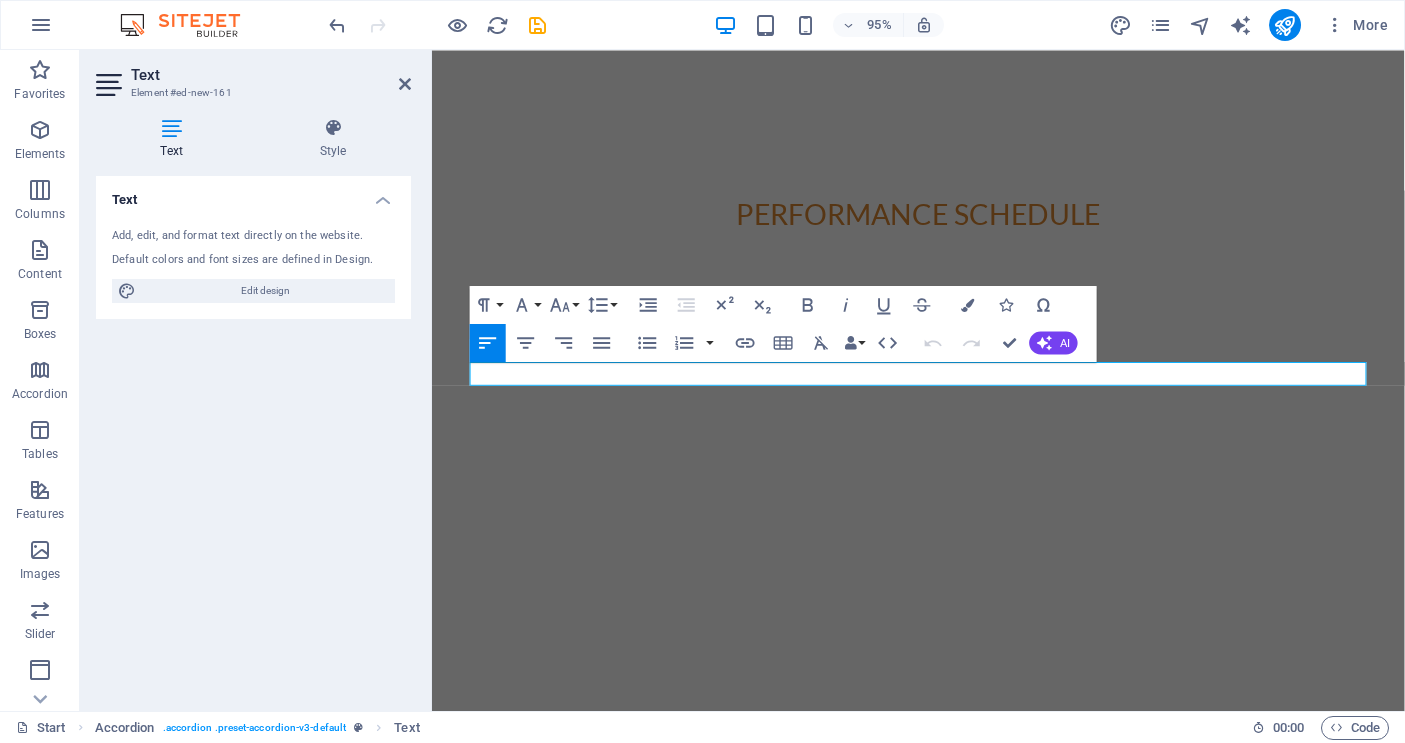 click on "Add, edit, and format text directly on the website." at bounding box center [253, 236] 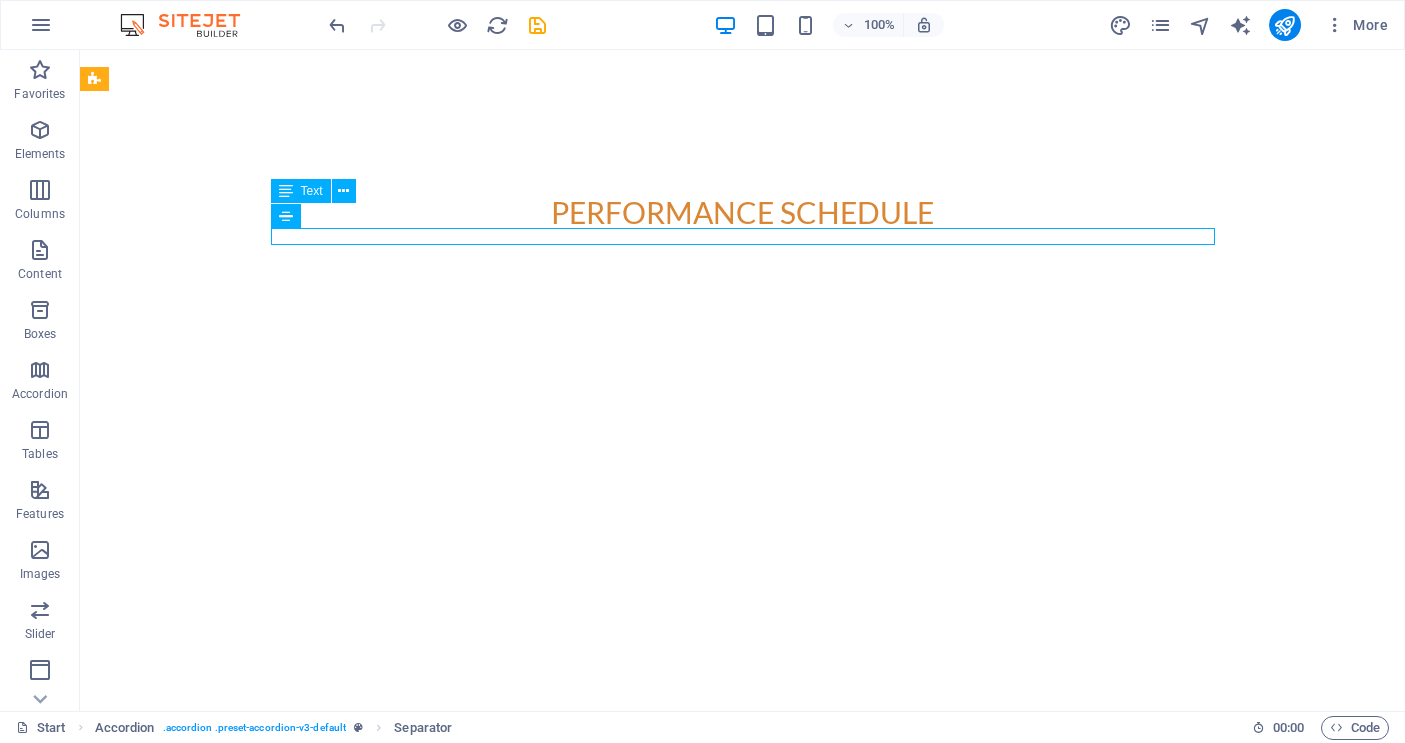 scroll, scrollTop: 6631, scrollLeft: 0, axis: vertical 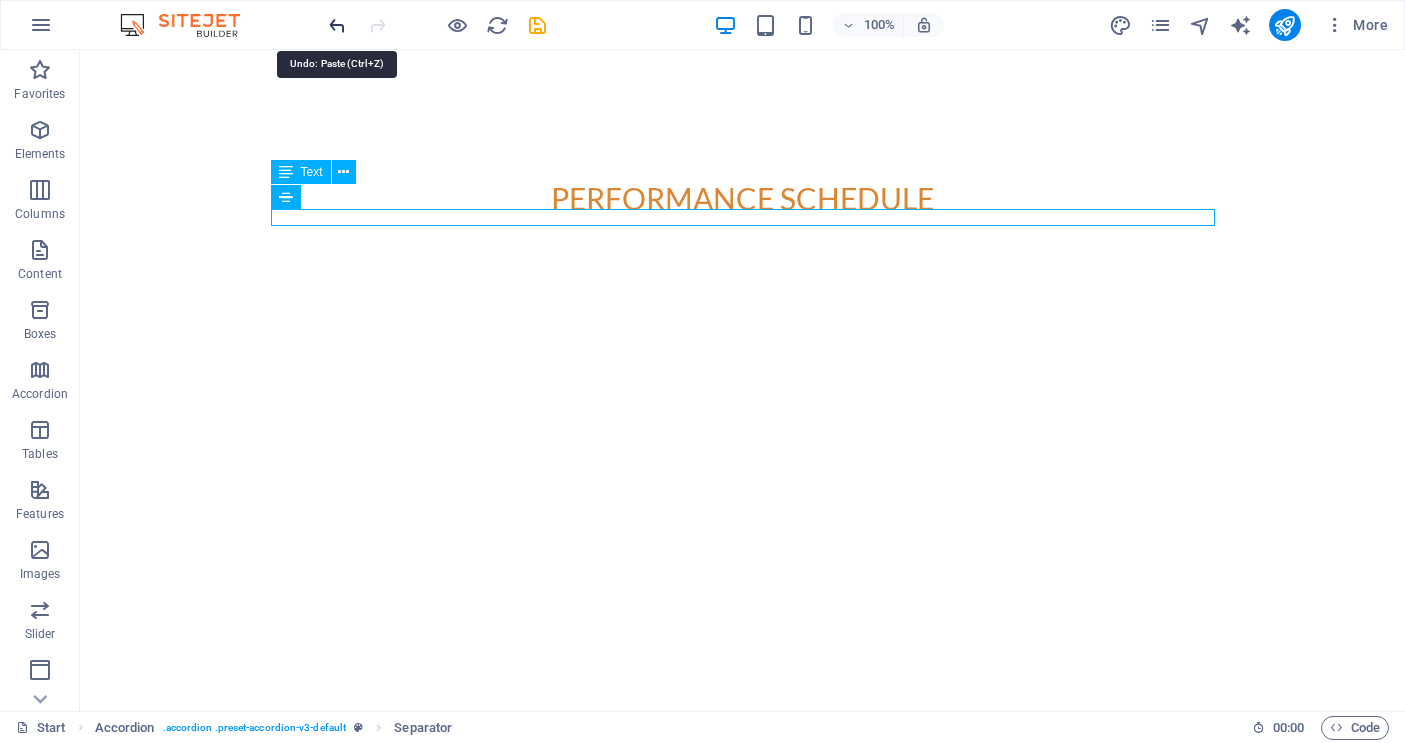 click at bounding box center (337, 25) 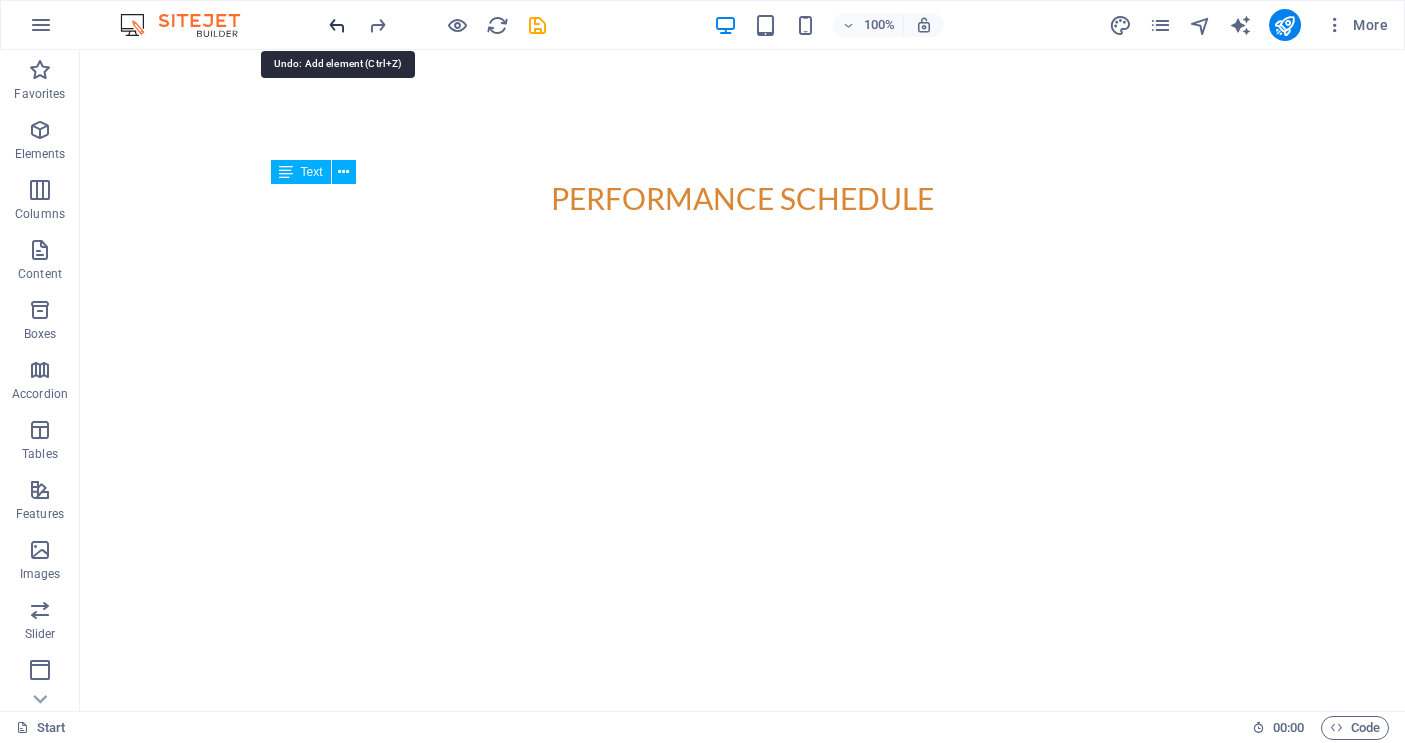 click at bounding box center [337, 25] 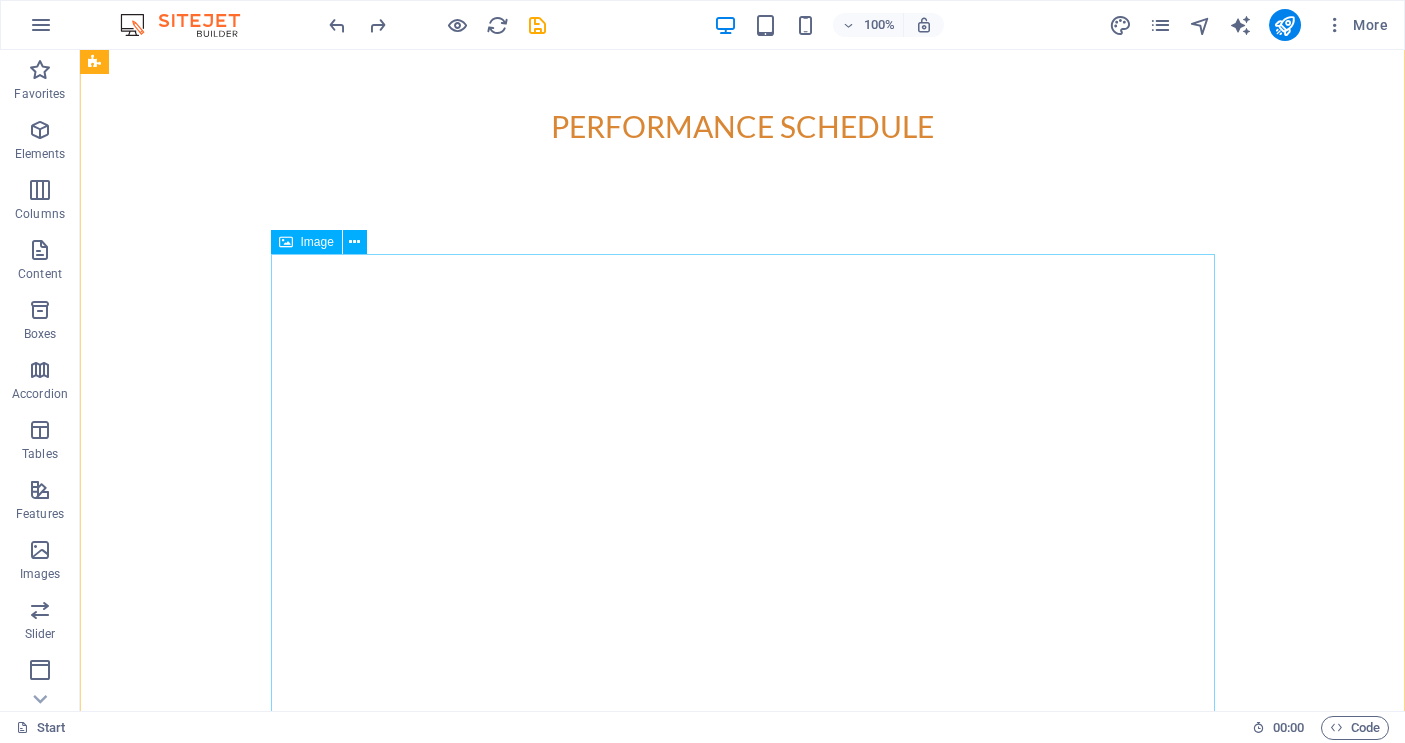 scroll, scrollTop: 6705, scrollLeft: 0, axis: vertical 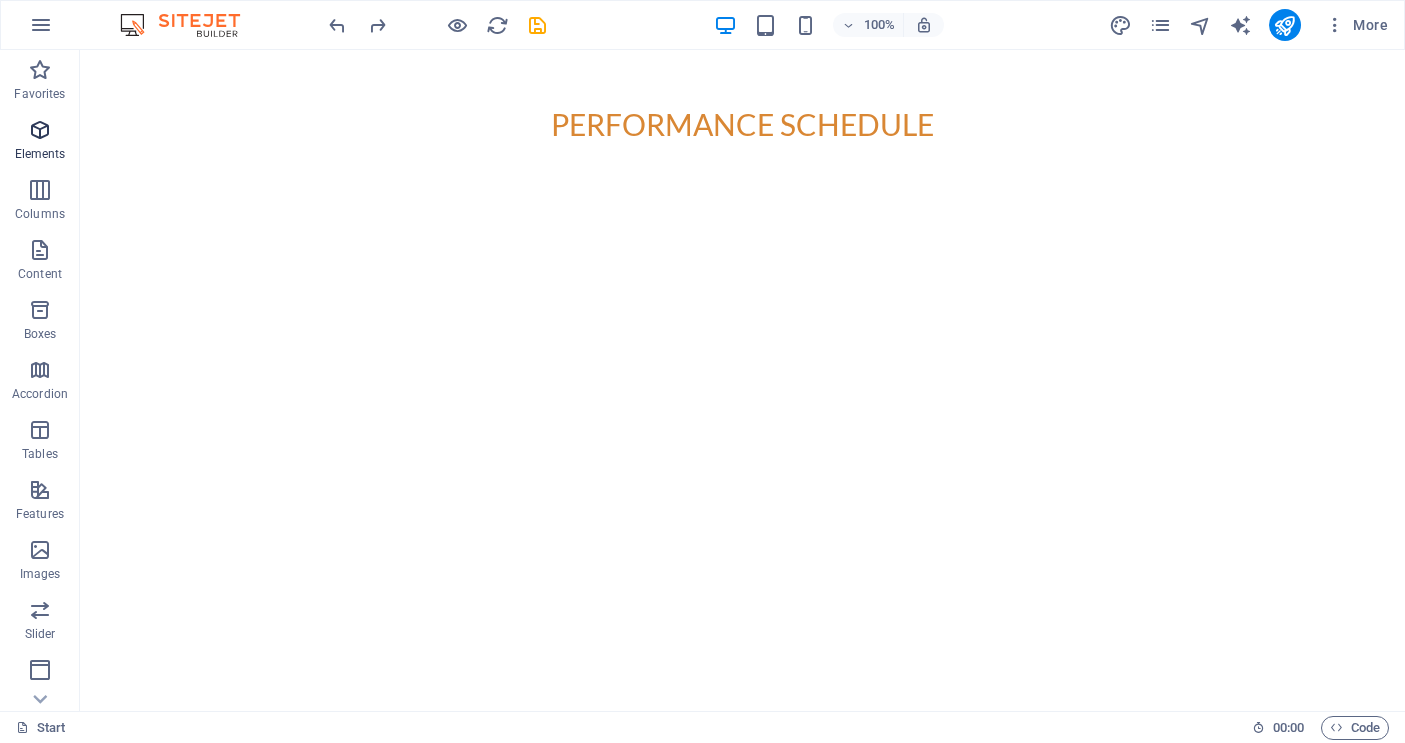 click at bounding box center (40, 130) 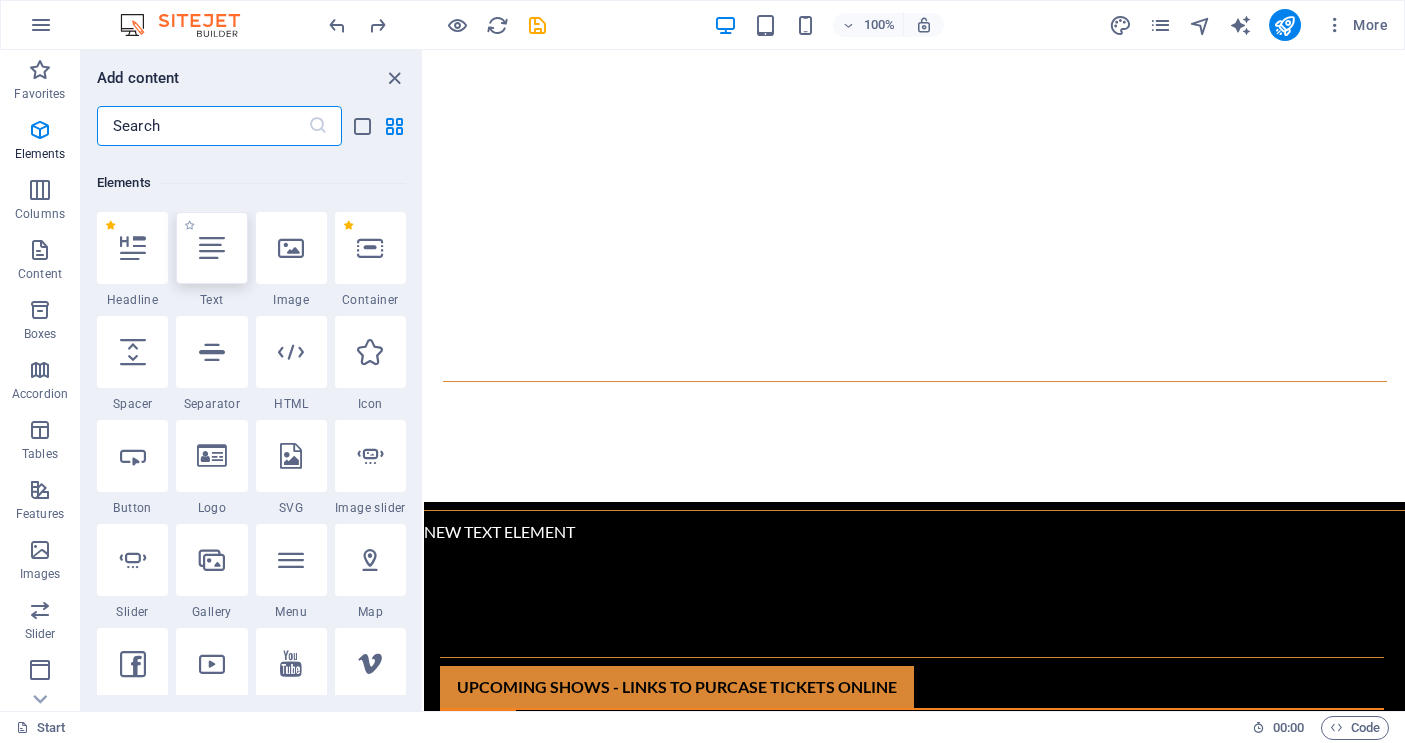 scroll, scrollTop: 213, scrollLeft: 0, axis: vertical 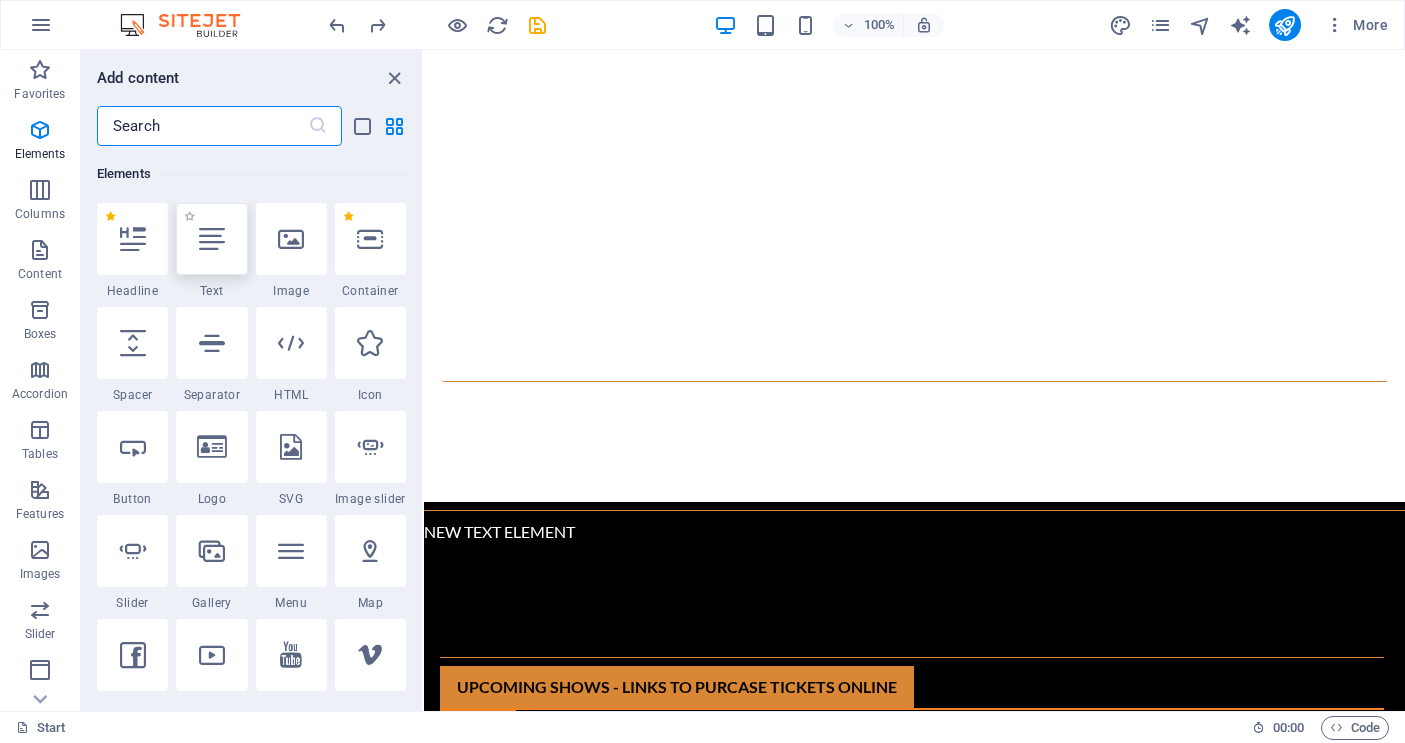 click at bounding box center [211, 239] 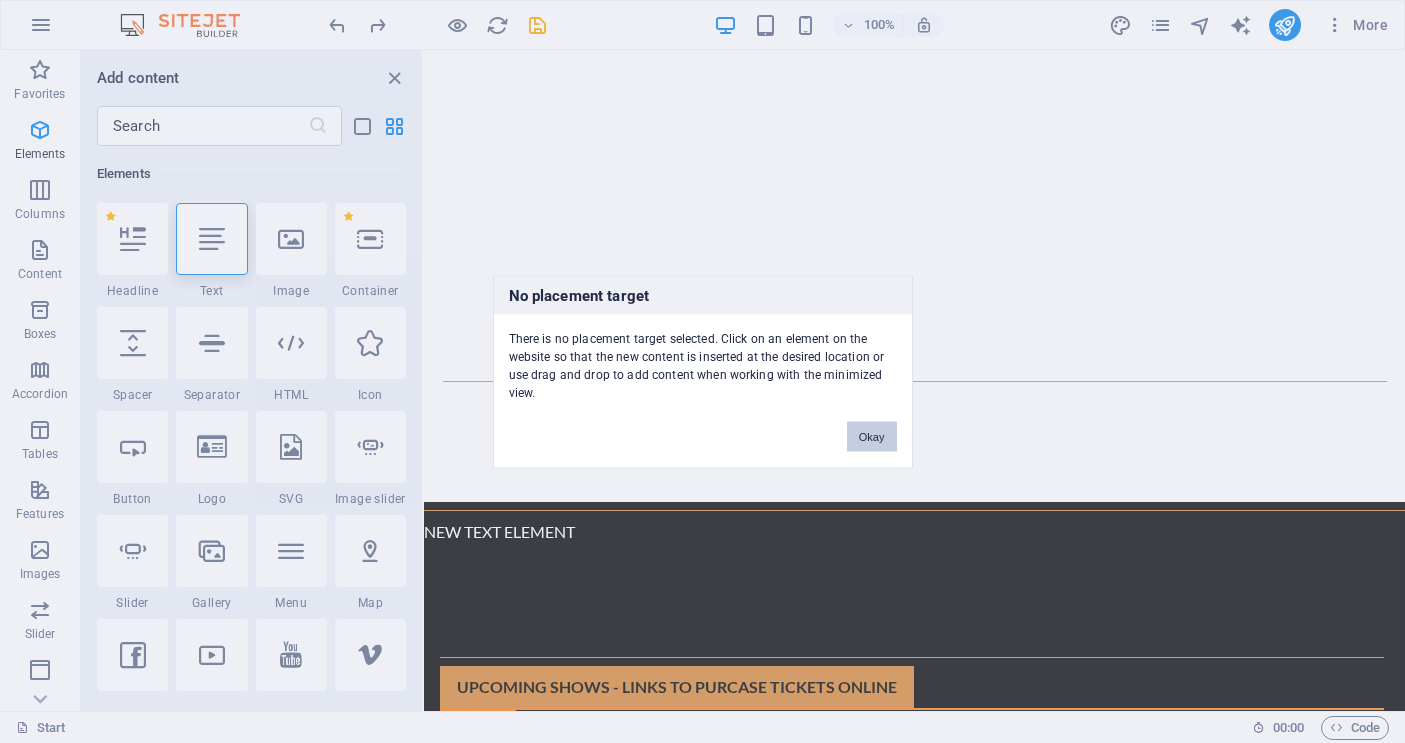 click on "Okay" at bounding box center (872, 436) 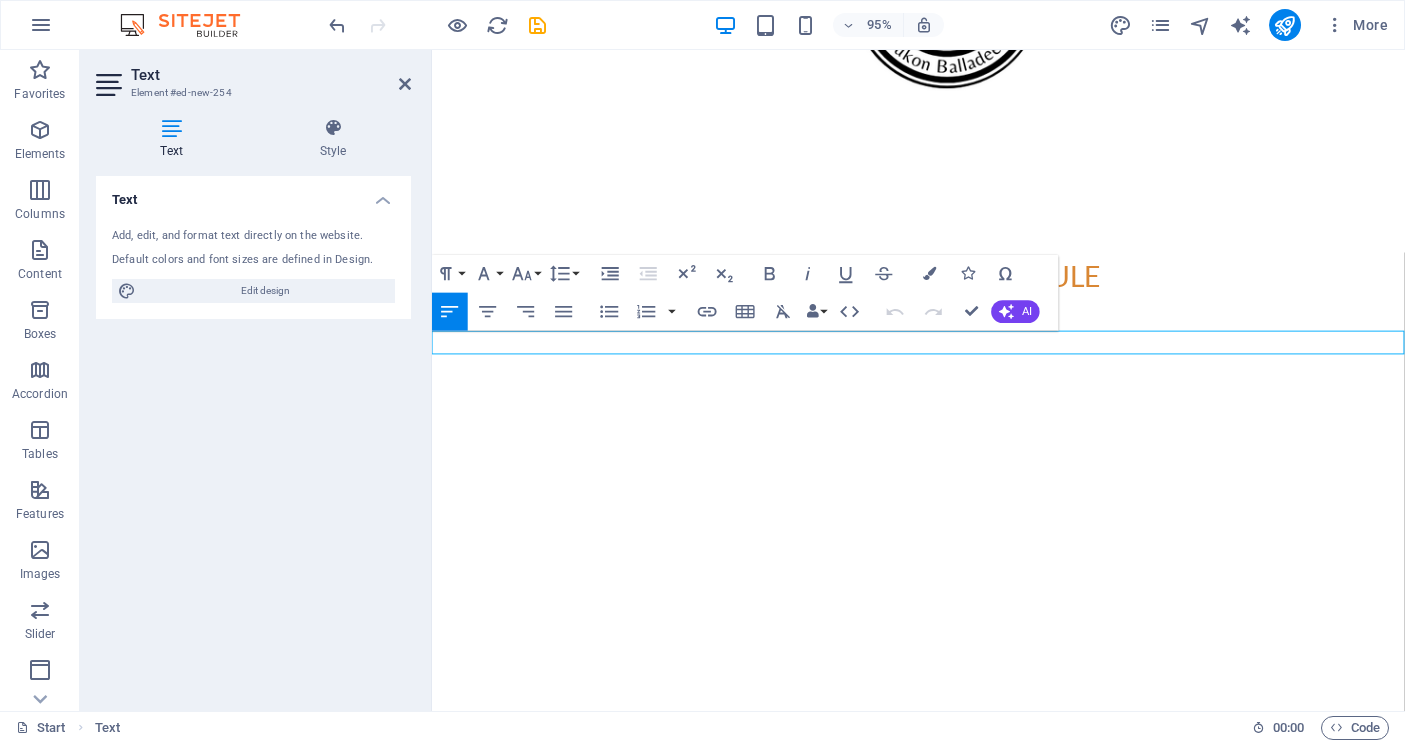 scroll, scrollTop: 6272, scrollLeft: 0, axis: vertical 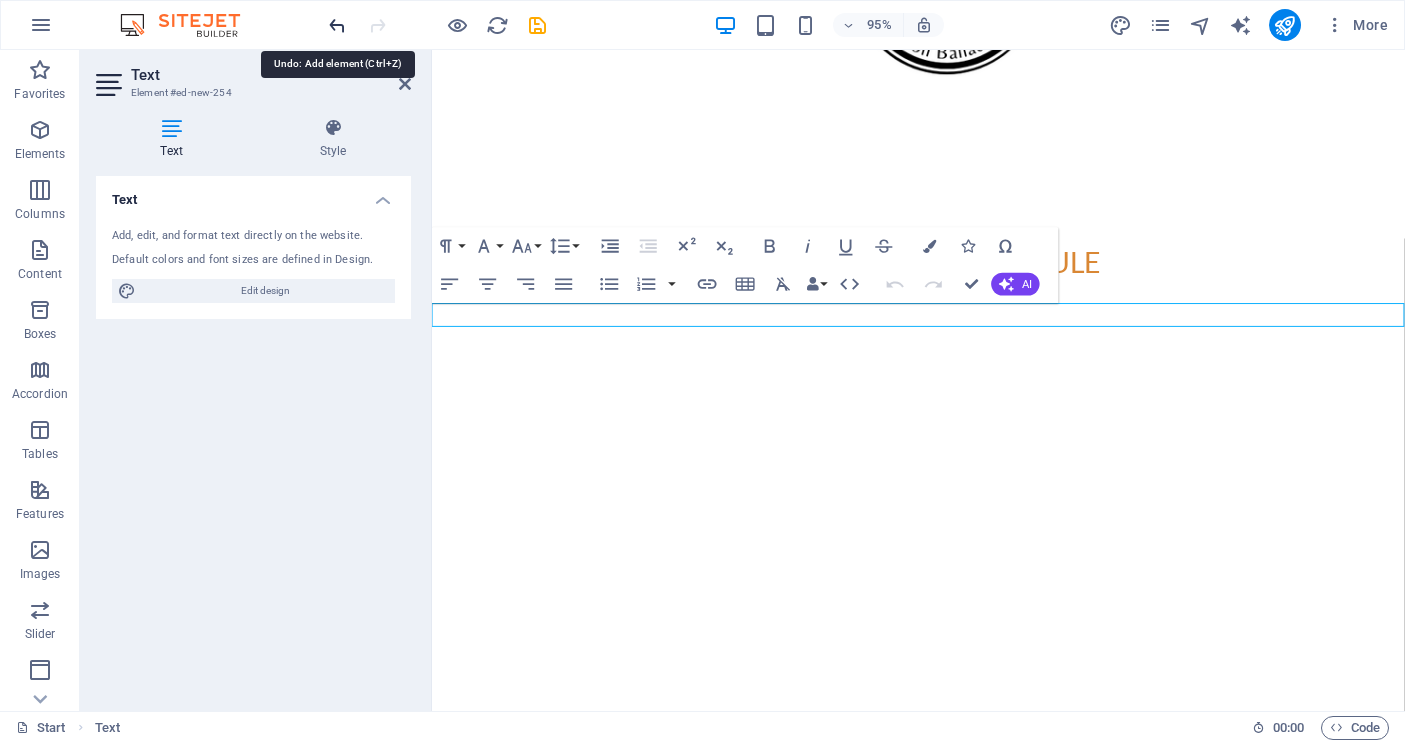 click at bounding box center [337, 25] 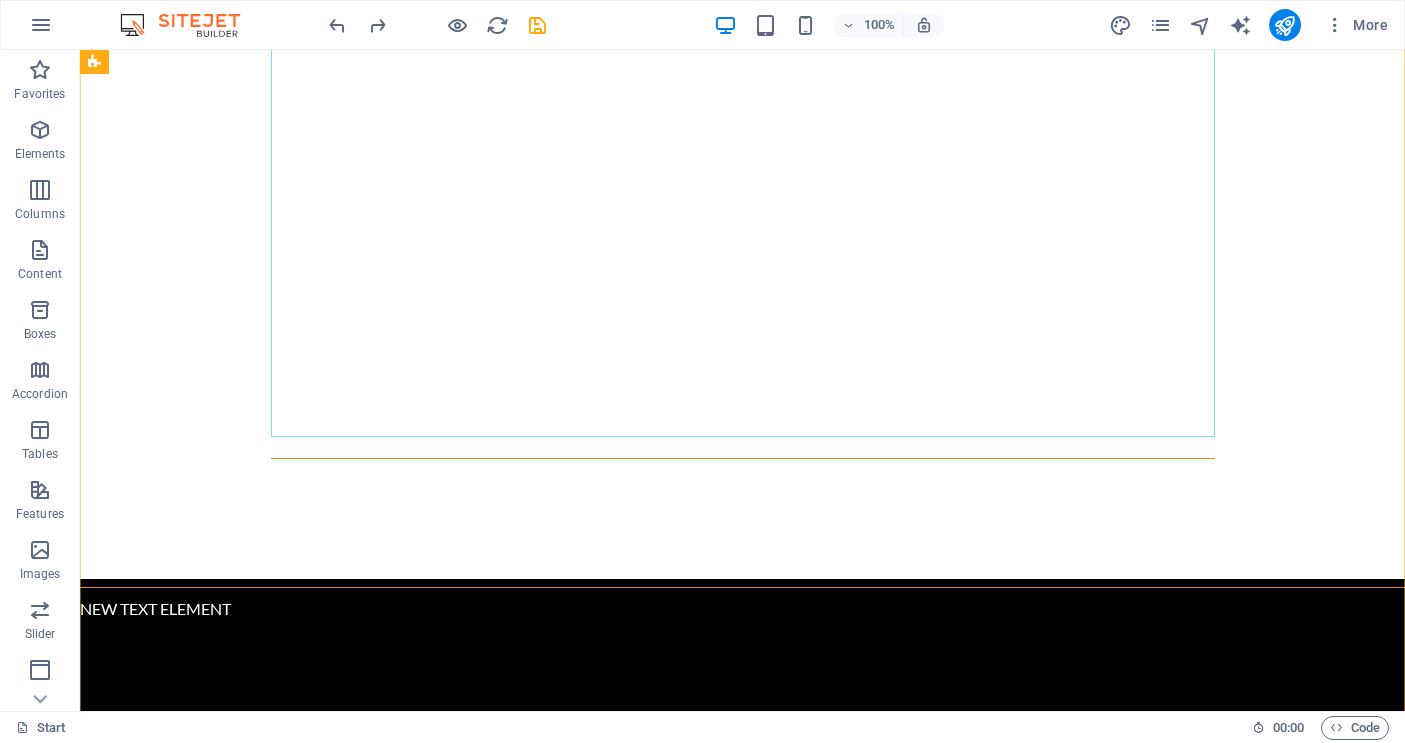 scroll, scrollTop: 7001, scrollLeft: 0, axis: vertical 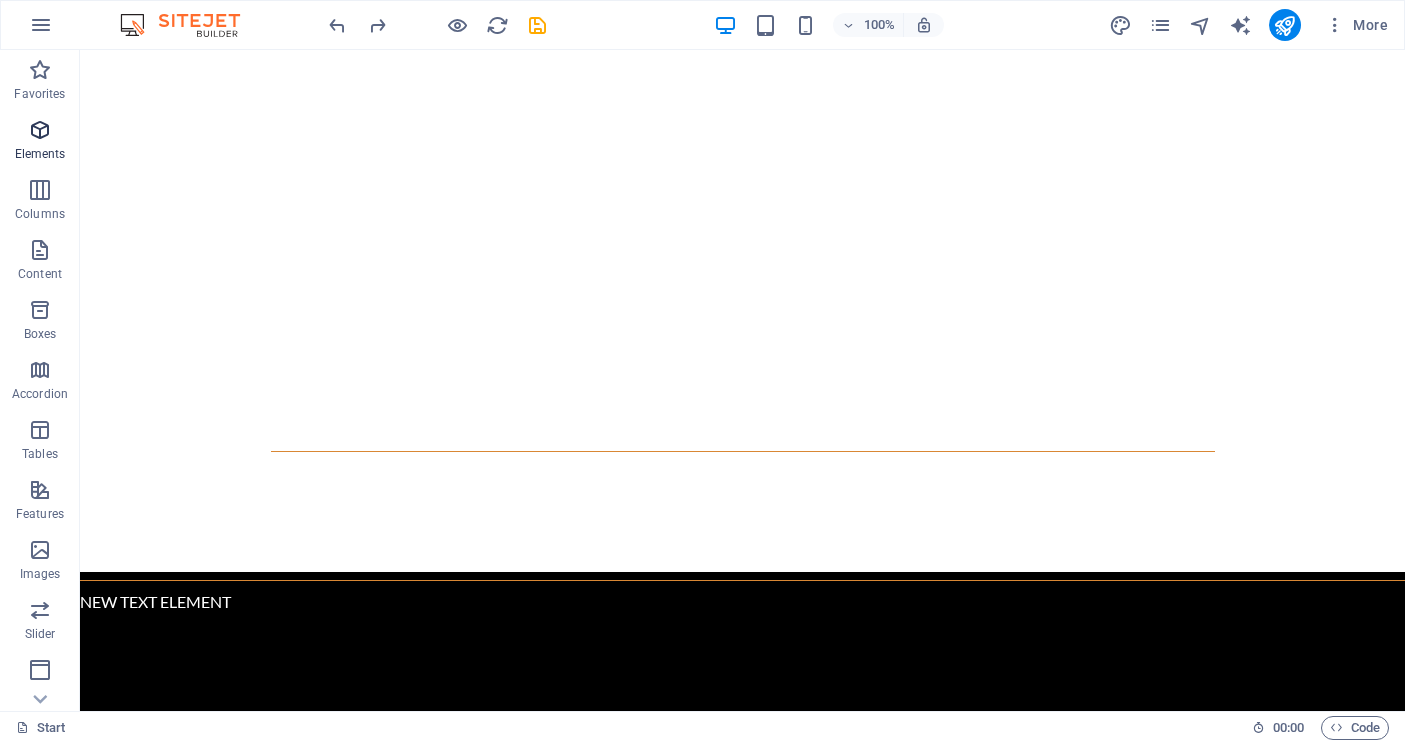click at bounding box center [40, 130] 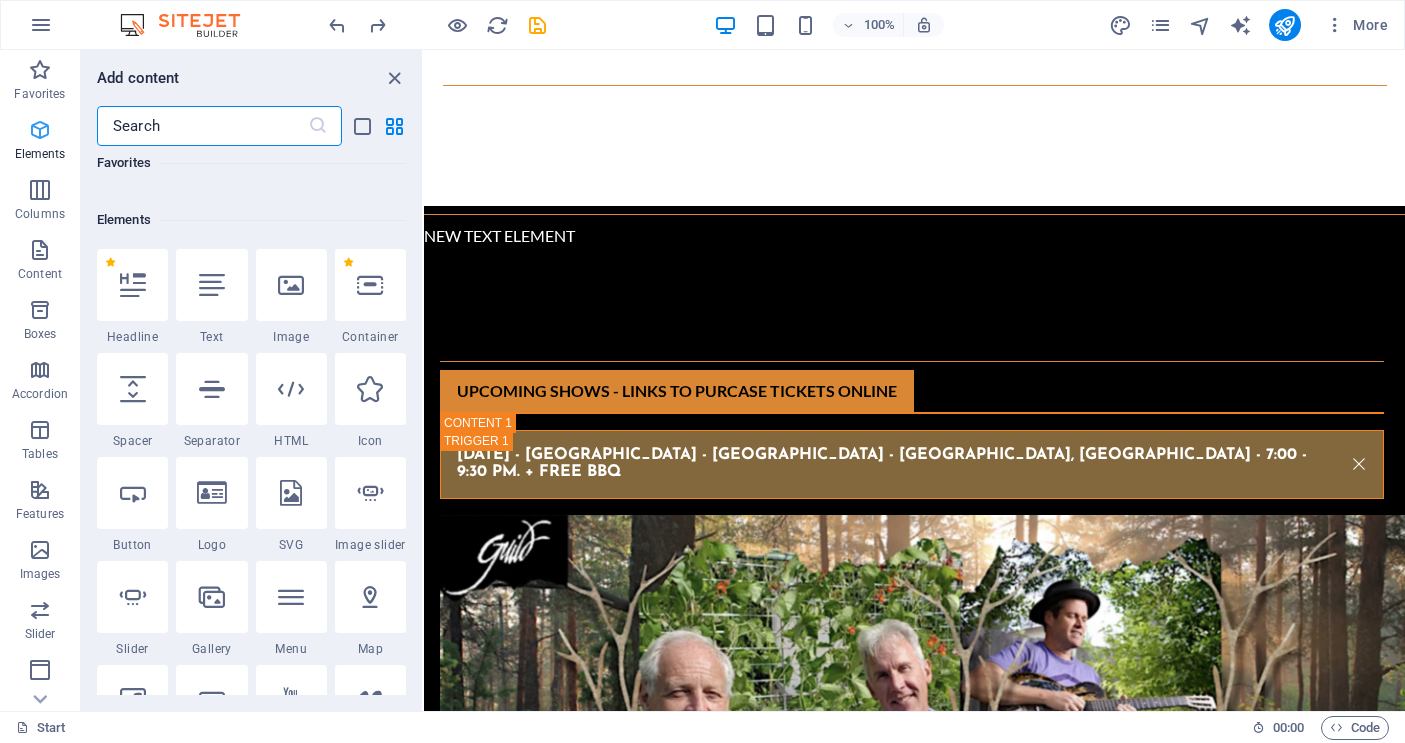 scroll, scrollTop: 213, scrollLeft: 0, axis: vertical 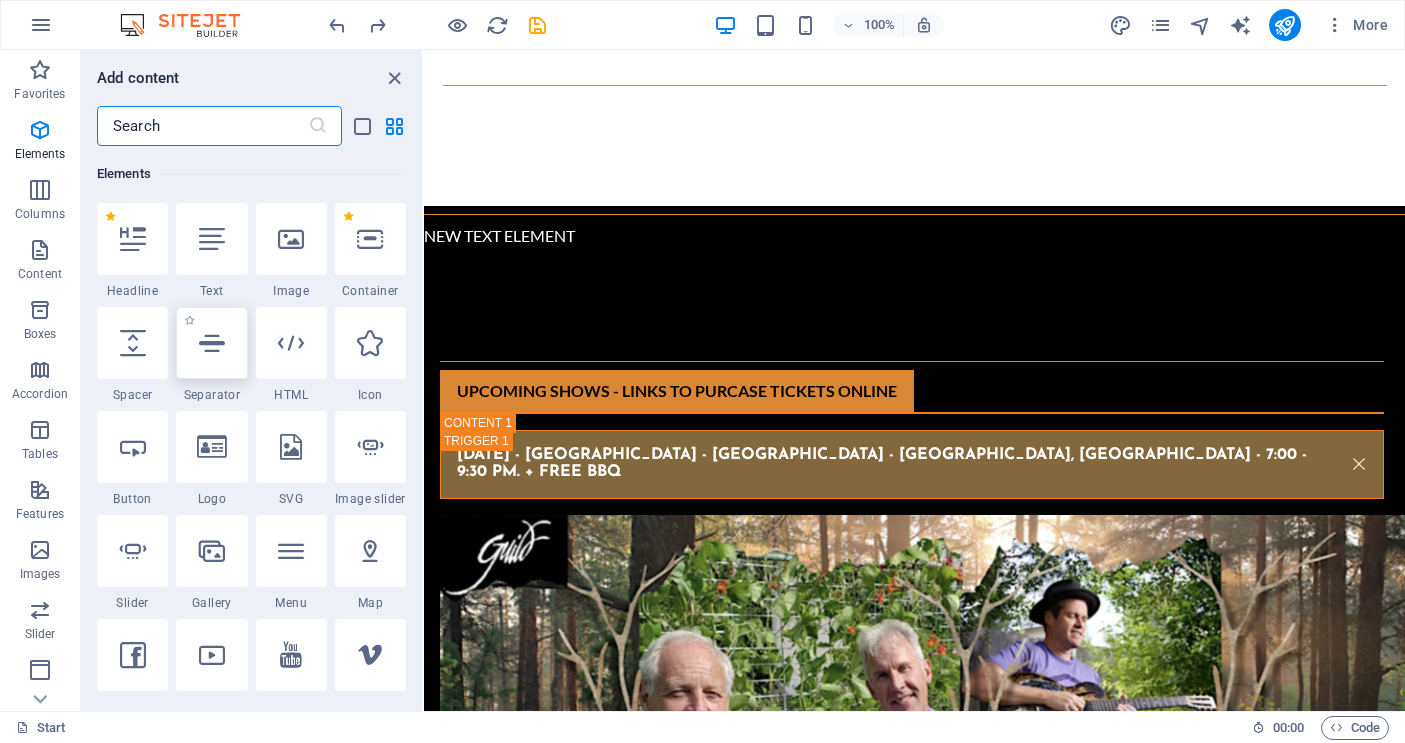 click at bounding box center (212, 343) 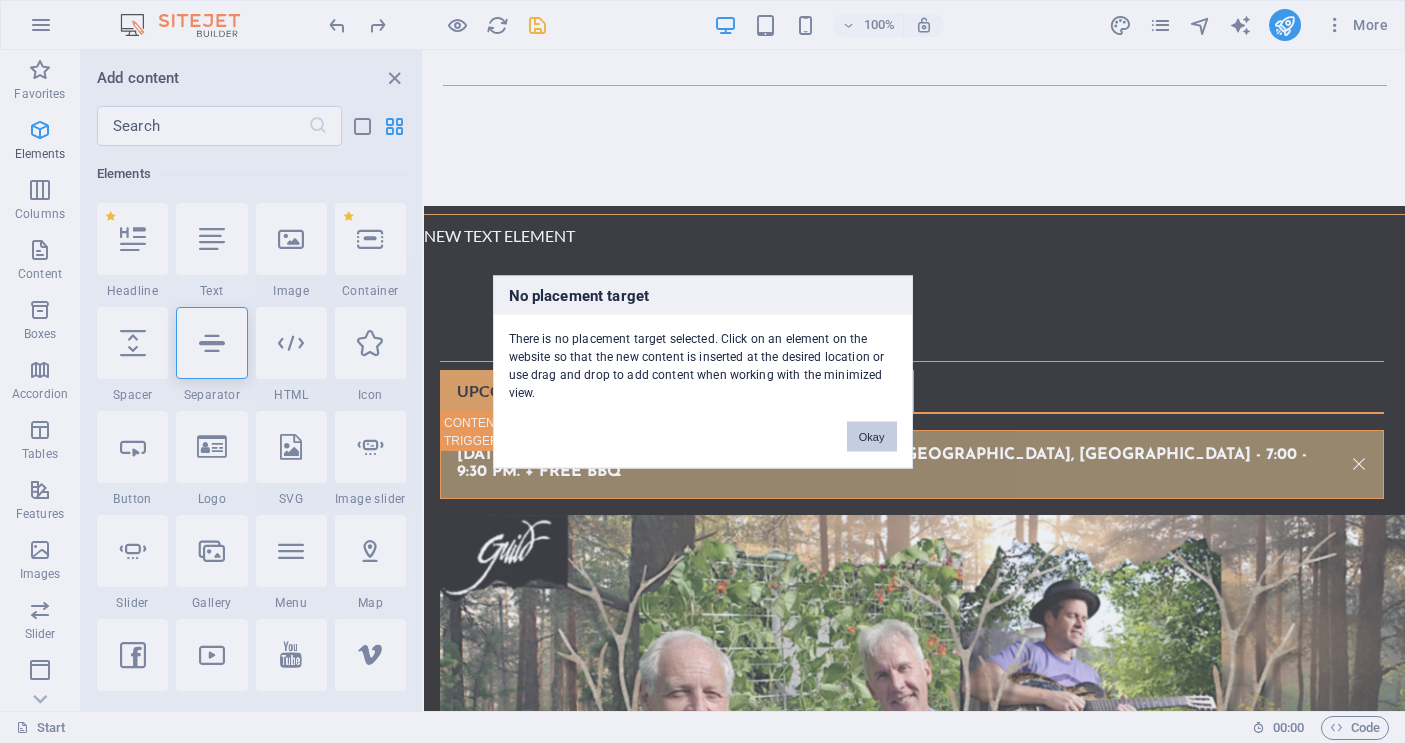 click on "Okay" at bounding box center (872, 436) 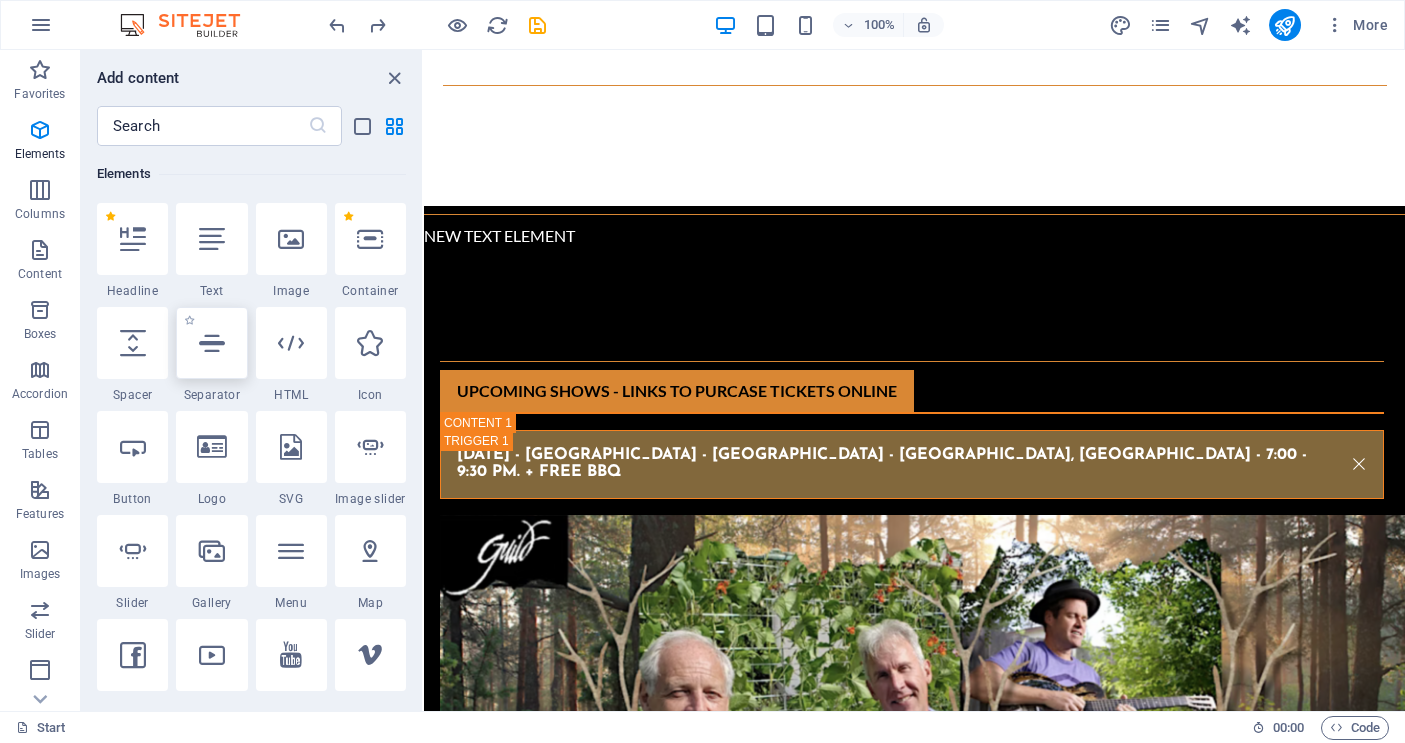 select on "%" 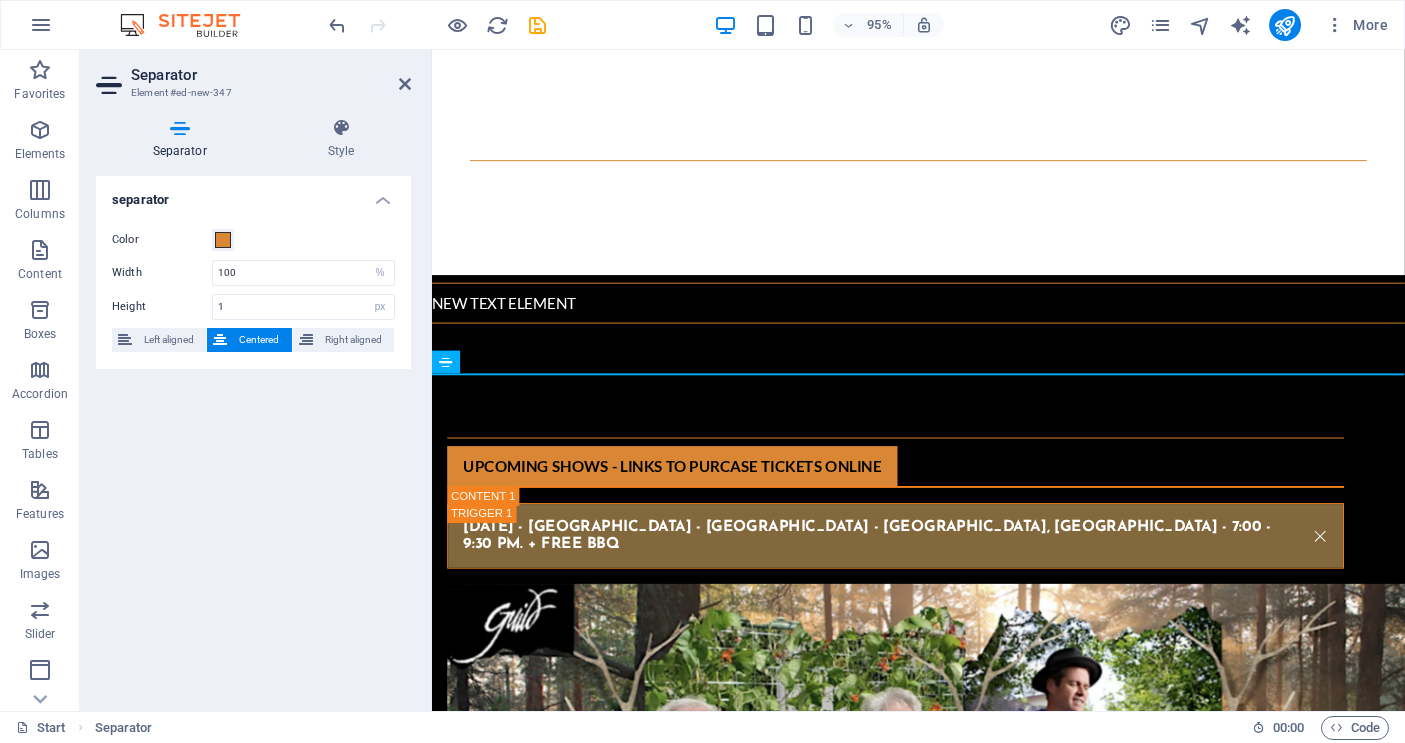 scroll, scrollTop: 6206, scrollLeft: 0, axis: vertical 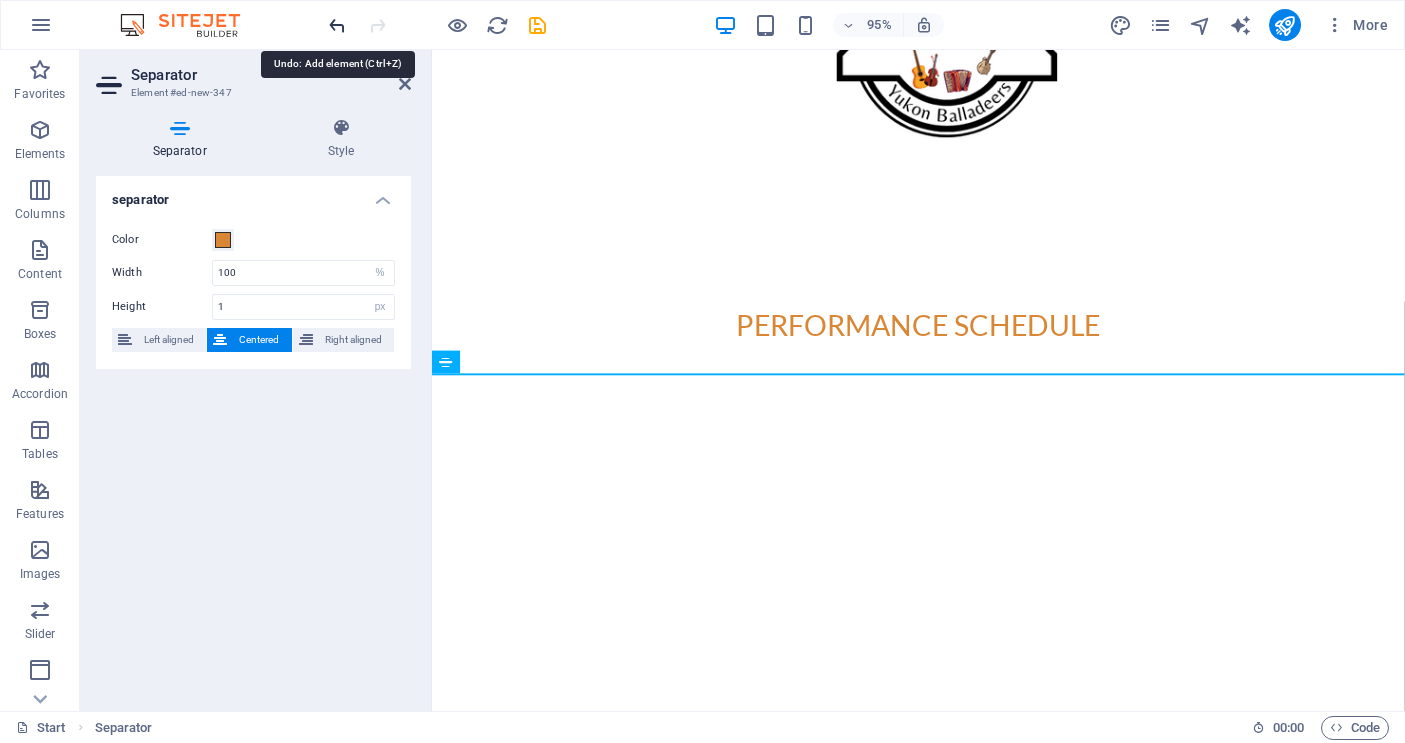click at bounding box center [337, 25] 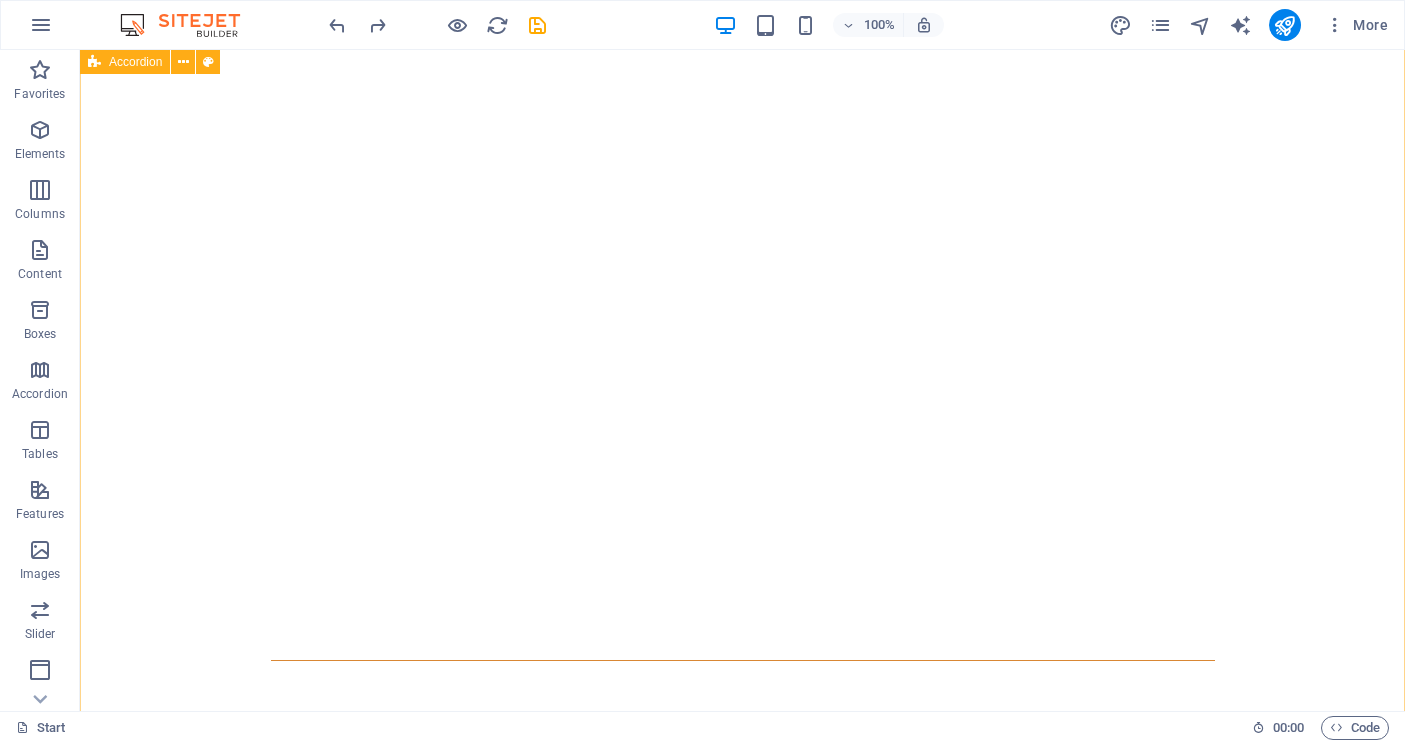scroll, scrollTop: 6809, scrollLeft: 0, axis: vertical 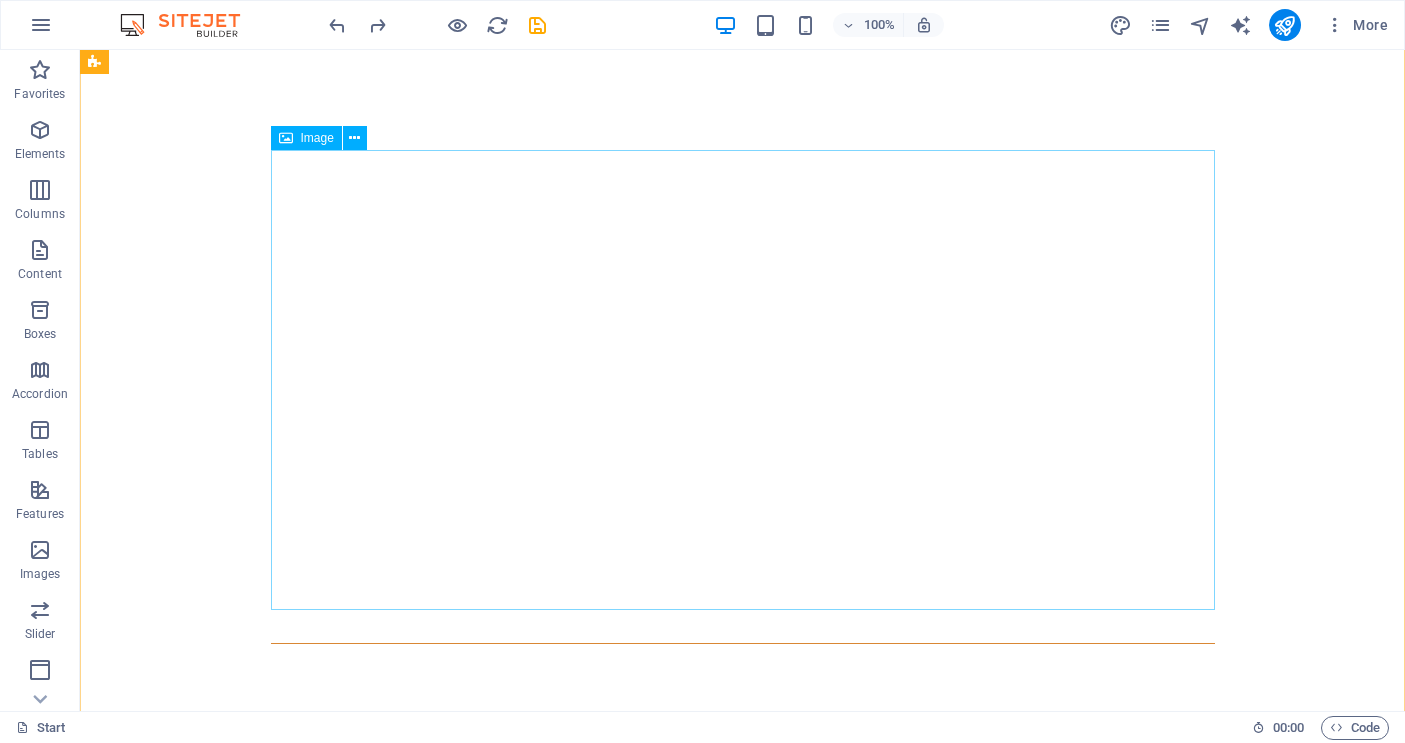 click at bounding box center (568, 1395) 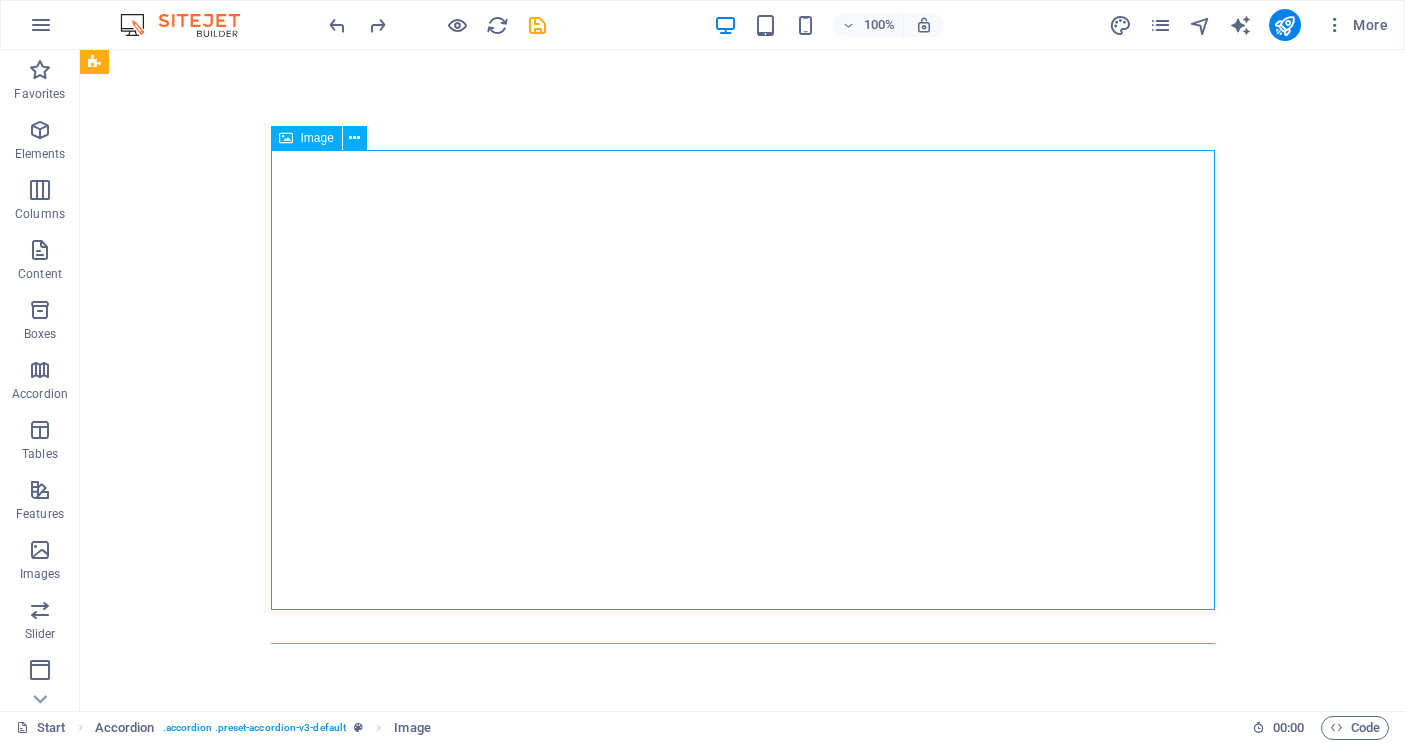click at bounding box center (568, 1395) 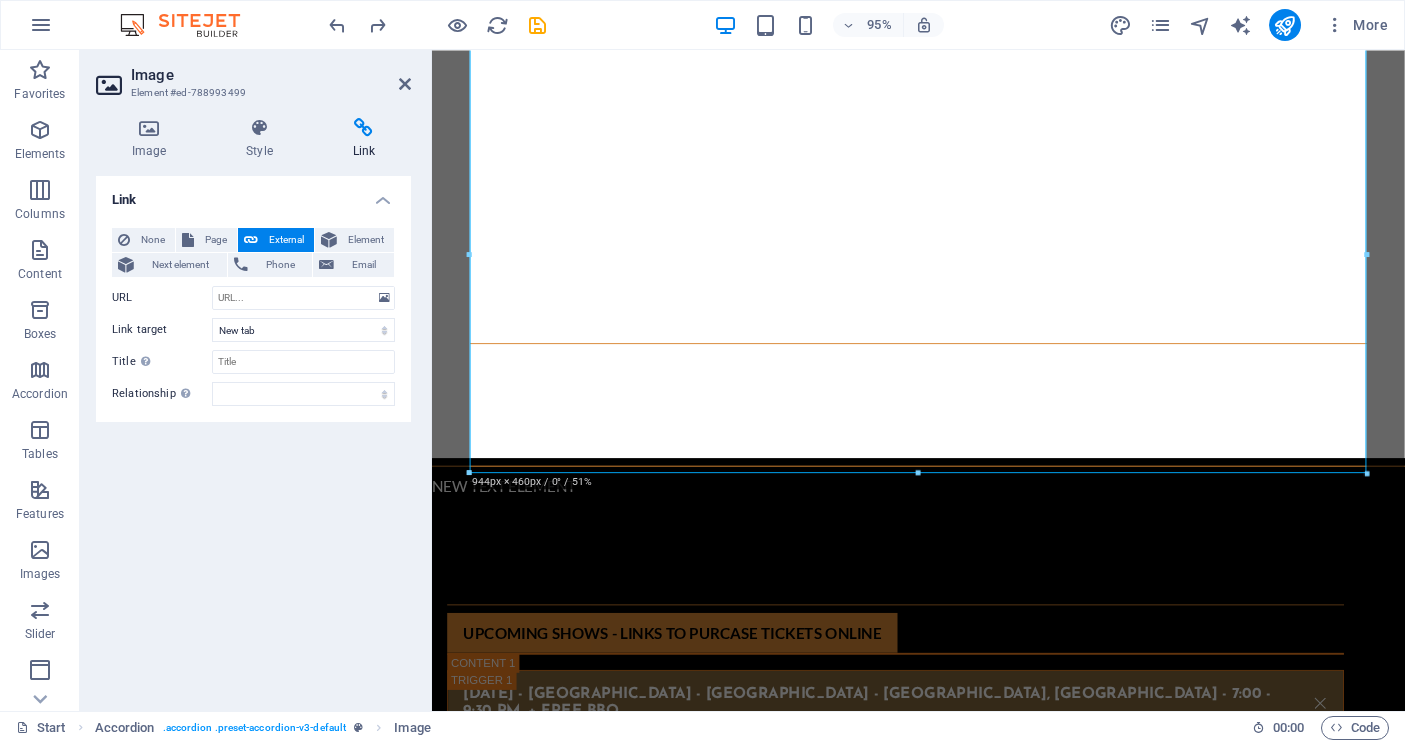 click at bounding box center (364, 128) 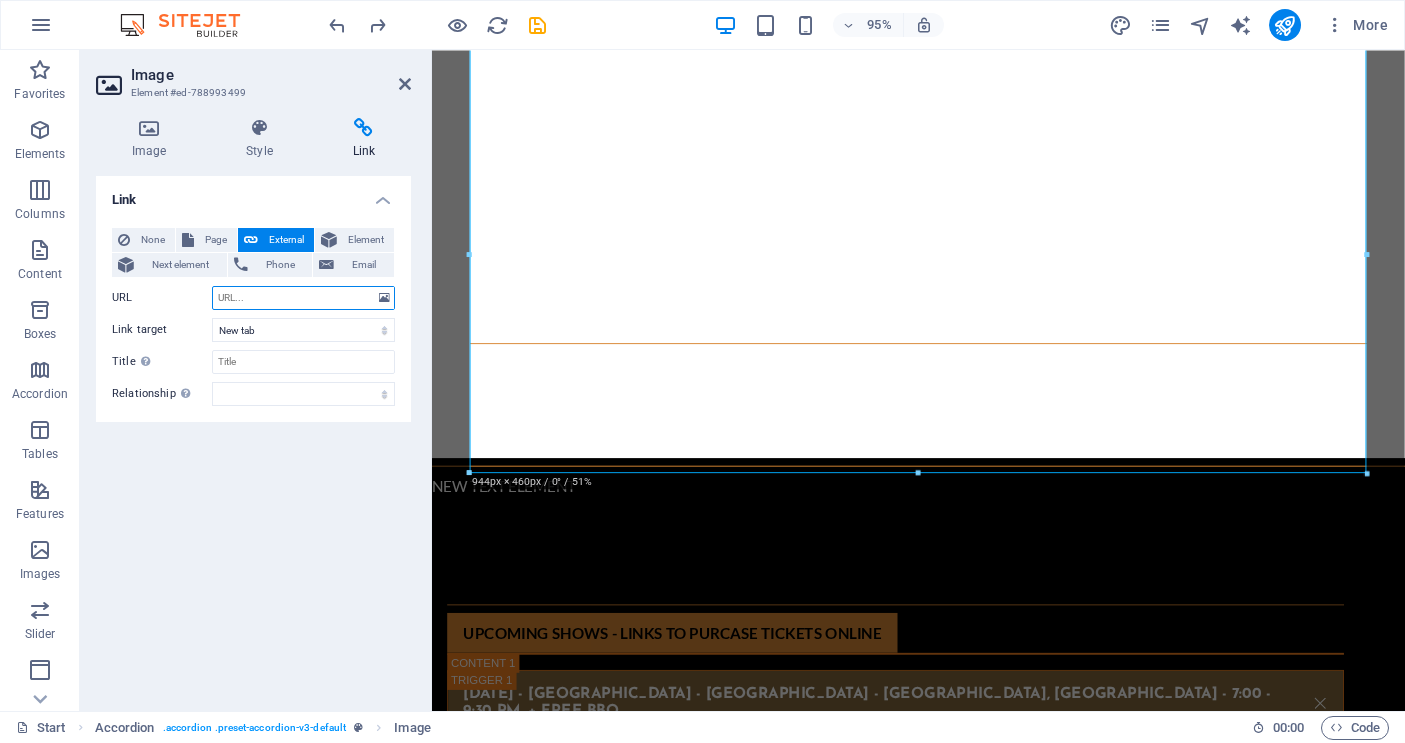 click on "URL" at bounding box center (303, 298) 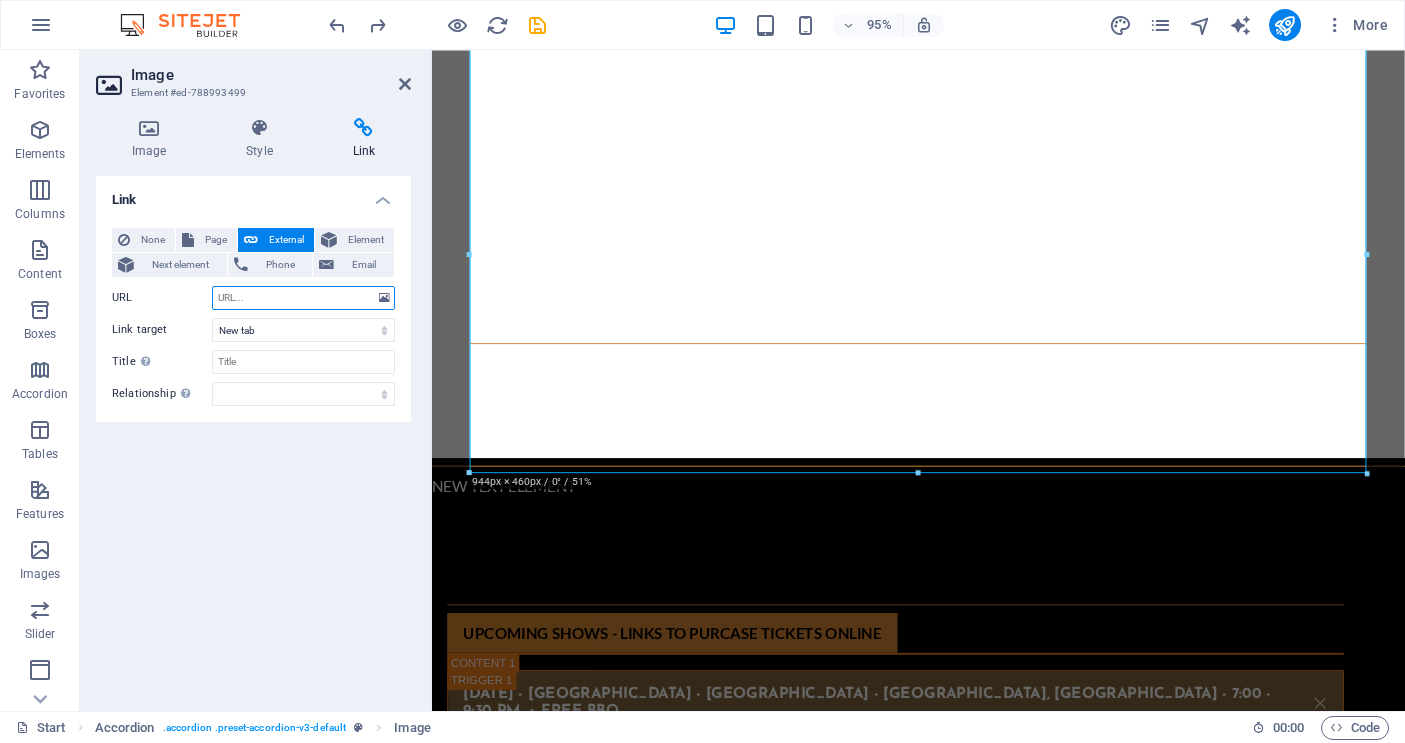 paste on "https://www.eventbrite.ca/e/danchic-duo-gordie-tentrees-at-round-back-tickets-1366483501939?utm-campaign=social&utm-content=attendeeshare&utm-medium=discovery&utm-term=listing&utm-source=cp&aff=ebdsshcopyurl" 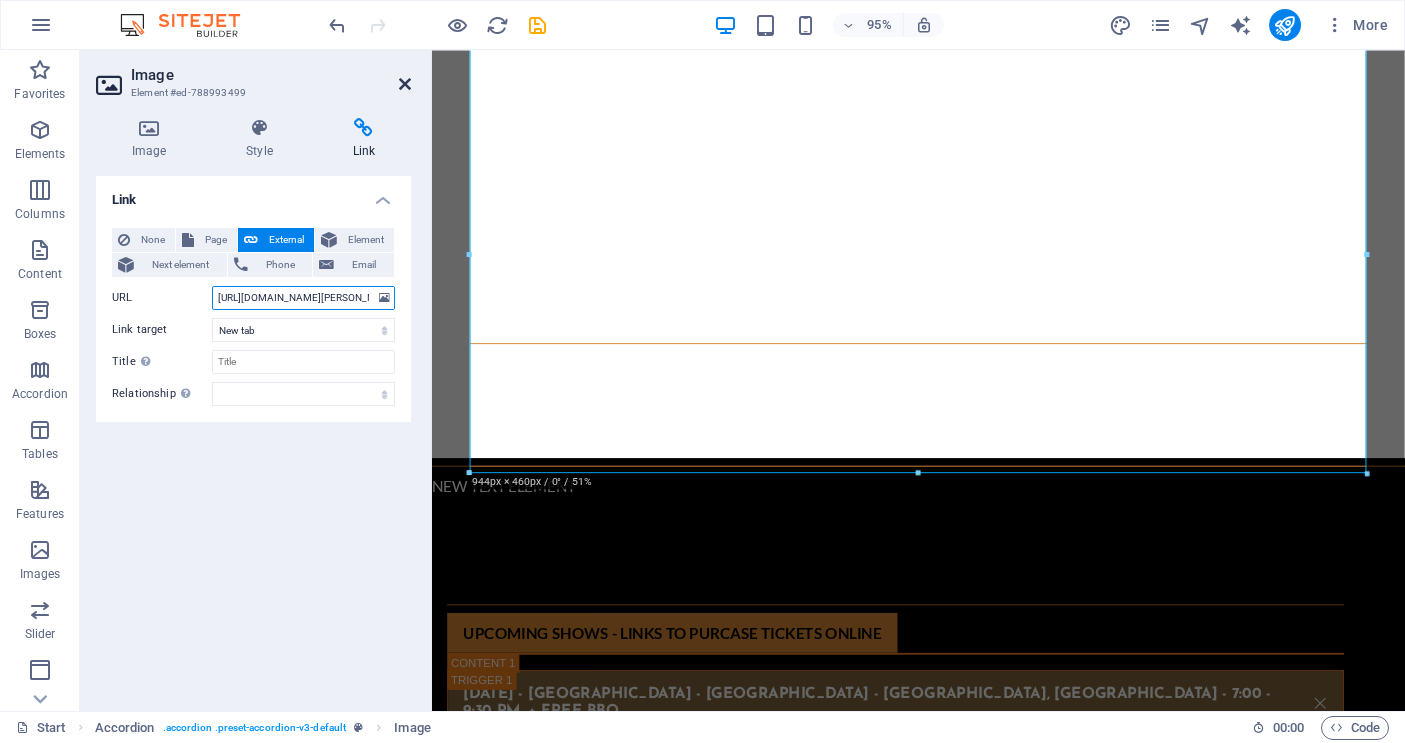 type on "https://www.eventbrite.ca/e/danchic-duo-gordie-tentrees-at-round-back-tickets-1366483501939?utm-campaign=social&utm-content=attendeeshare&utm-medium=discovery&utm-term=listing&utm-source=cp&aff=ebdsshcopyurl" 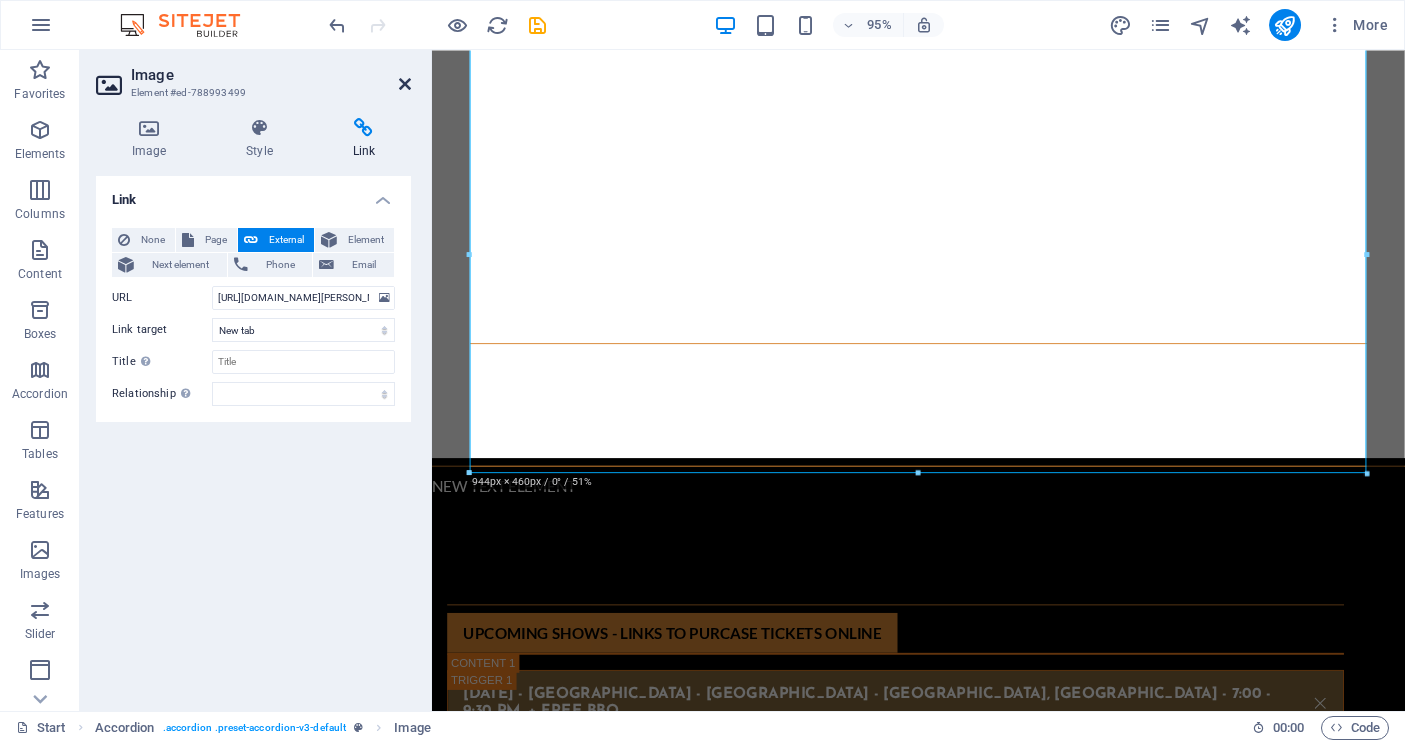click at bounding box center (405, 84) 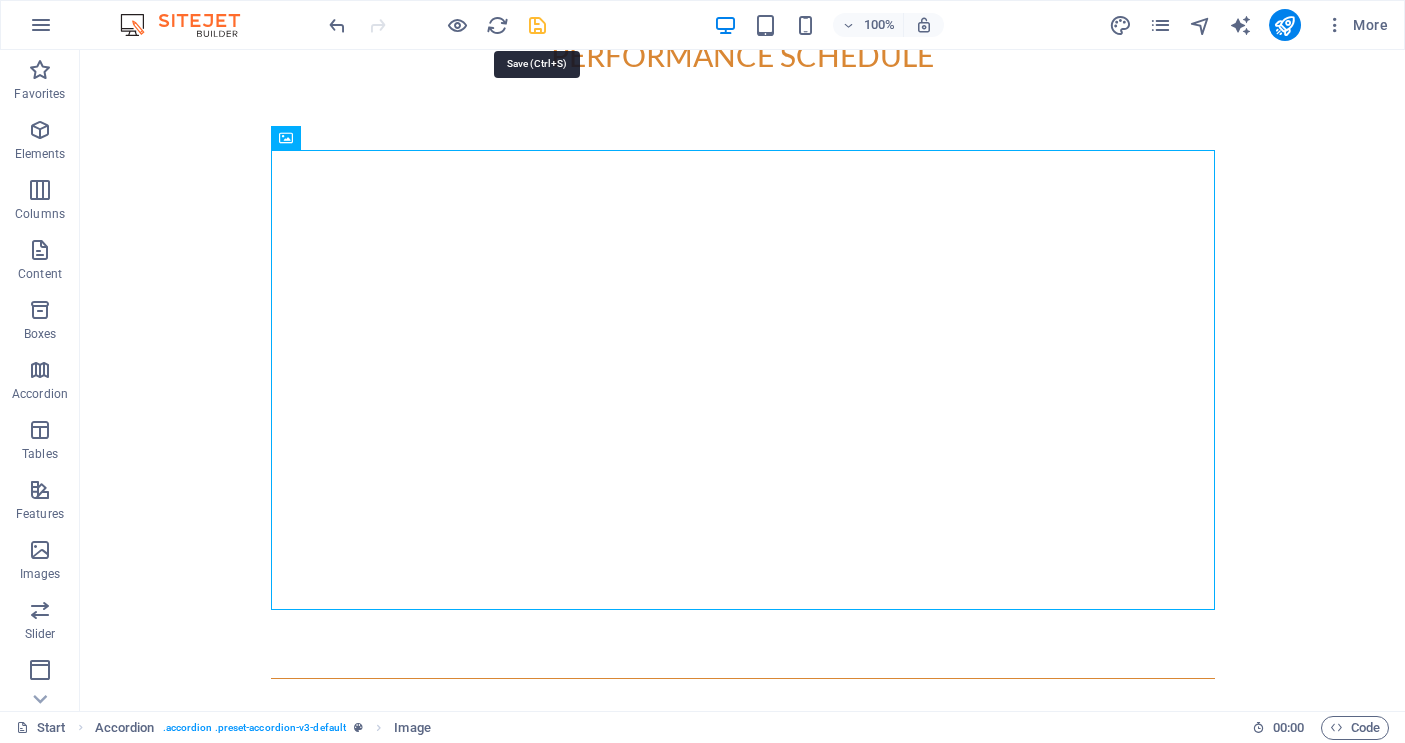 click at bounding box center (537, 25) 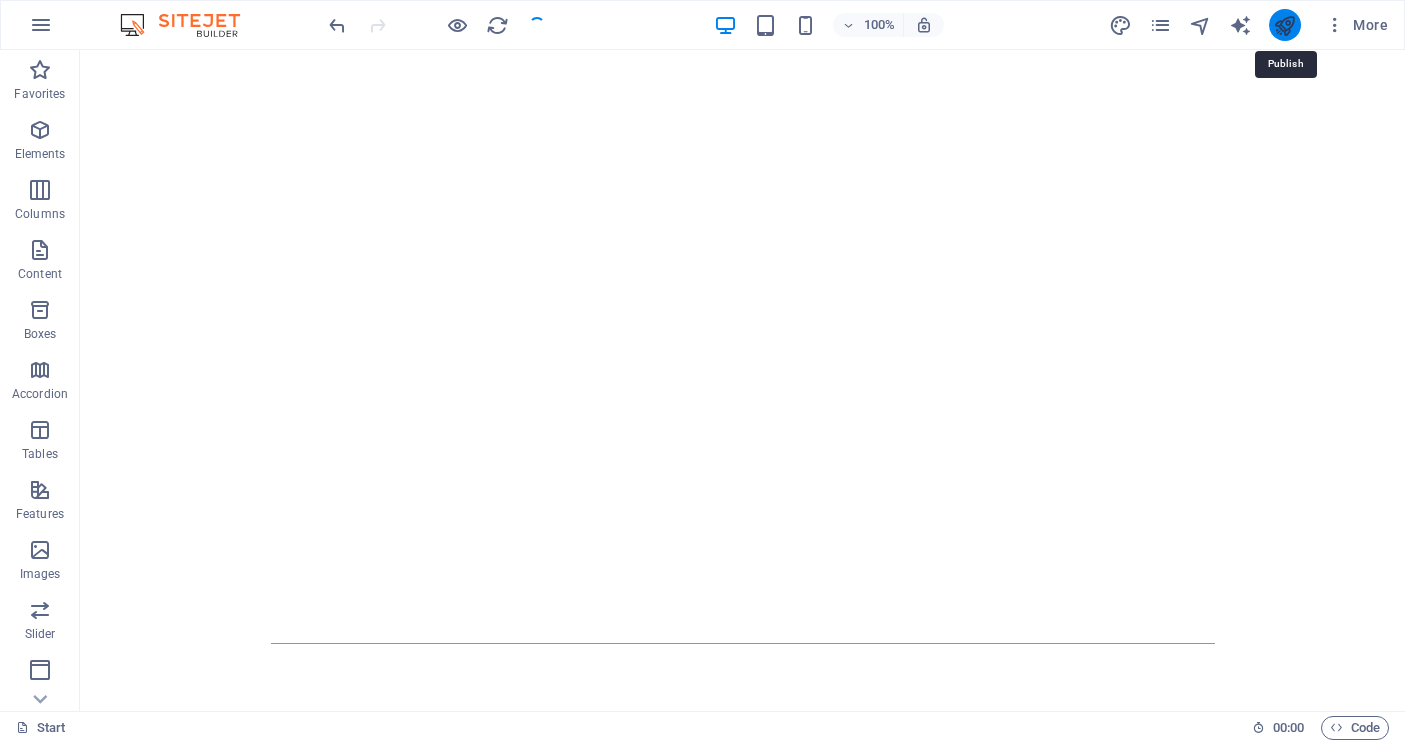 click at bounding box center (1284, 25) 